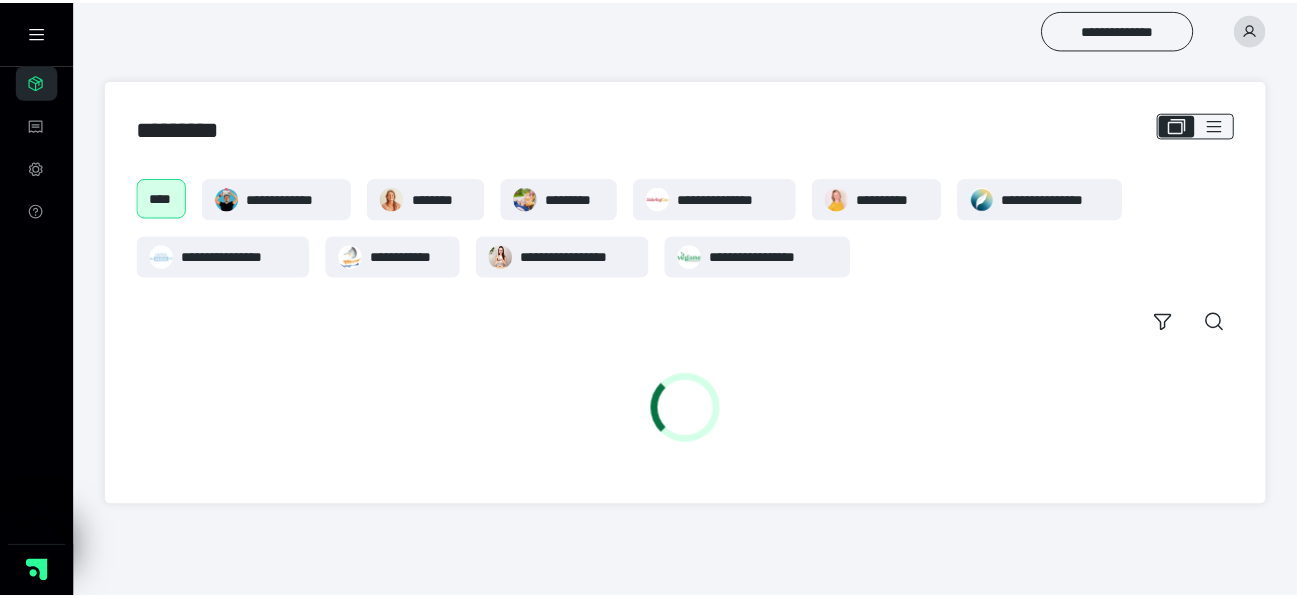 scroll, scrollTop: 0, scrollLeft: 0, axis: both 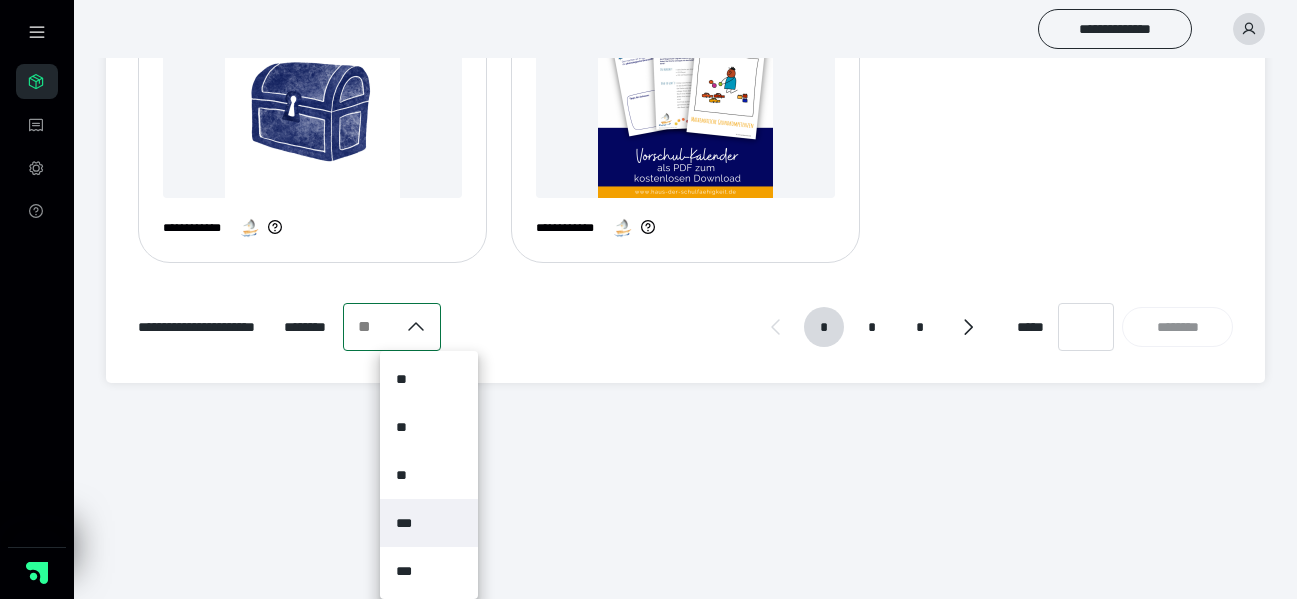 click on "**********" at bounding box center (648, -746) 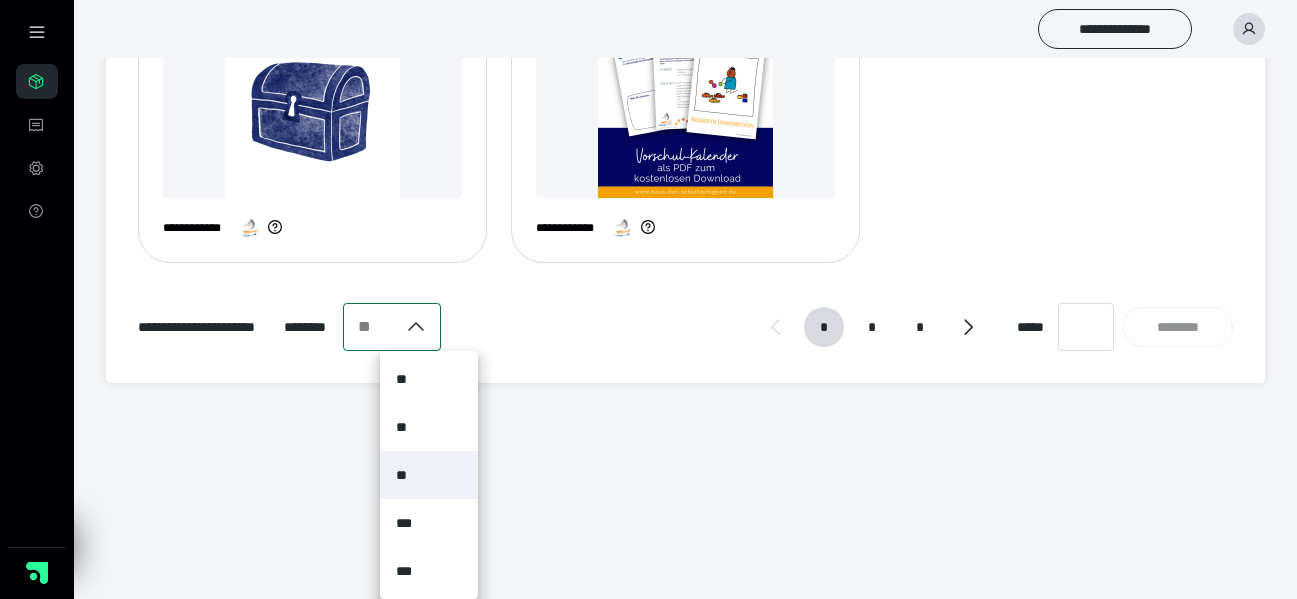 click on "**" at bounding box center (429, 475) 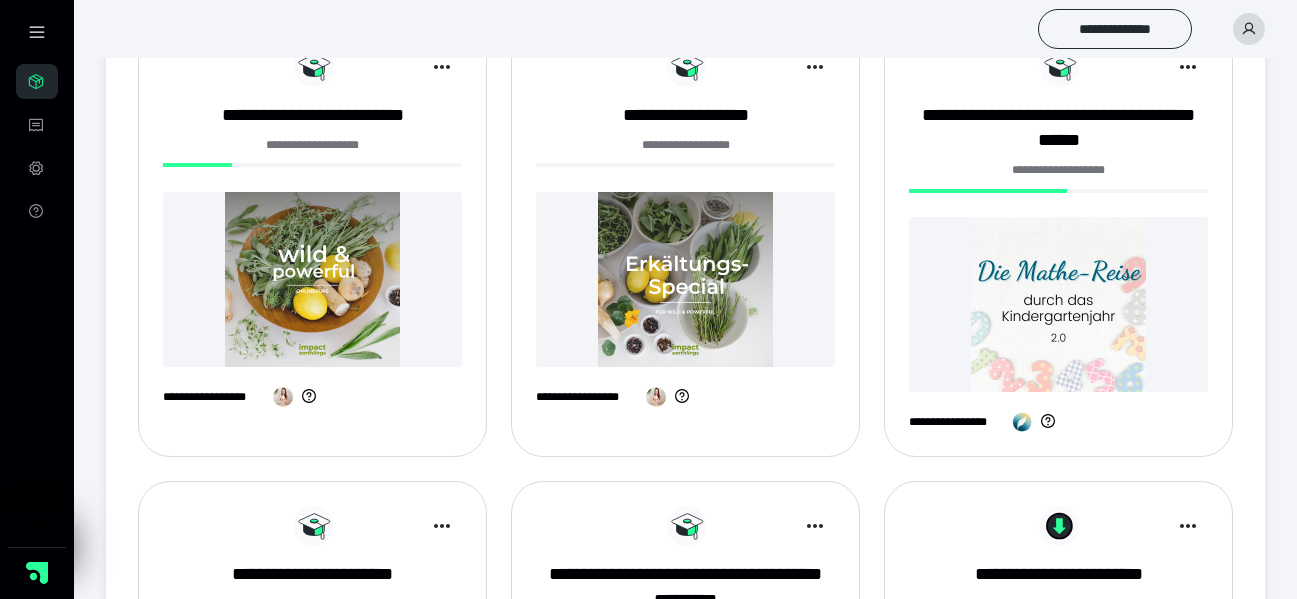 scroll, scrollTop: 3100, scrollLeft: 0, axis: vertical 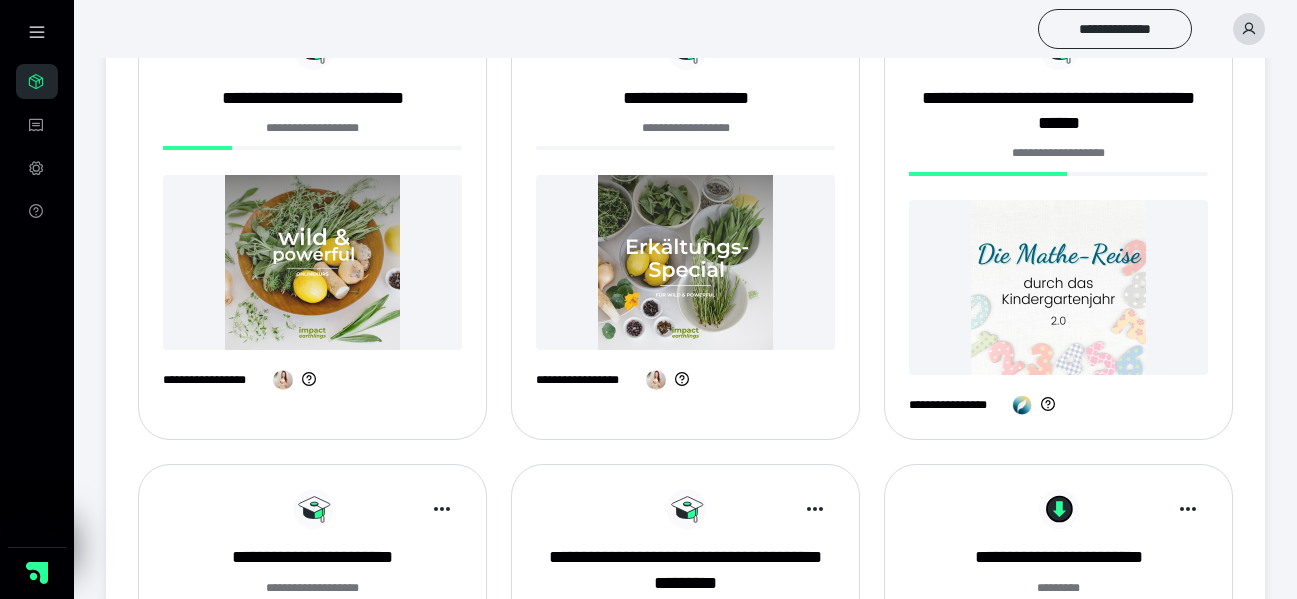 click at bounding box center (1058, 287) 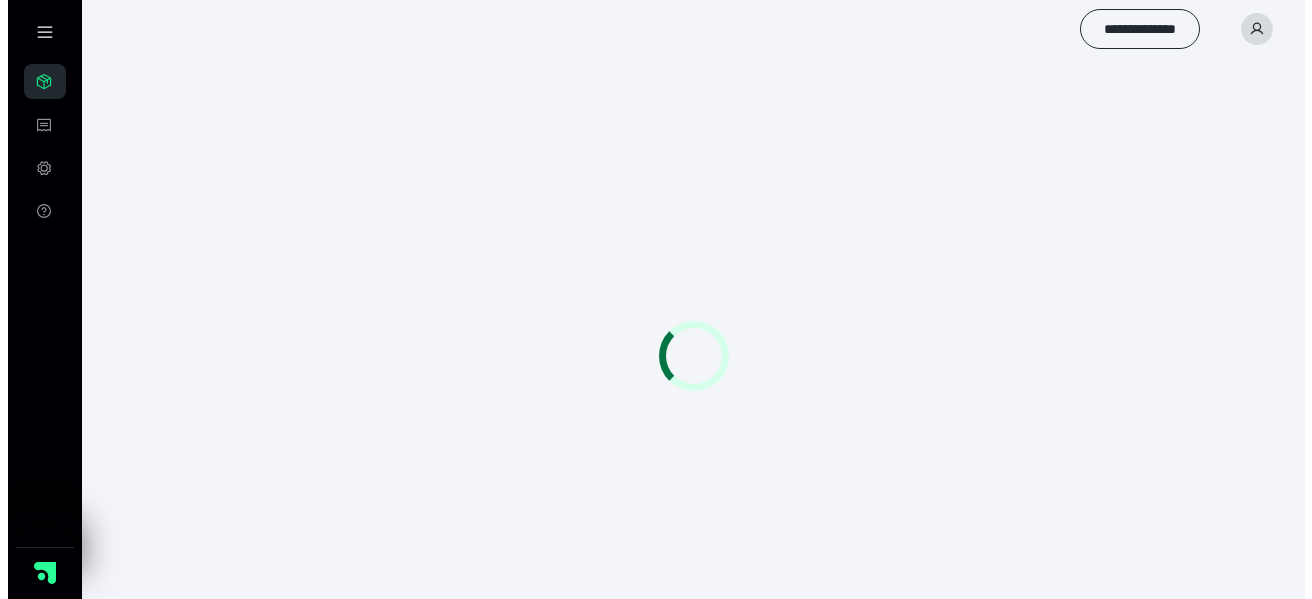 scroll, scrollTop: 0, scrollLeft: 0, axis: both 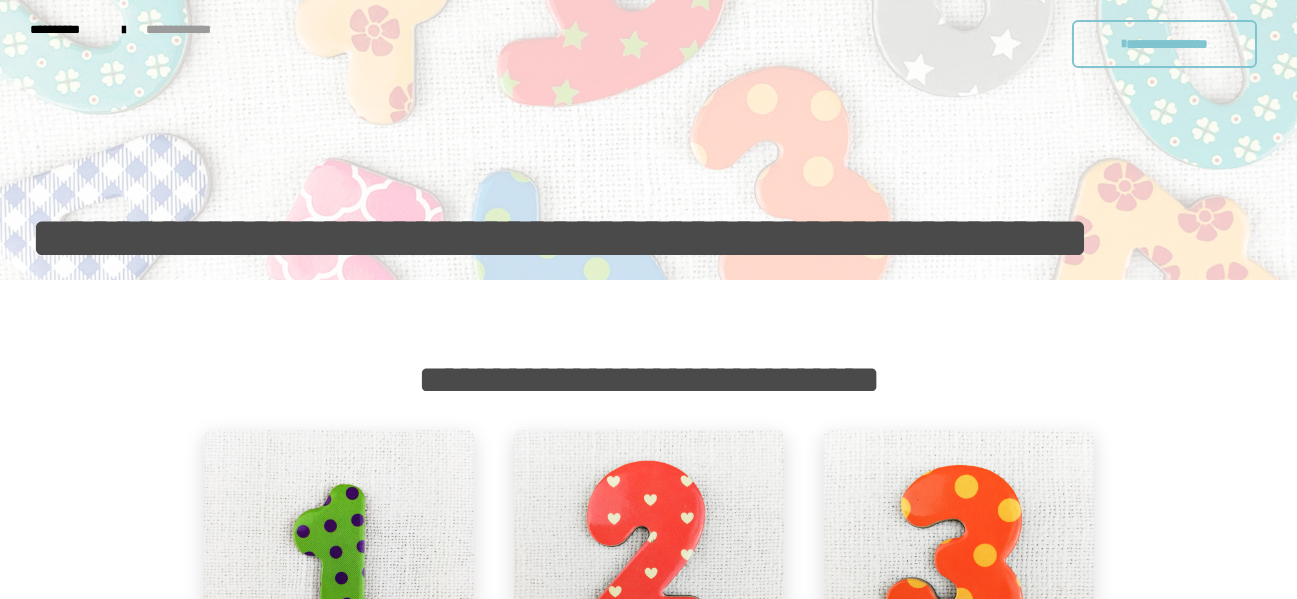 click at bounding box center (649, 565) 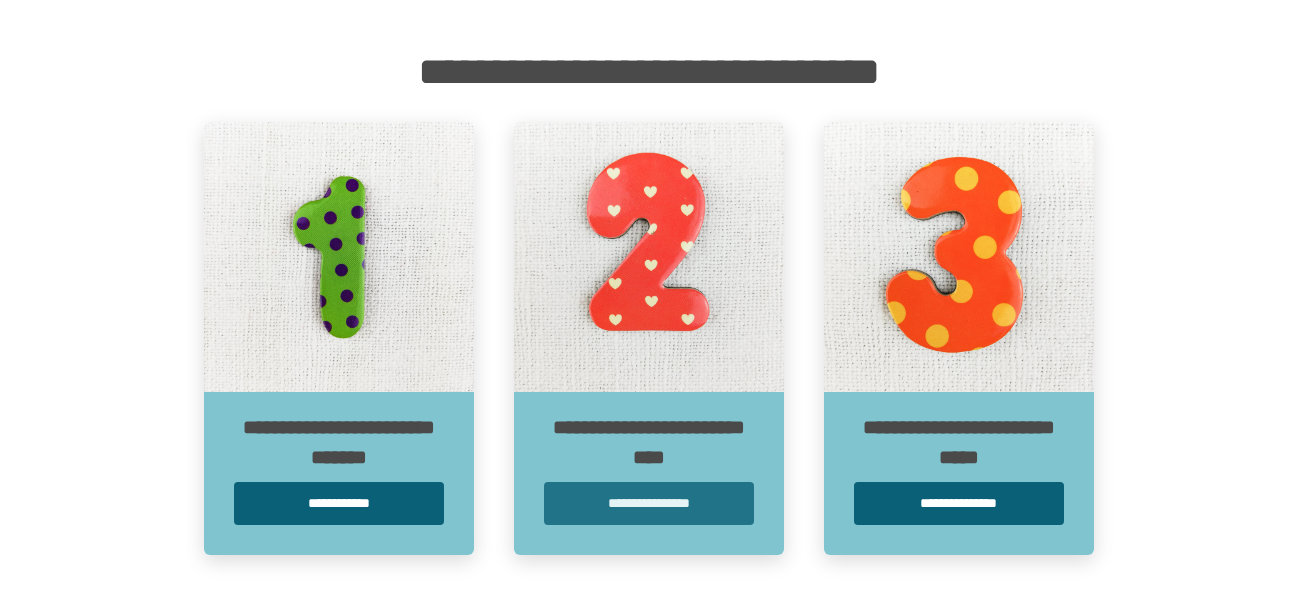 scroll, scrollTop: 324, scrollLeft: 0, axis: vertical 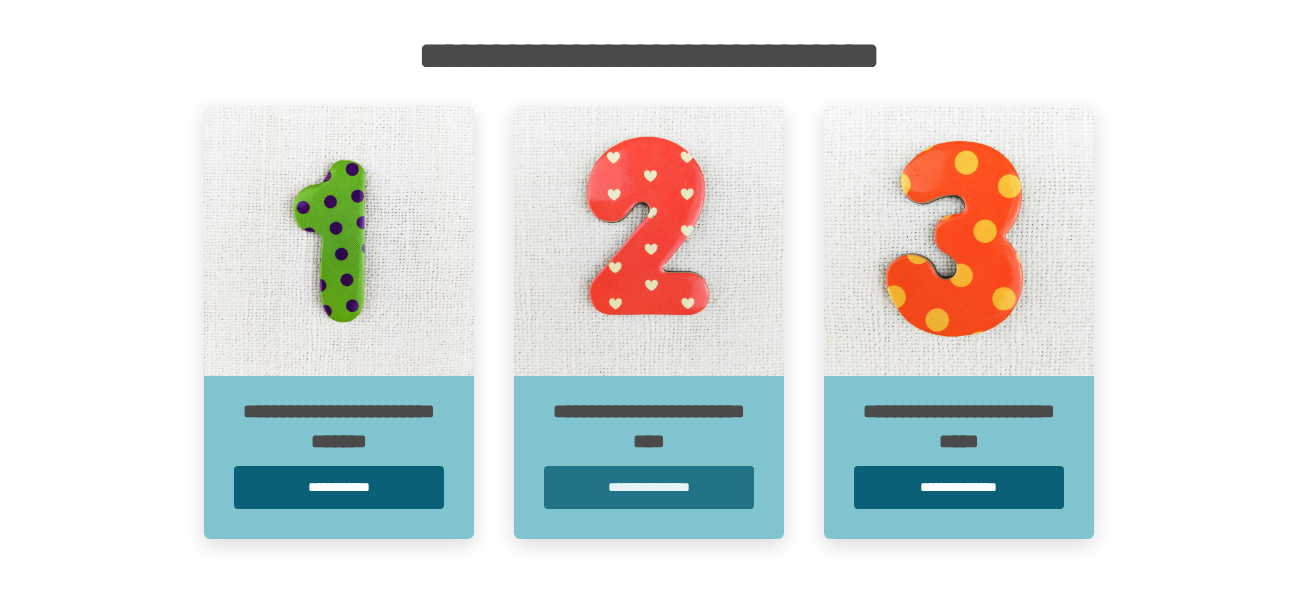 click on "**********" at bounding box center [649, 487] 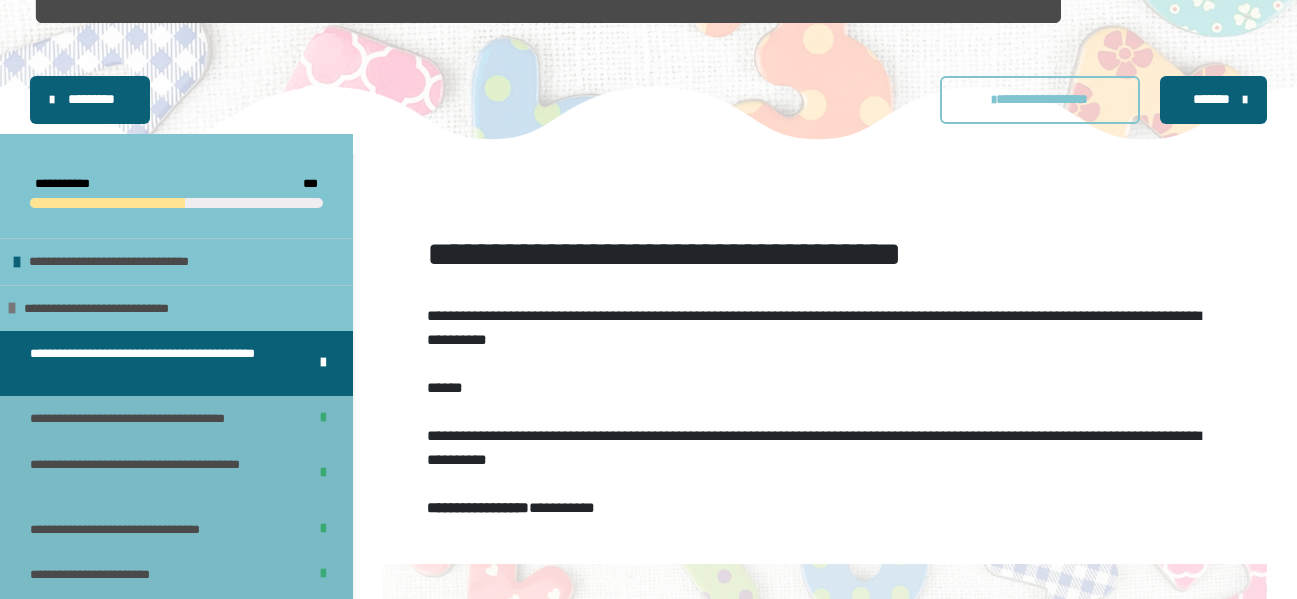 scroll, scrollTop: 200, scrollLeft: 0, axis: vertical 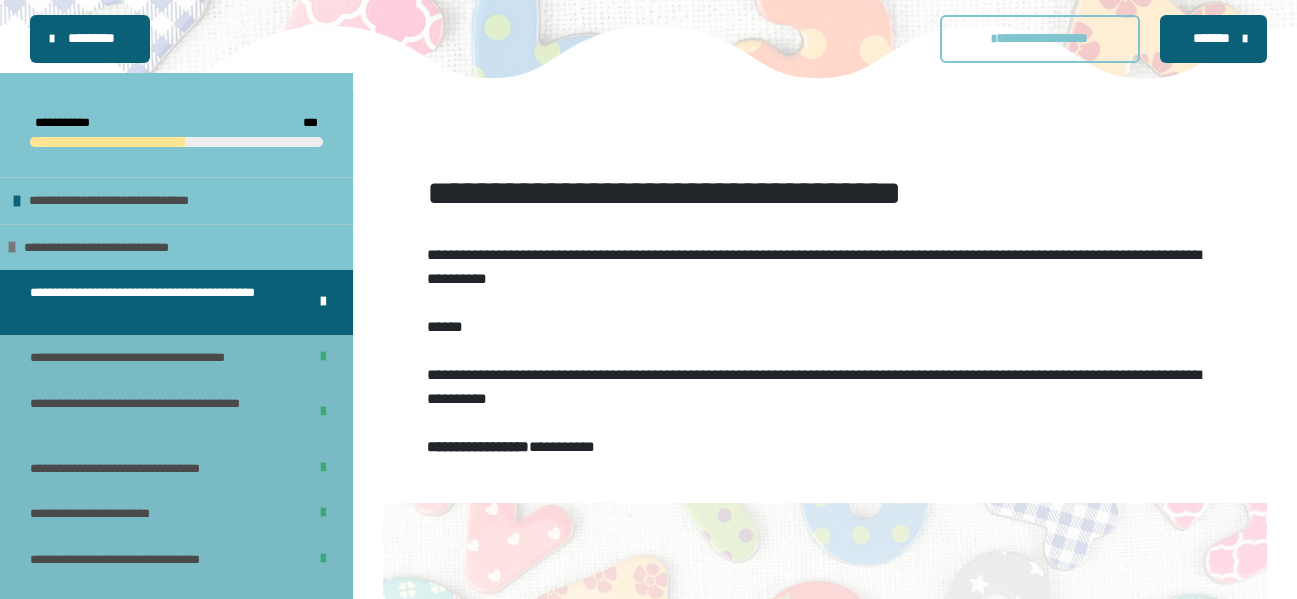 click on "**********" at bounding box center [160, 302] 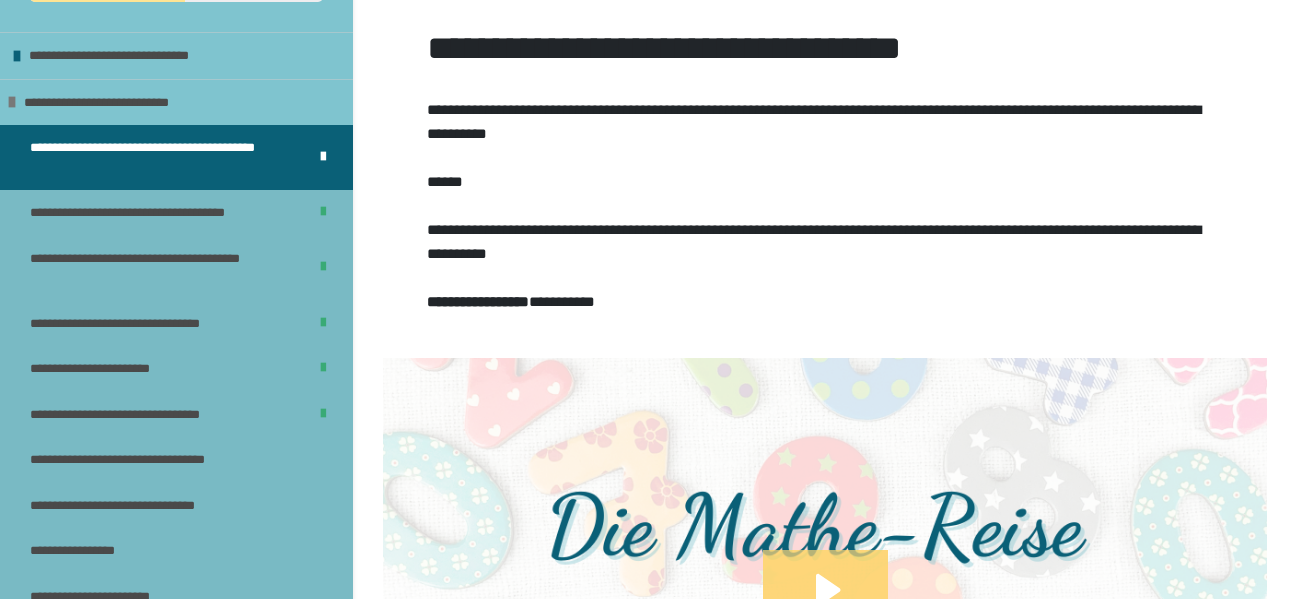 scroll, scrollTop: 500, scrollLeft: 0, axis: vertical 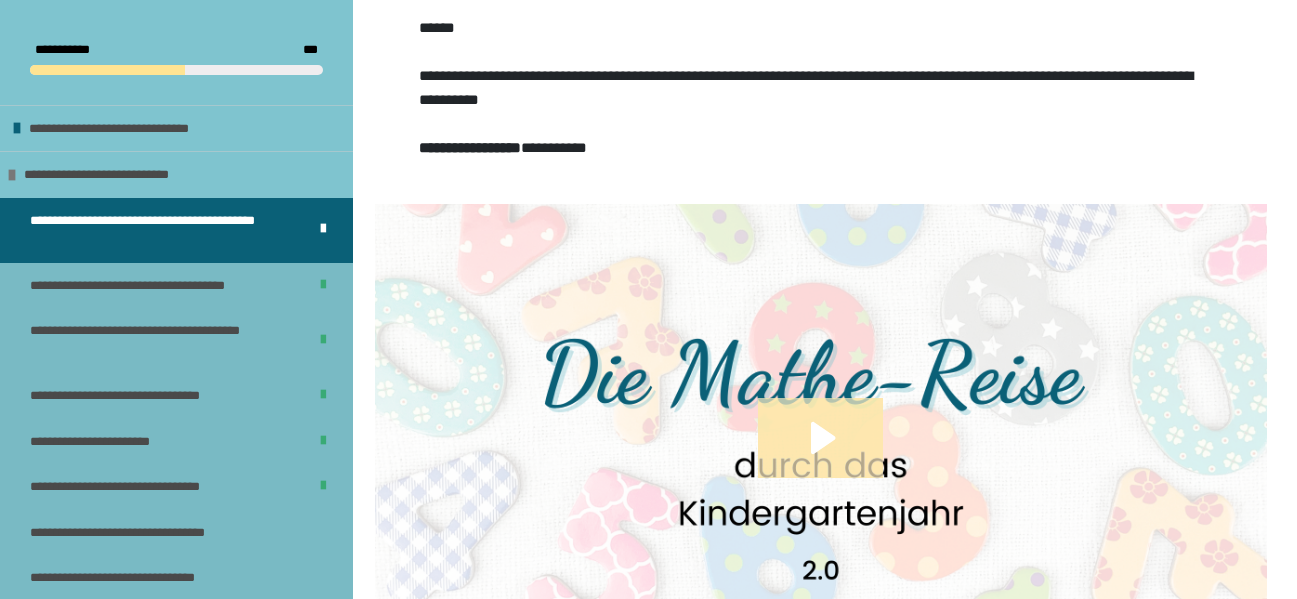 click 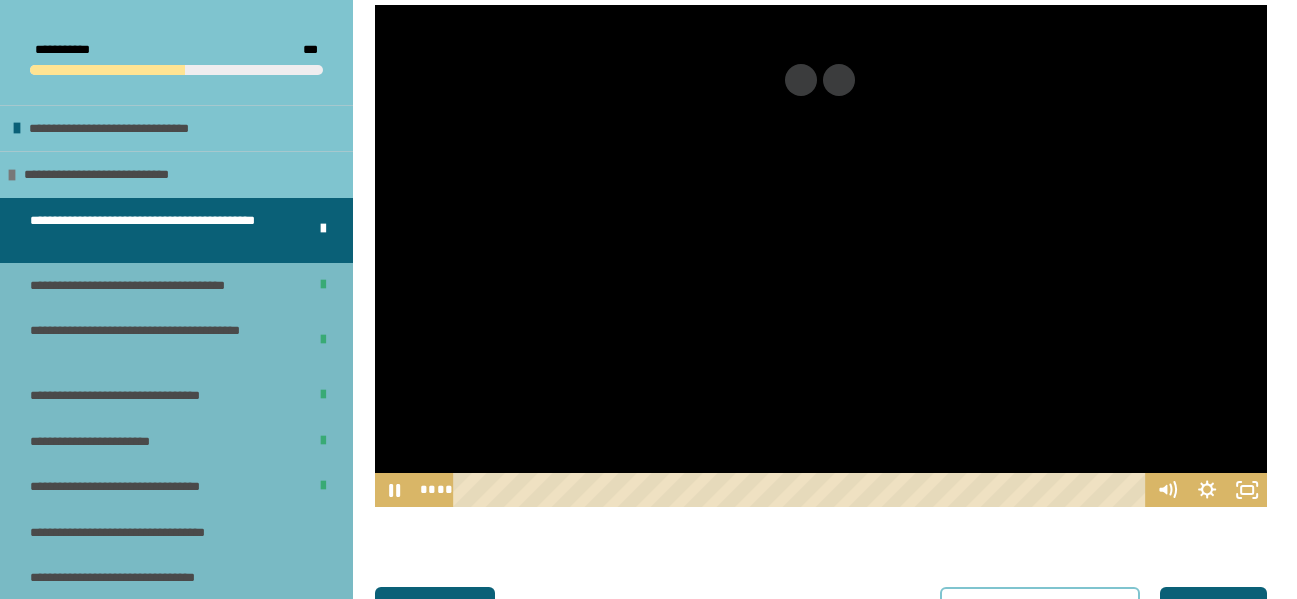 scroll, scrollTop: 700, scrollLeft: 0, axis: vertical 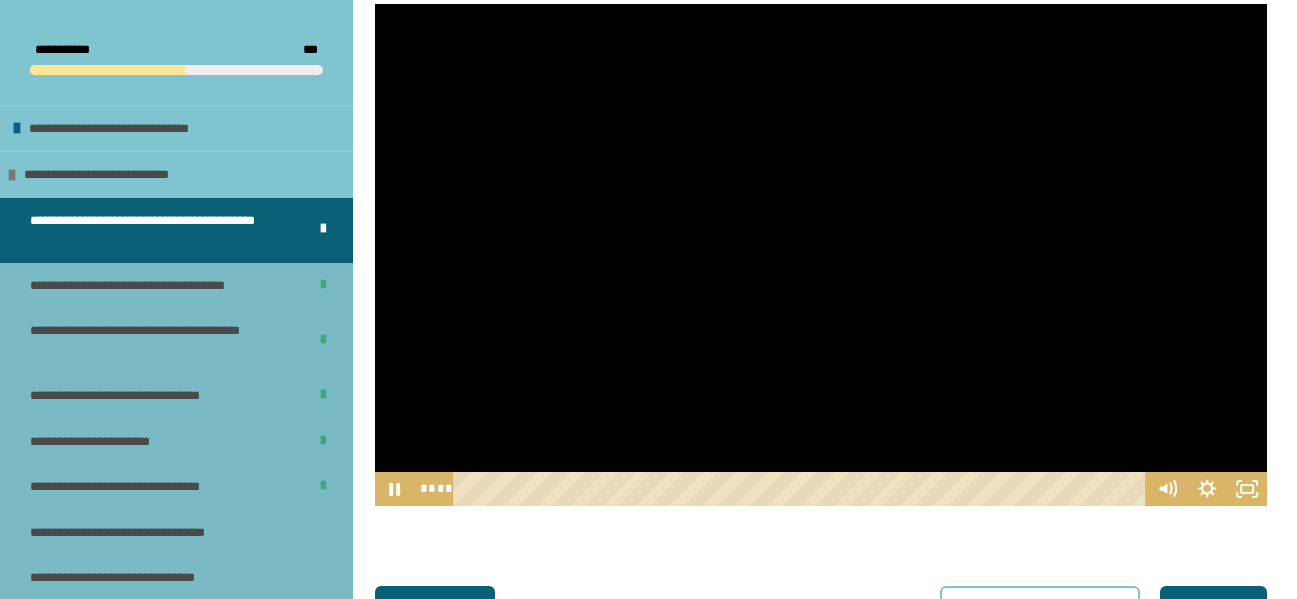 click at bounding box center (821, 255) 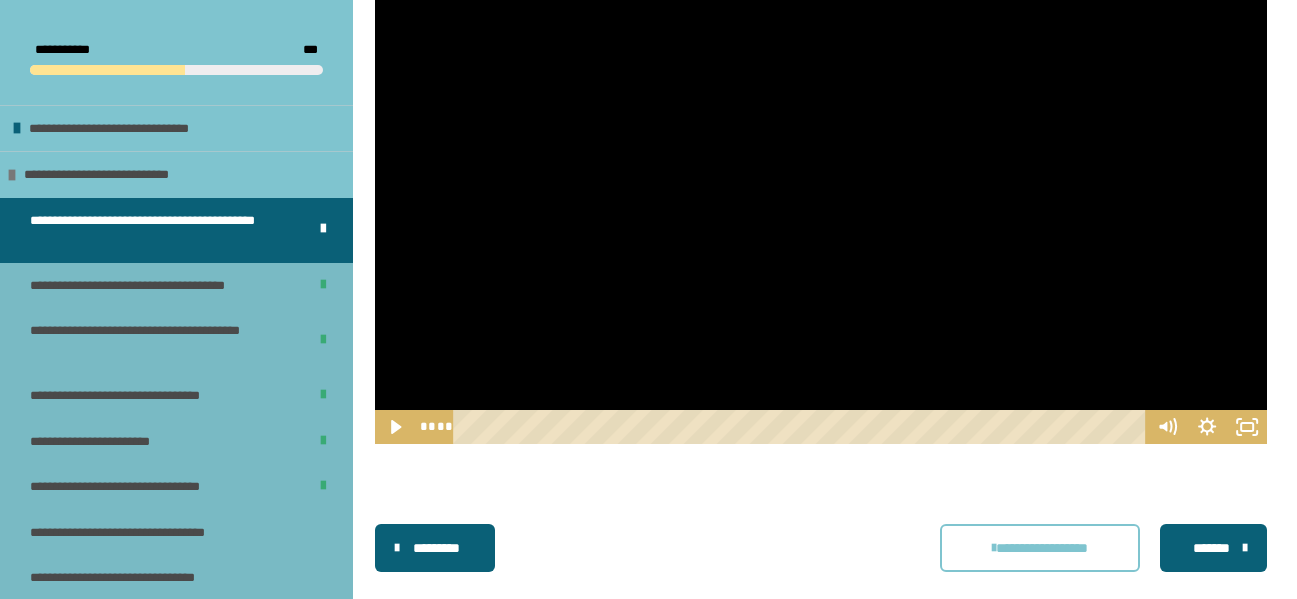 scroll, scrollTop: 795, scrollLeft: 0, axis: vertical 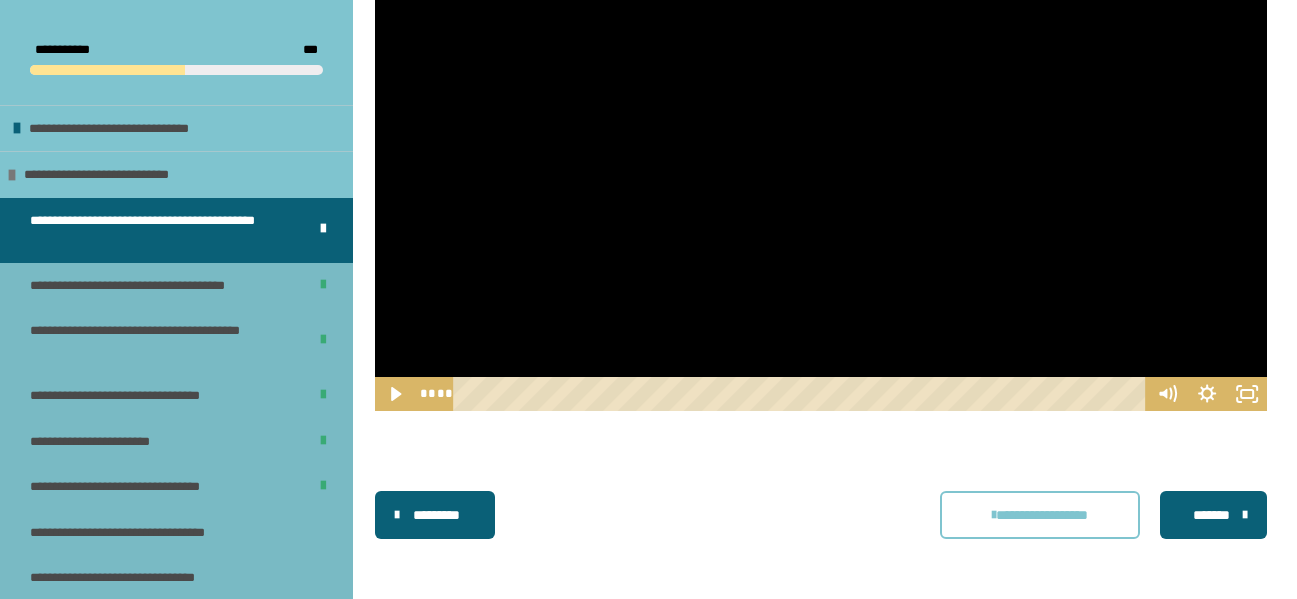 click at bounding box center [821, 160] 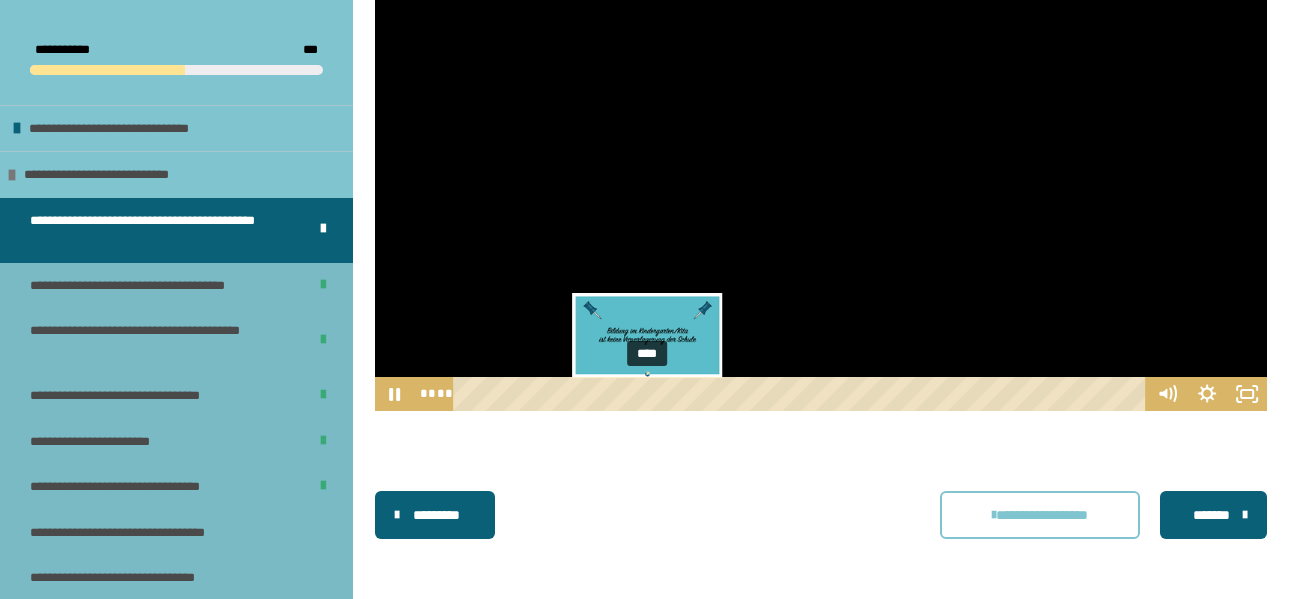 click on "****" at bounding box center (802, 394) 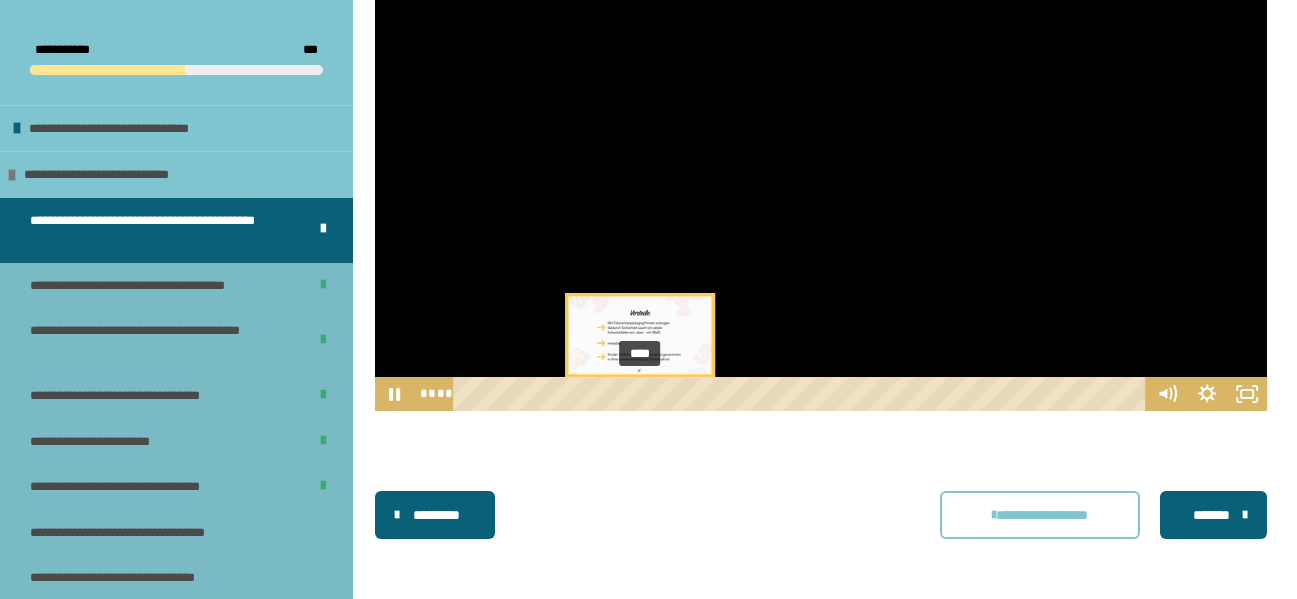 click on "****" at bounding box center (802, 394) 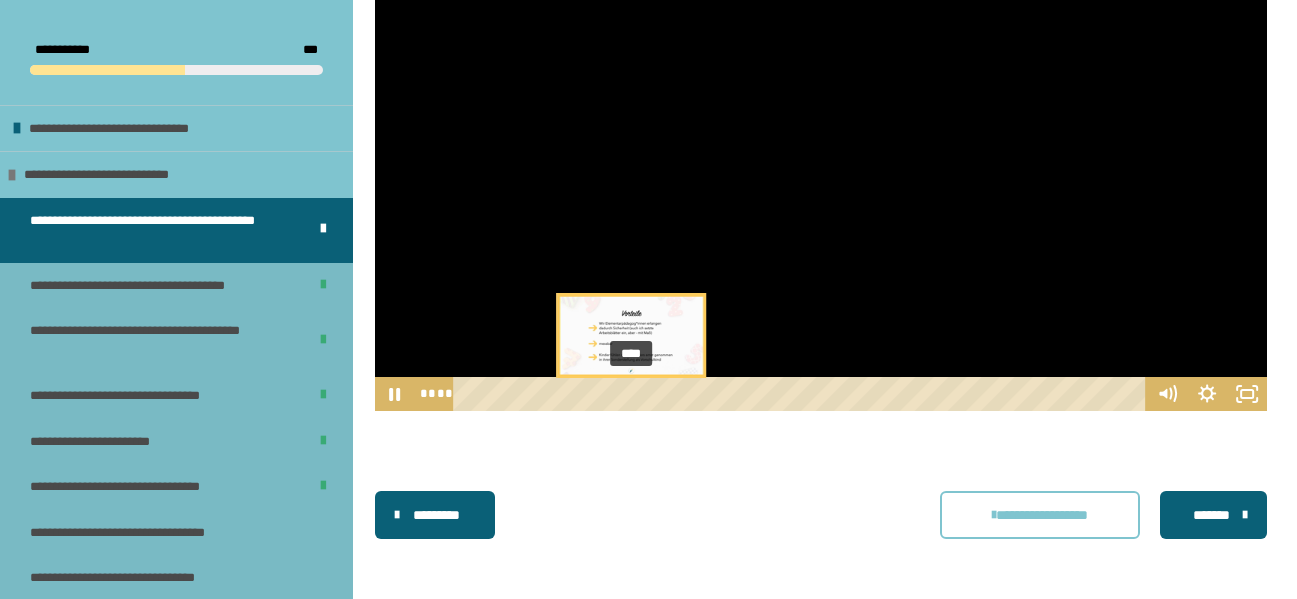 click on "****" at bounding box center (802, 394) 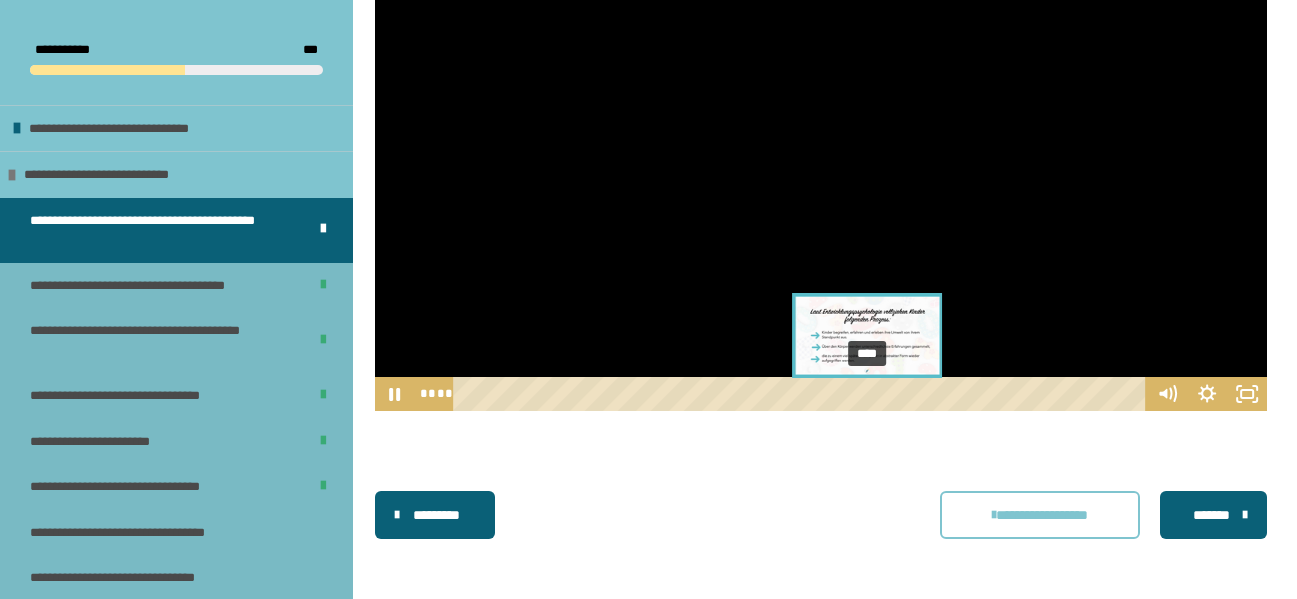 click on "****" at bounding box center (802, 394) 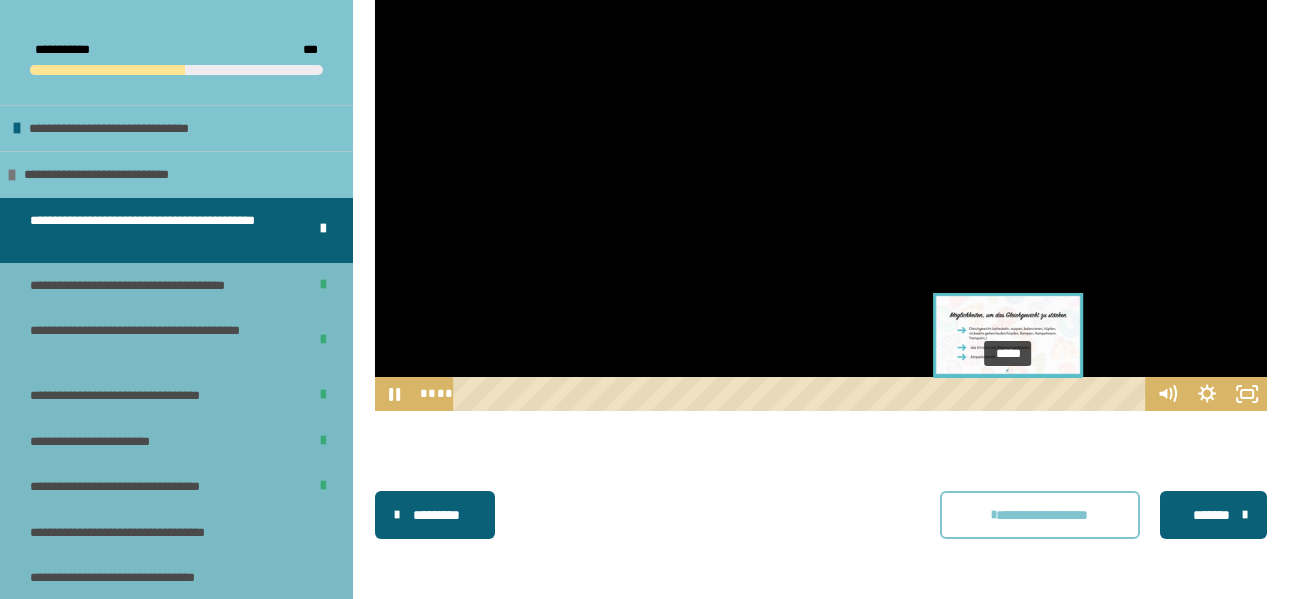 click on "*****" at bounding box center [802, 394] 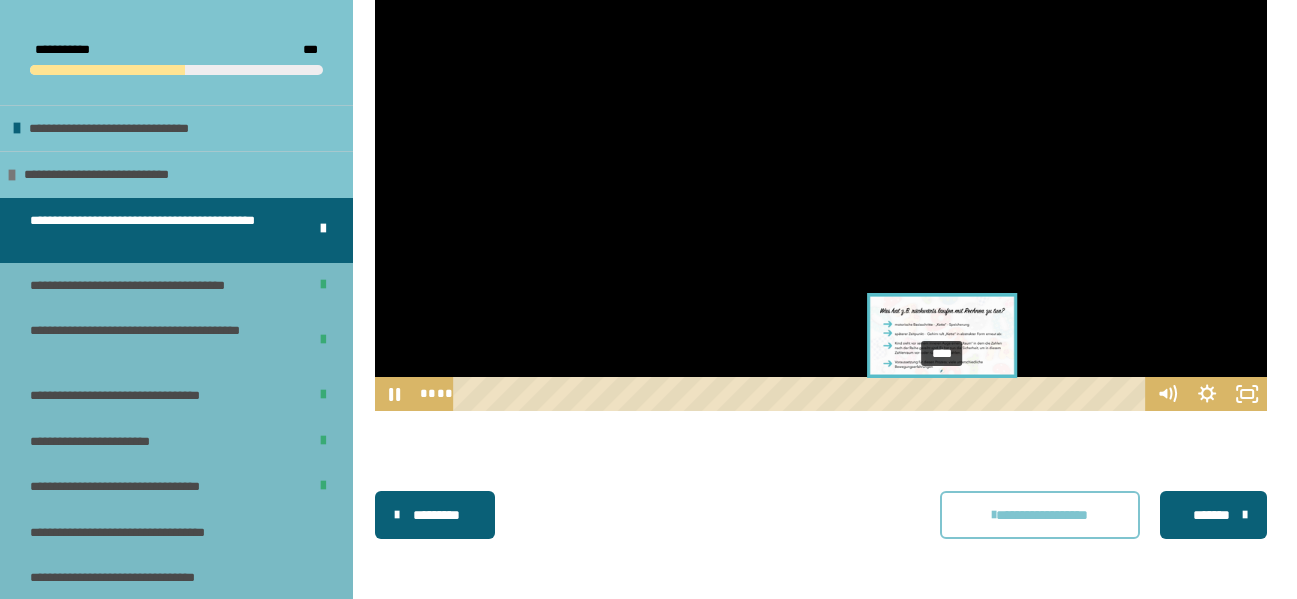 click on "****" at bounding box center (802, 394) 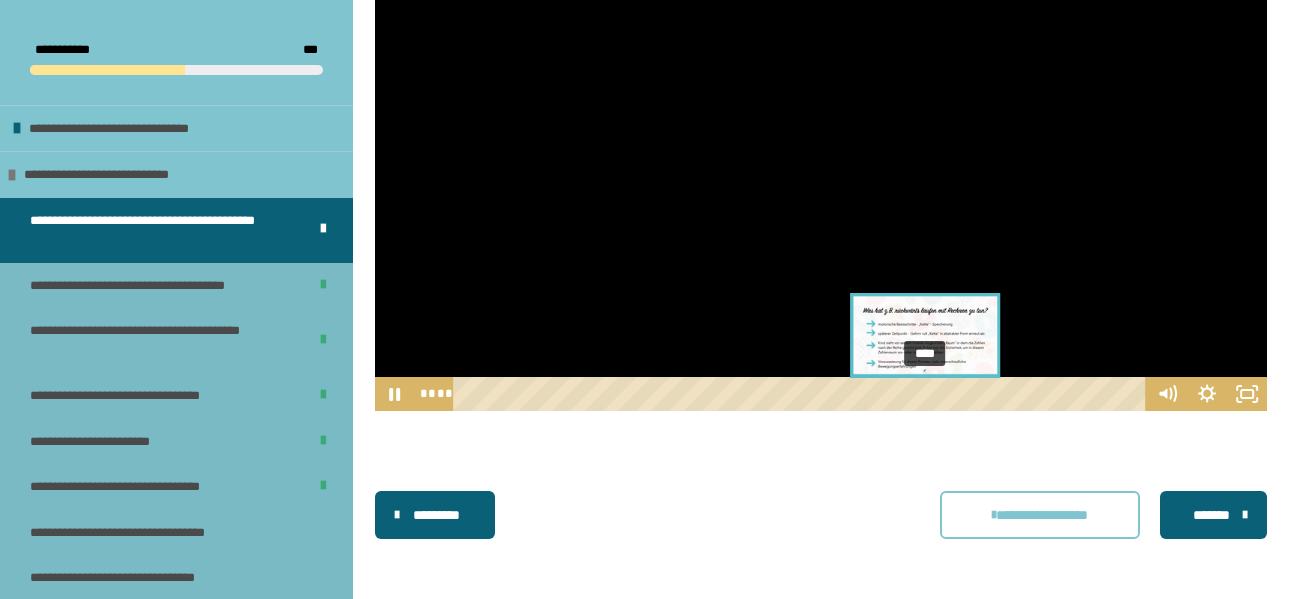 click on "****" at bounding box center [802, 394] 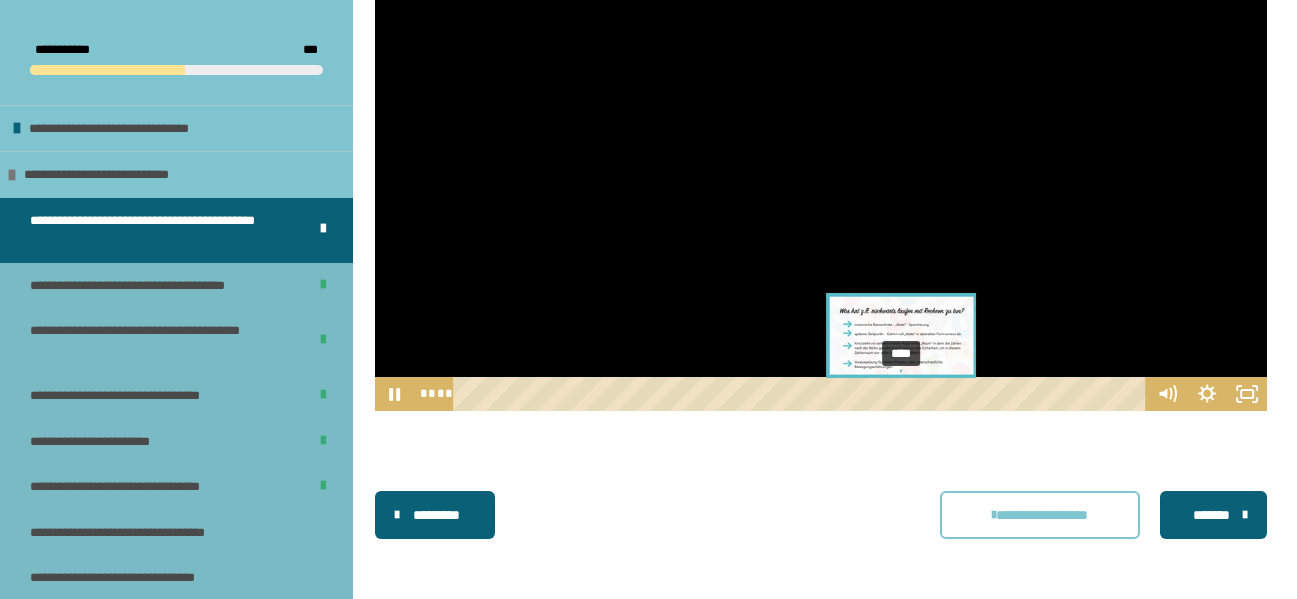 click on "****" at bounding box center (802, 394) 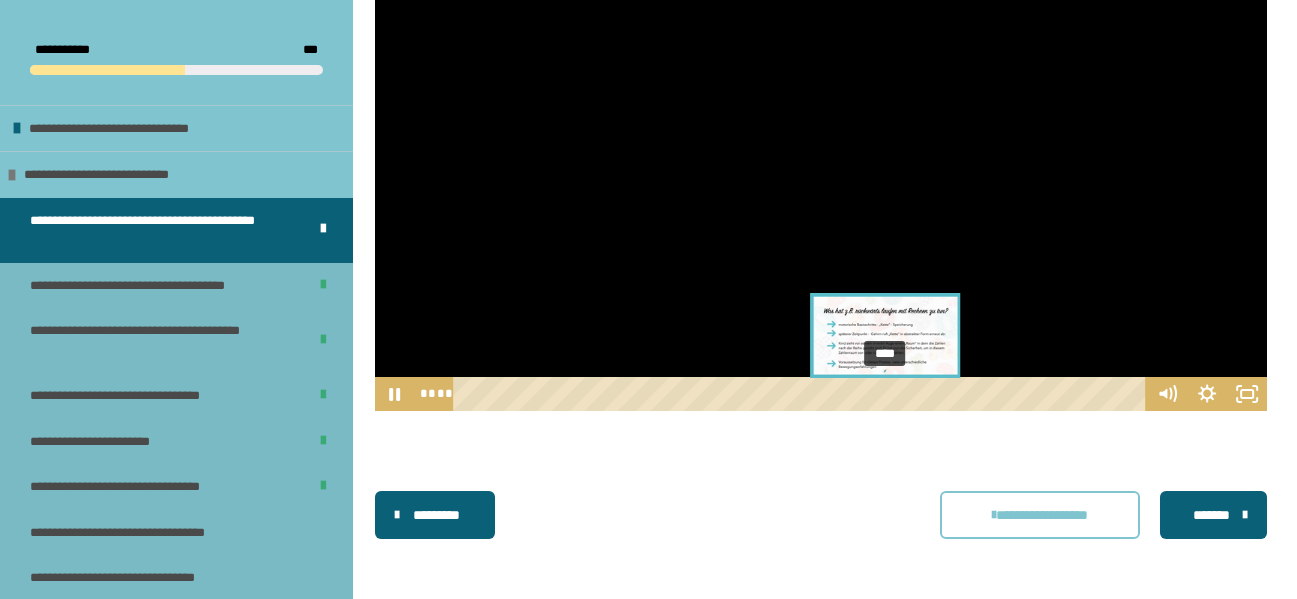 click on "****" at bounding box center (802, 394) 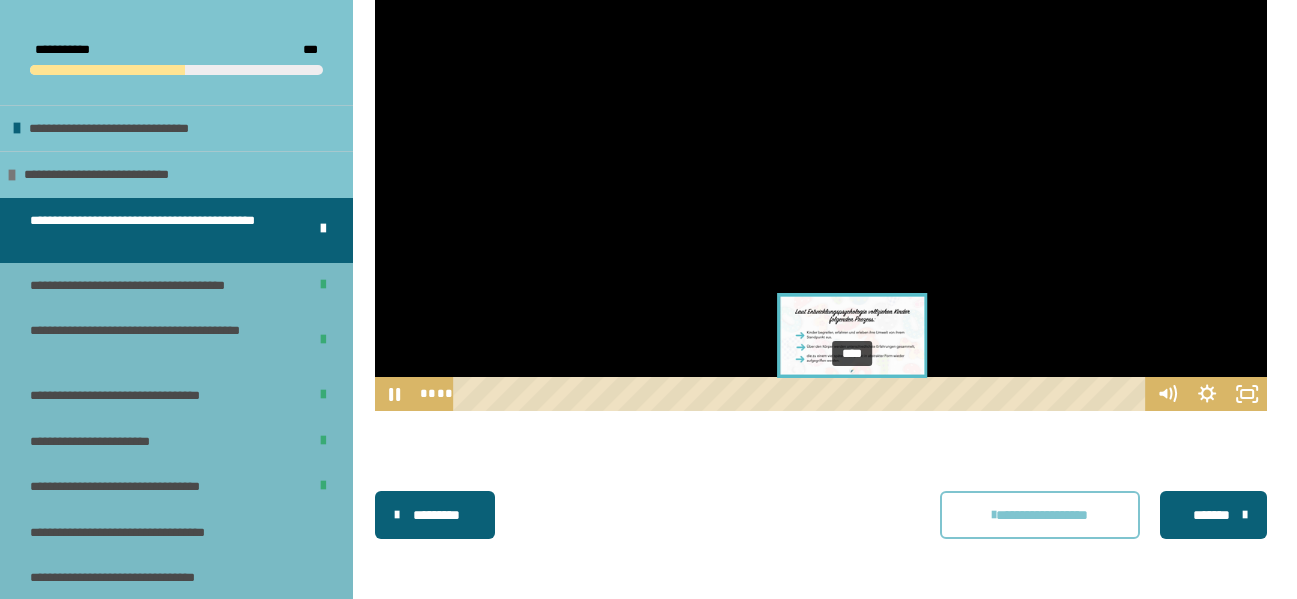 click on "****" at bounding box center (802, 394) 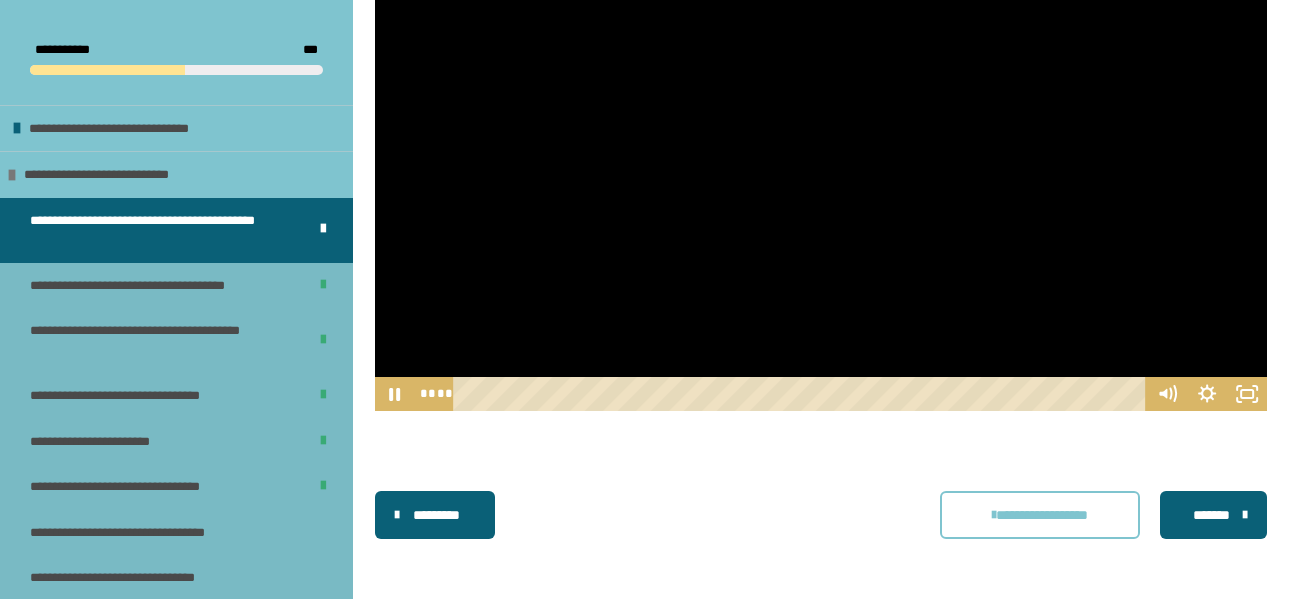 click at bounding box center (821, 160) 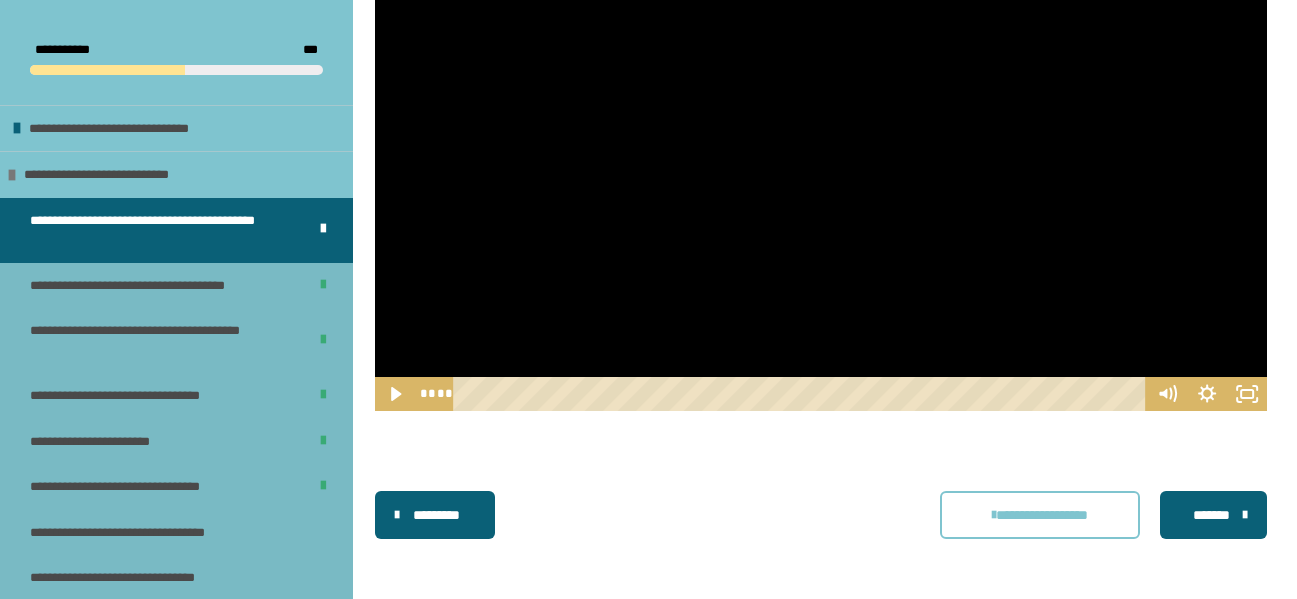 click at bounding box center [821, 160] 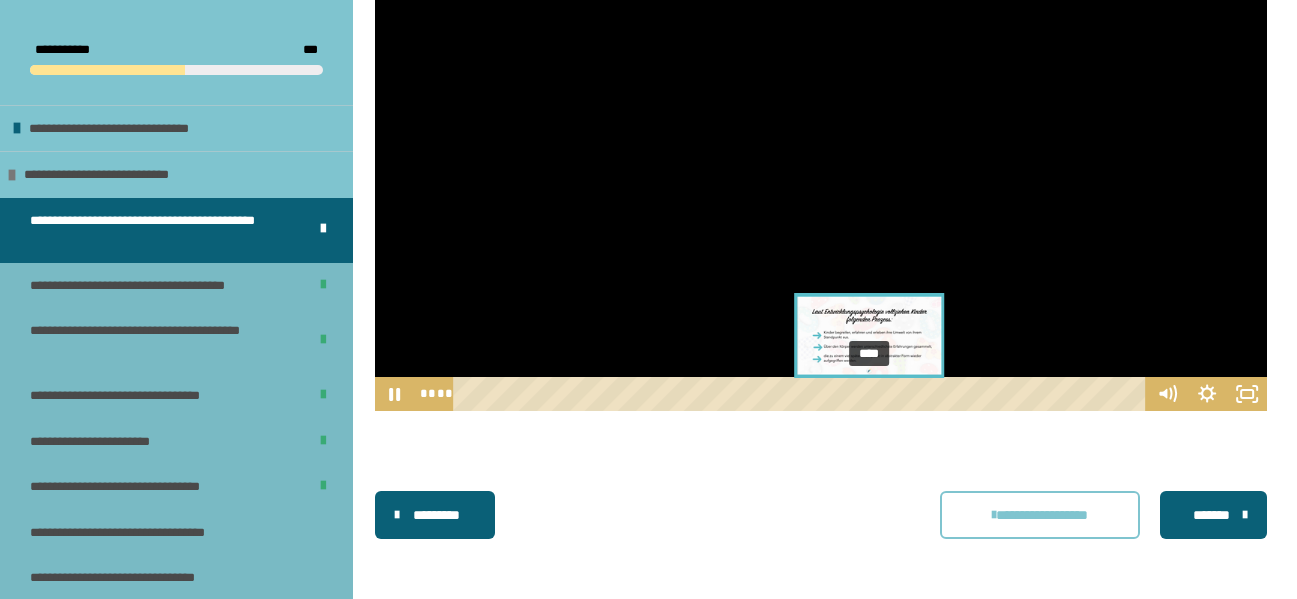 click on "****" at bounding box center (802, 394) 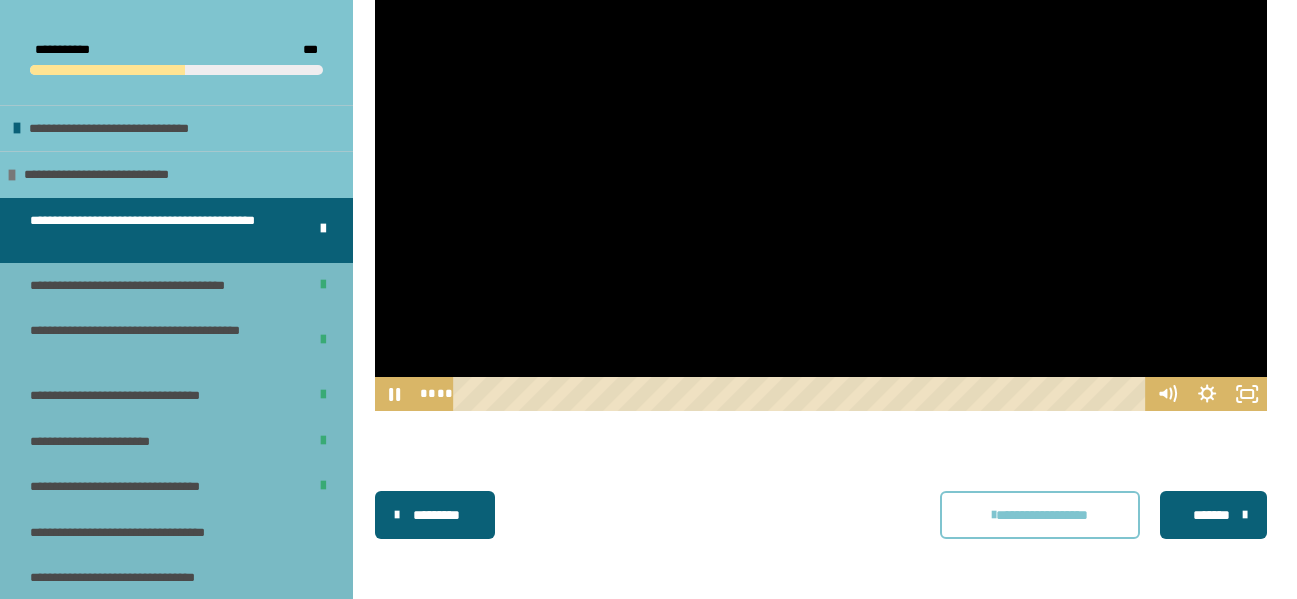 drag, startPoint x: 913, startPoint y: 199, endPoint x: 845, endPoint y: 136, distance: 92.69843 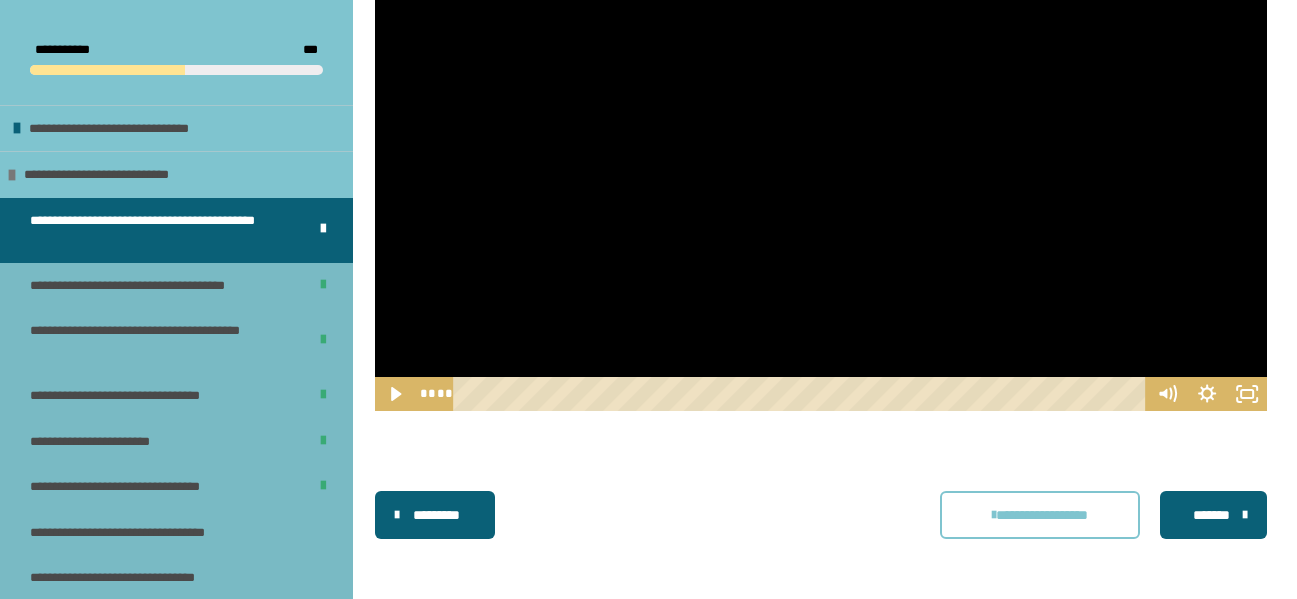 click at bounding box center (821, 160) 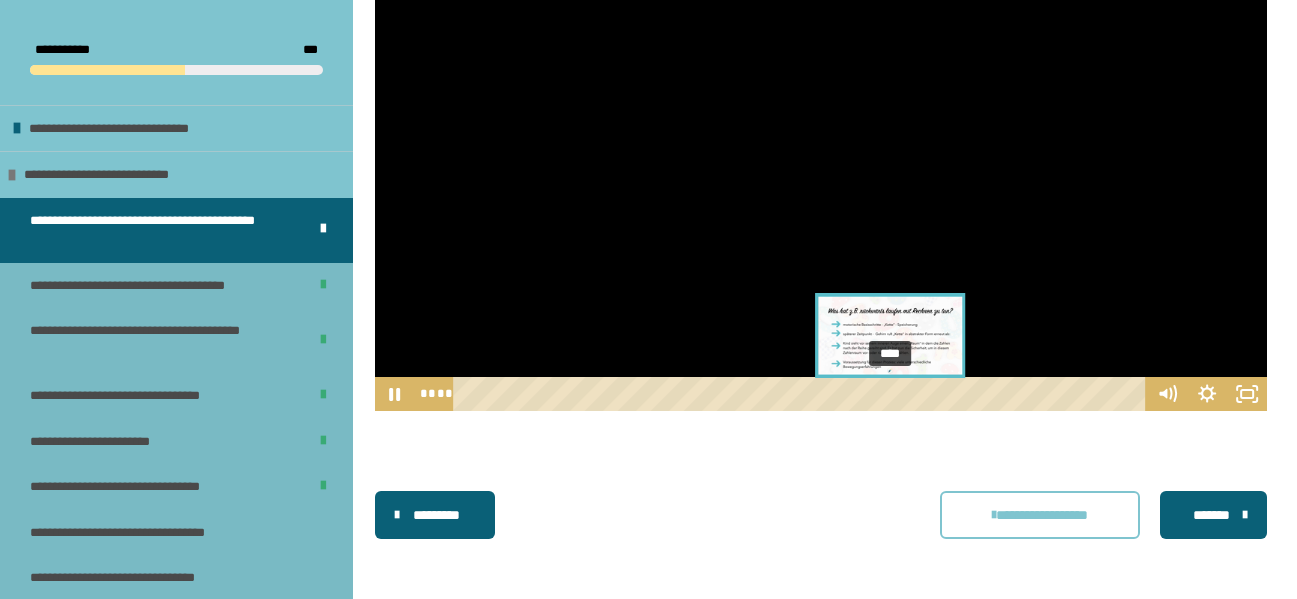 click on "****" at bounding box center [802, 394] 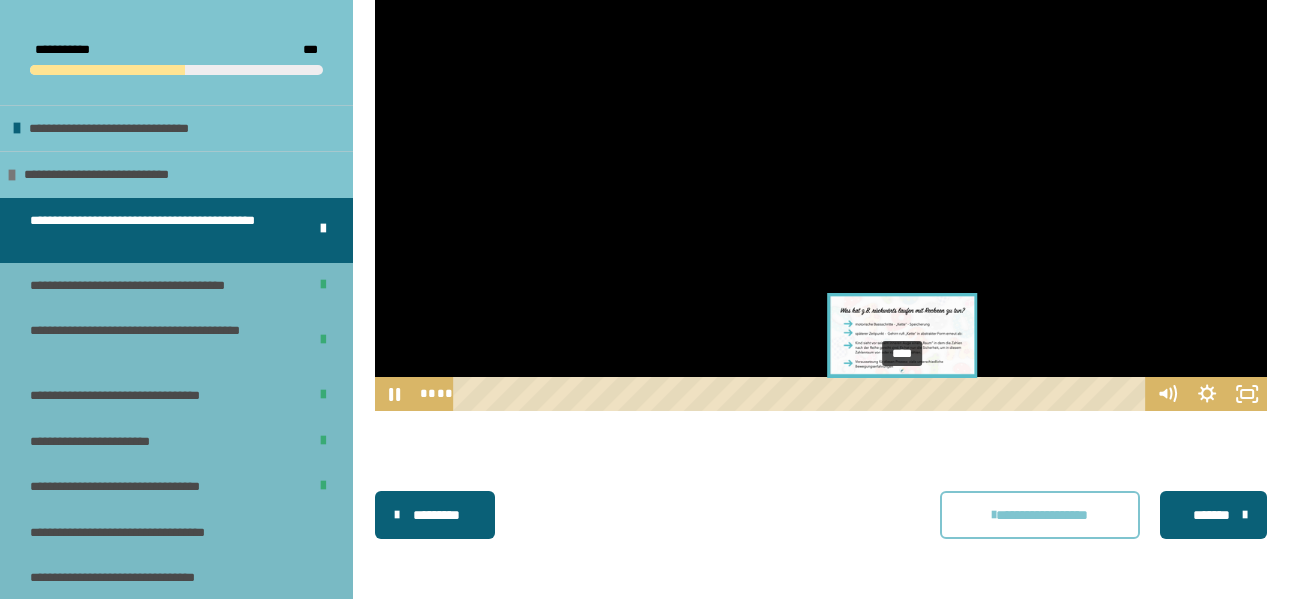 click on "****" at bounding box center (802, 394) 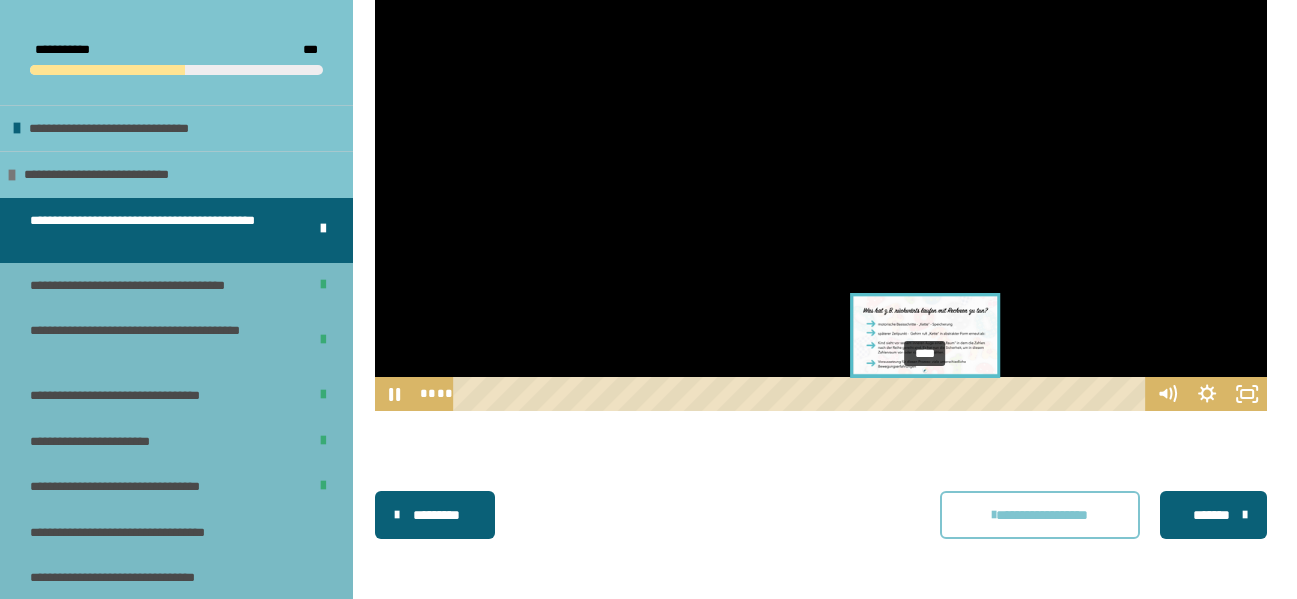 click on "****" at bounding box center [802, 394] 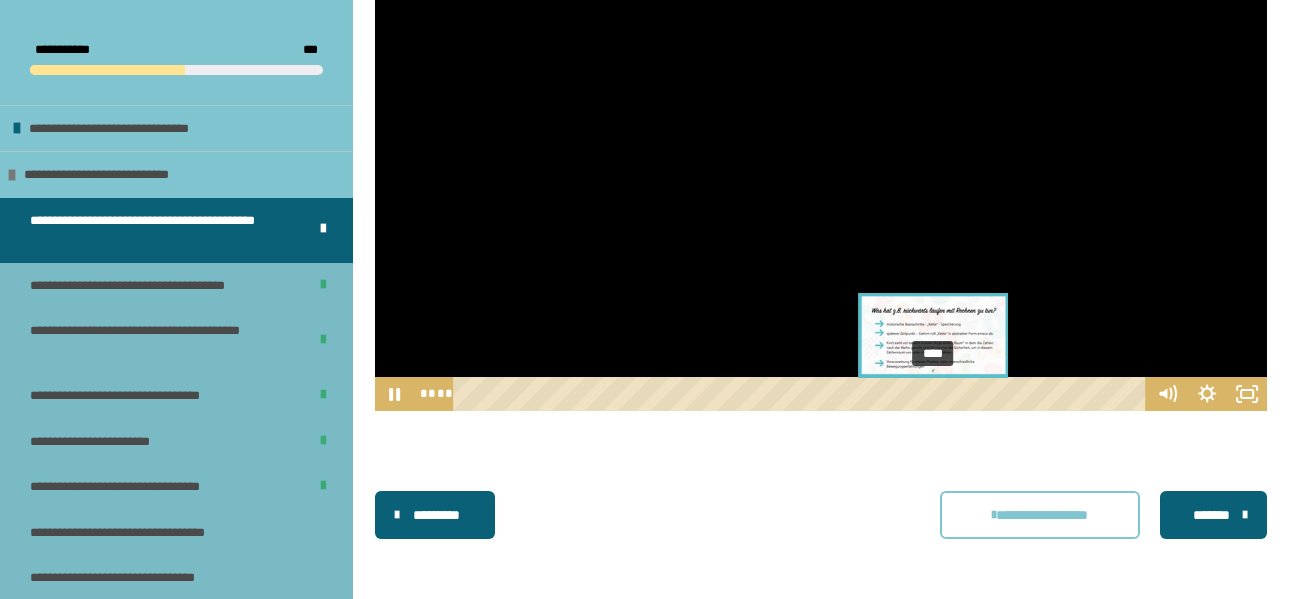 click on "****" at bounding box center (802, 394) 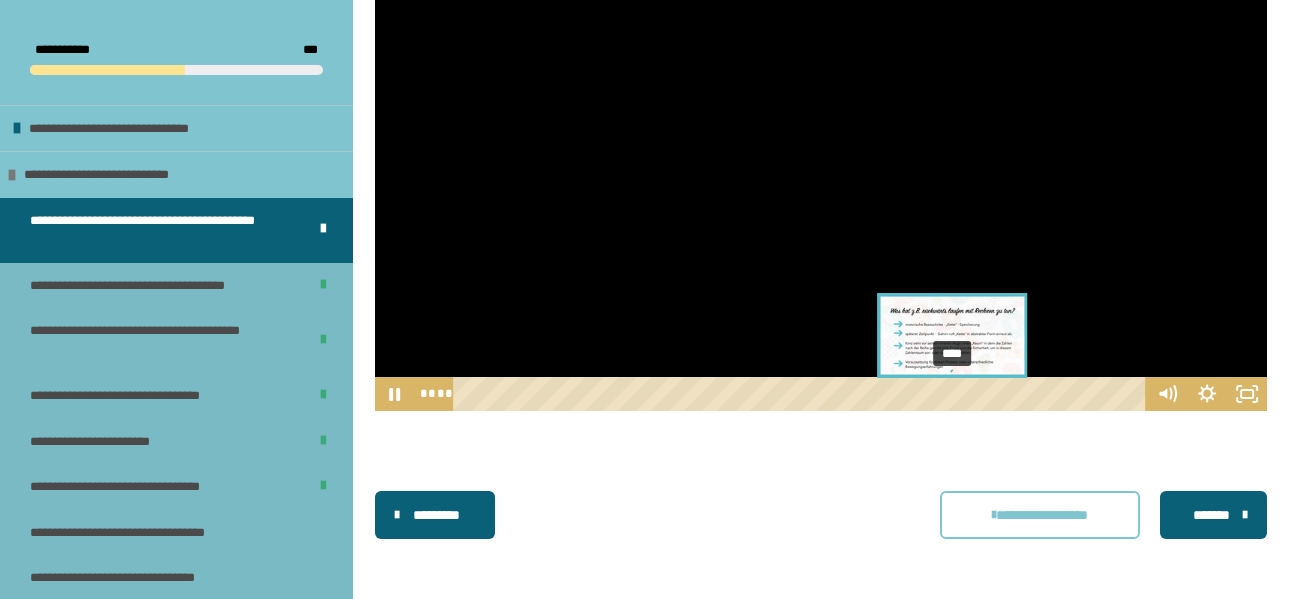 click on "****" at bounding box center [802, 394] 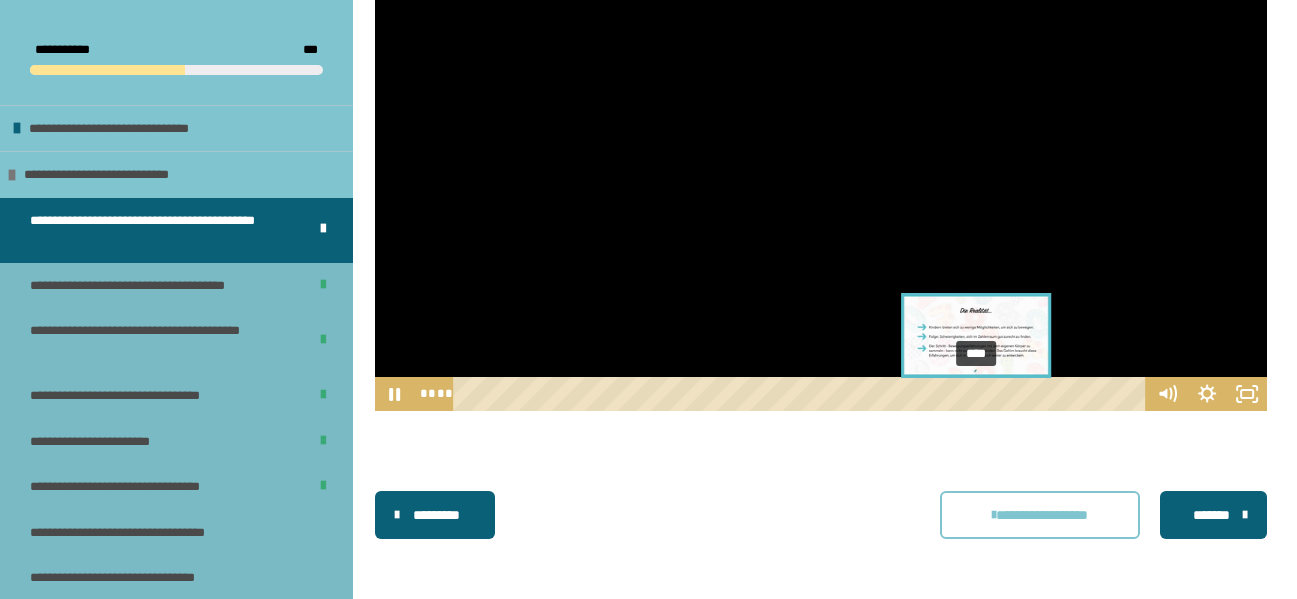 click on "****" at bounding box center [802, 394] 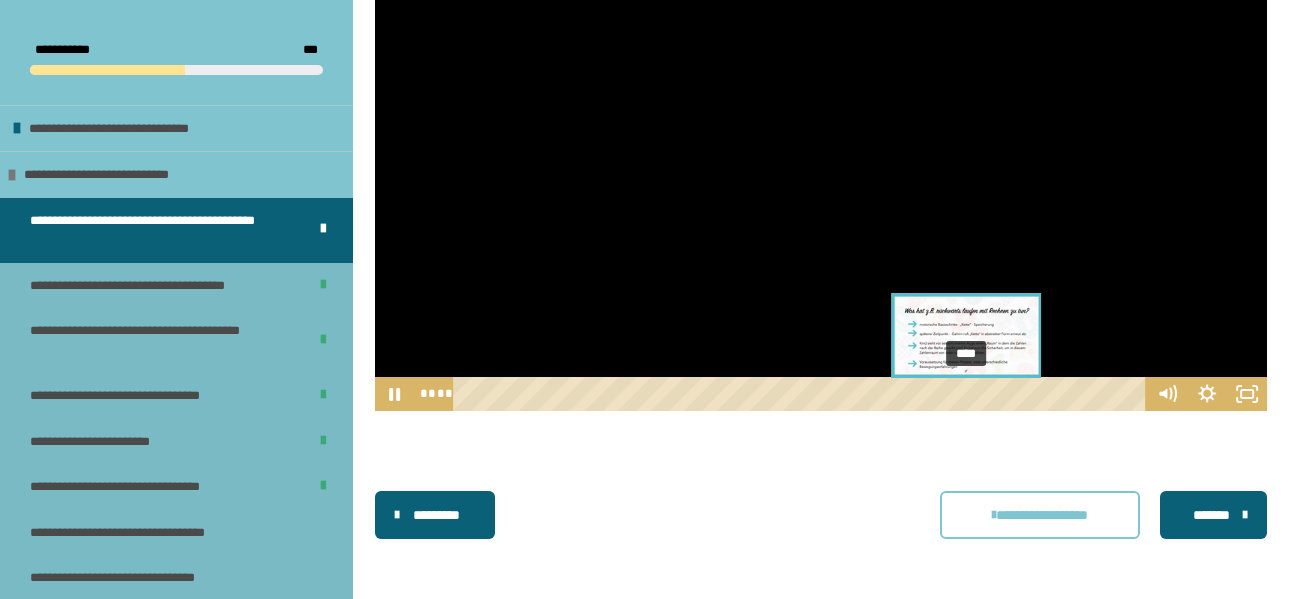 click on "****" at bounding box center [802, 394] 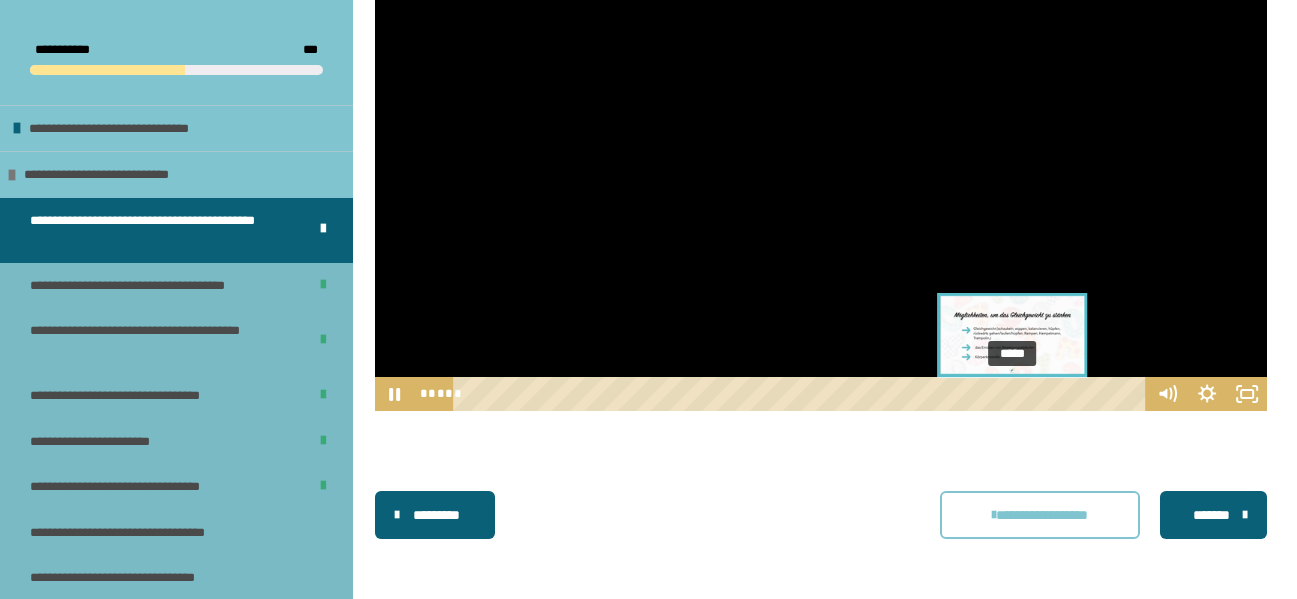 click on "*****" at bounding box center (802, 394) 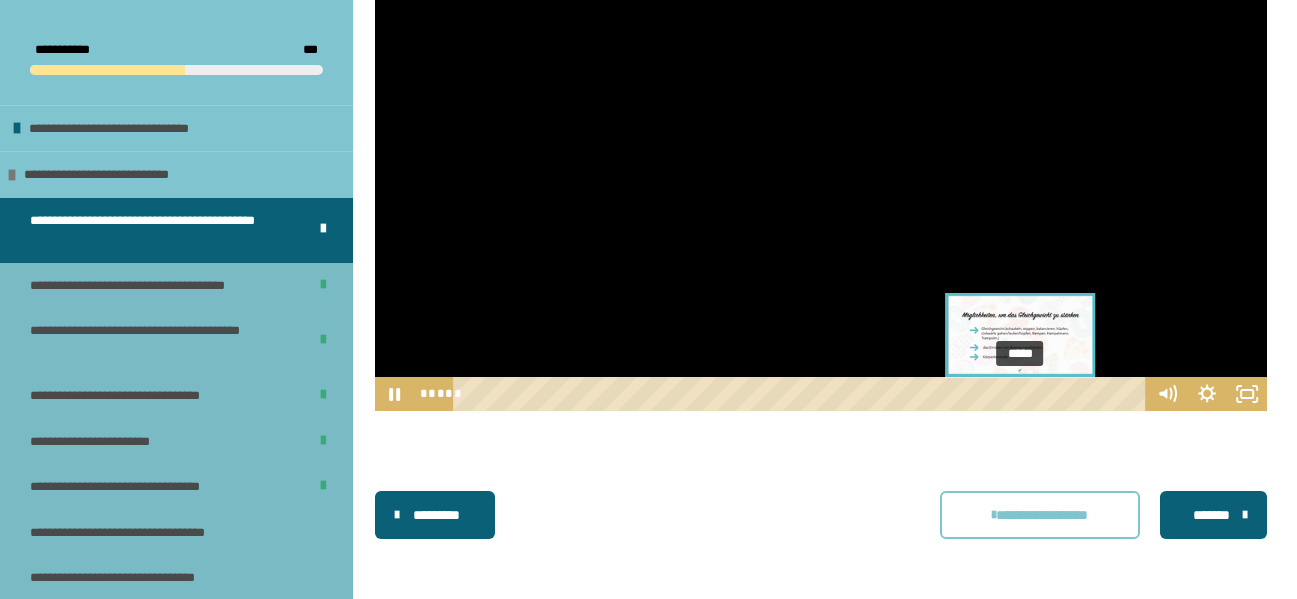 click on "*****" at bounding box center [802, 394] 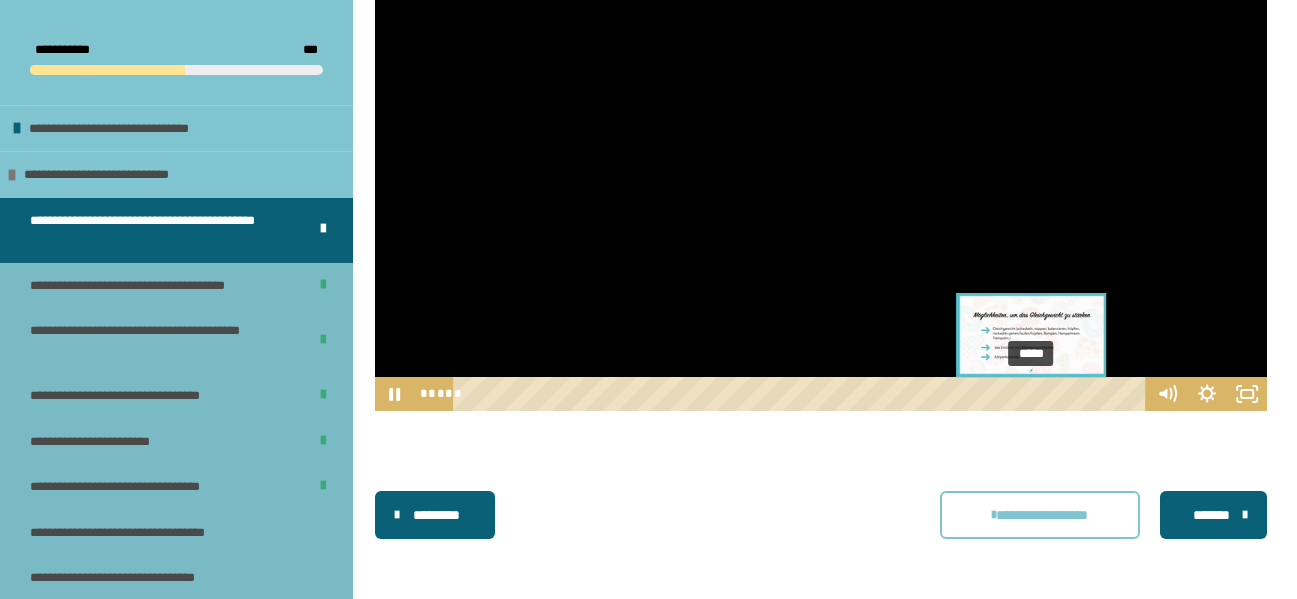 click on "*****" at bounding box center [802, 394] 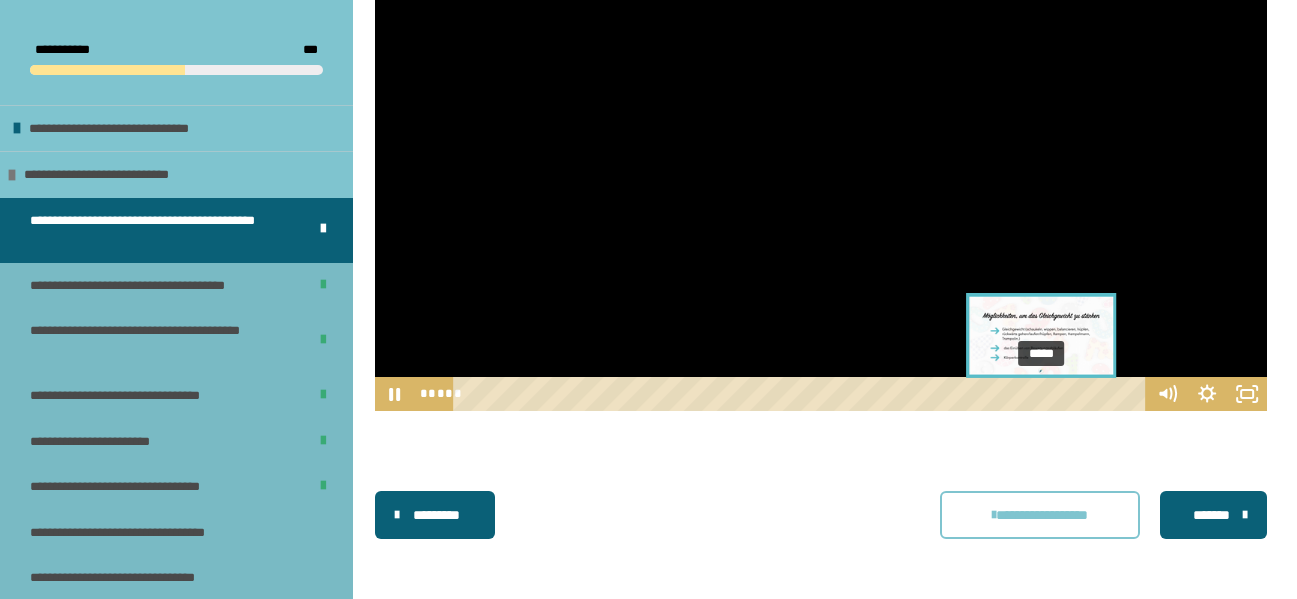 click on "*****" at bounding box center [802, 394] 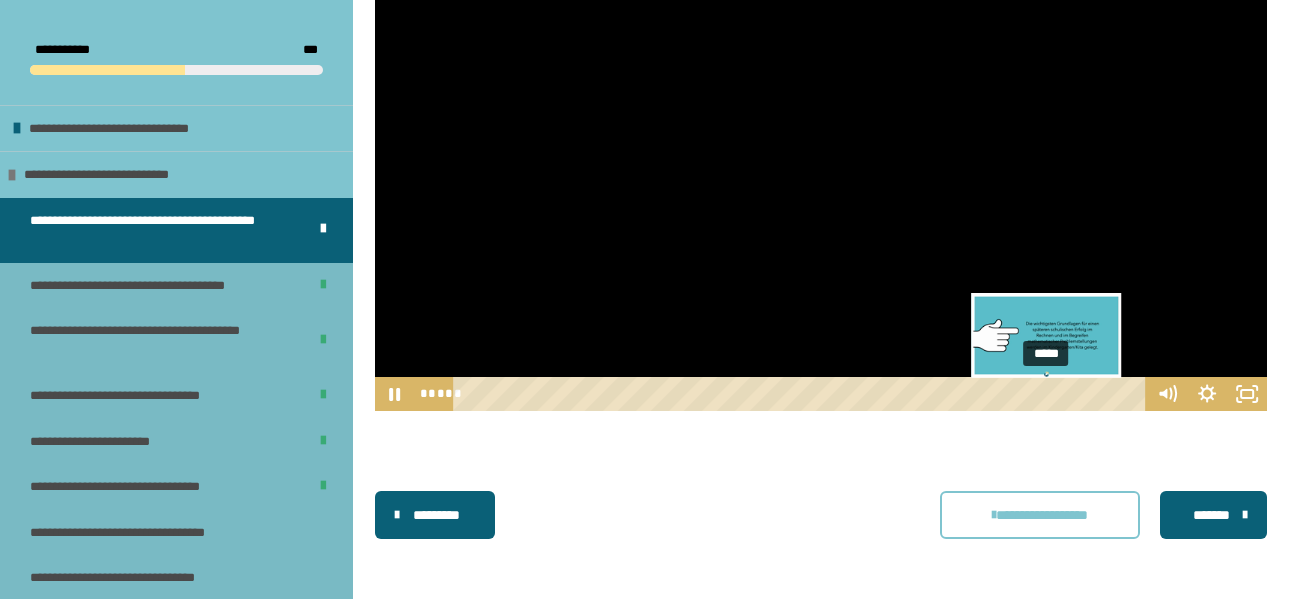 click at bounding box center [1042, 394] 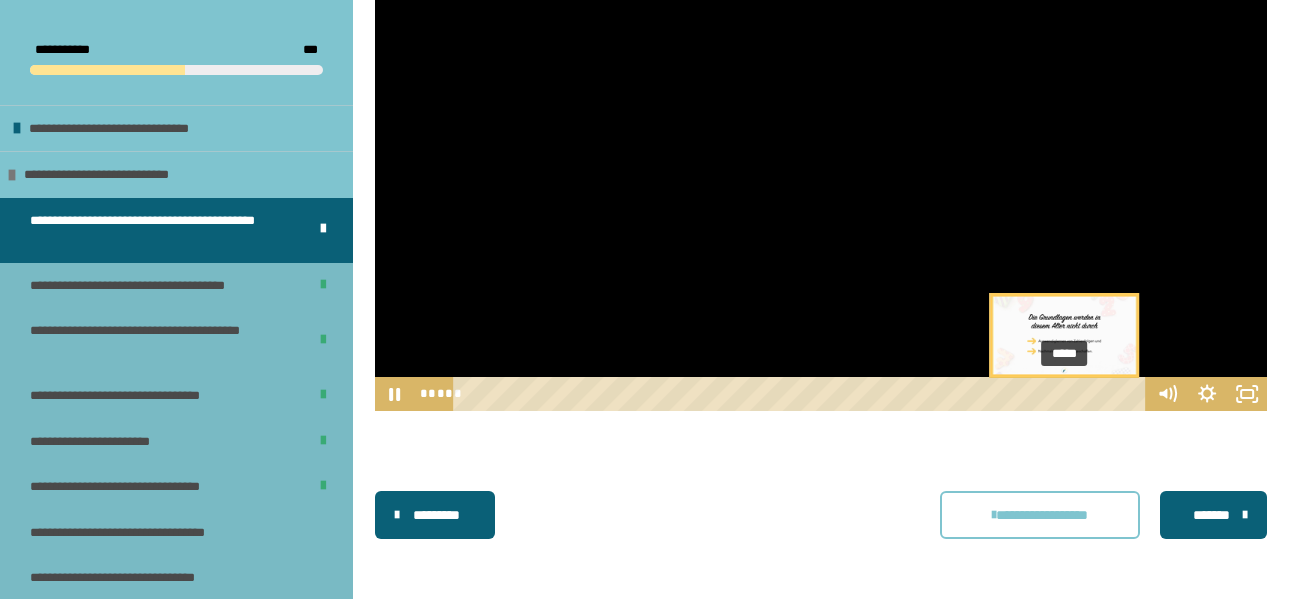 click on "*****" at bounding box center (802, 394) 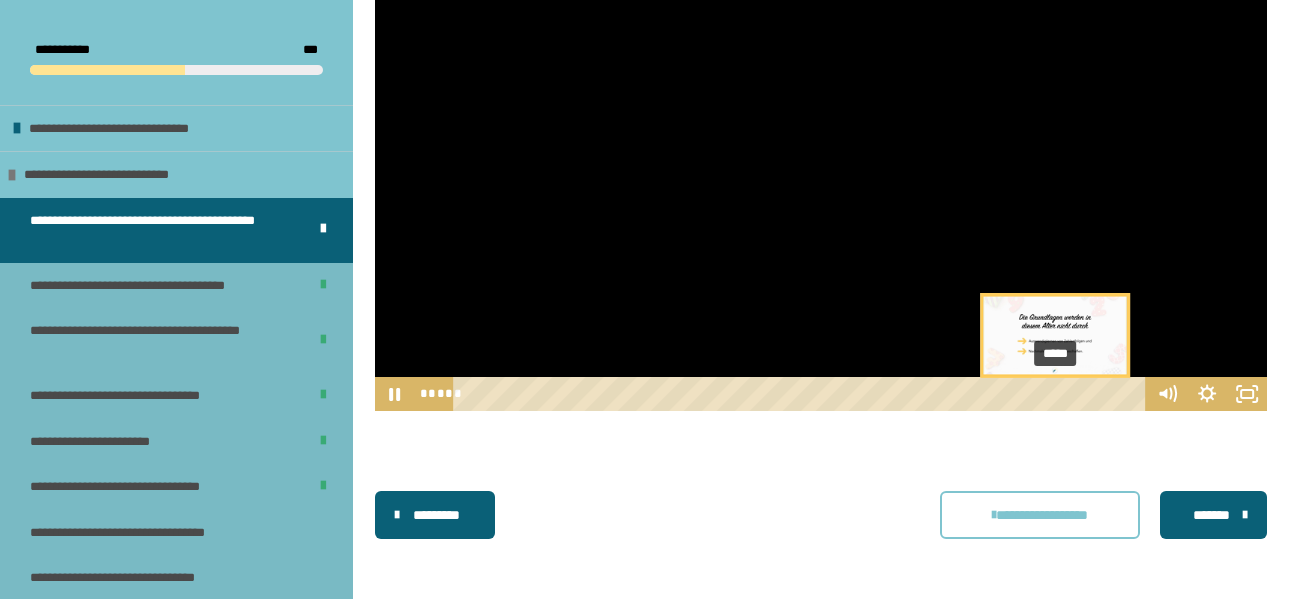 click on "*****" at bounding box center [802, 394] 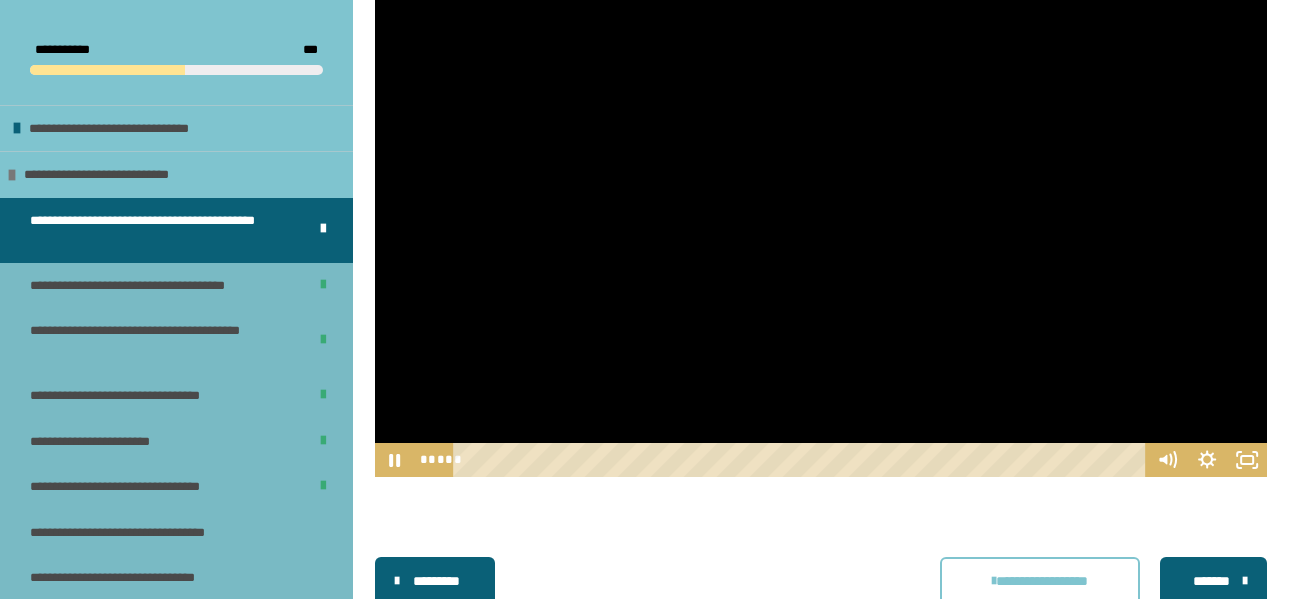 scroll, scrollTop: 695, scrollLeft: 0, axis: vertical 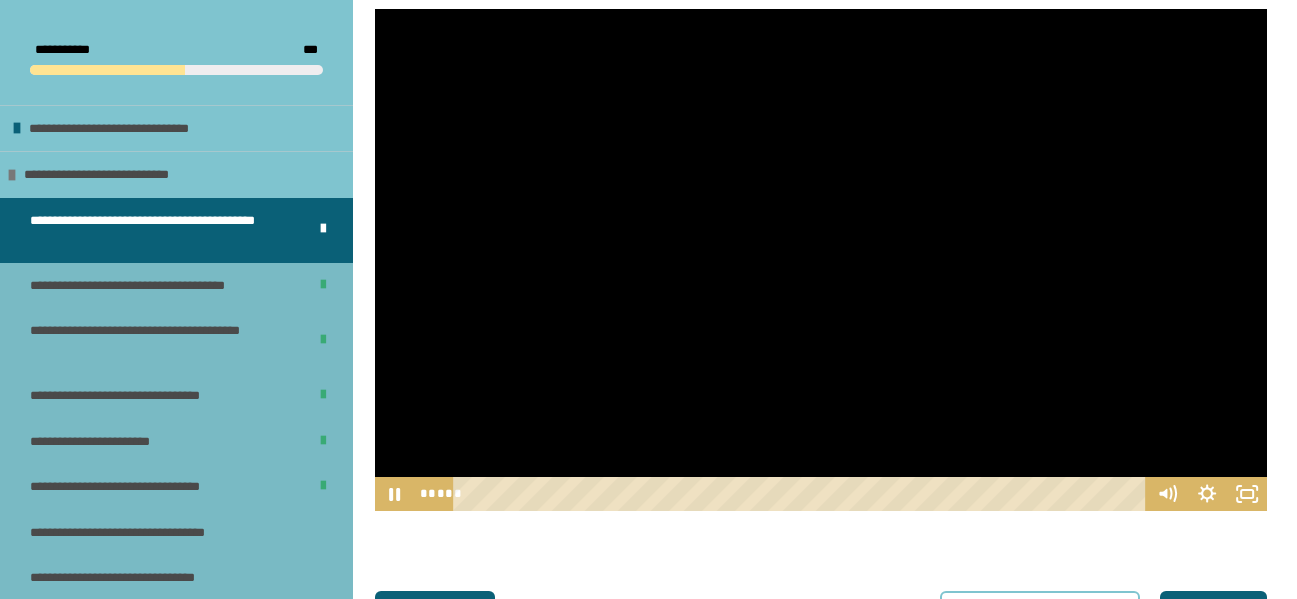 click at bounding box center (821, 260) 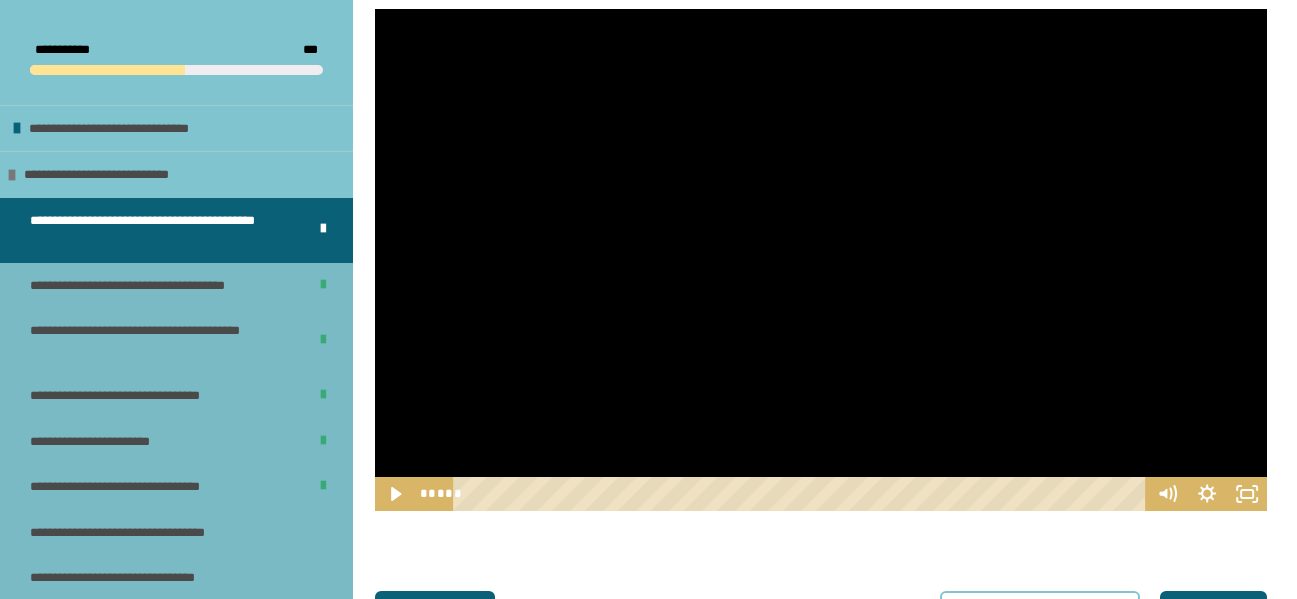 click at bounding box center [821, 260] 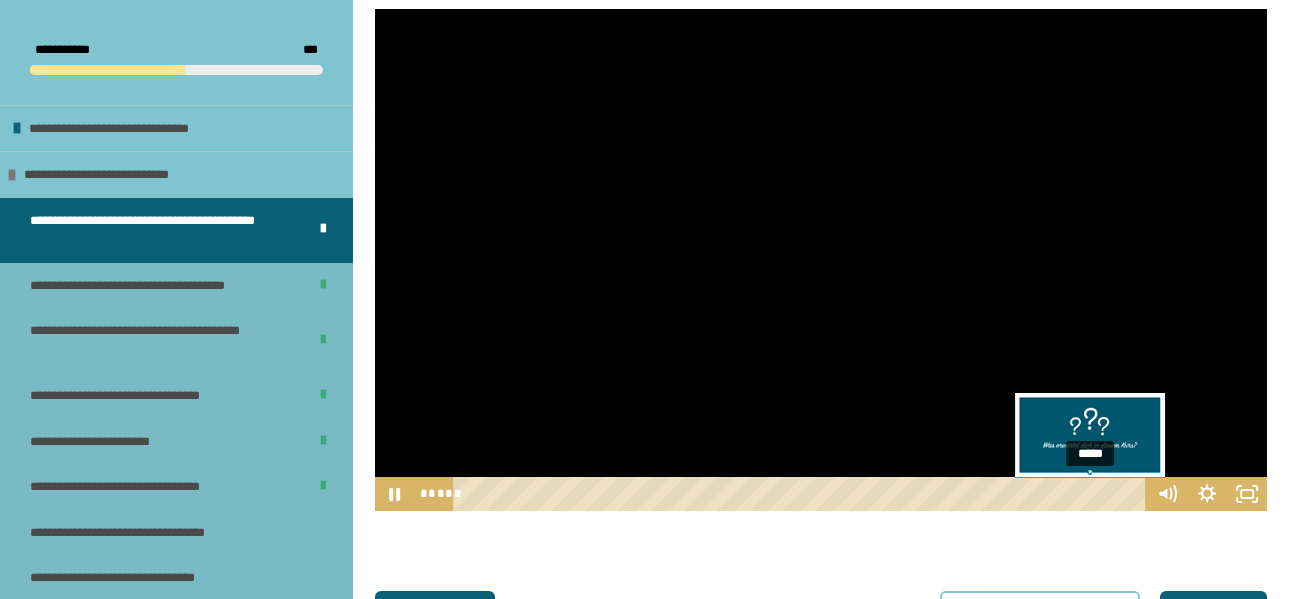 click on "*****" at bounding box center [802, 494] 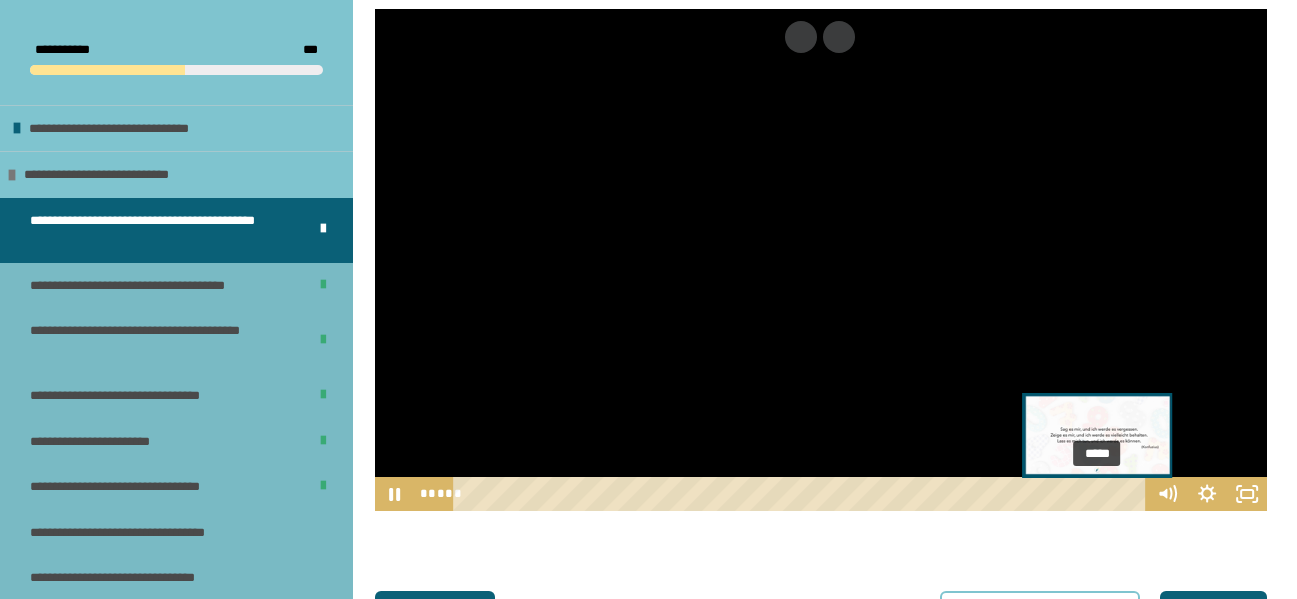 click at bounding box center [1097, 494] 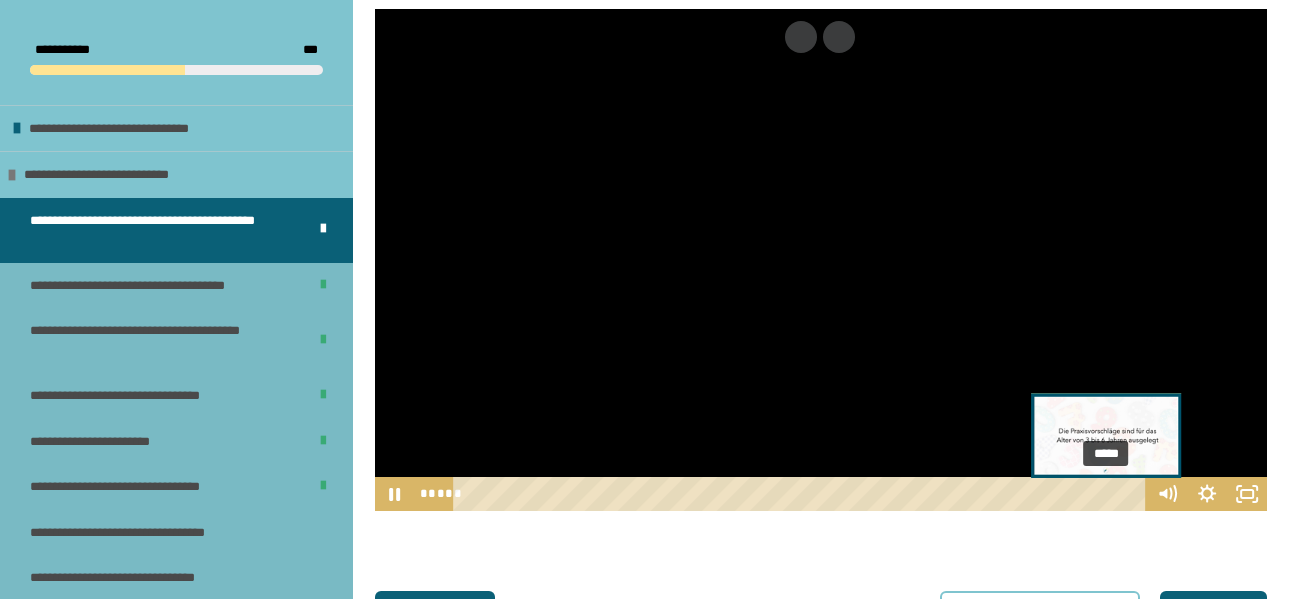 click on "*****" at bounding box center [802, 494] 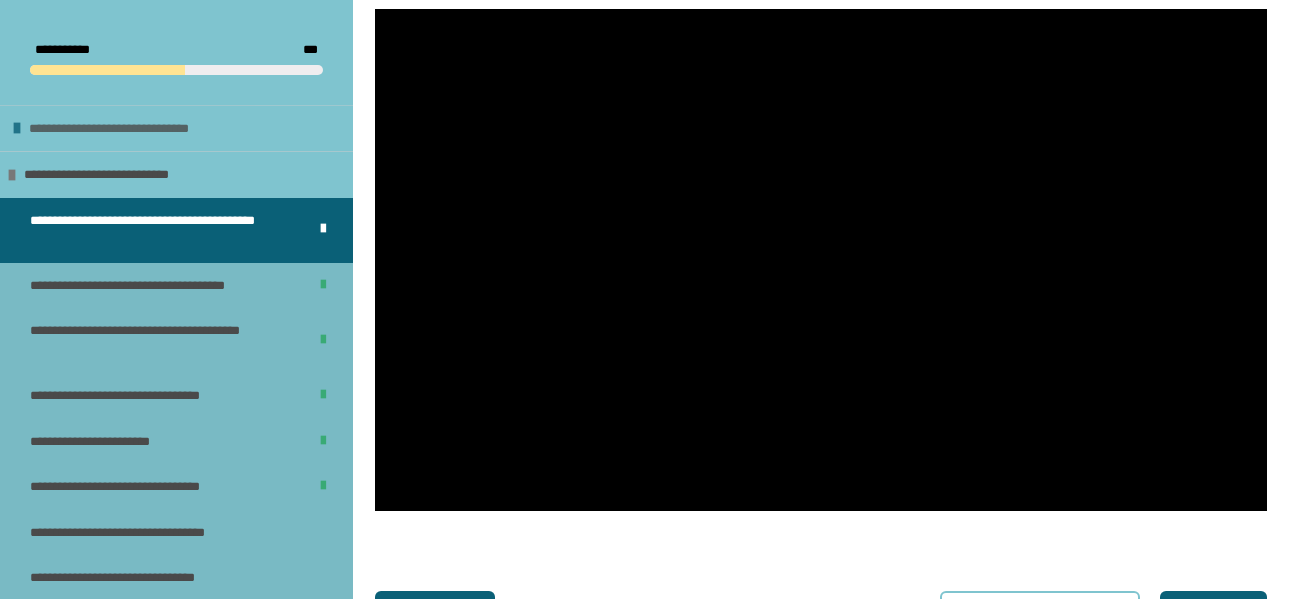 click on "**********" at bounding box center [136, 129] 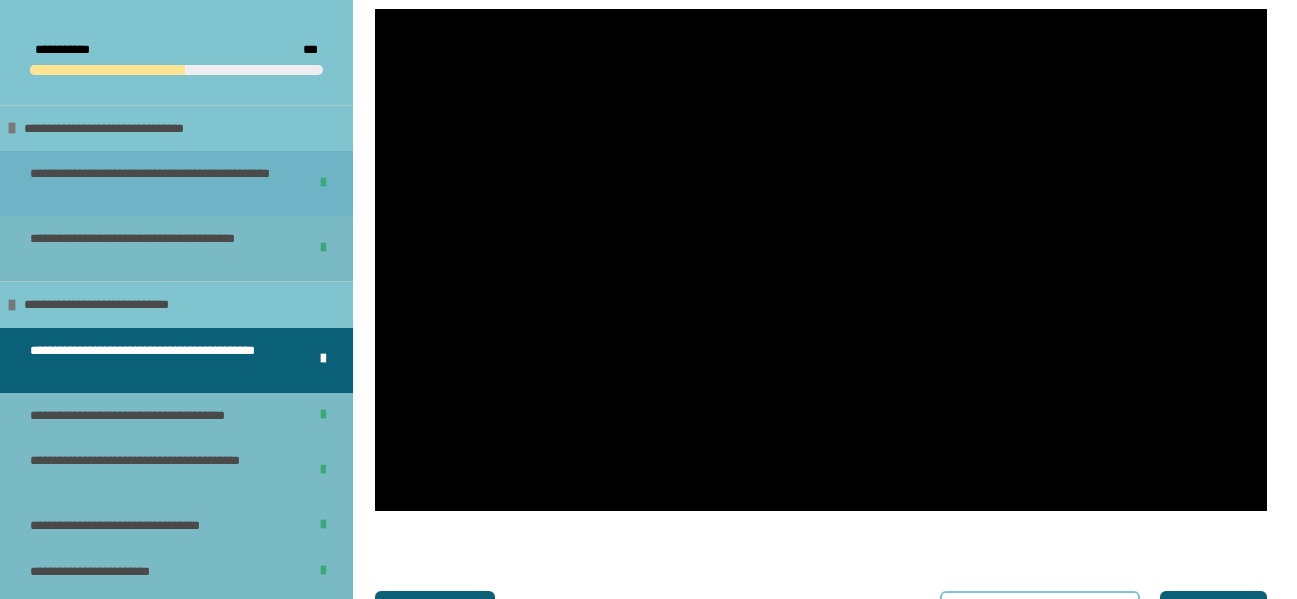 click on "**********" at bounding box center (153, 183) 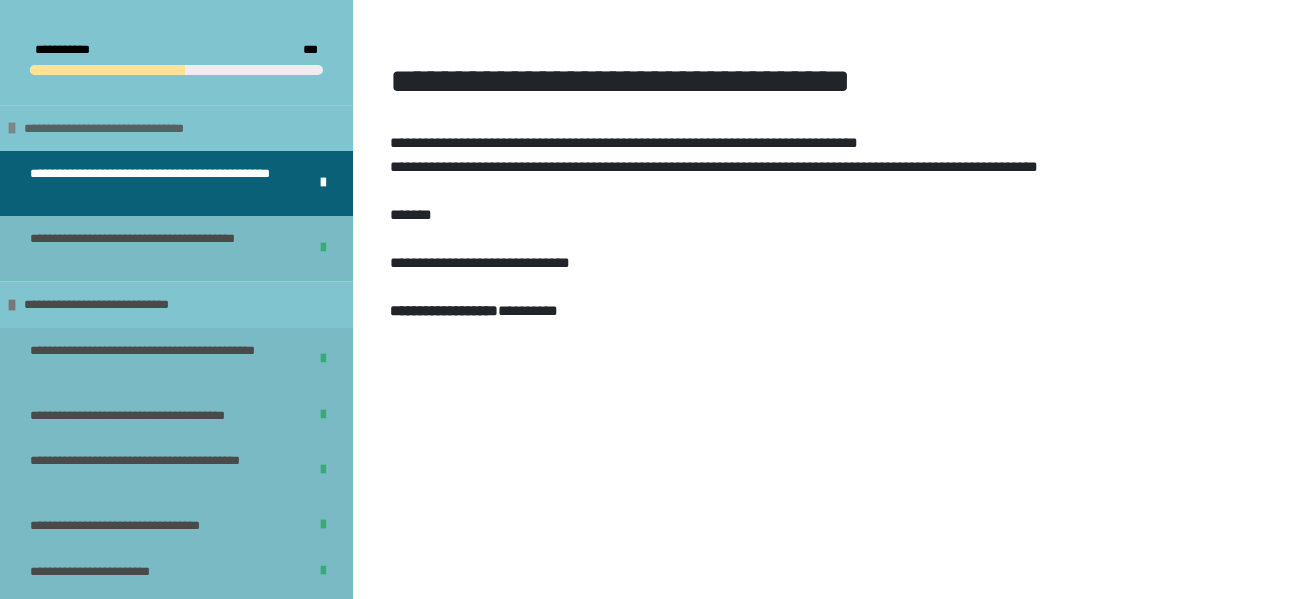 click on "**********" at bounding box center (131, 129) 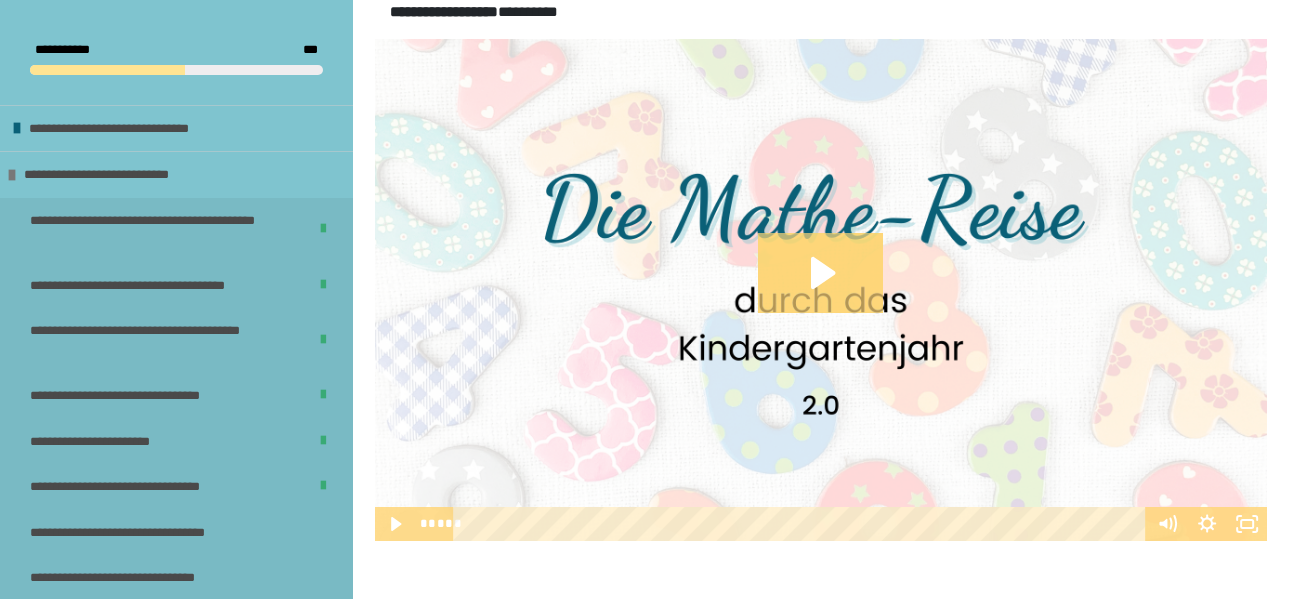 scroll, scrollTop: 583, scrollLeft: 0, axis: vertical 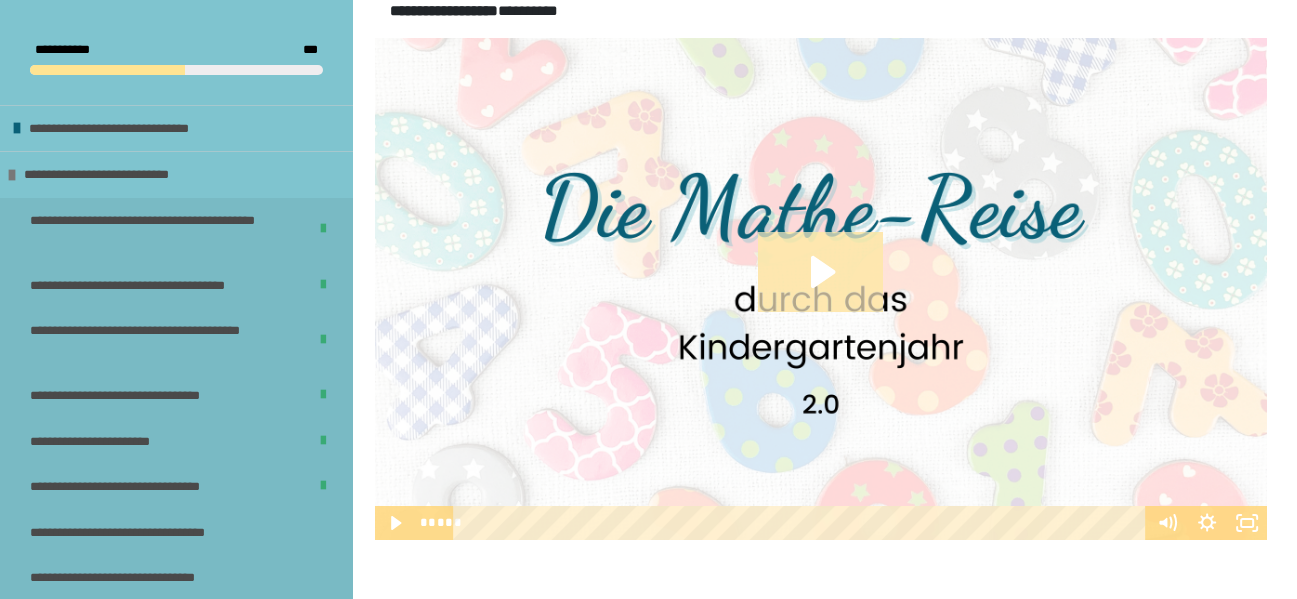 click 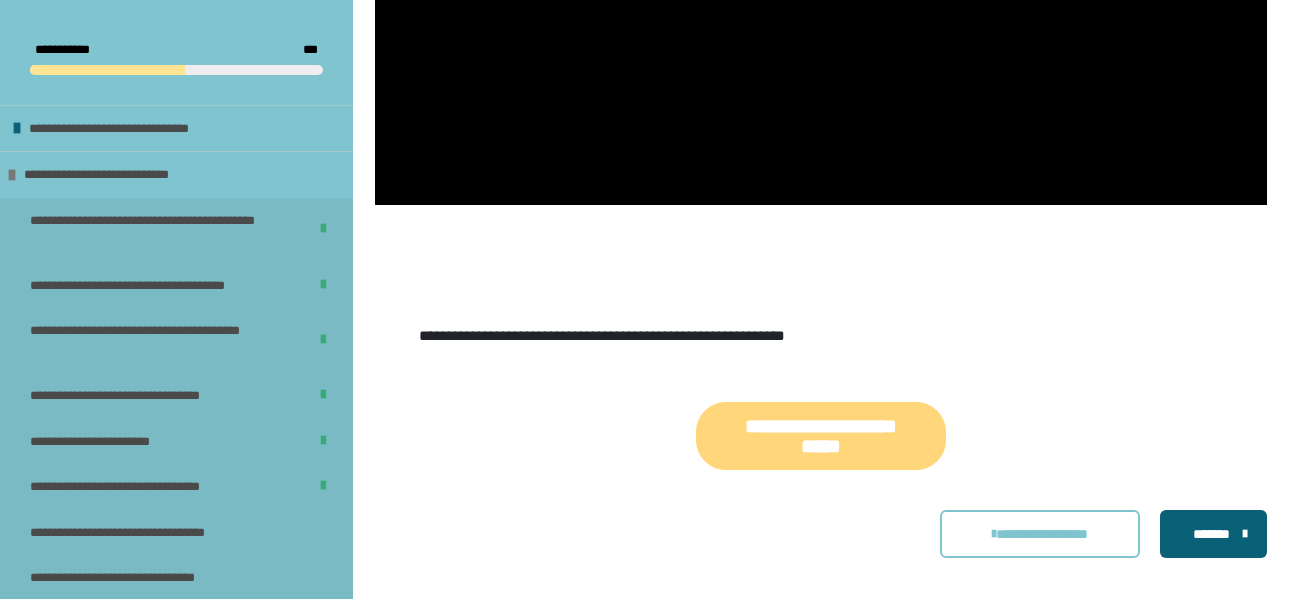 scroll, scrollTop: 937, scrollLeft: 0, axis: vertical 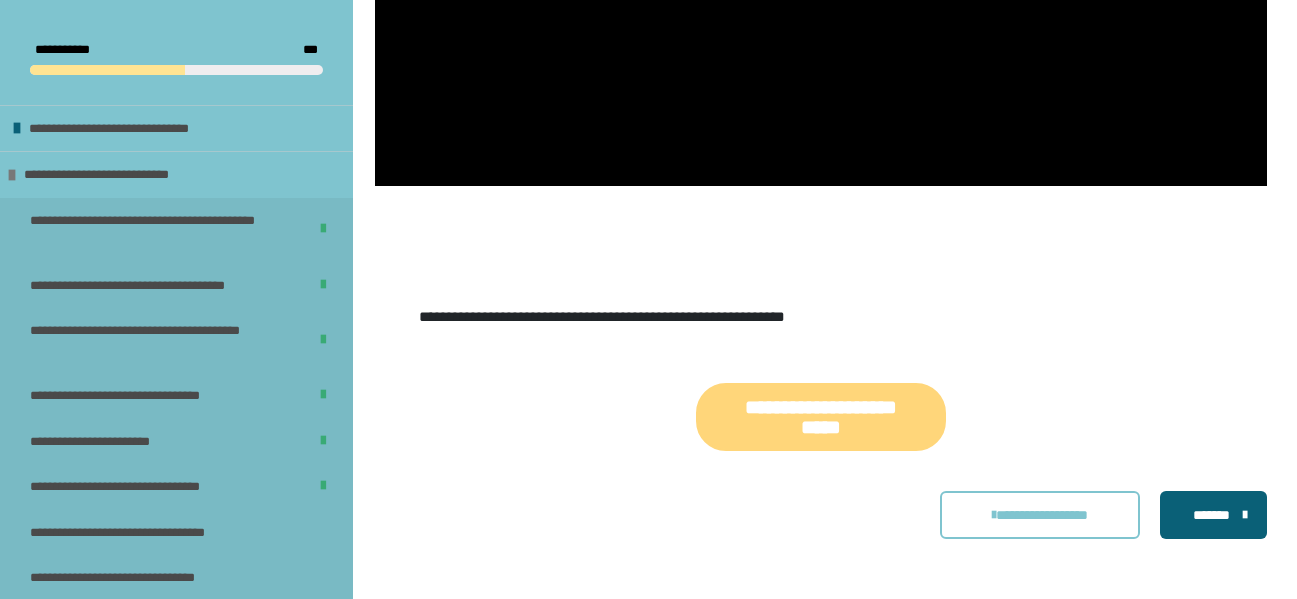 click on "*******" at bounding box center [1211, 515] 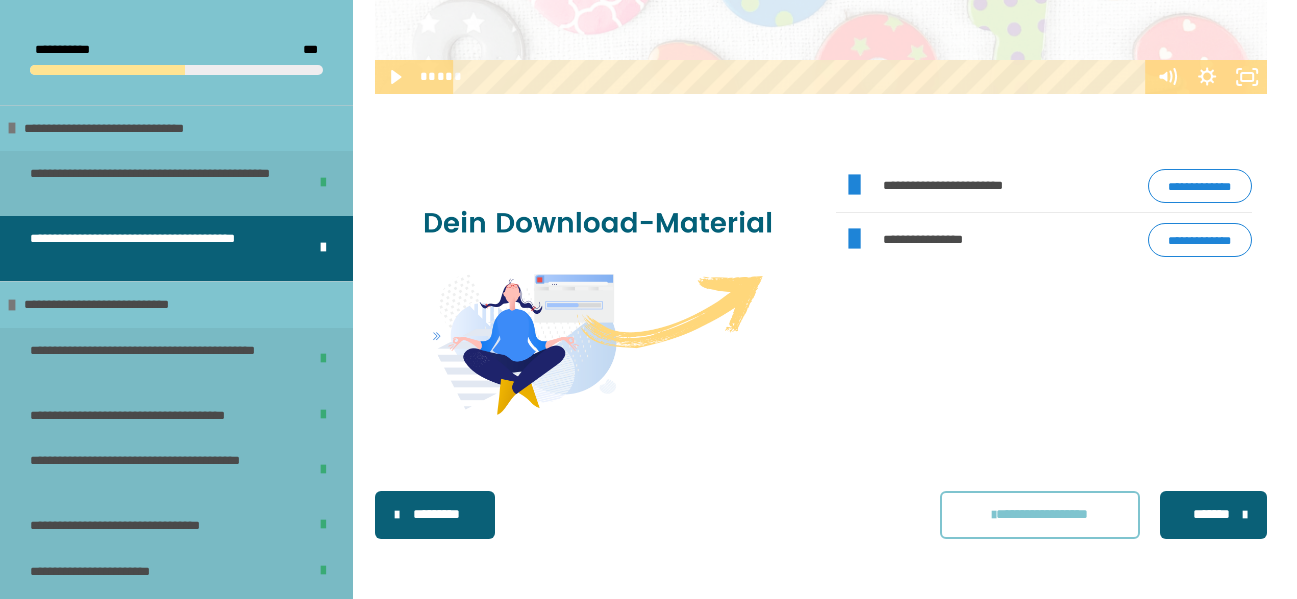 scroll, scrollTop: 1142, scrollLeft: 0, axis: vertical 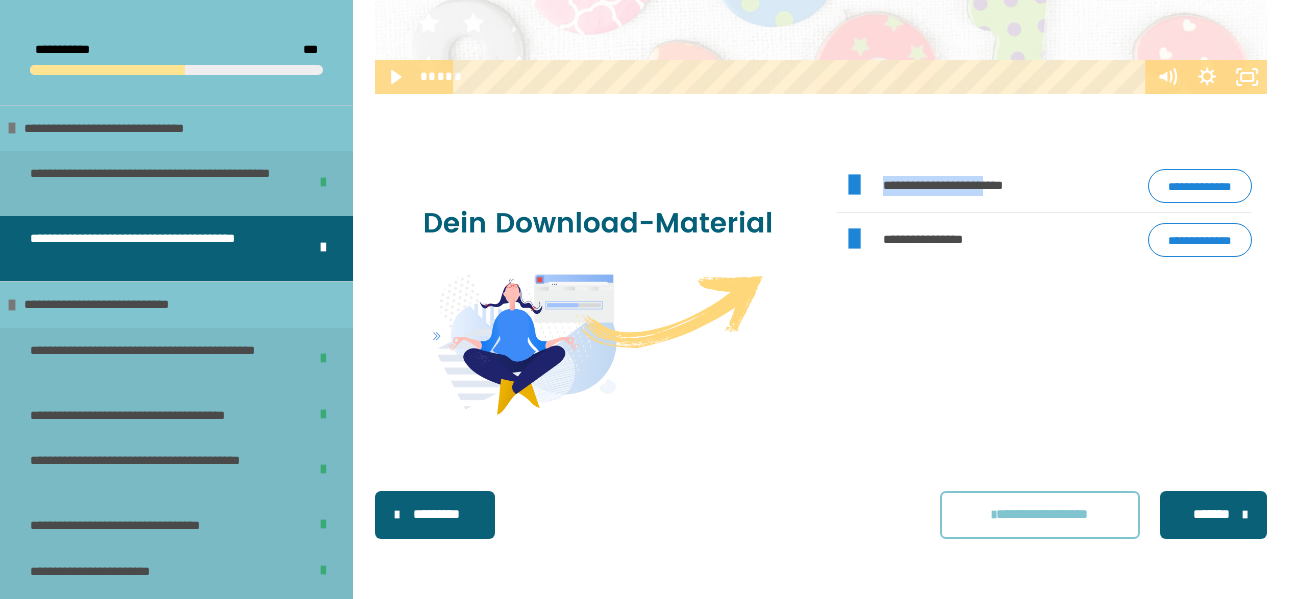 click on "**********" at bounding box center (973, 185) 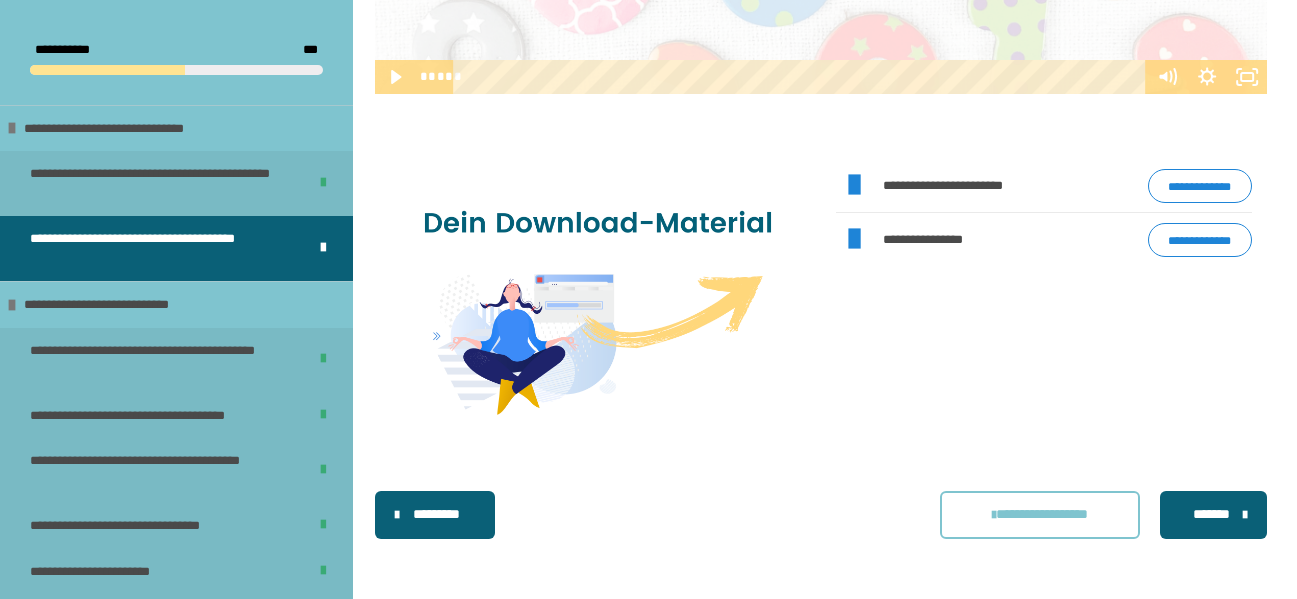 click at bounding box center (854, 185) 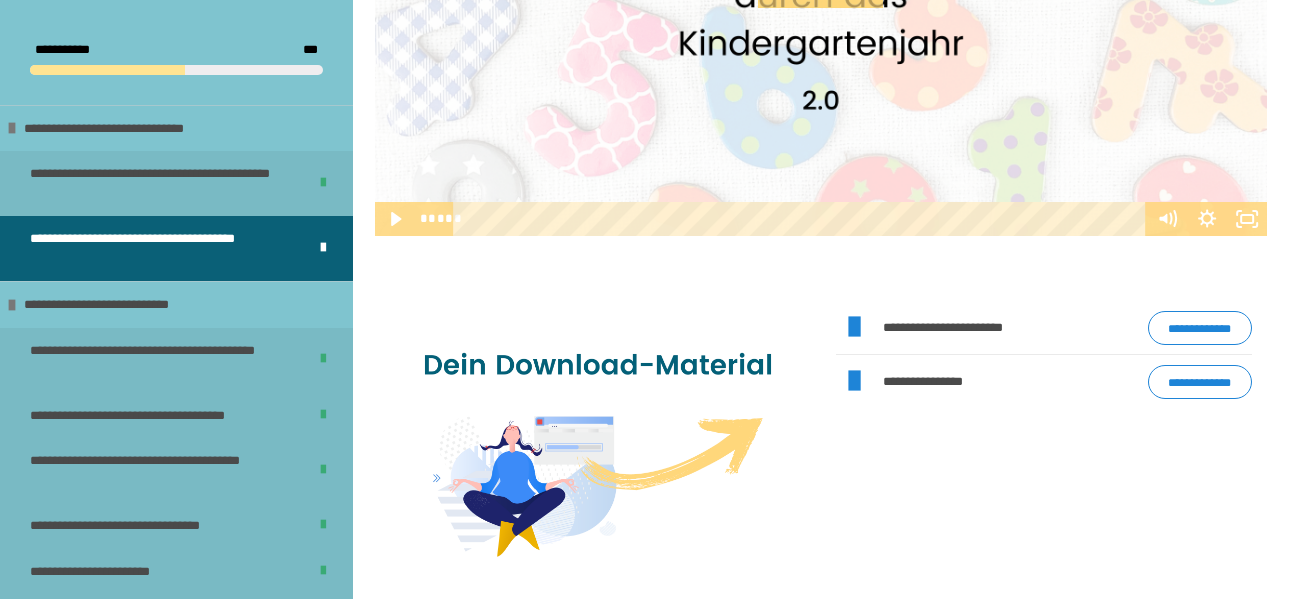 scroll, scrollTop: 642, scrollLeft: 0, axis: vertical 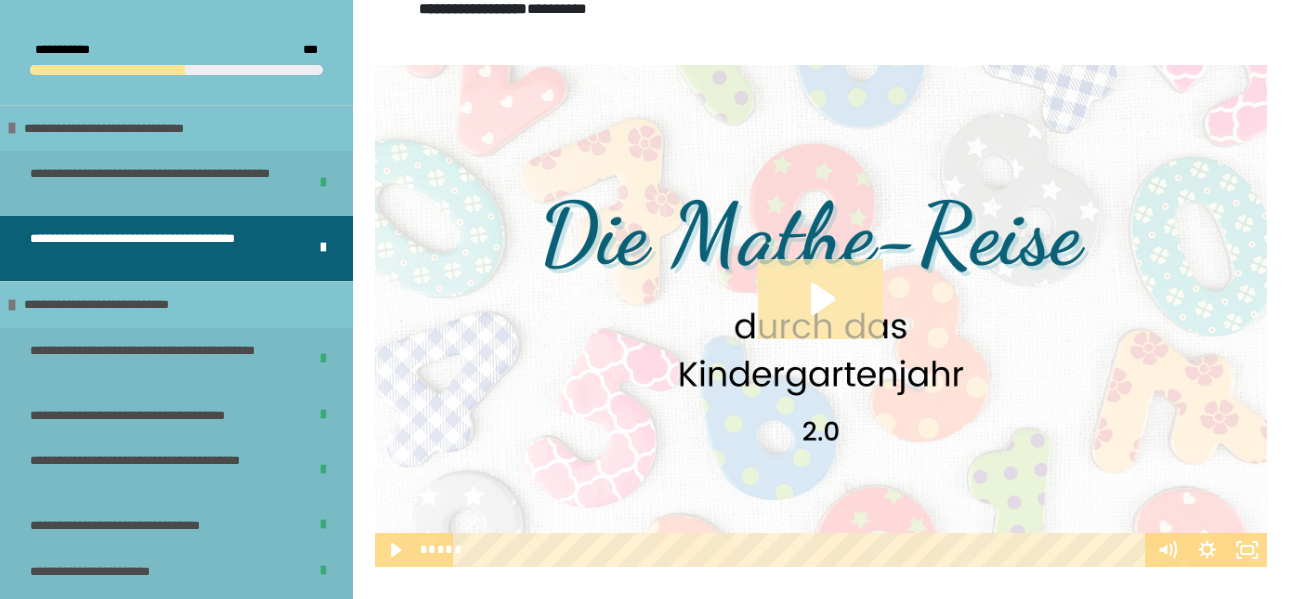 click 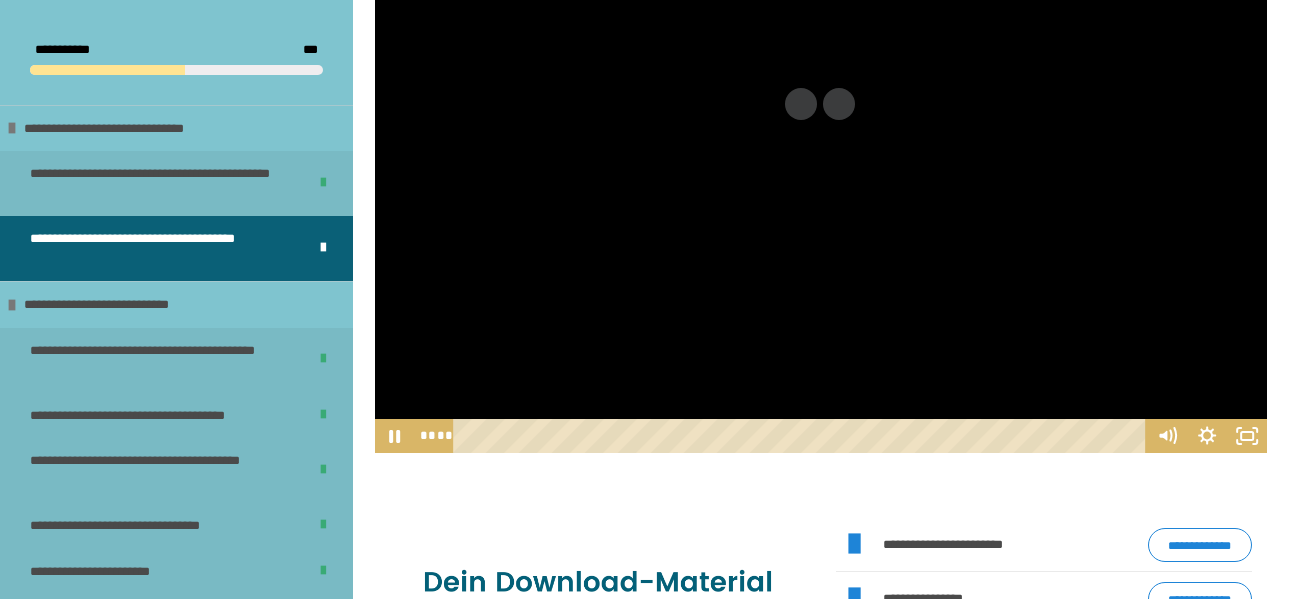scroll, scrollTop: 1142, scrollLeft: 0, axis: vertical 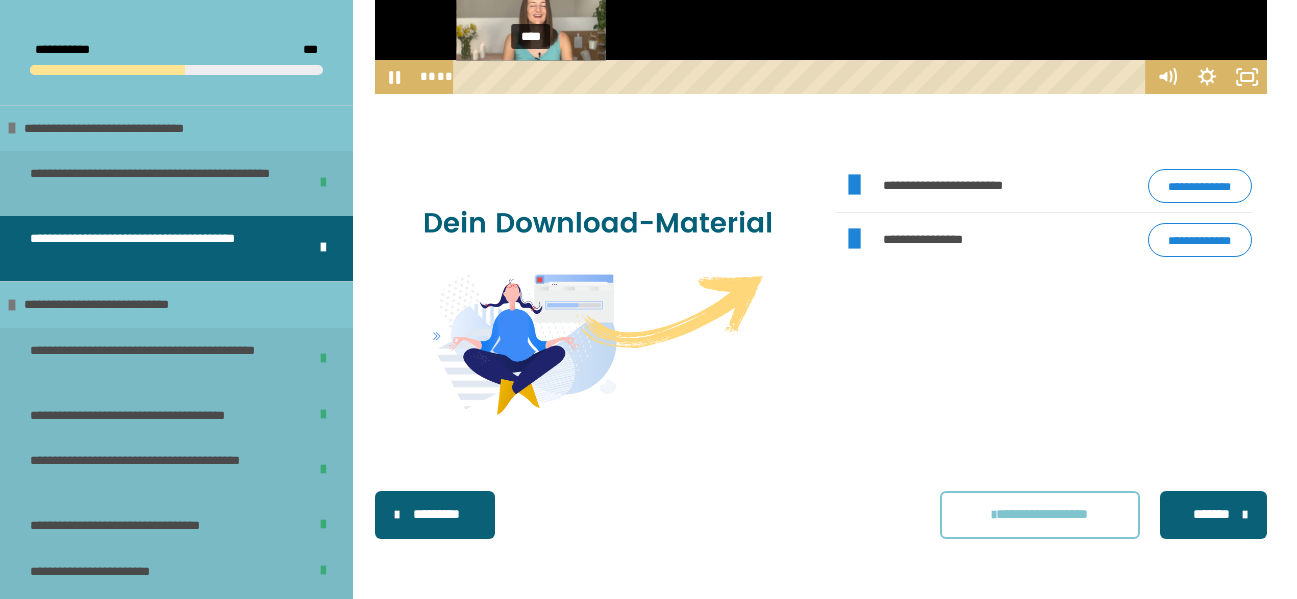 click on "****" at bounding box center (802, 77) 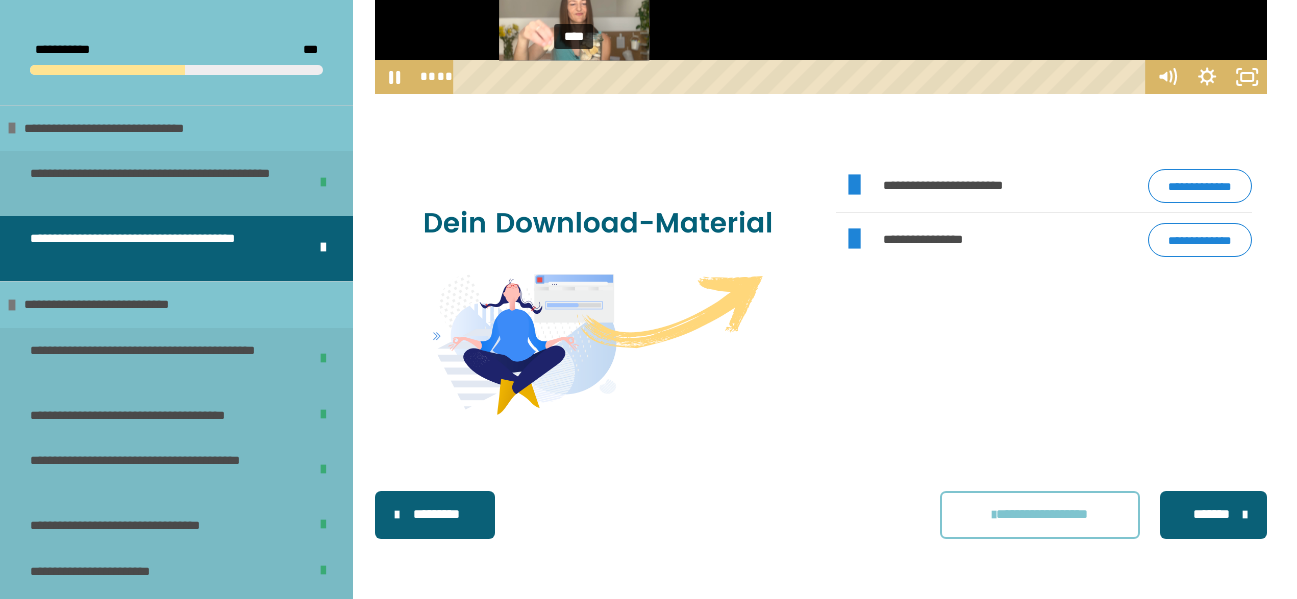 click on "****" at bounding box center [802, 77] 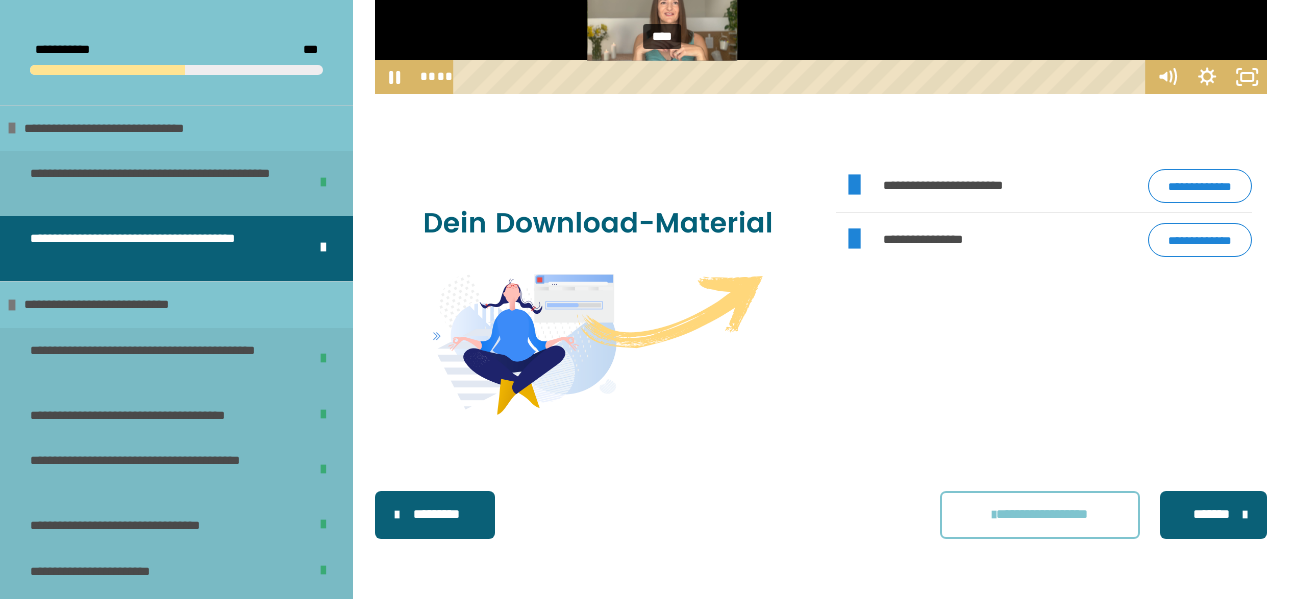 click on "****" at bounding box center [802, 77] 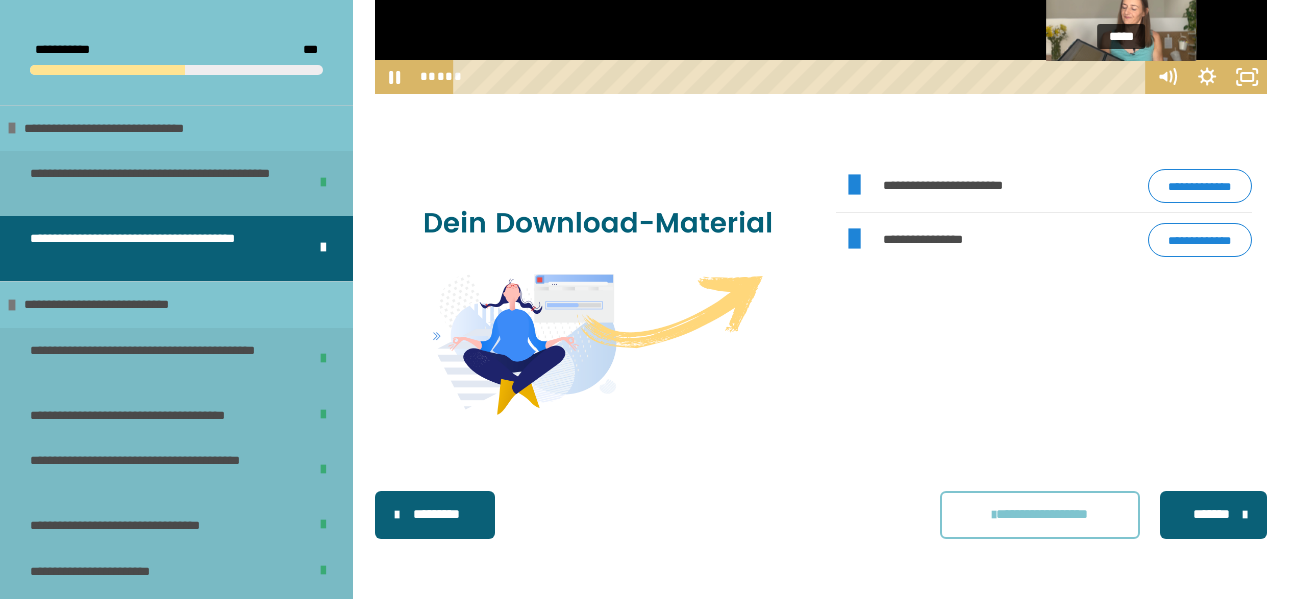 click on "*****" at bounding box center [802, 77] 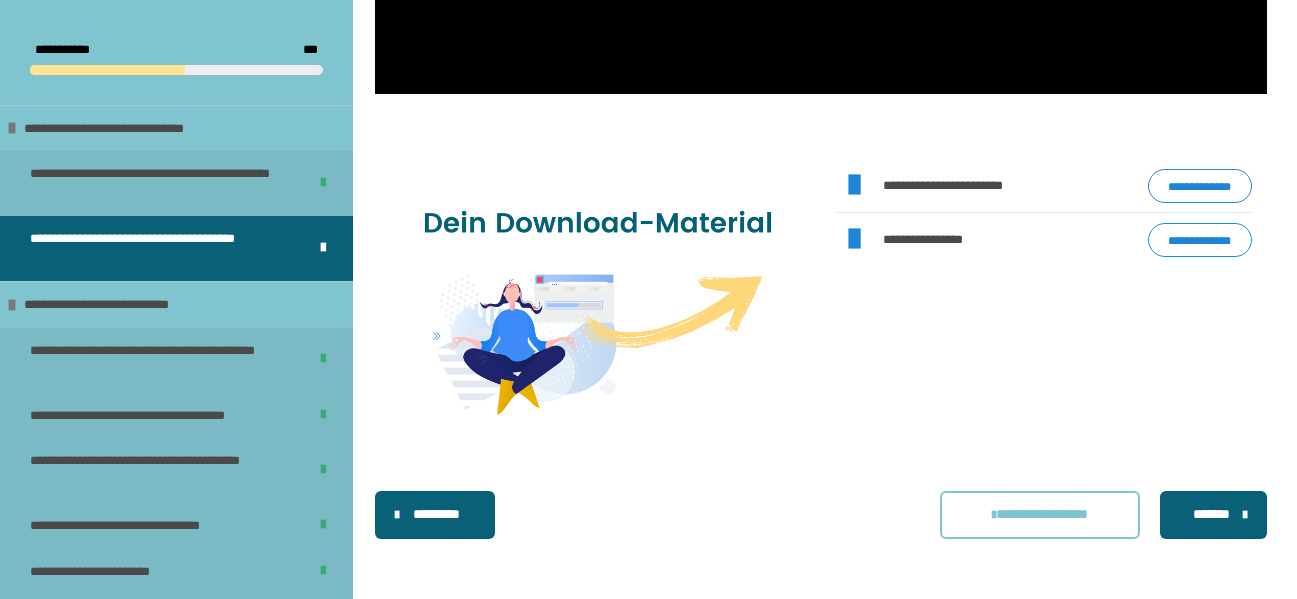 click on "*******" at bounding box center (1211, 514) 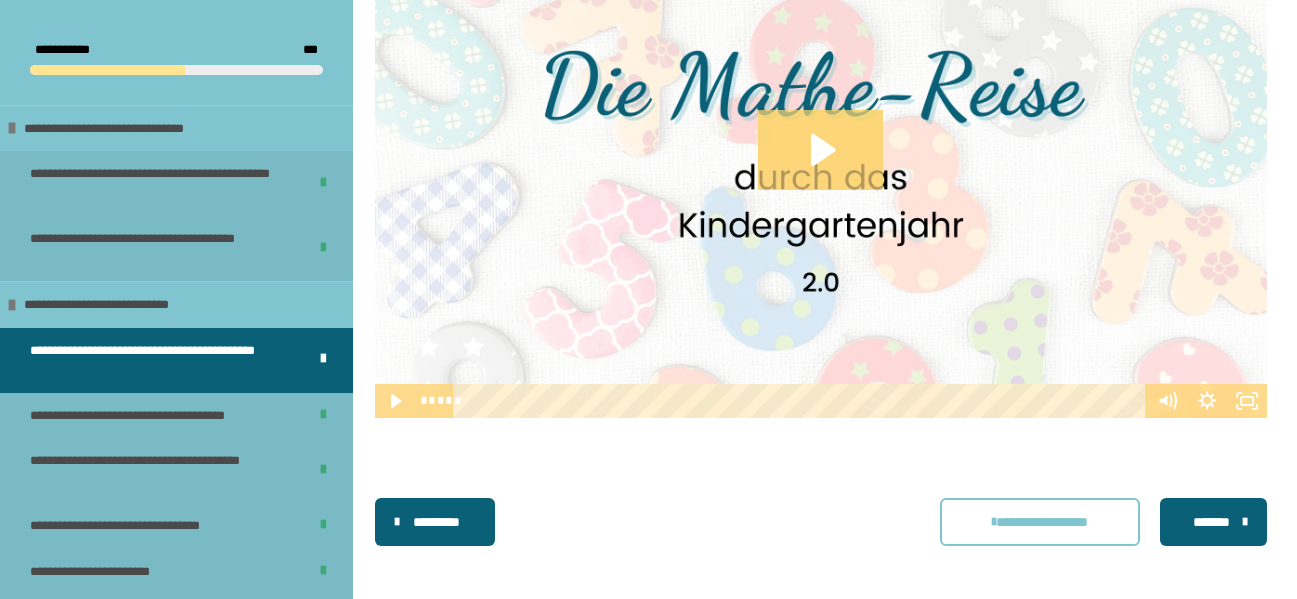 scroll, scrollTop: 795, scrollLeft: 0, axis: vertical 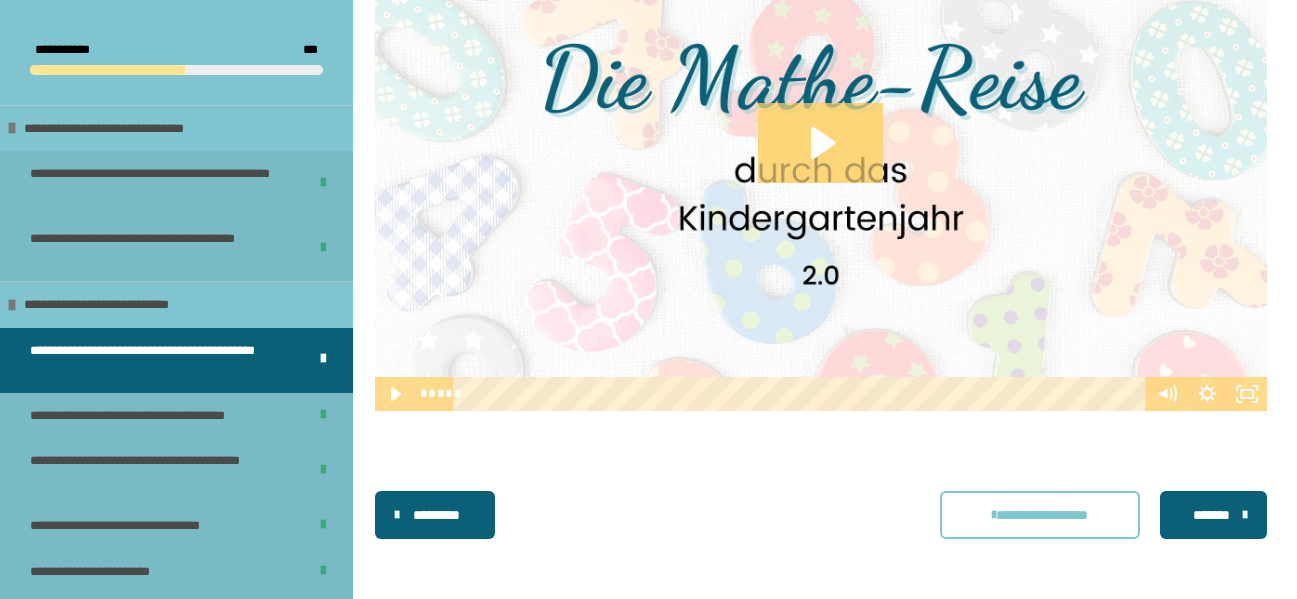 click on "*********" at bounding box center [437, 515] 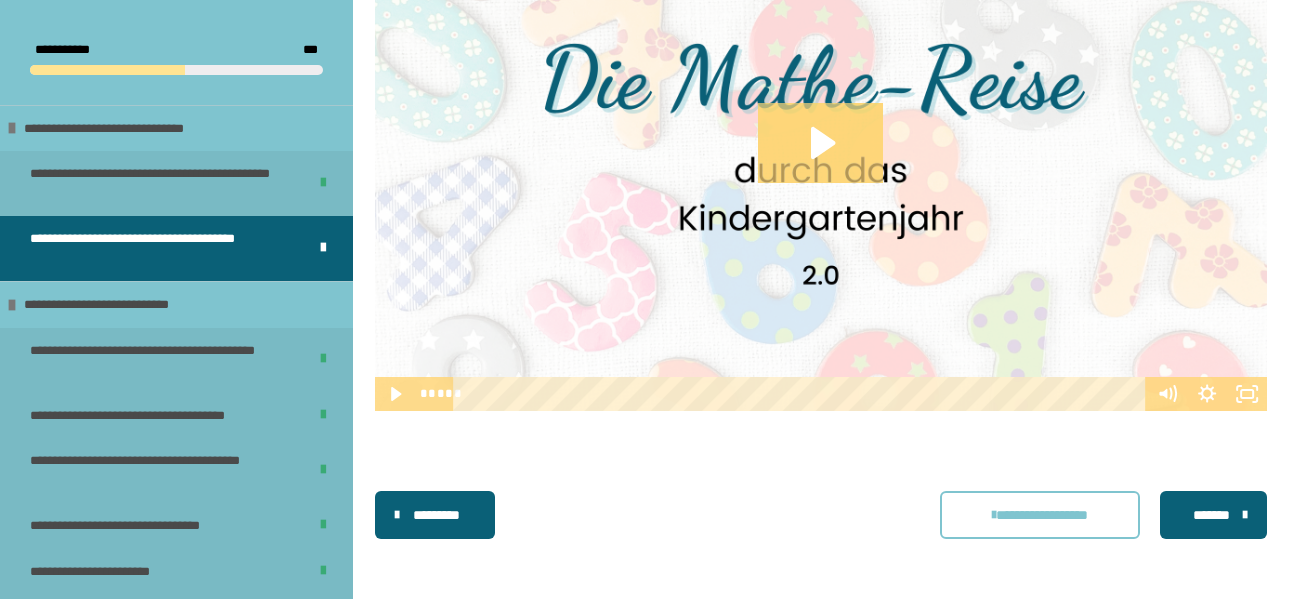 scroll, scrollTop: 664, scrollLeft: 0, axis: vertical 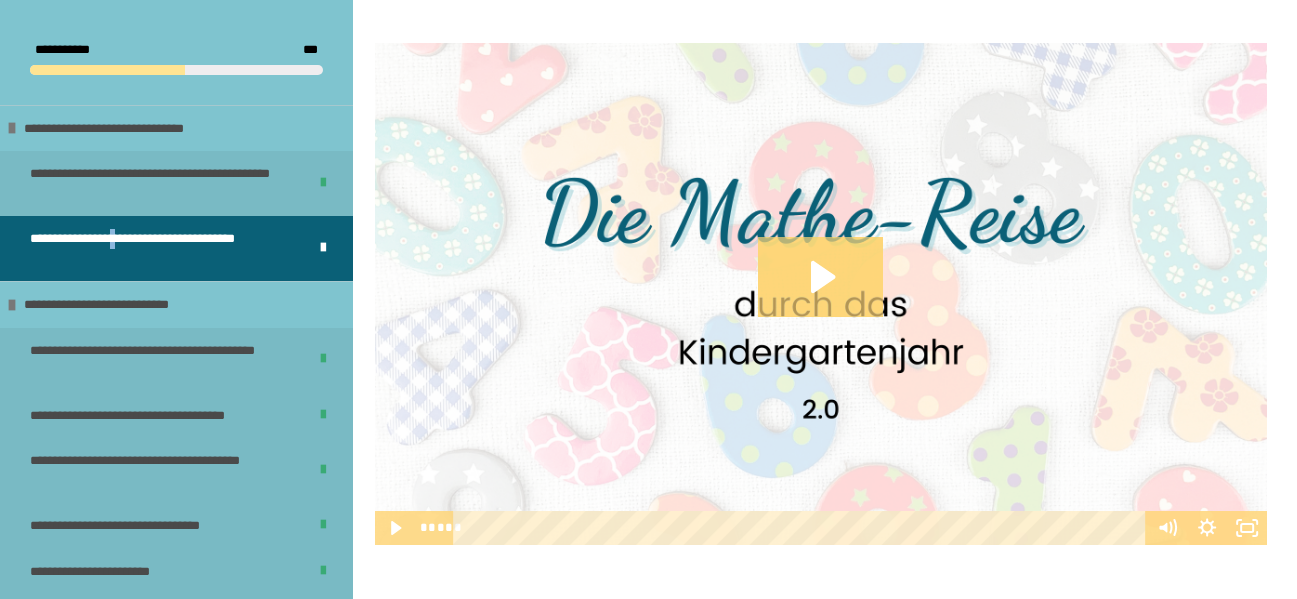 click on "**********" at bounding box center [153, 248] 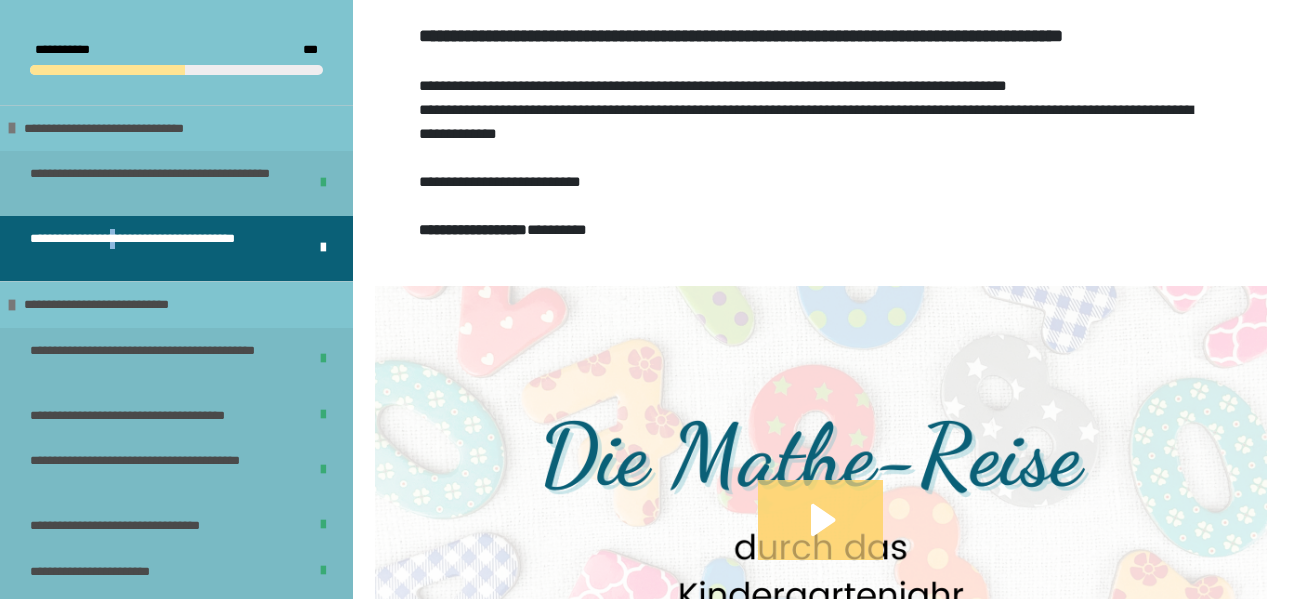 scroll, scrollTop: 583, scrollLeft: 0, axis: vertical 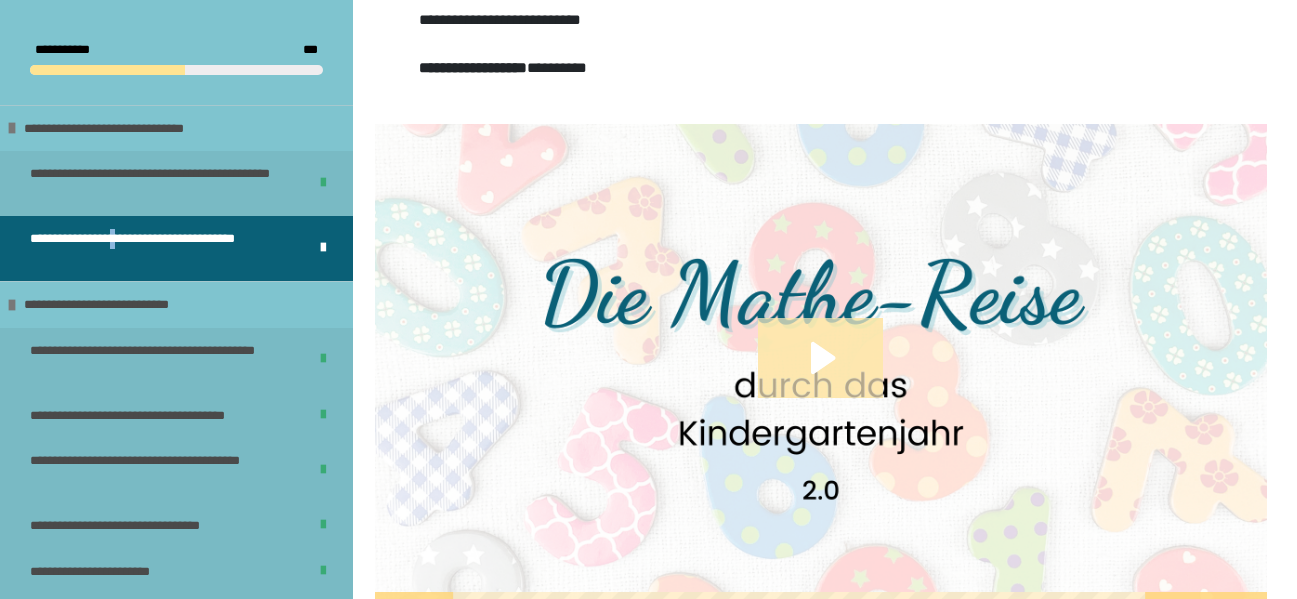 click 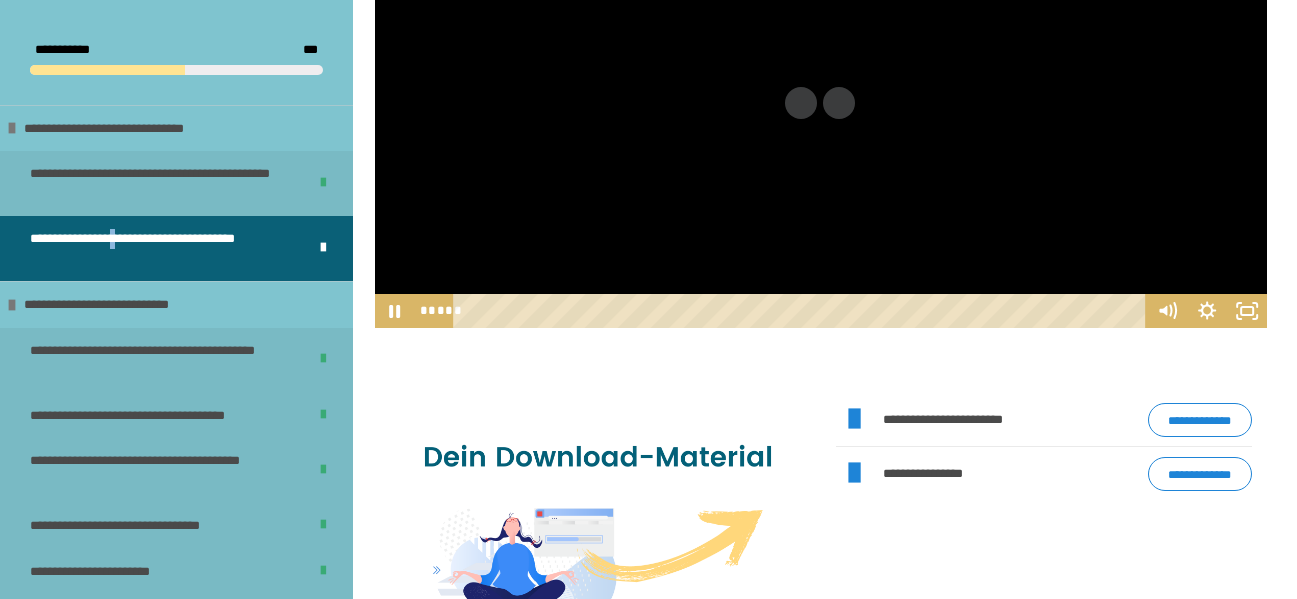 scroll, scrollTop: 883, scrollLeft: 0, axis: vertical 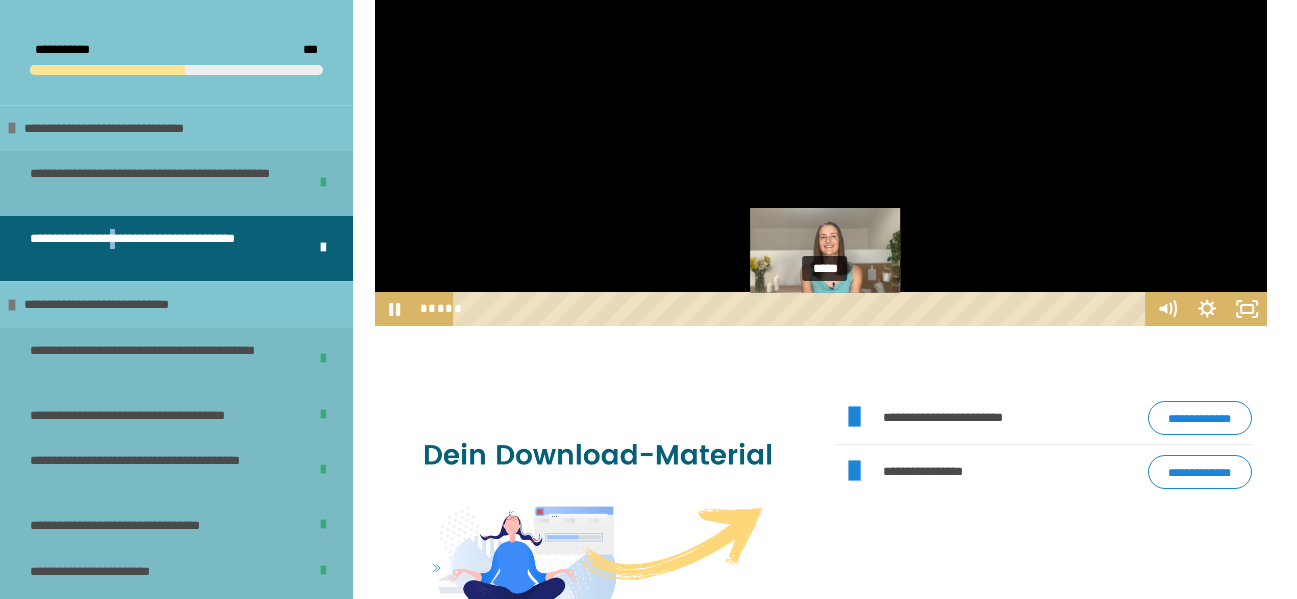 click on "*****" at bounding box center [802, 309] 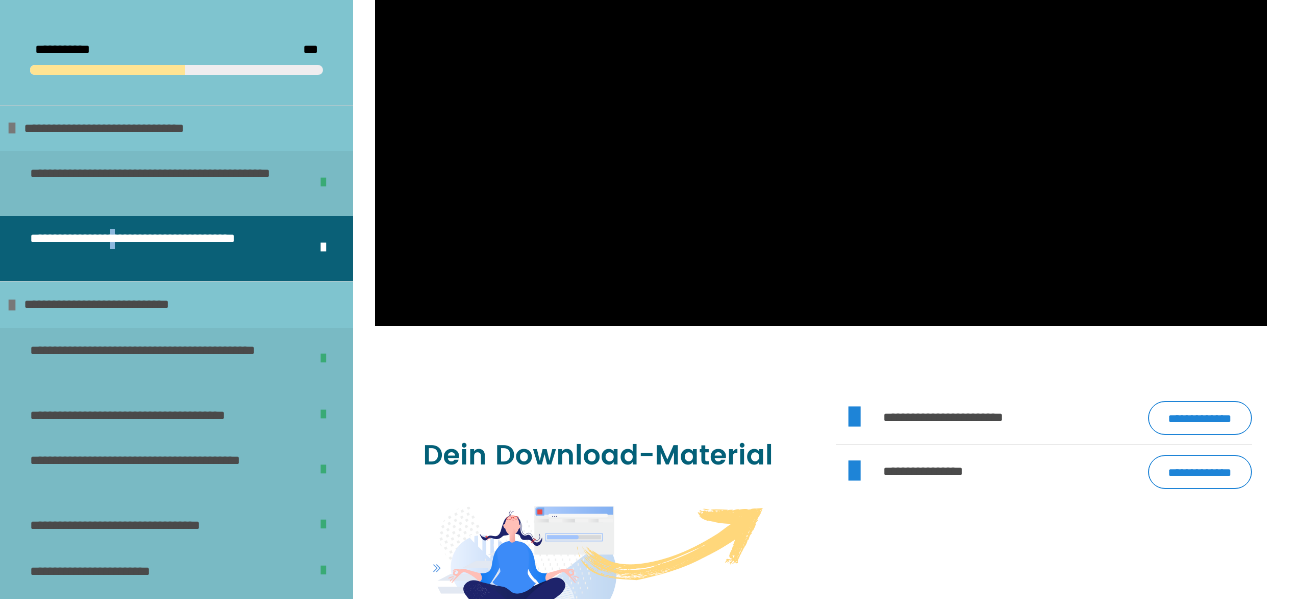 click on "**********" at bounding box center (1200, 418) 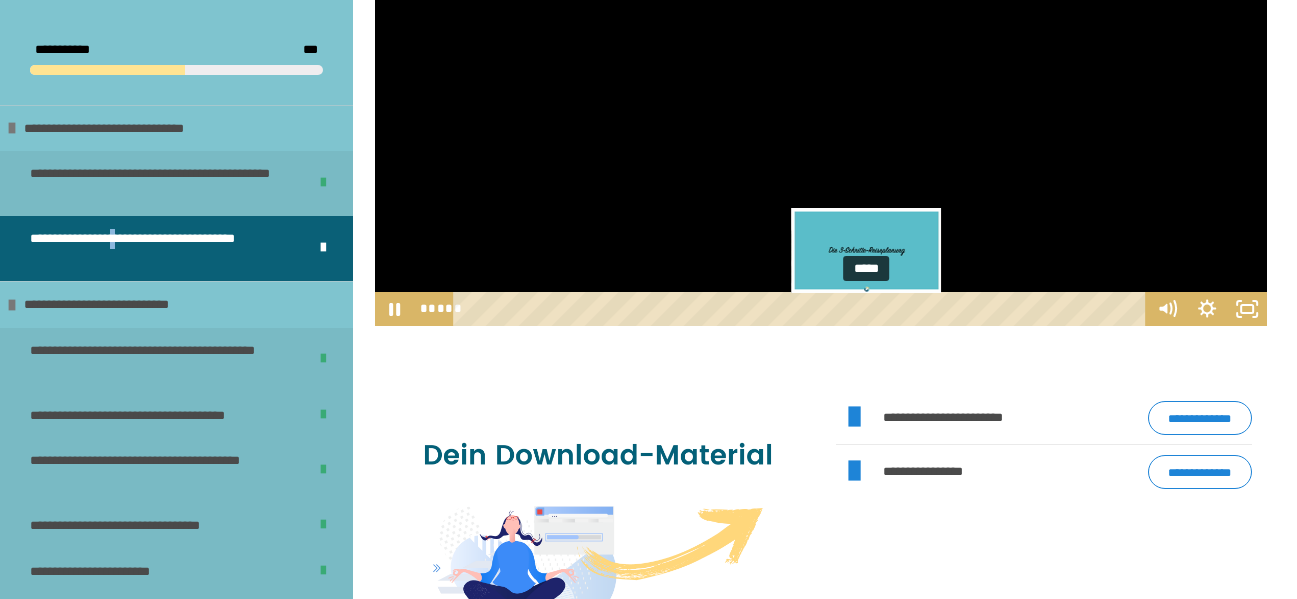 click on "*****" at bounding box center (802, 309) 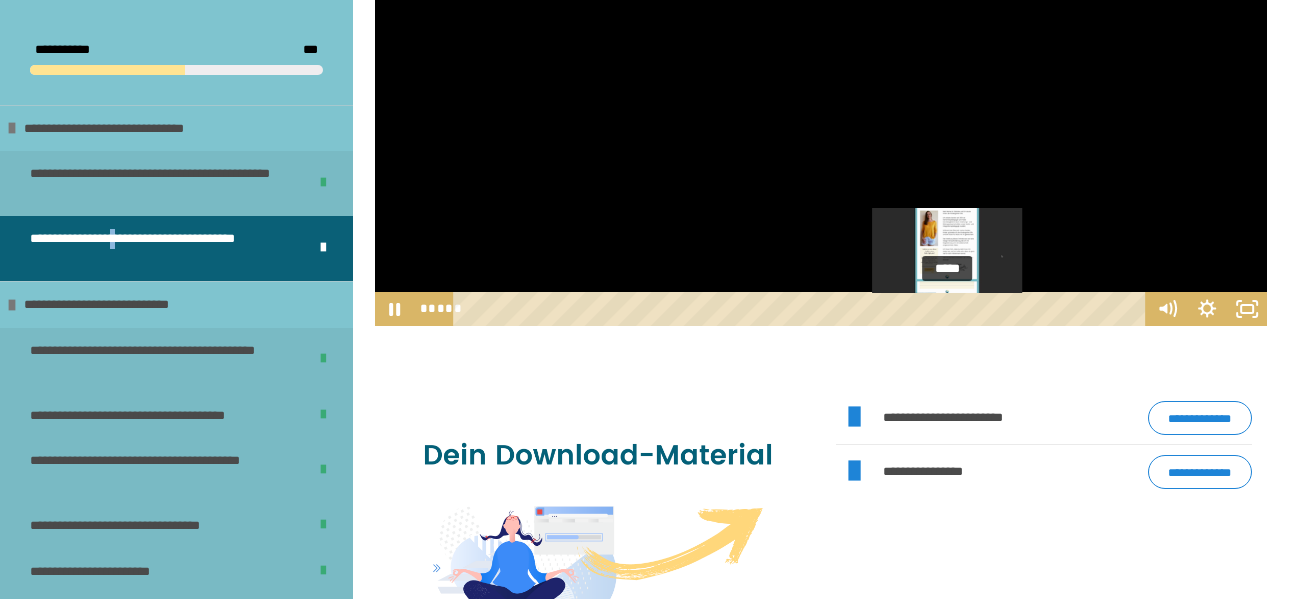 click on "*****" at bounding box center [802, 309] 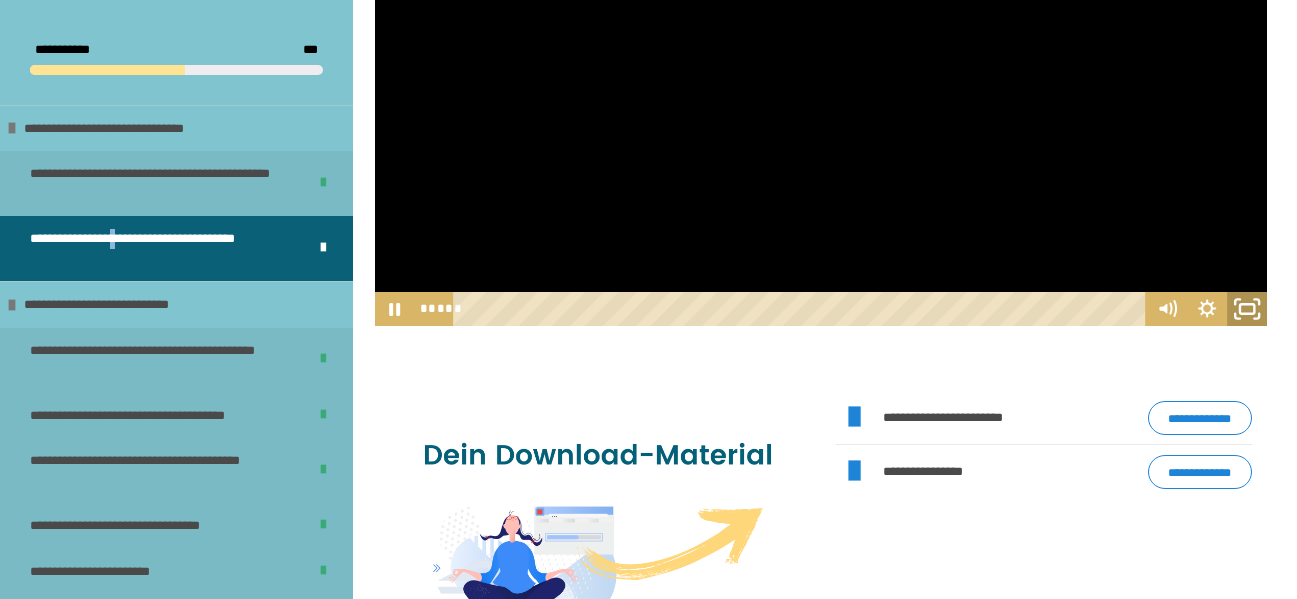 click 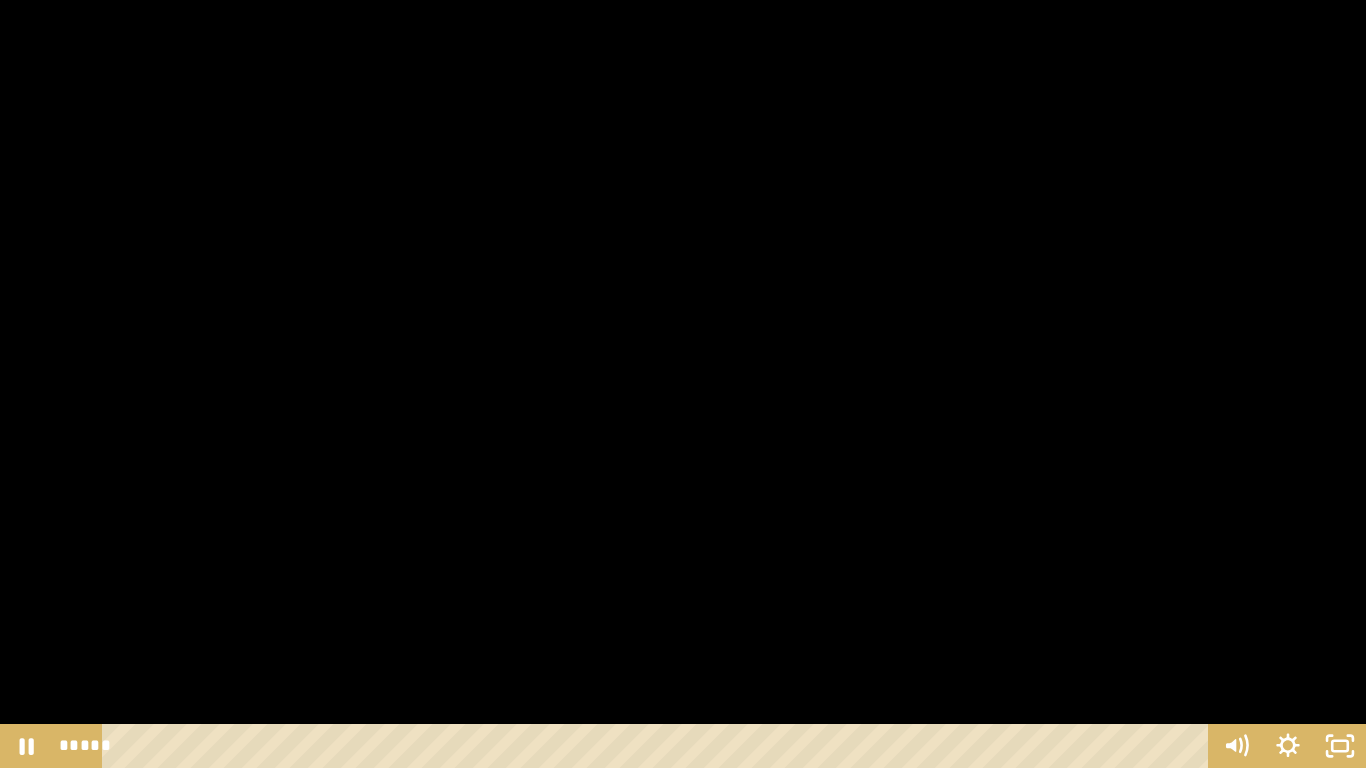click at bounding box center (683, 384) 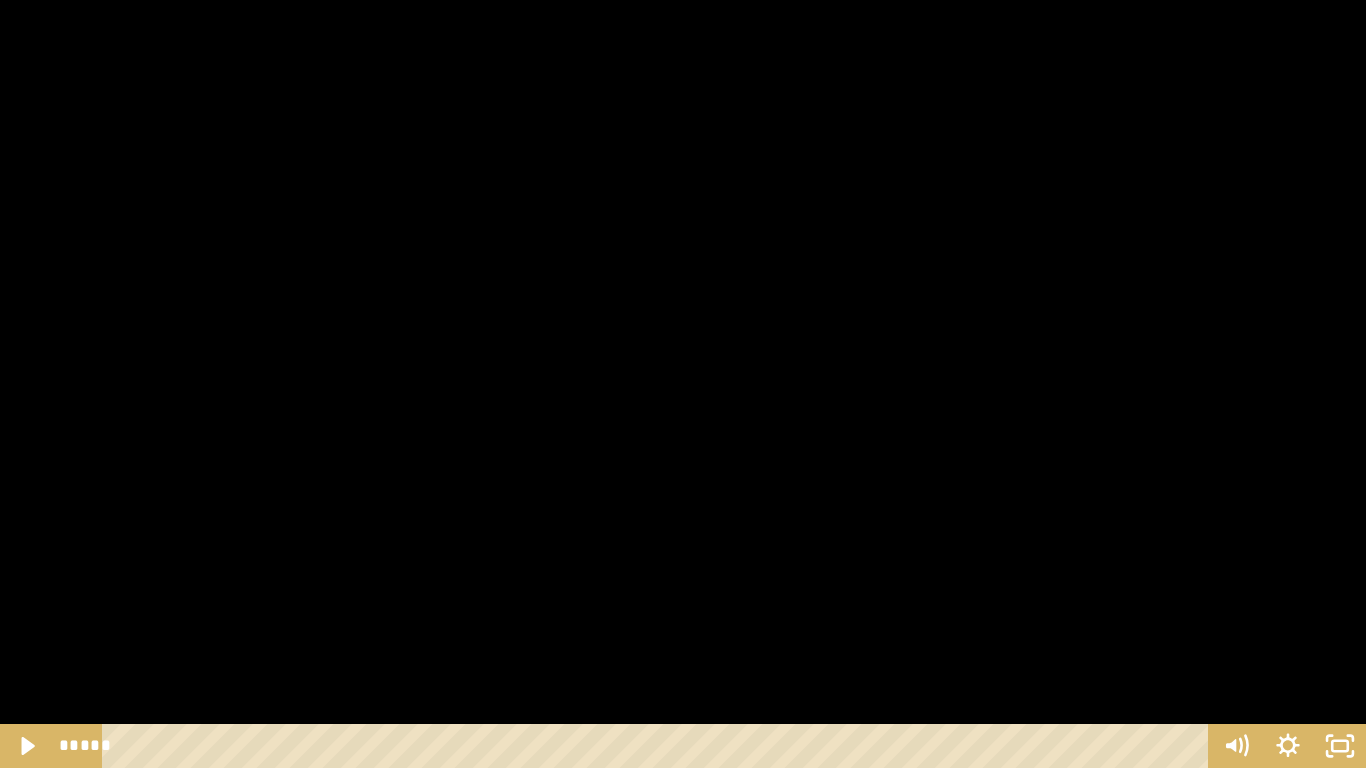 click at bounding box center (683, 384) 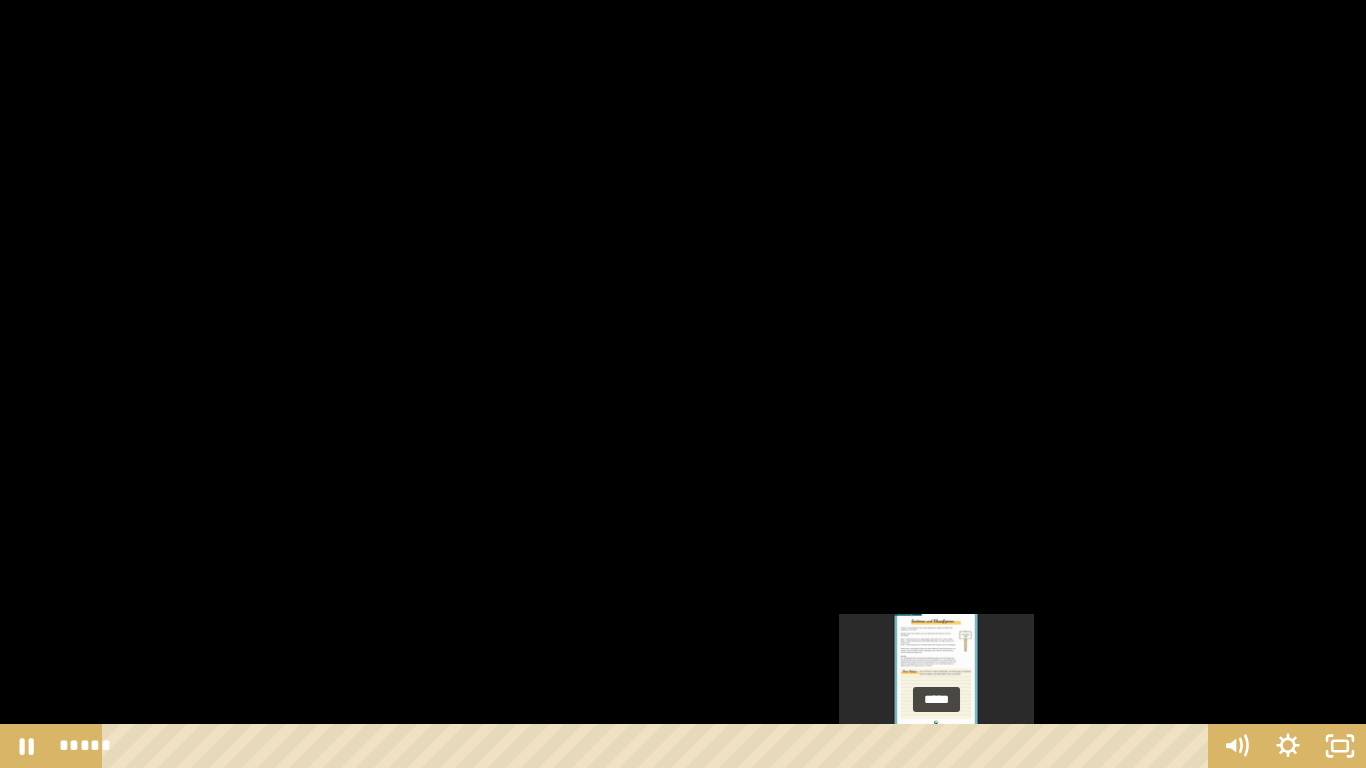 click on "*****" at bounding box center (659, 746) 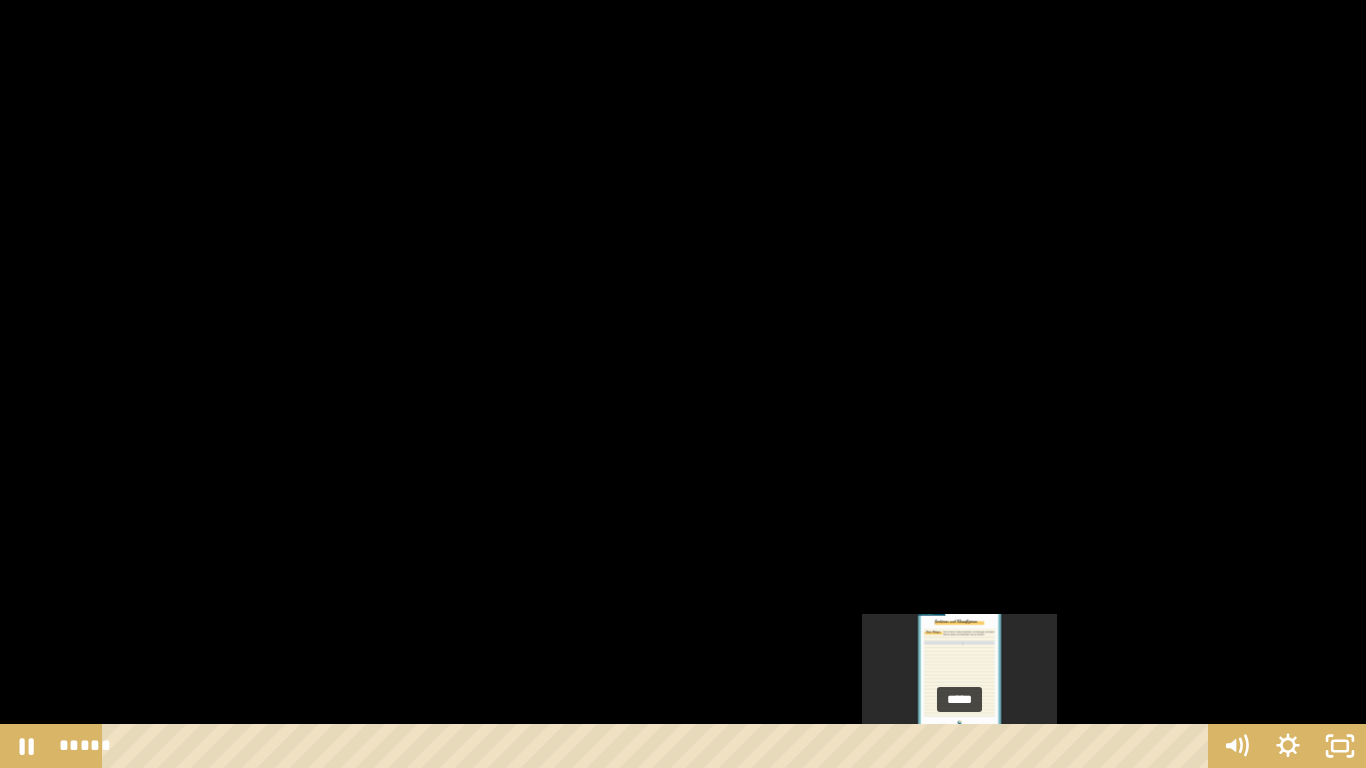 click on "*****" at bounding box center (659, 746) 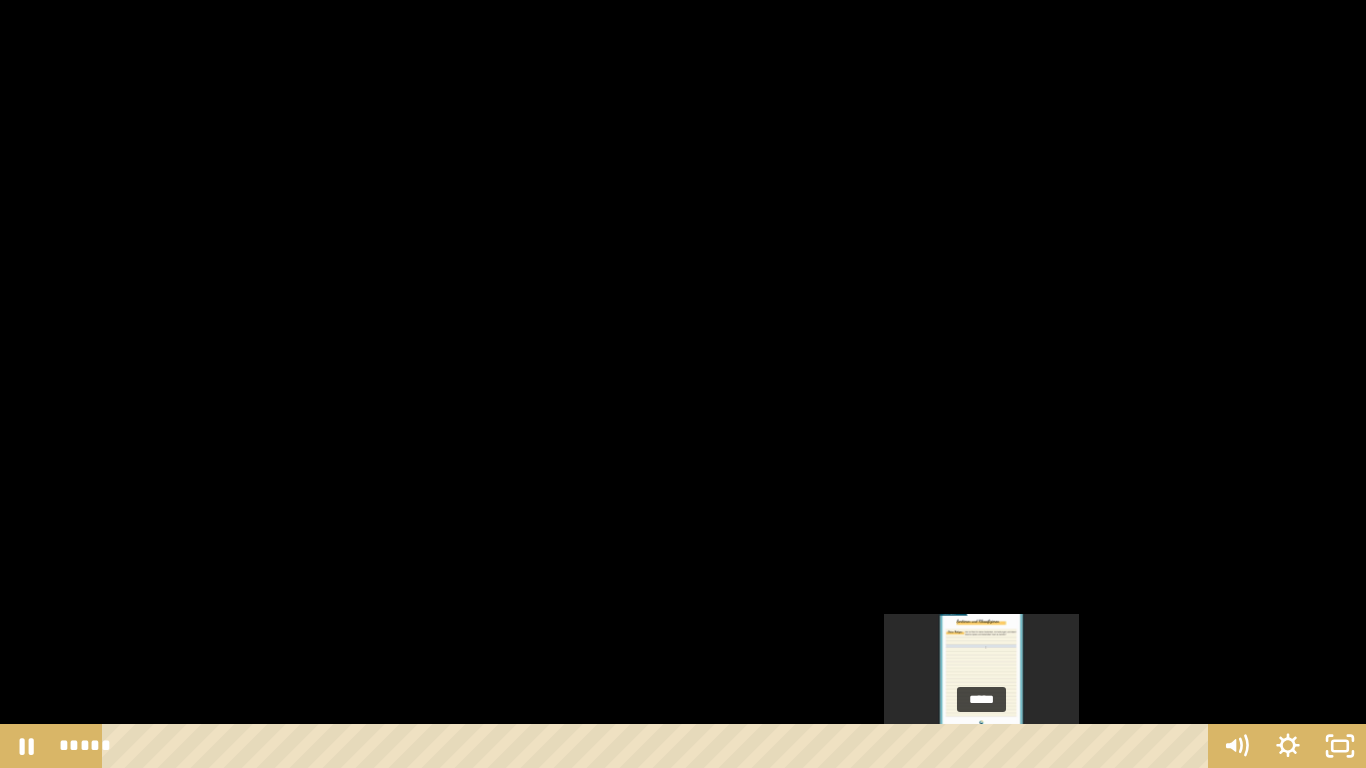 click on "*****" at bounding box center (659, 746) 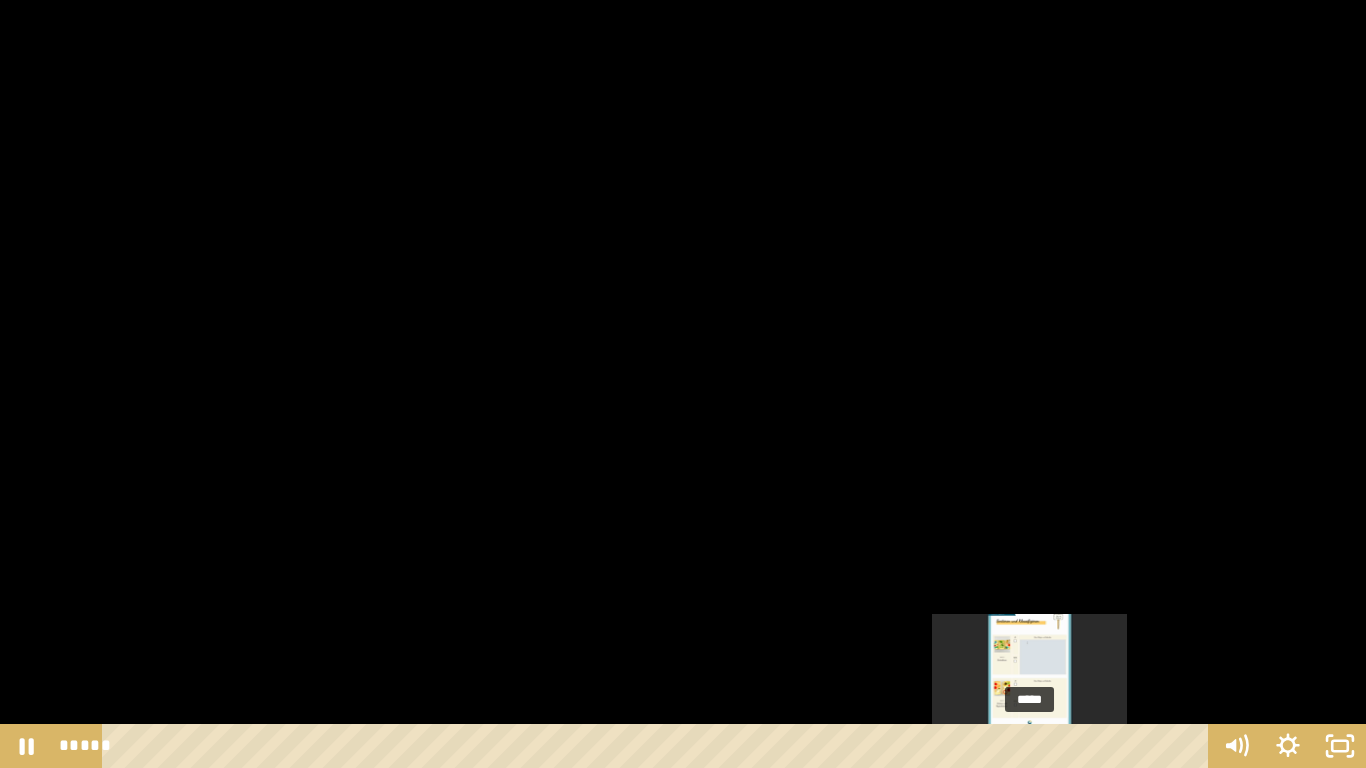 click on "*****" at bounding box center [659, 746] 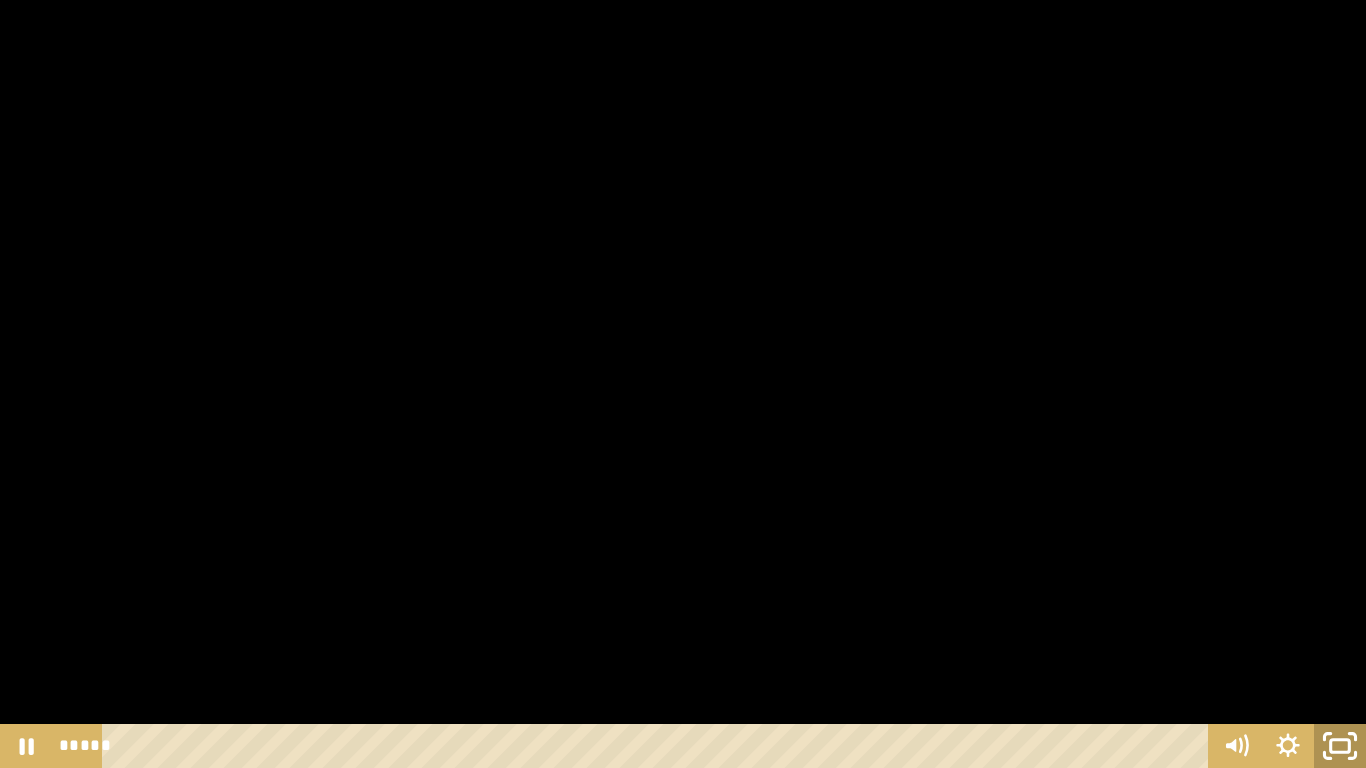 click 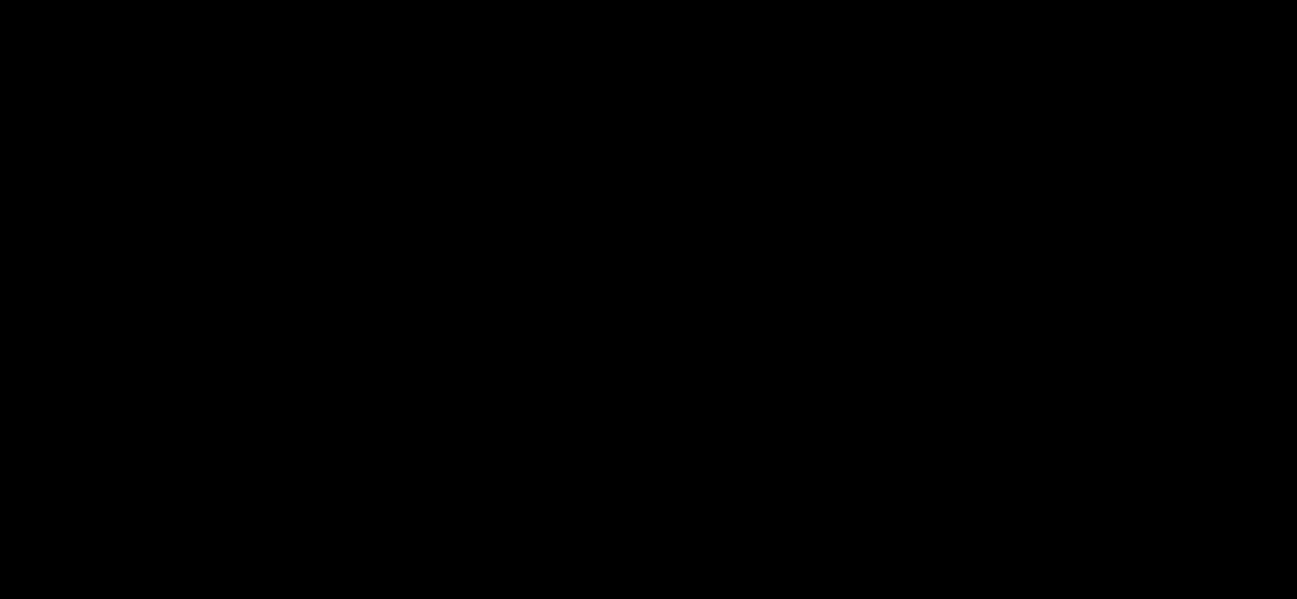 scroll, scrollTop: 400, scrollLeft: 0, axis: vertical 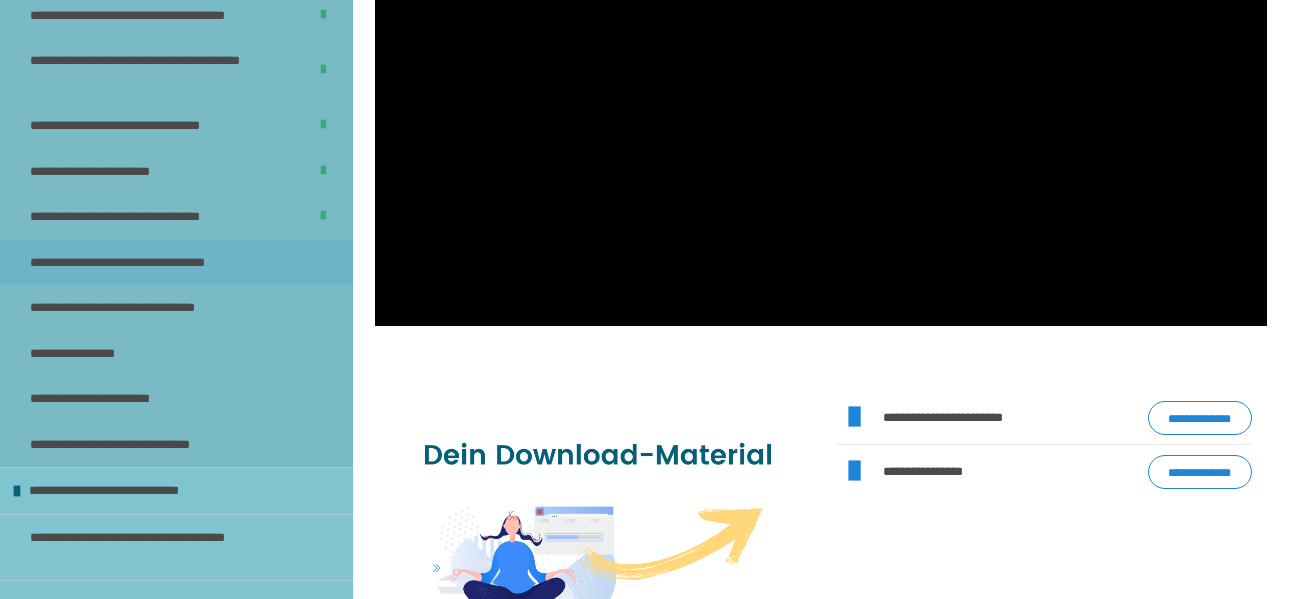 click on "**********" at bounding box center [143, 263] 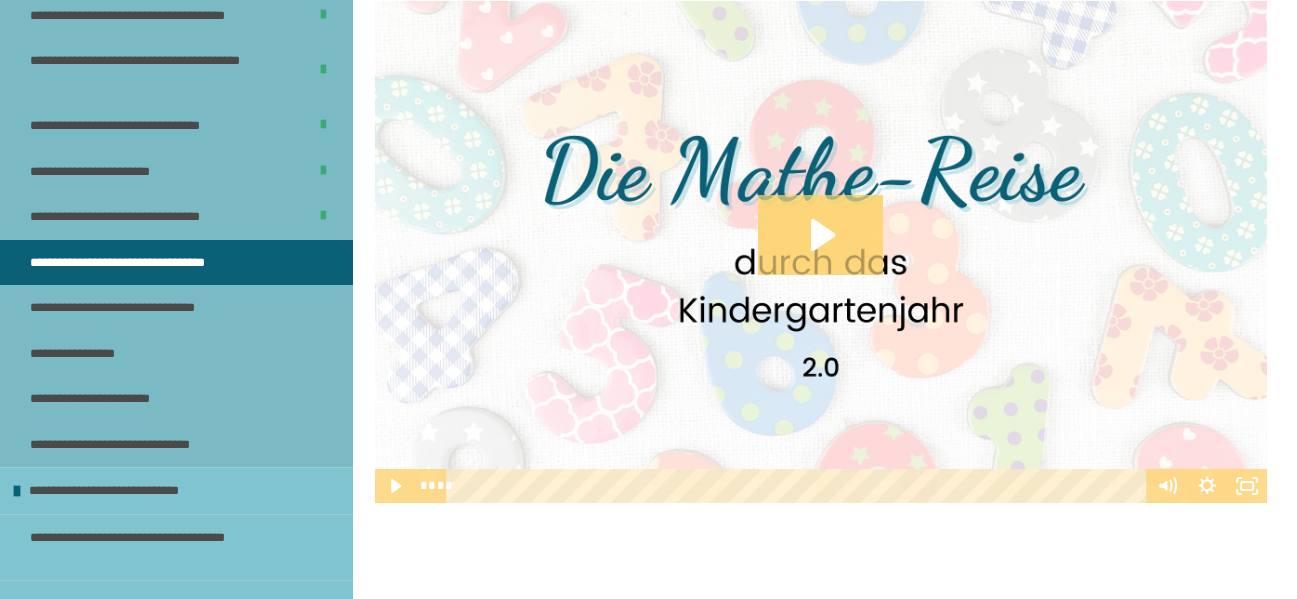scroll, scrollTop: 683, scrollLeft: 0, axis: vertical 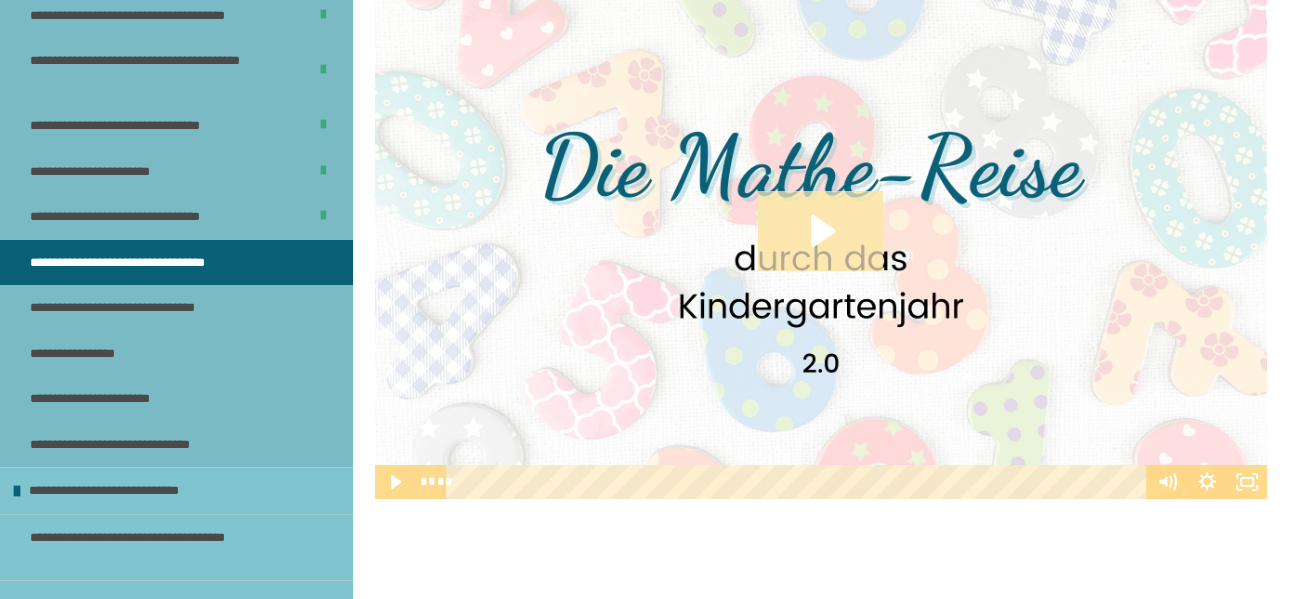 click 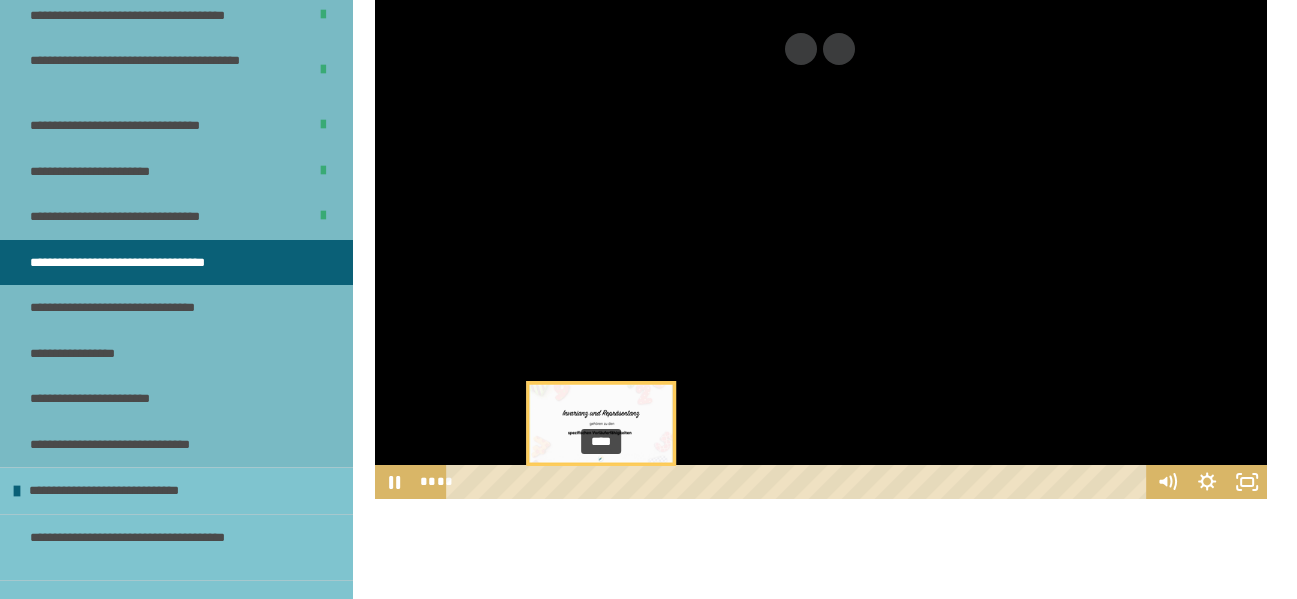 click on "****" at bounding box center (799, 482) 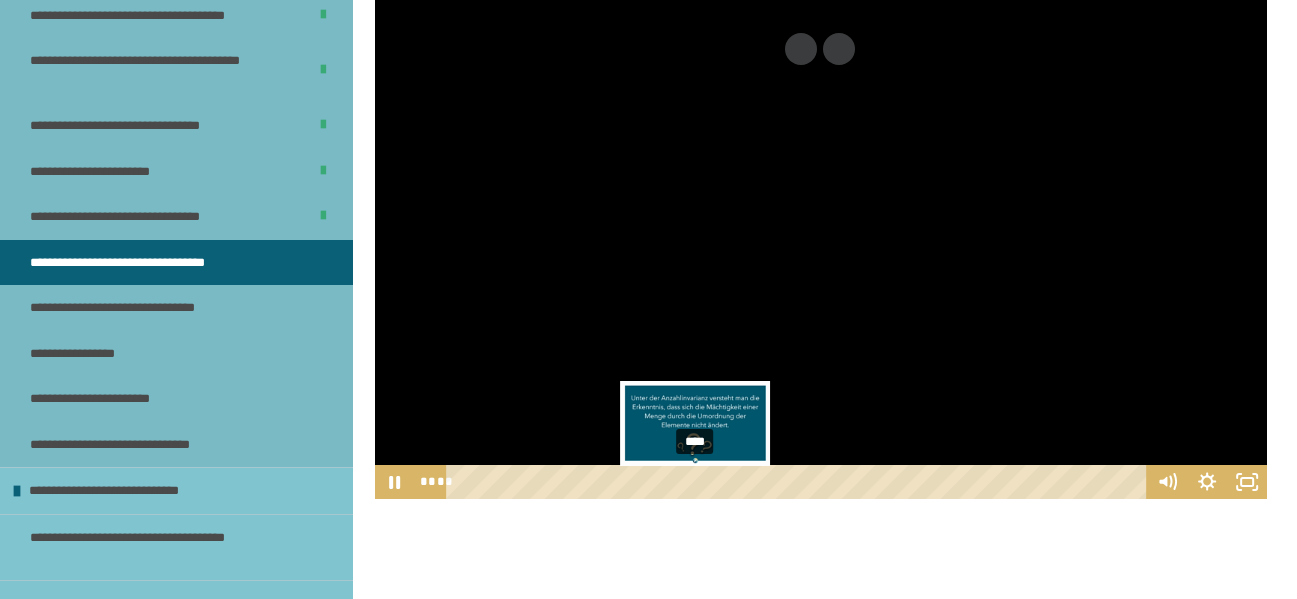 click on "****" at bounding box center (799, 482) 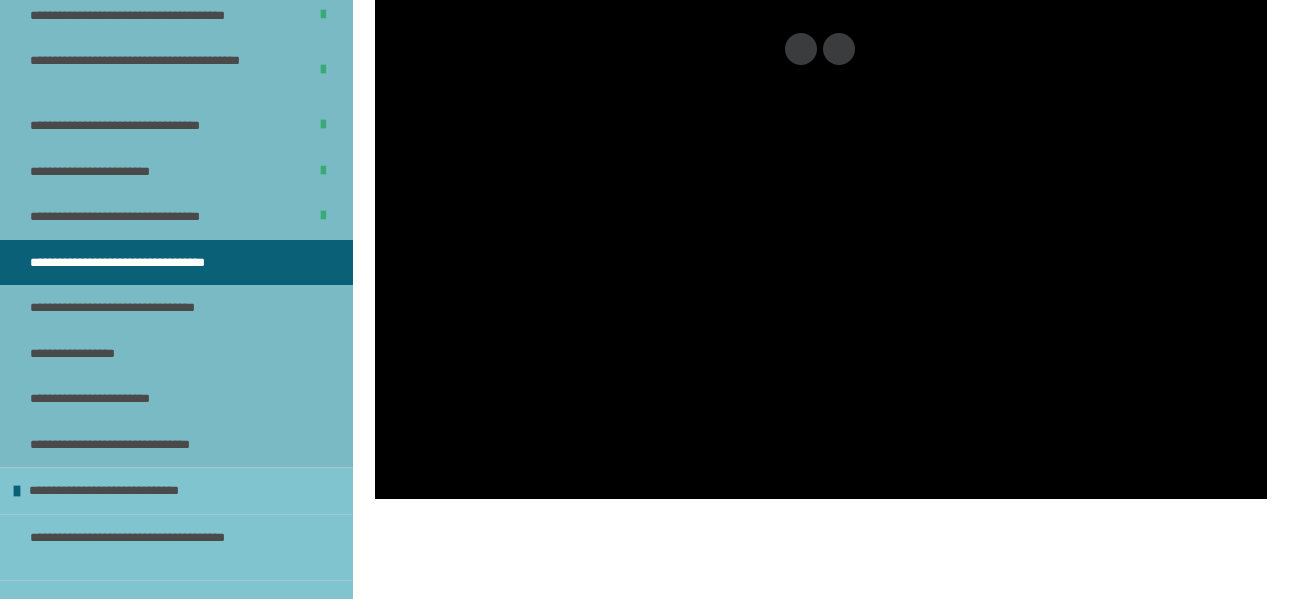 click at bounding box center [821, 524] 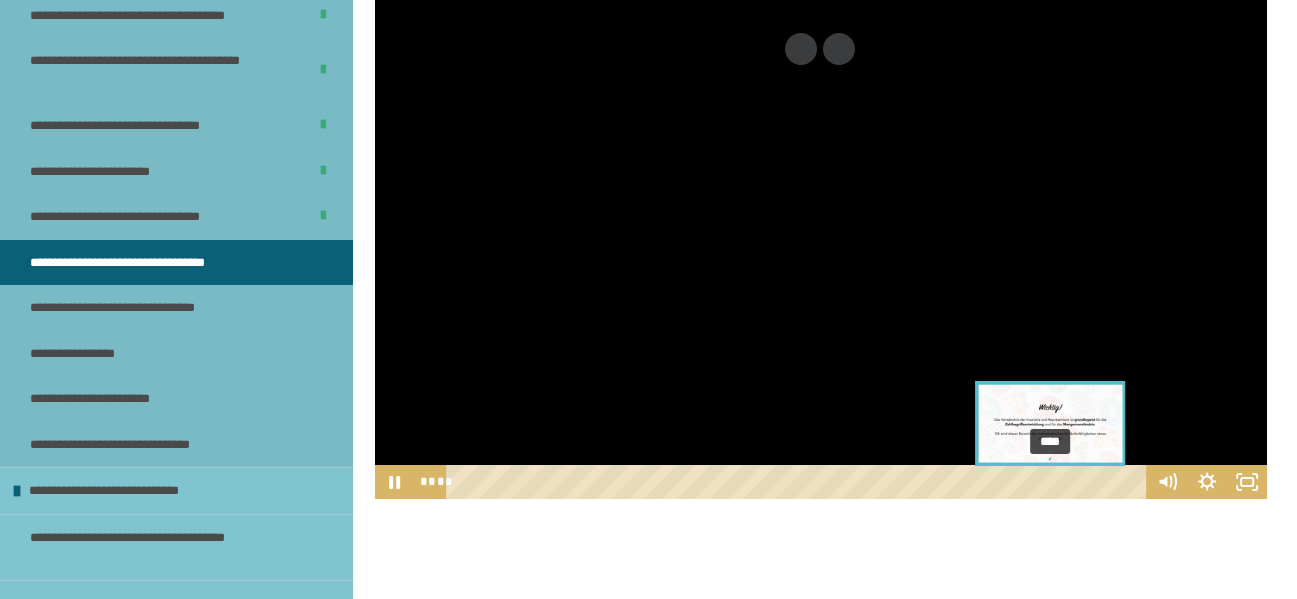 click on "****" at bounding box center [799, 482] 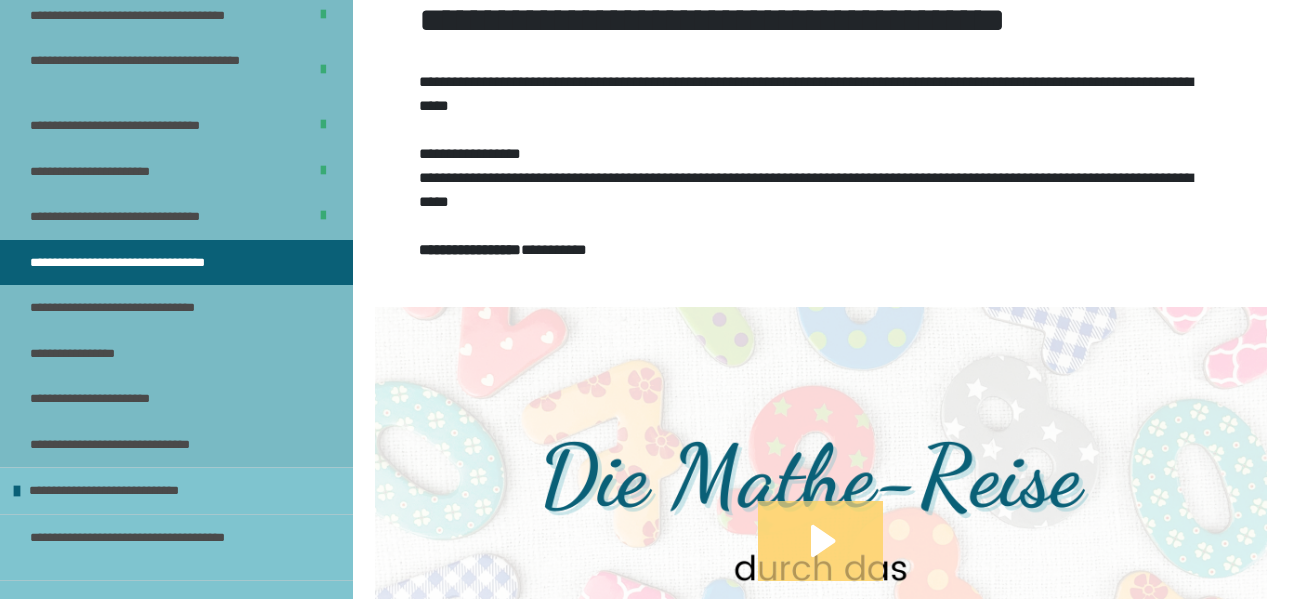scroll, scrollTop: 1583, scrollLeft: 0, axis: vertical 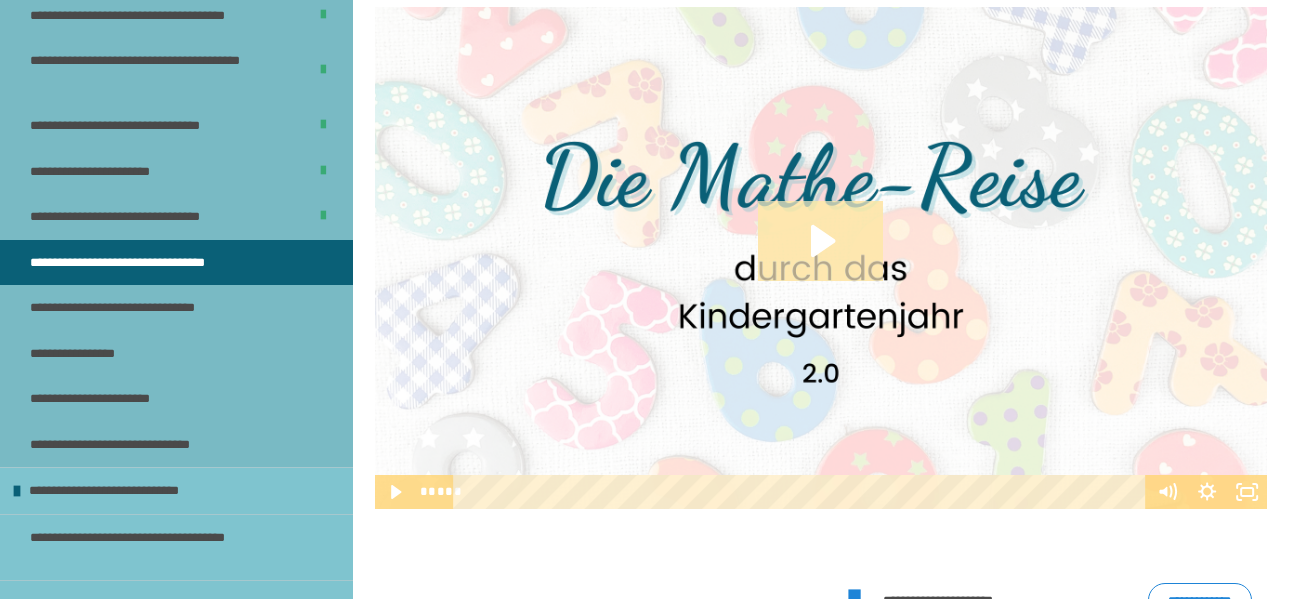 click 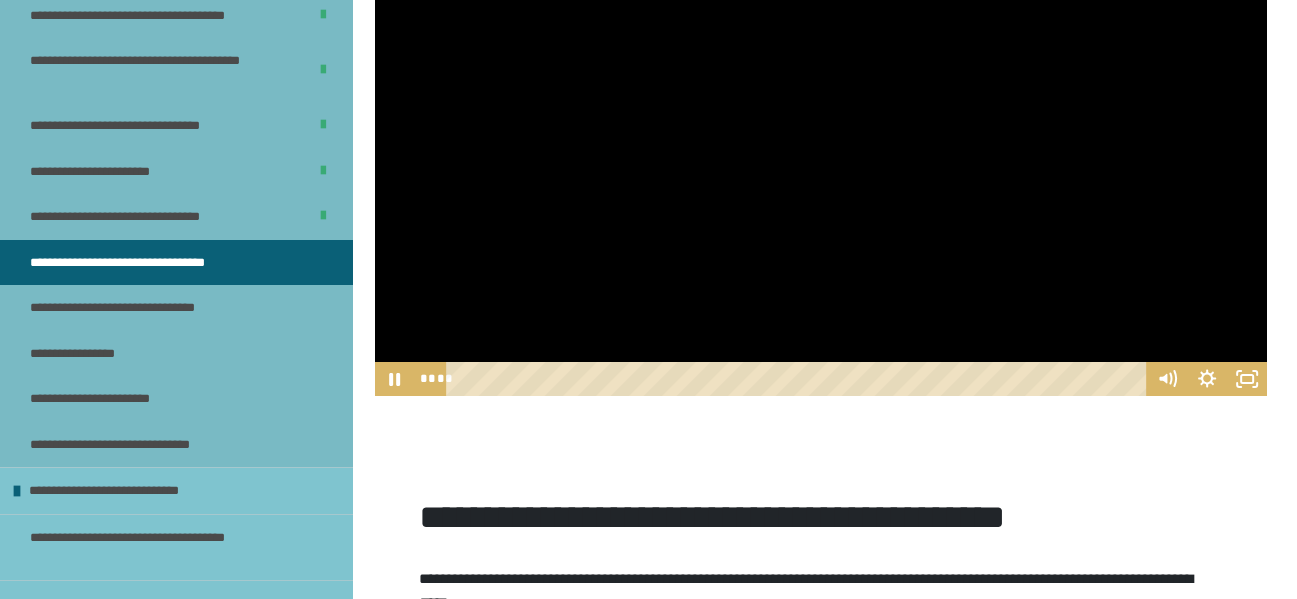 scroll, scrollTop: 783, scrollLeft: 0, axis: vertical 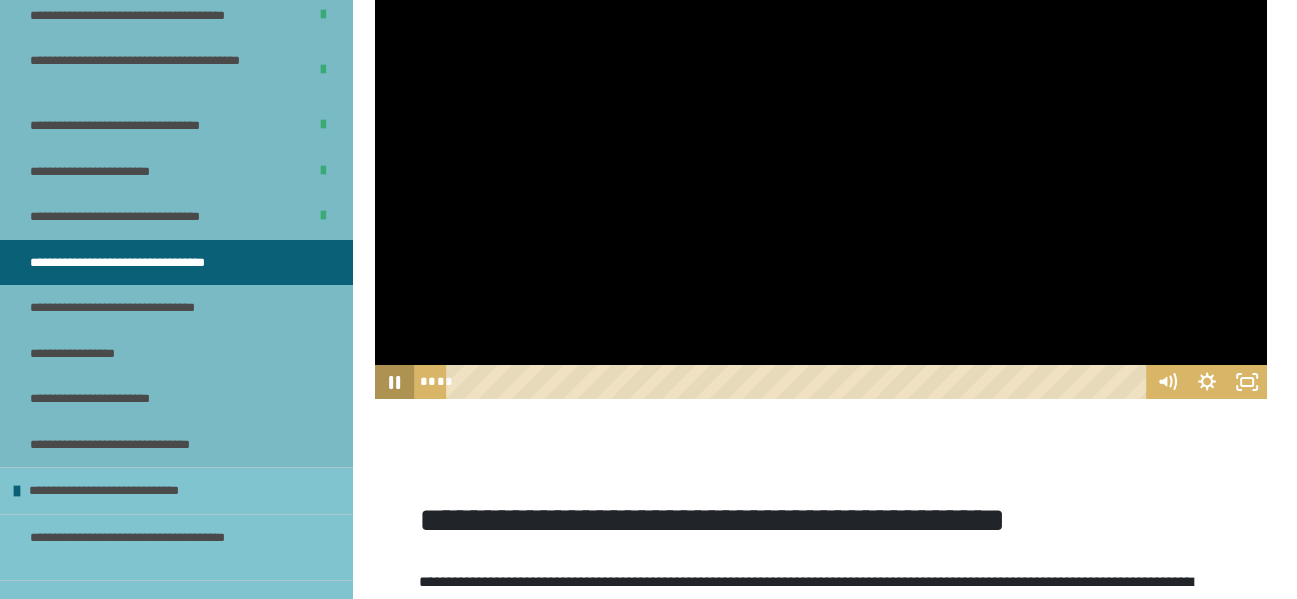 drag, startPoint x: 401, startPoint y: 402, endPoint x: 454, endPoint y: 380, distance: 57.384666 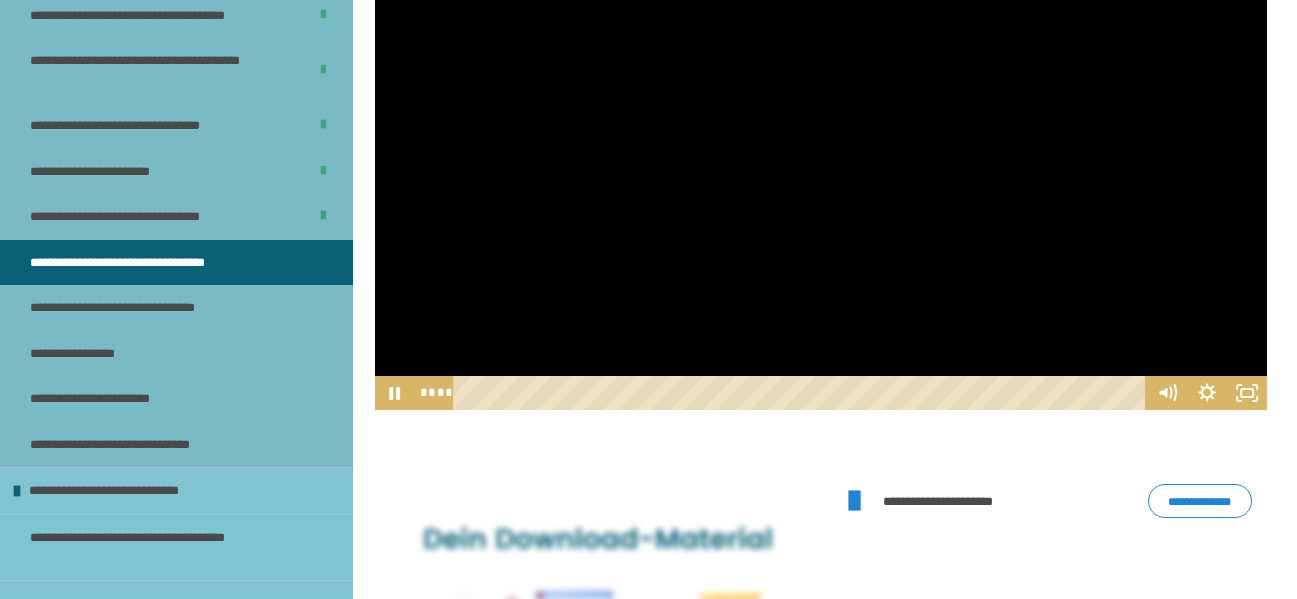 scroll, scrollTop: 1683, scrollLeft: 0, axis: vertical 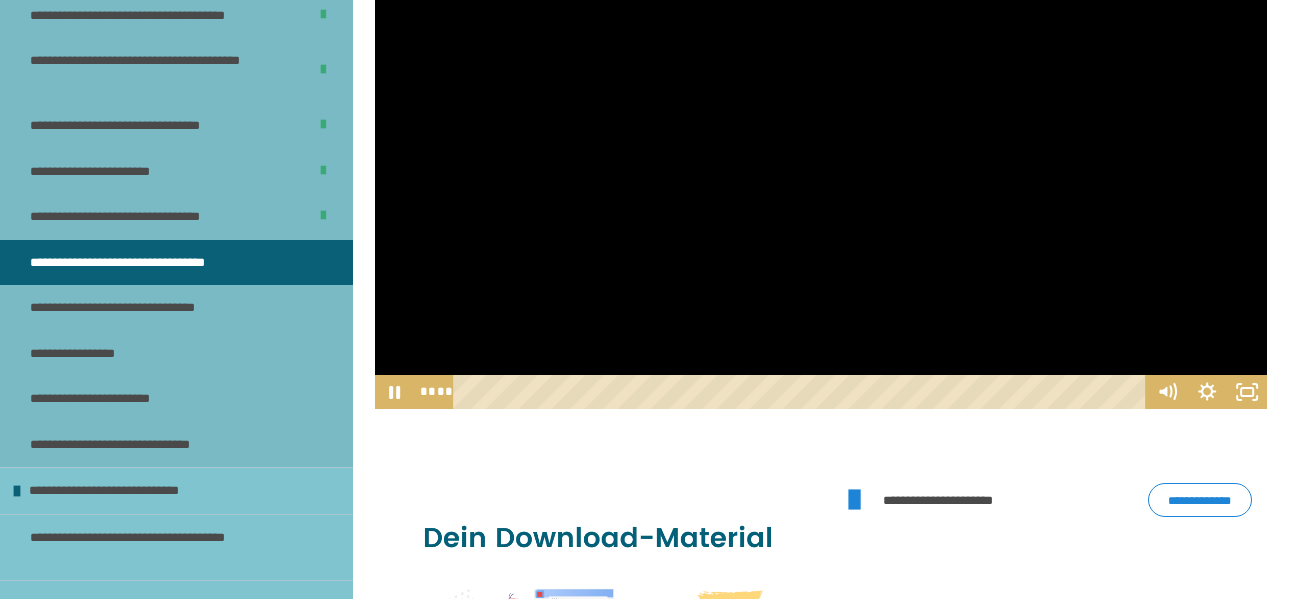 click at bounding box center (821, 158) 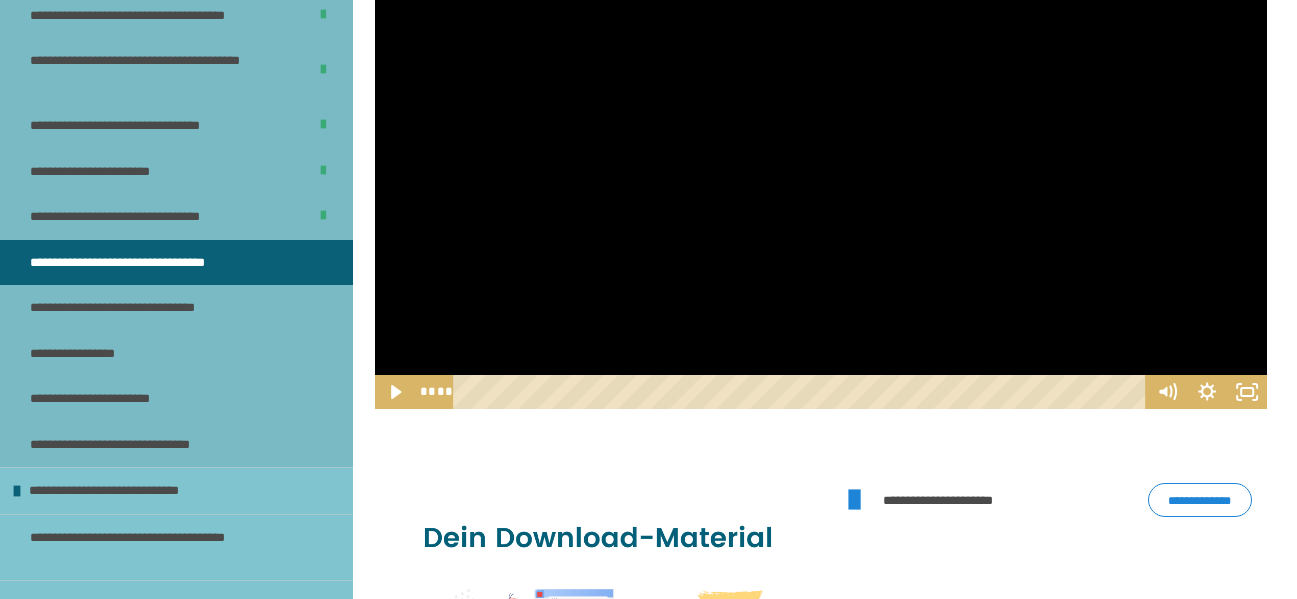 click at bounding box center (821, 158) 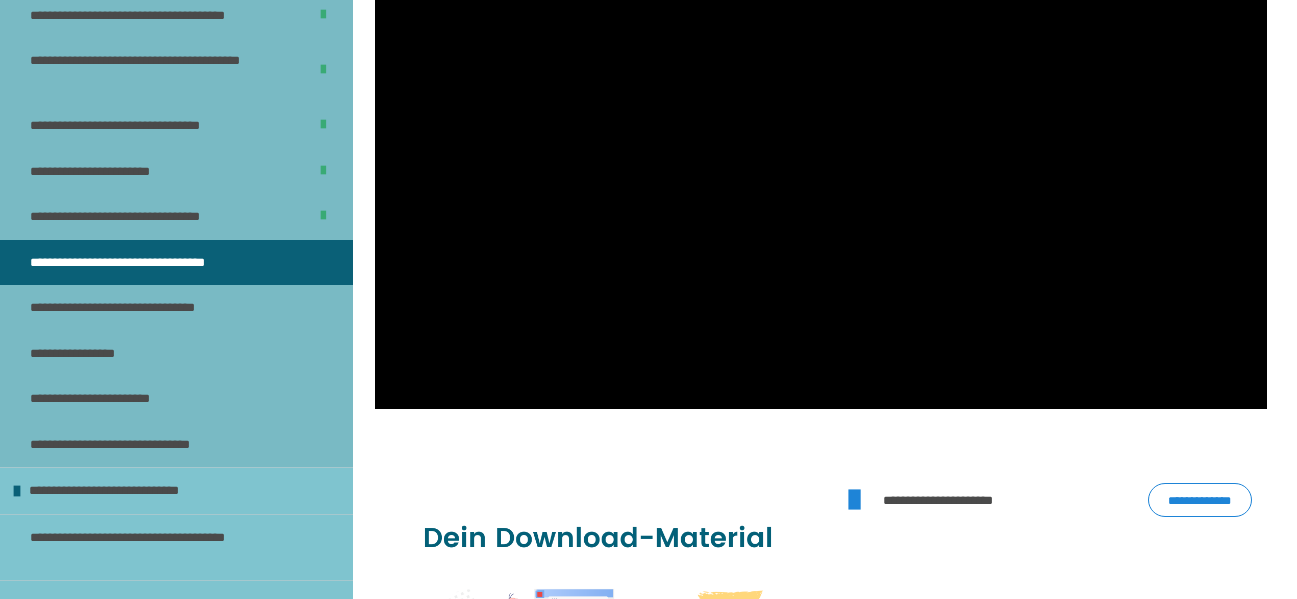 click at bounding box center [821, 158] 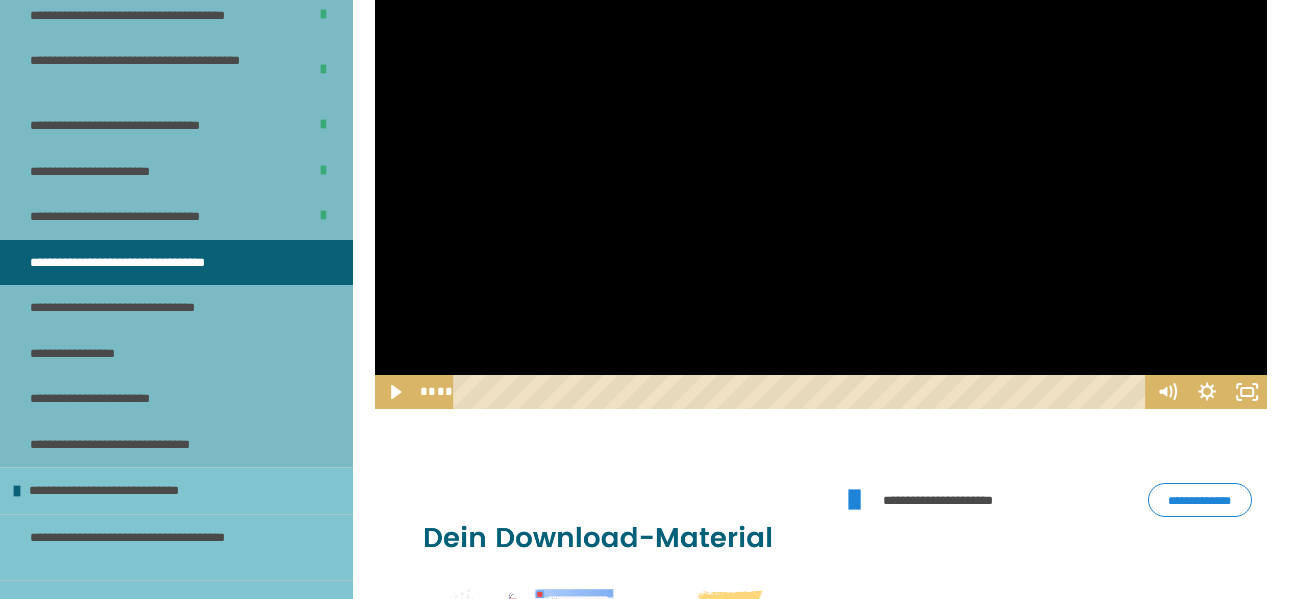 drag, startPoint x: 989, startPoint y: 256, endPoint x: 998, endPoint y: 264, distance: 12.0415945 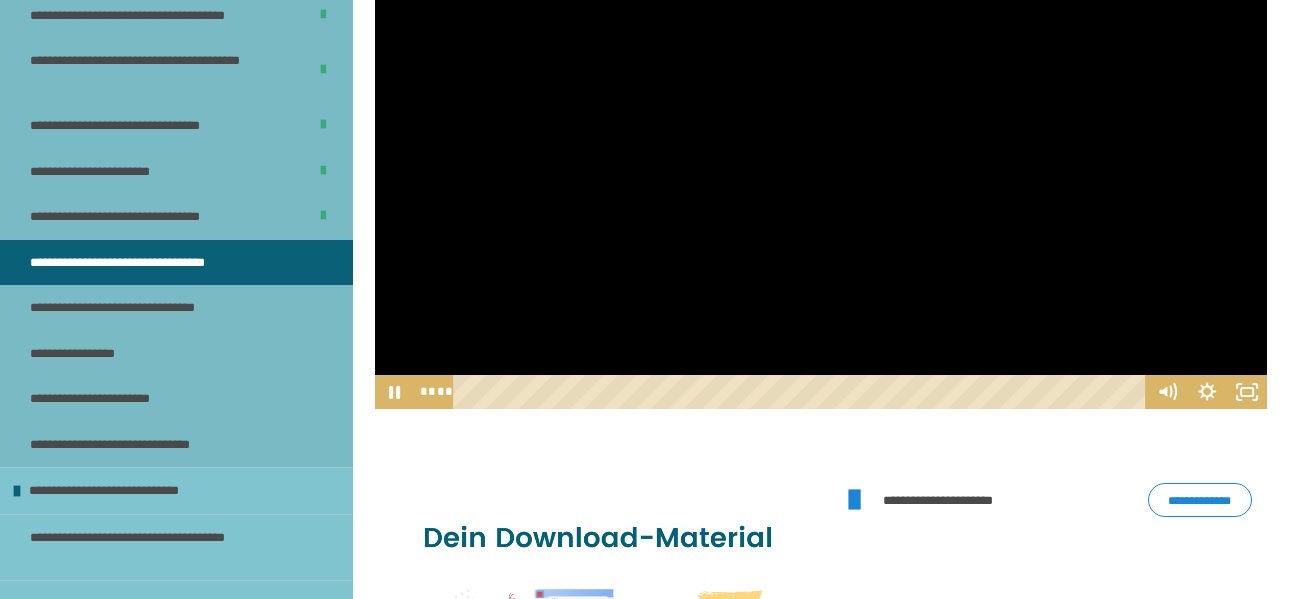 click at bounding box center (821, 158) 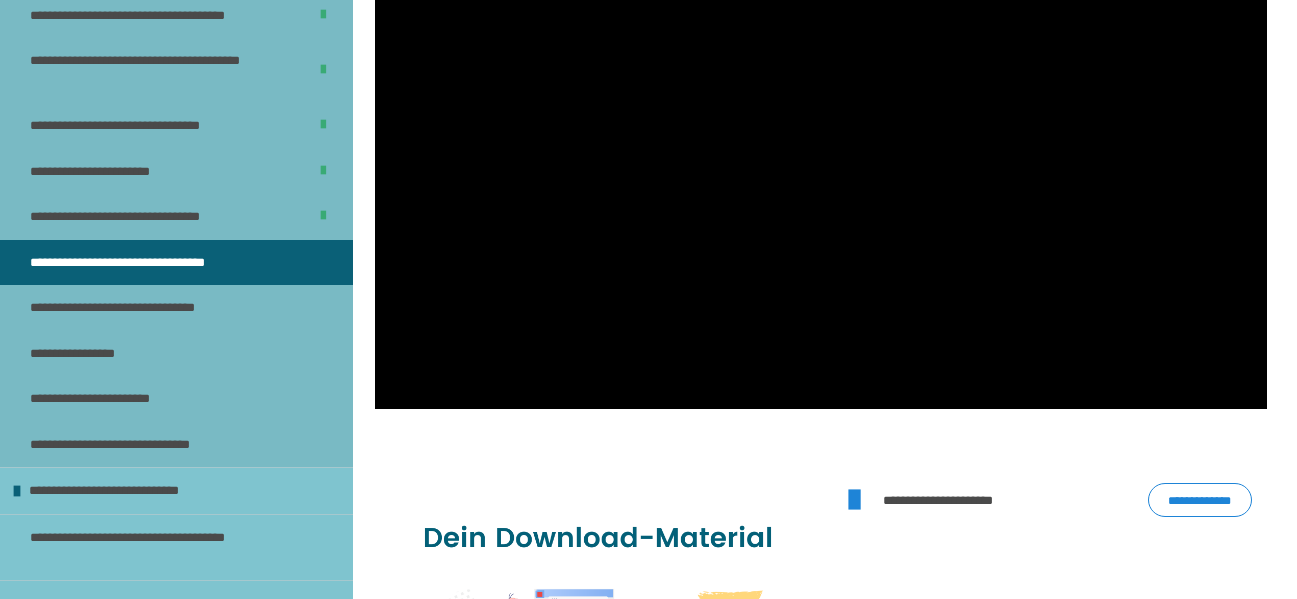 click at bounding box center (821, 158) 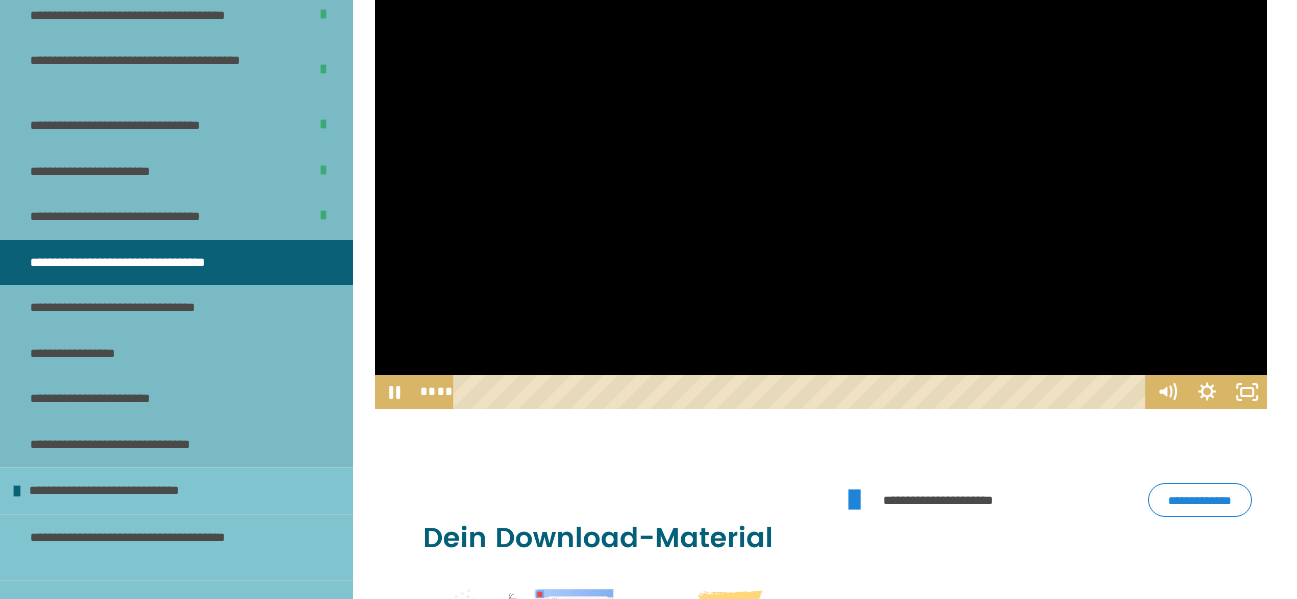 drag, startPoint x: 853, startPoint y: 304, endPoint x: 856, endPoint y: 315, distance: 11.401754 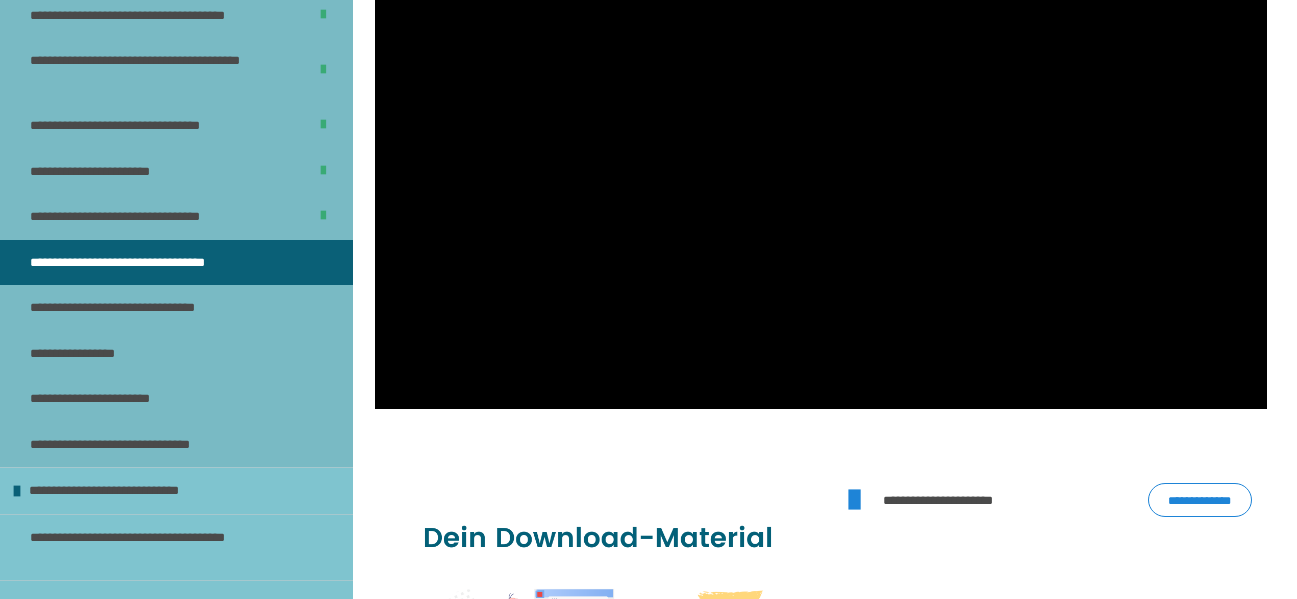click at bounding box center [821, 158] 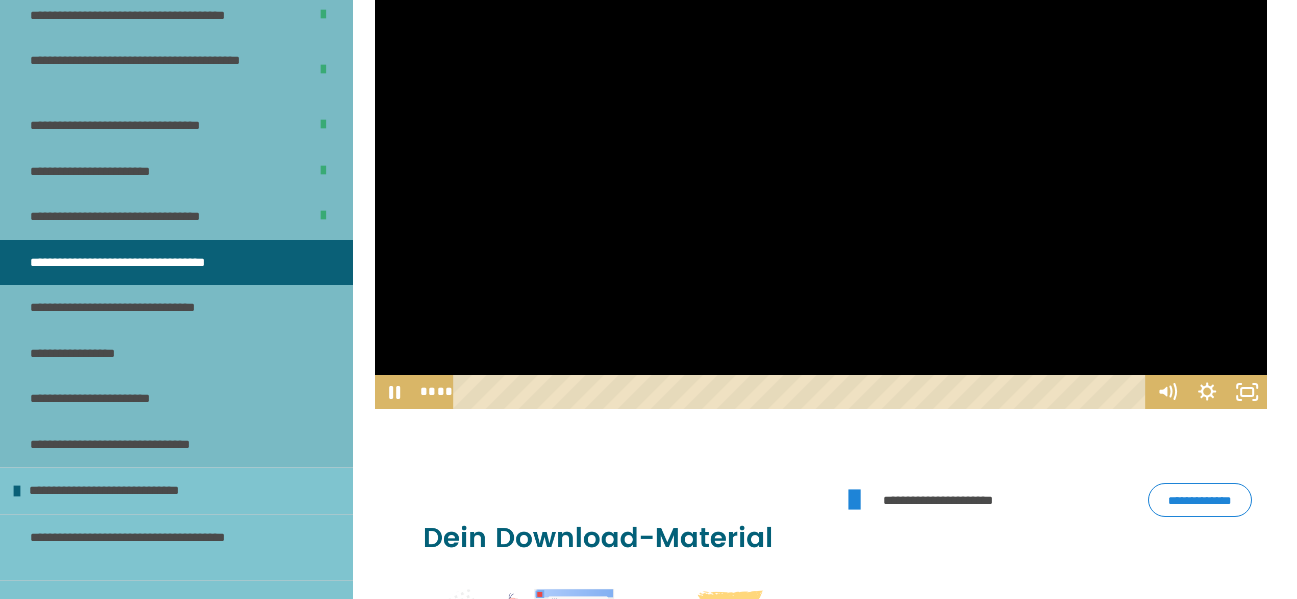 click at bounding box center (821, 158) 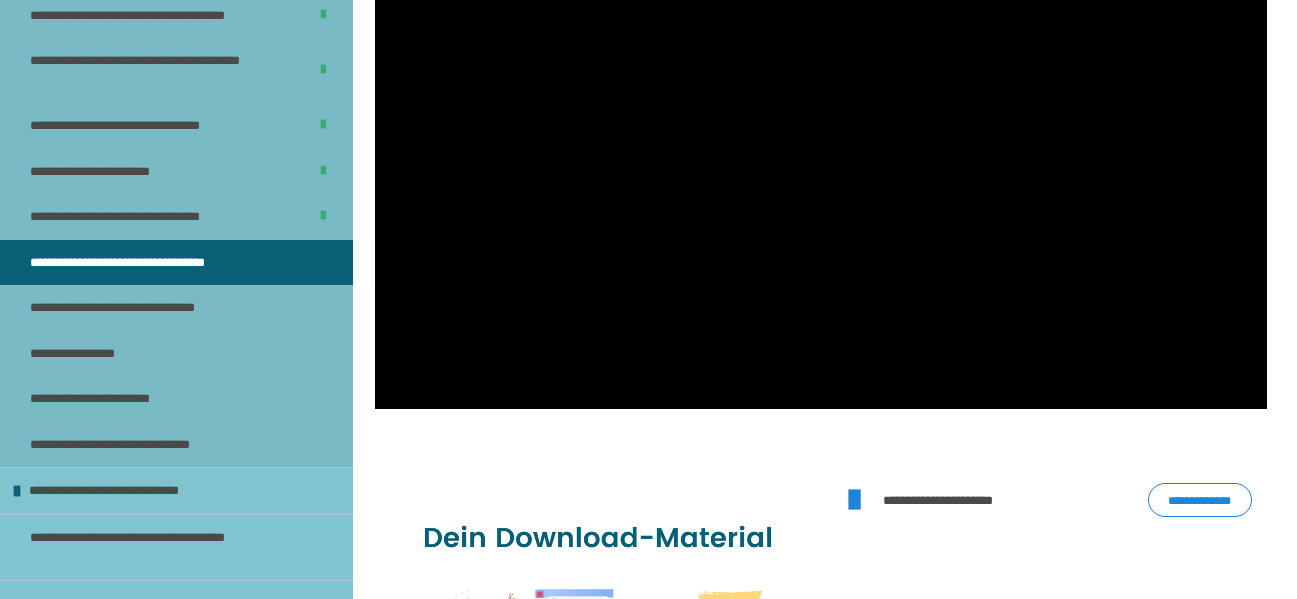 click at bounding box center (821, 158) 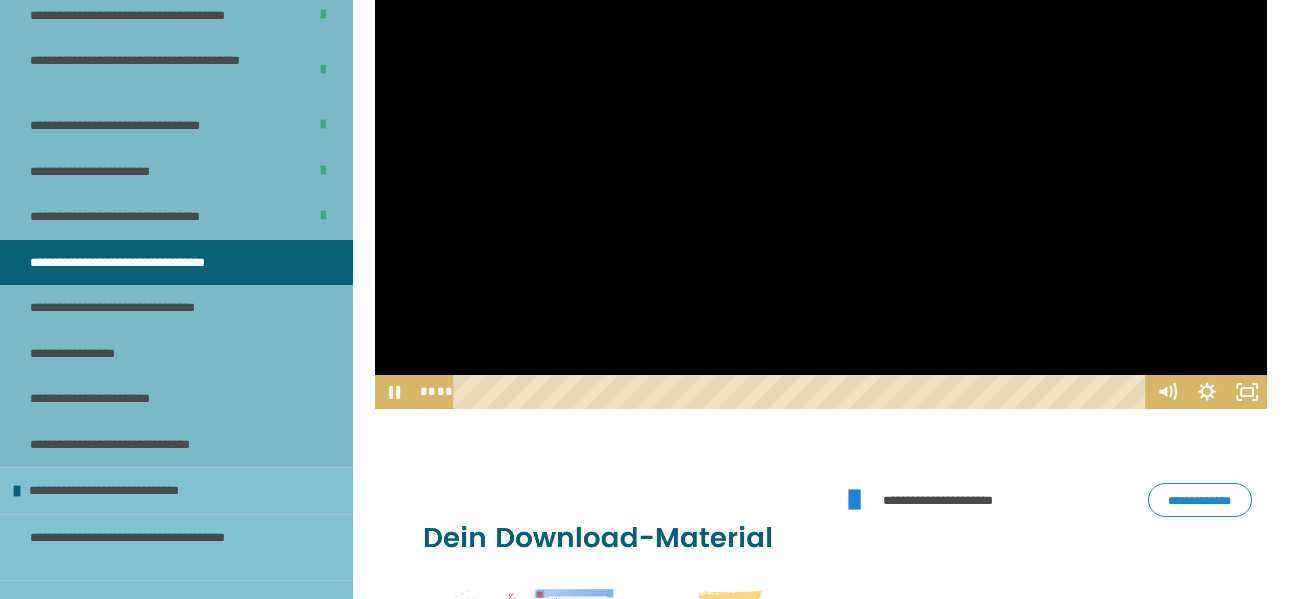 click at bounding box center (821, 158) 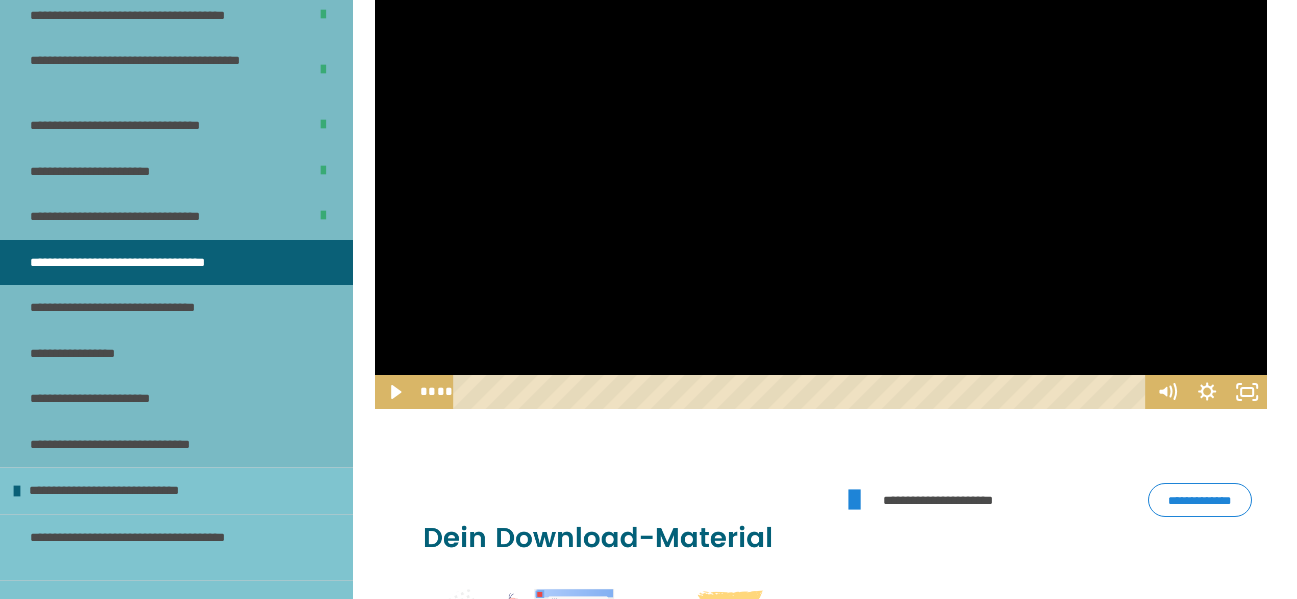 click at bounding box center [821, 158] 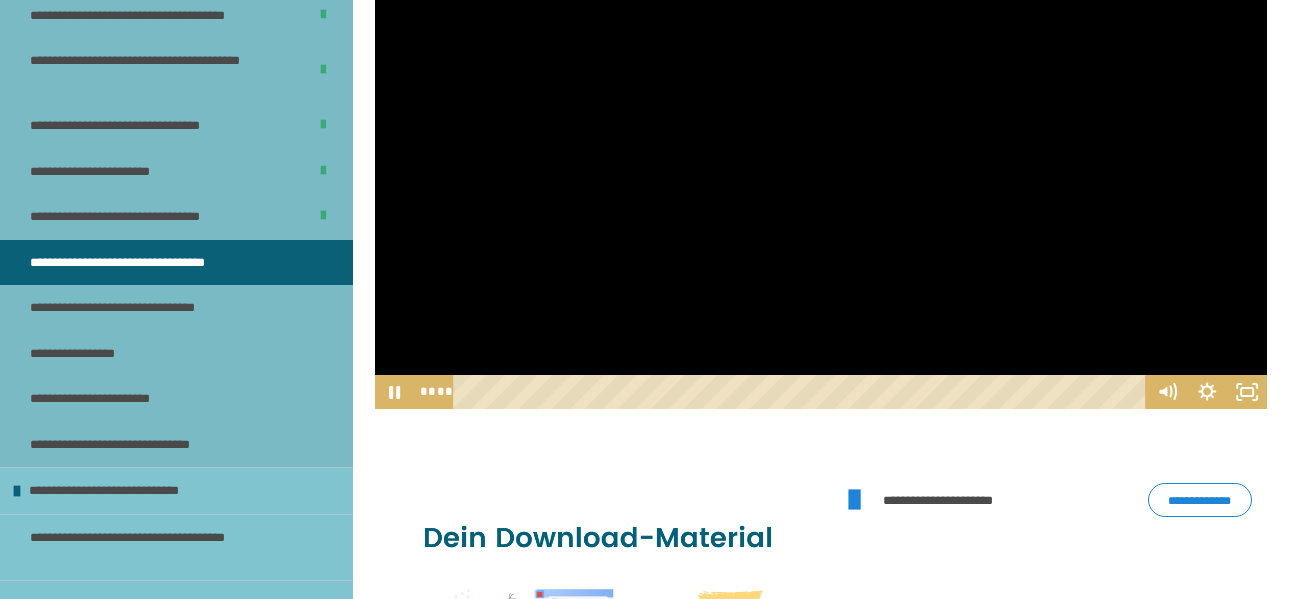 click at bounding box center (821, 158) 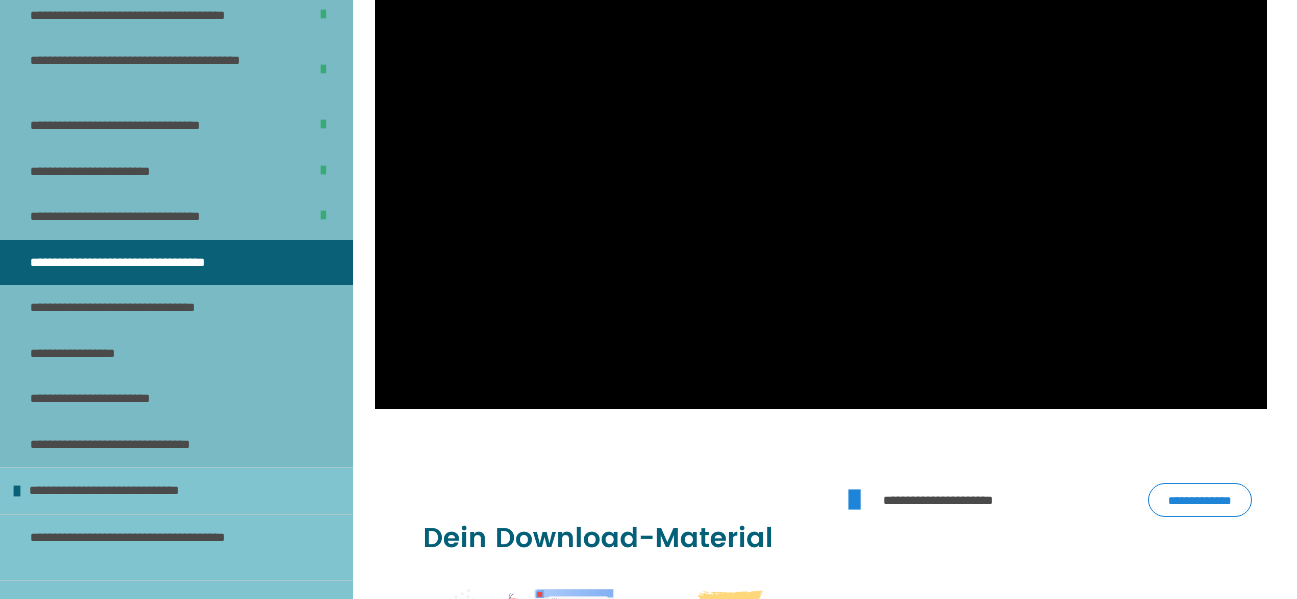 click at bounding box center [821, 158] 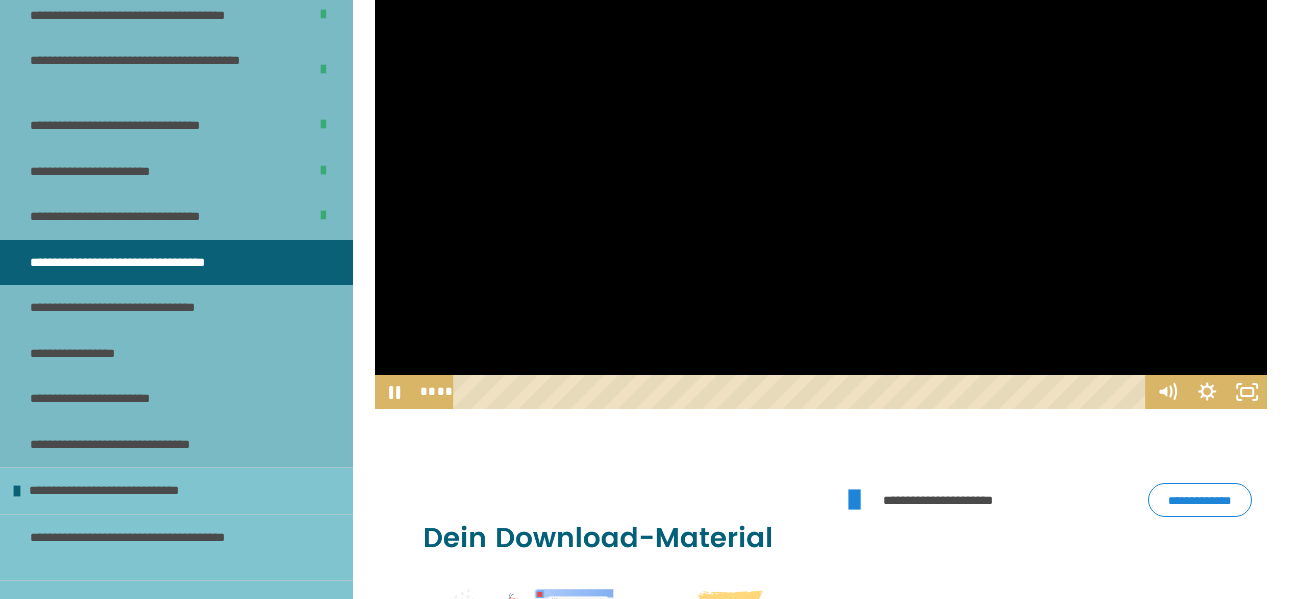 click at bounding box center (821, 158) 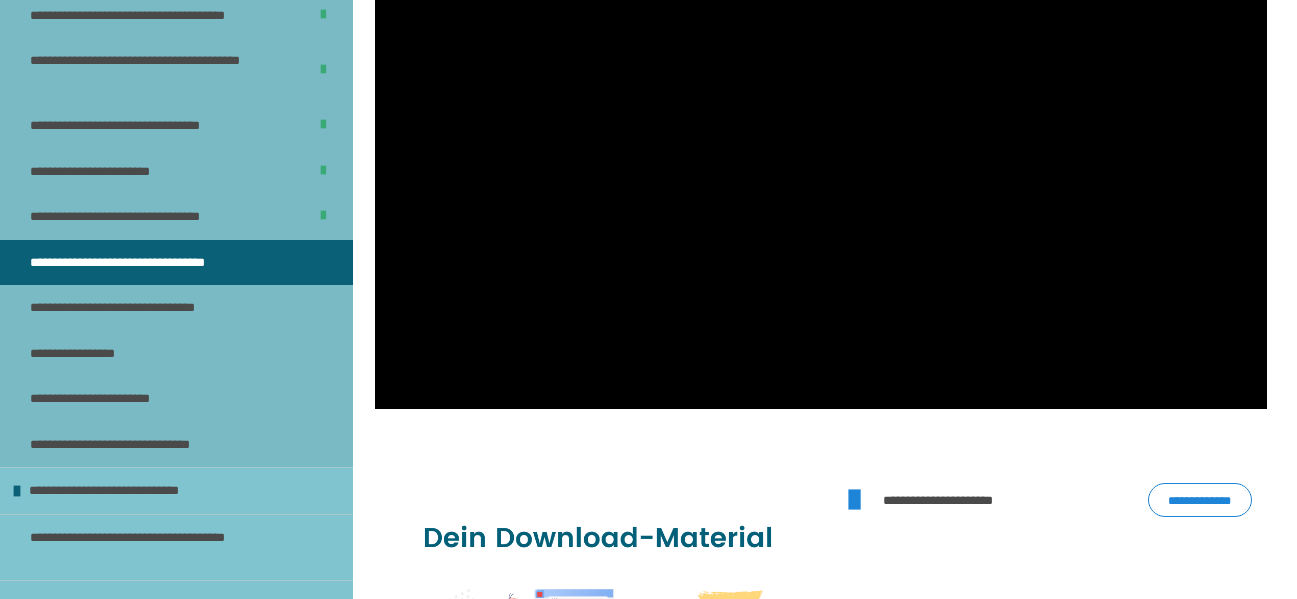 click at bounding box center (821, 158) 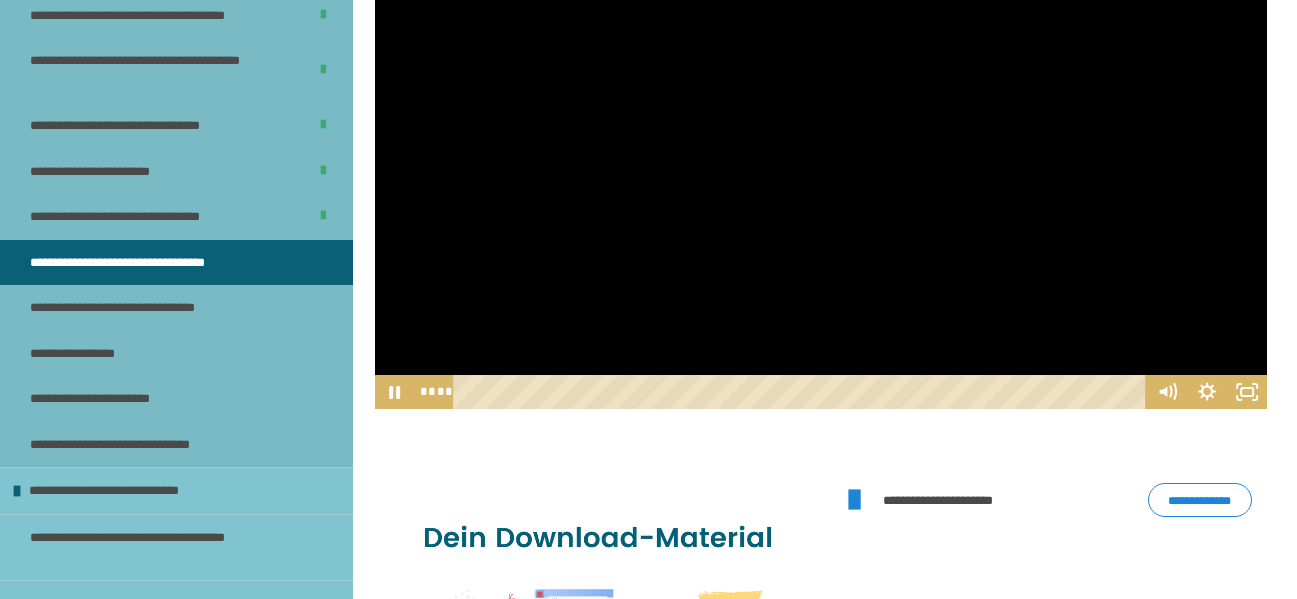 click at bounding box center (821, 158) 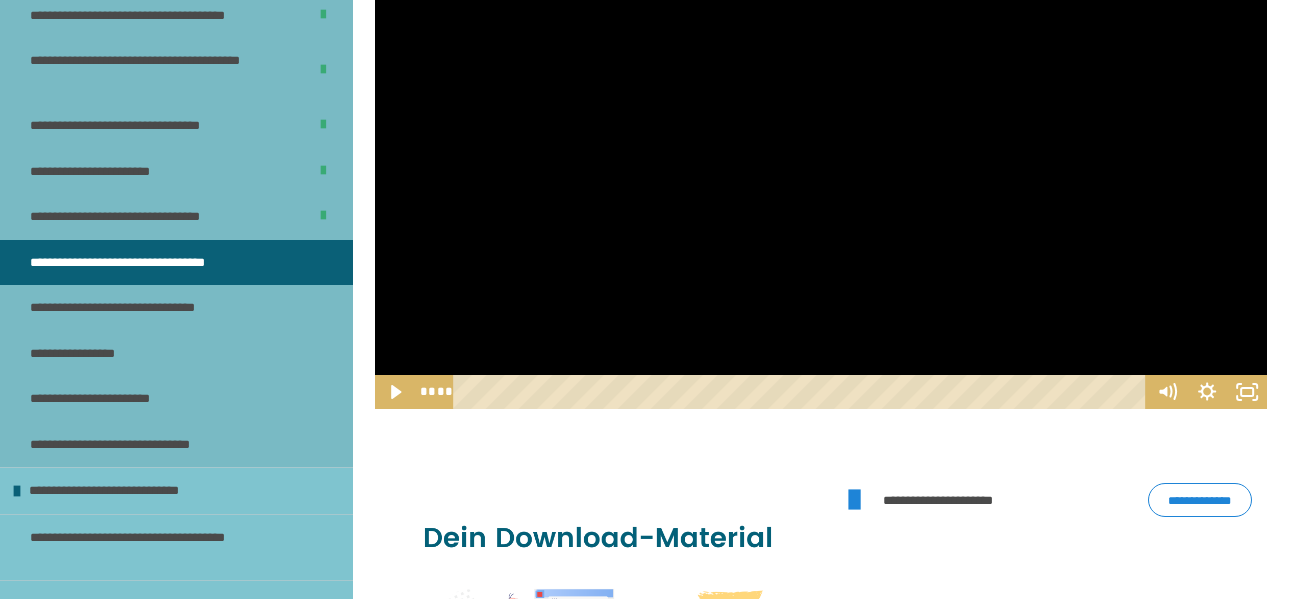 click at bounding box center (821, 158) 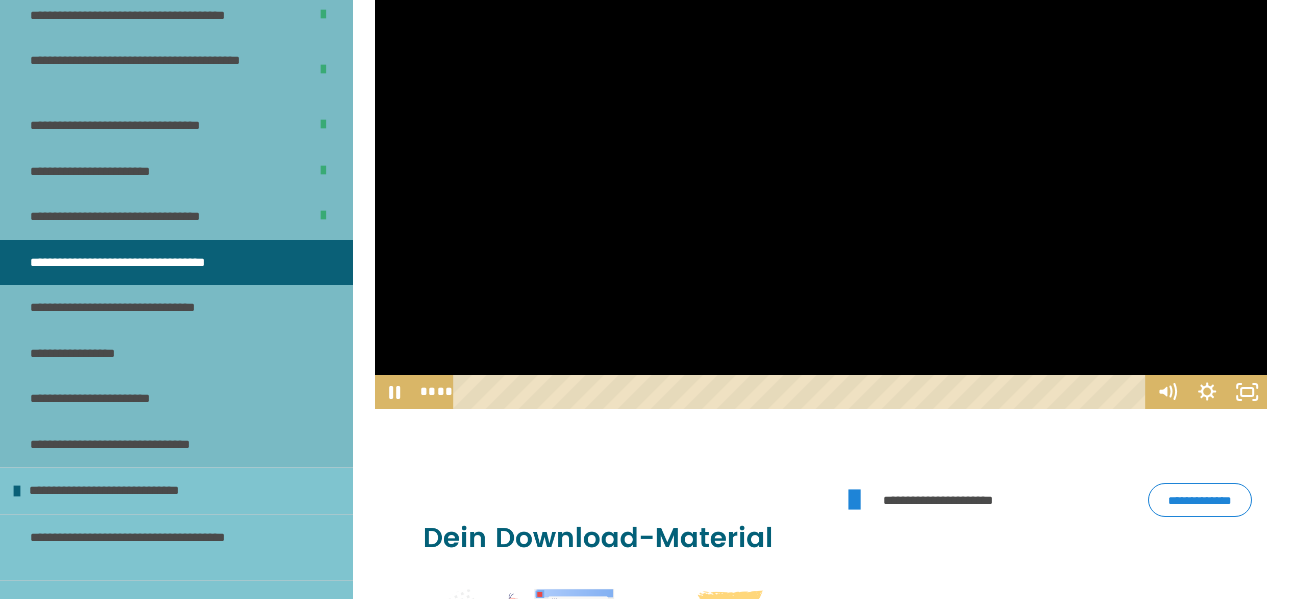 click at bounding box center (821, 158) 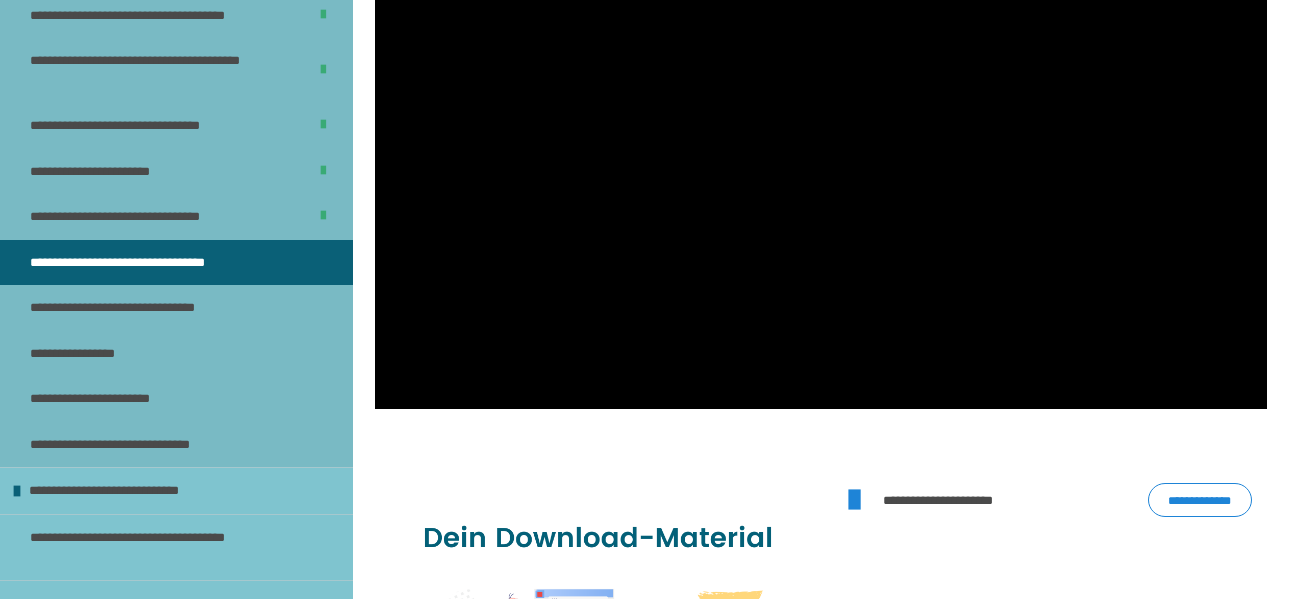 click at bounding box center (821, 158) 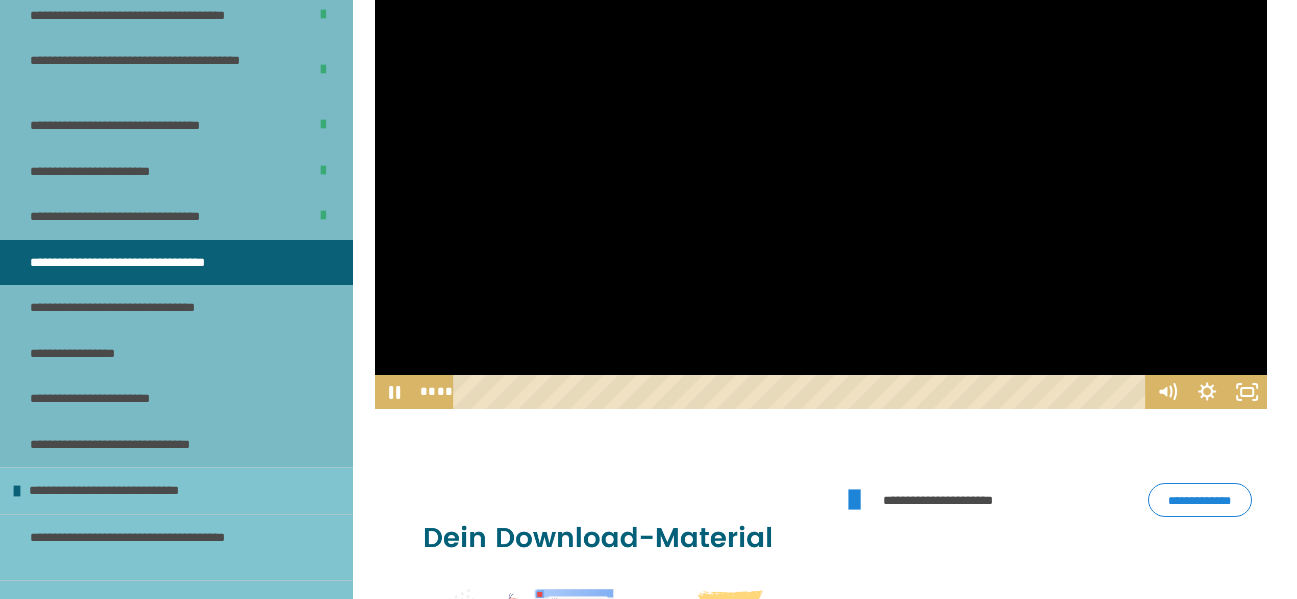 click at bounding box center [821, 158] 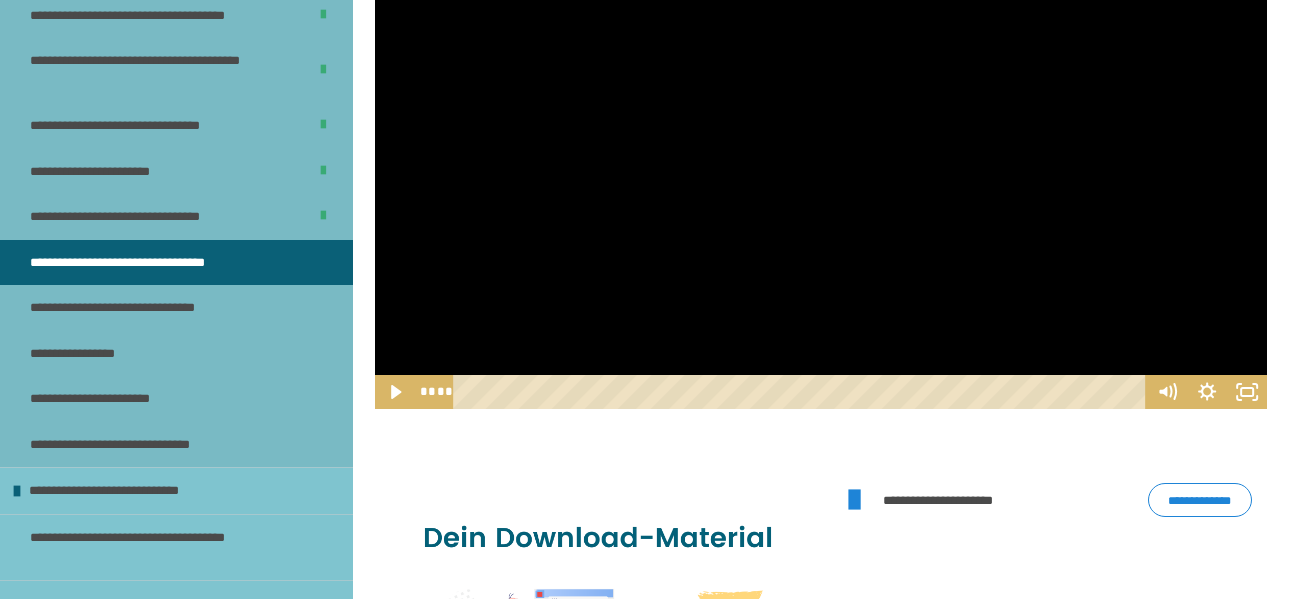 click at bounding box center (821, 158) 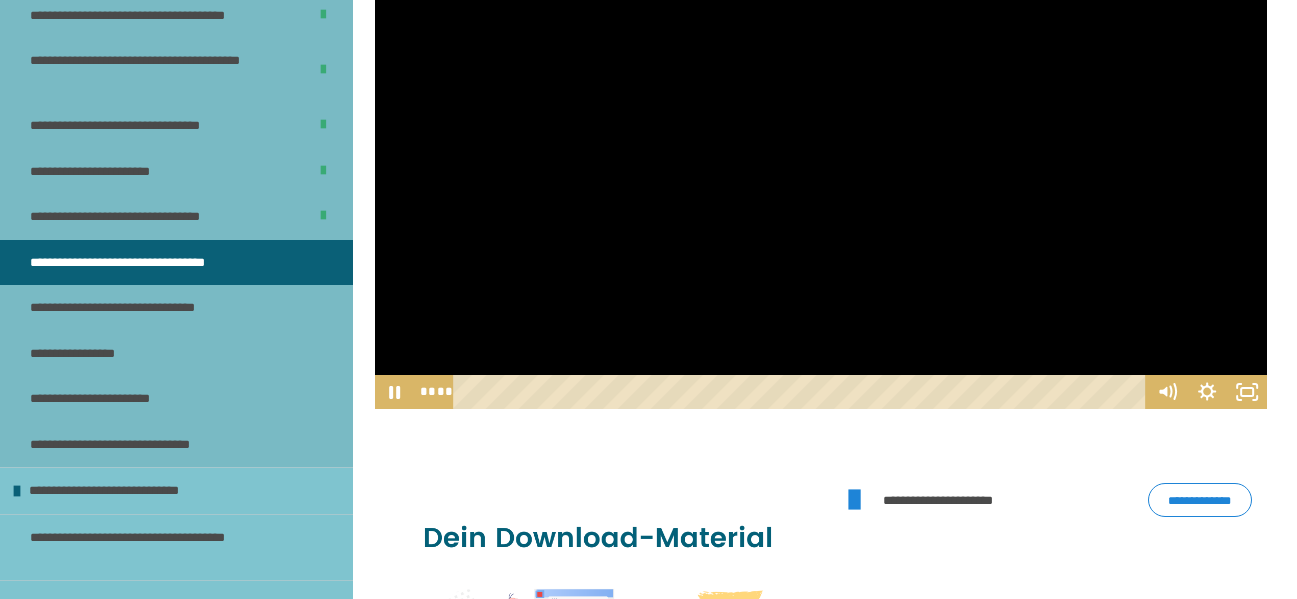 click at bounding box center (821, 158) 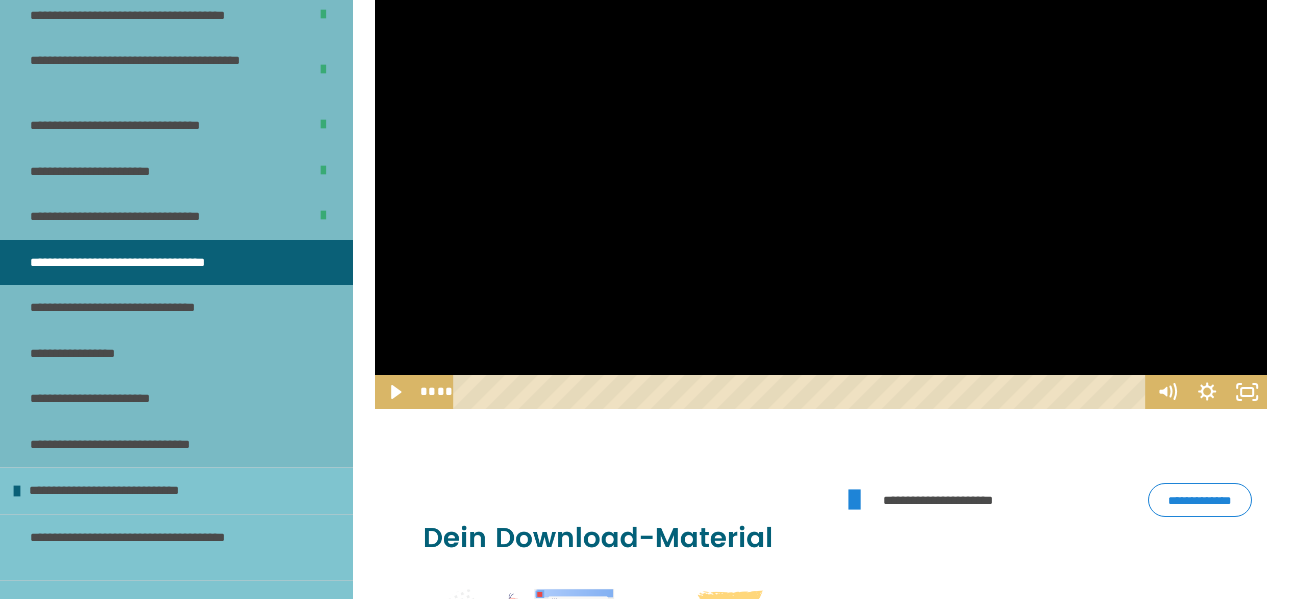 click at bounding box center [821, 158] 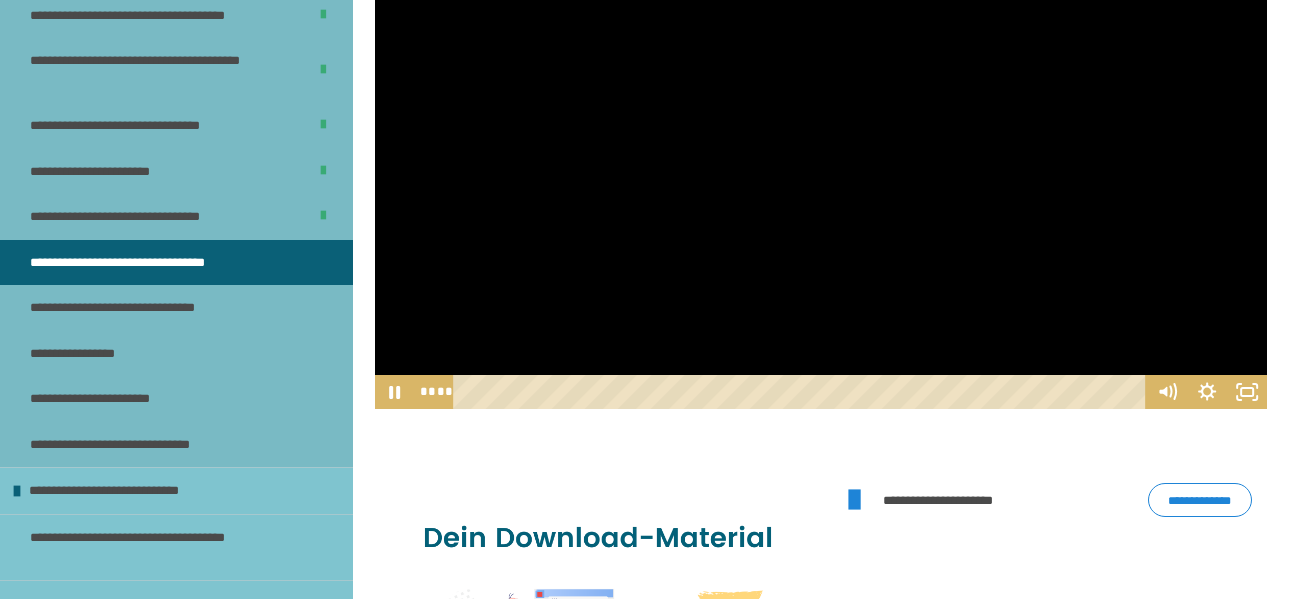click at bounding box center (821, 158) 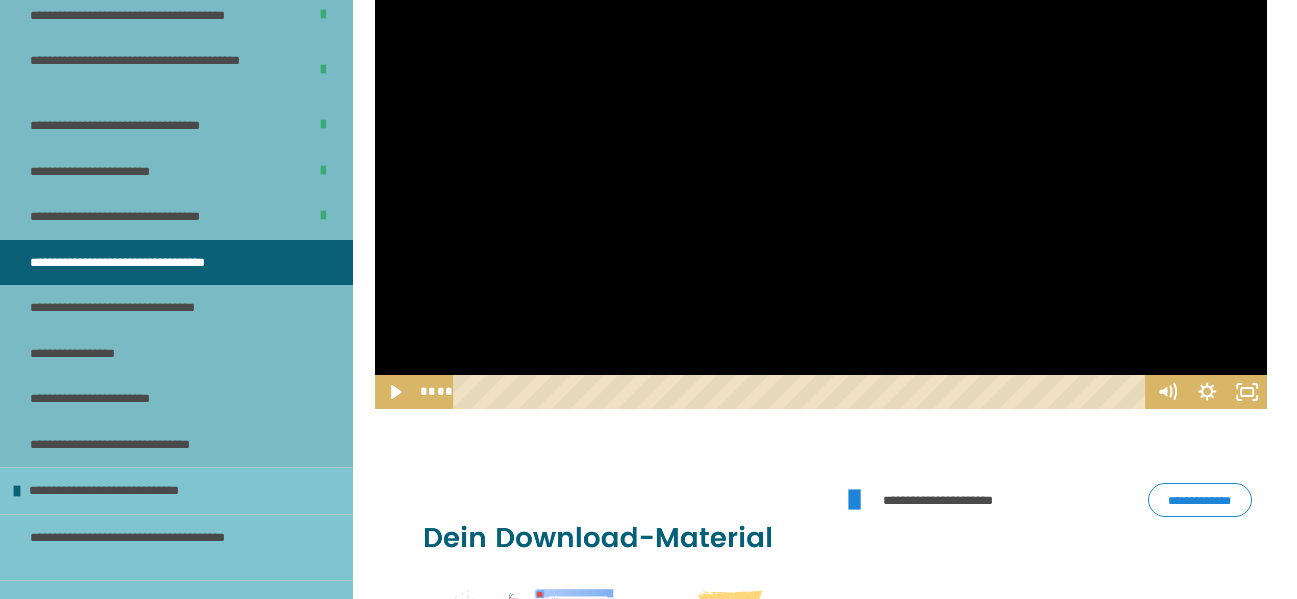 click at bounding box center (821, 158) 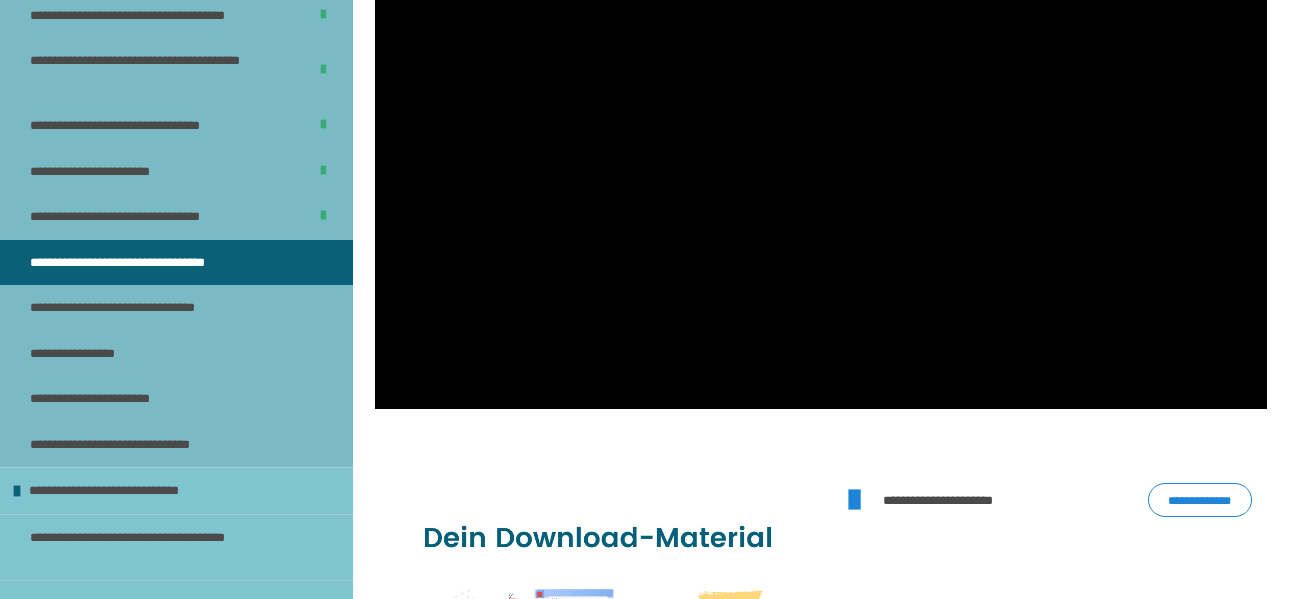 click at bounding box center [821, 158] 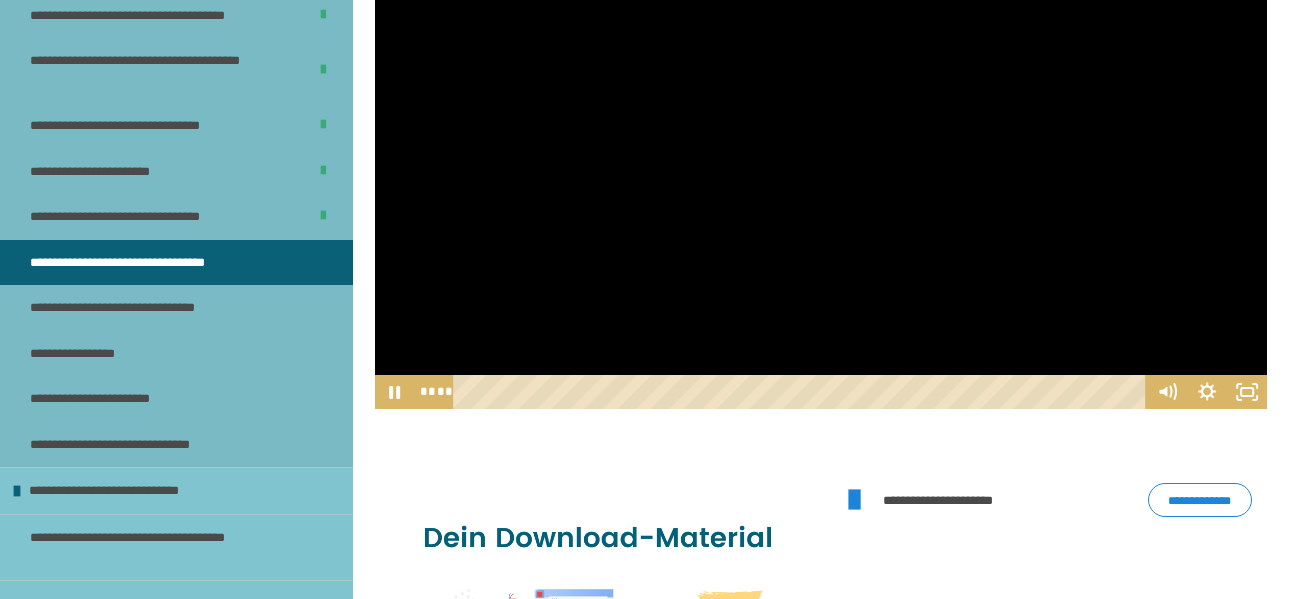 drag, startPoint x: 537, startPoint y: 244, endPoint x: 527, endPoint y: 247, distance: 10.440307 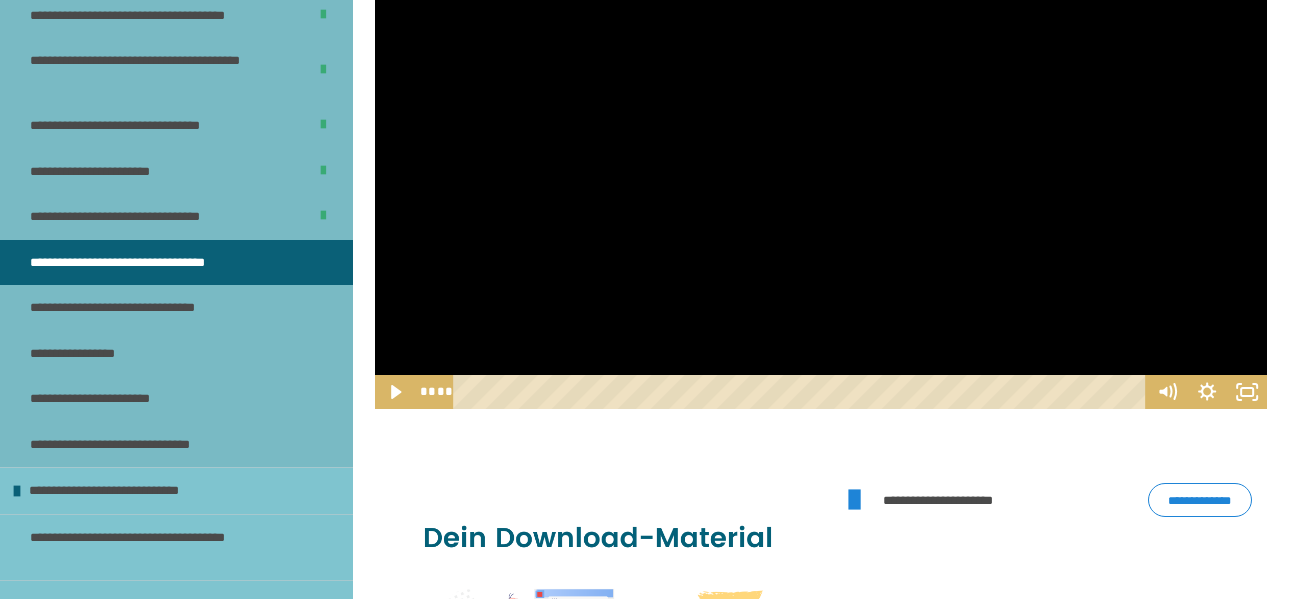 click at bounding box center (821, 158) 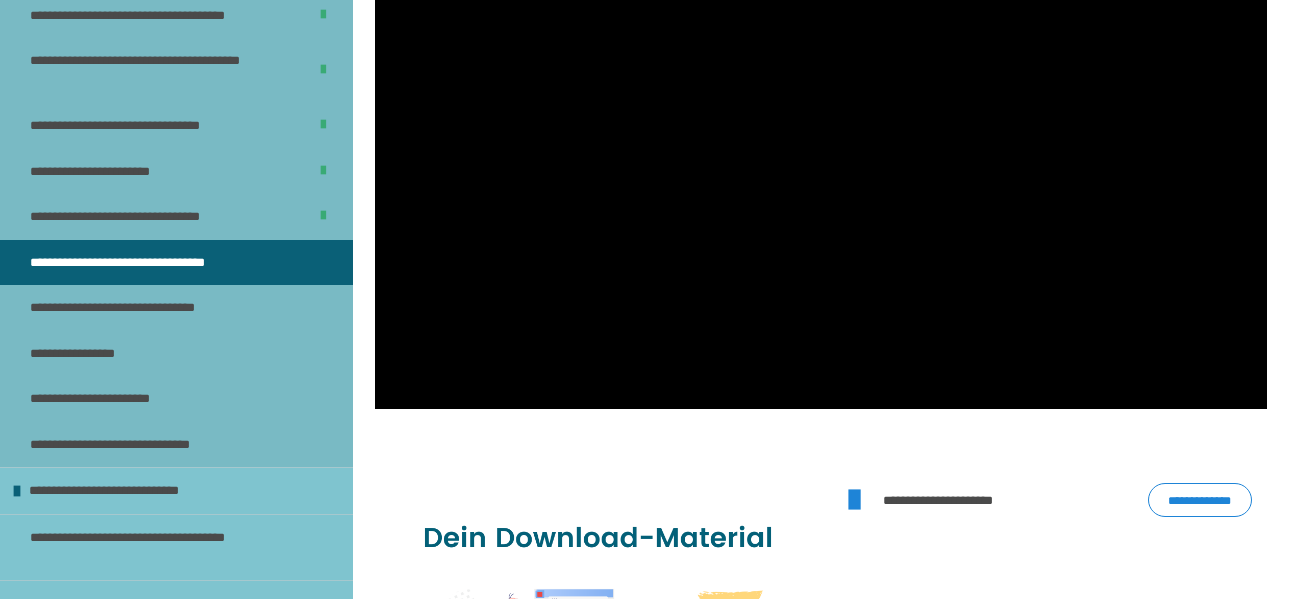 click at bounding box center [821, 158] 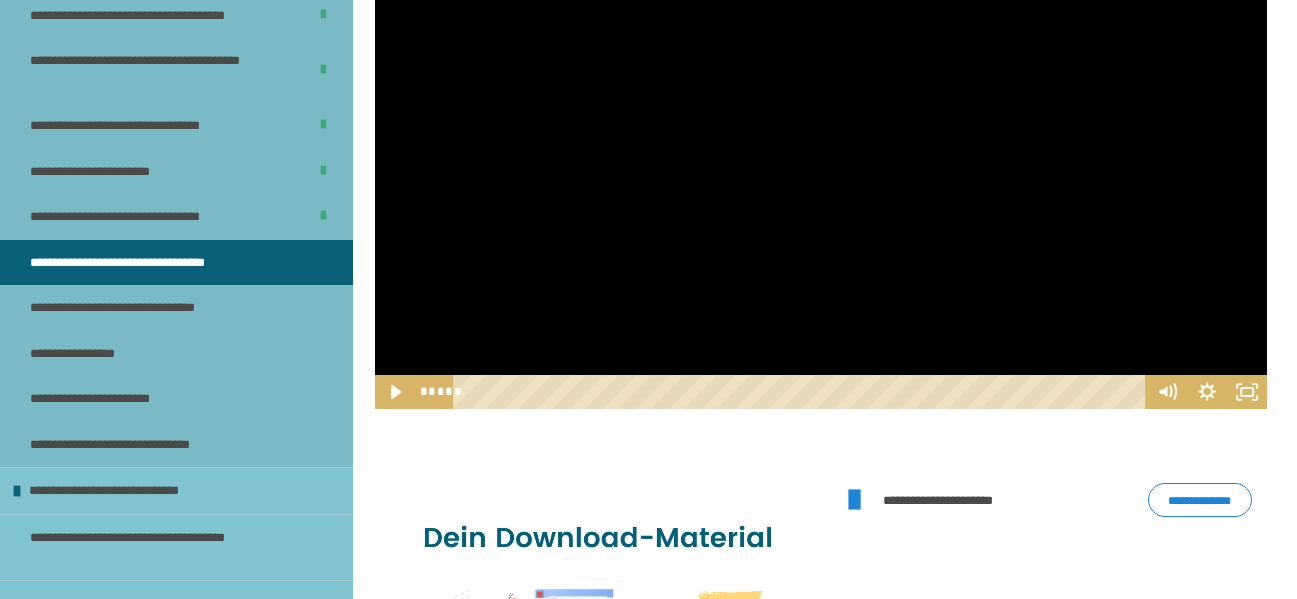 click at bounding box center [821, 158] 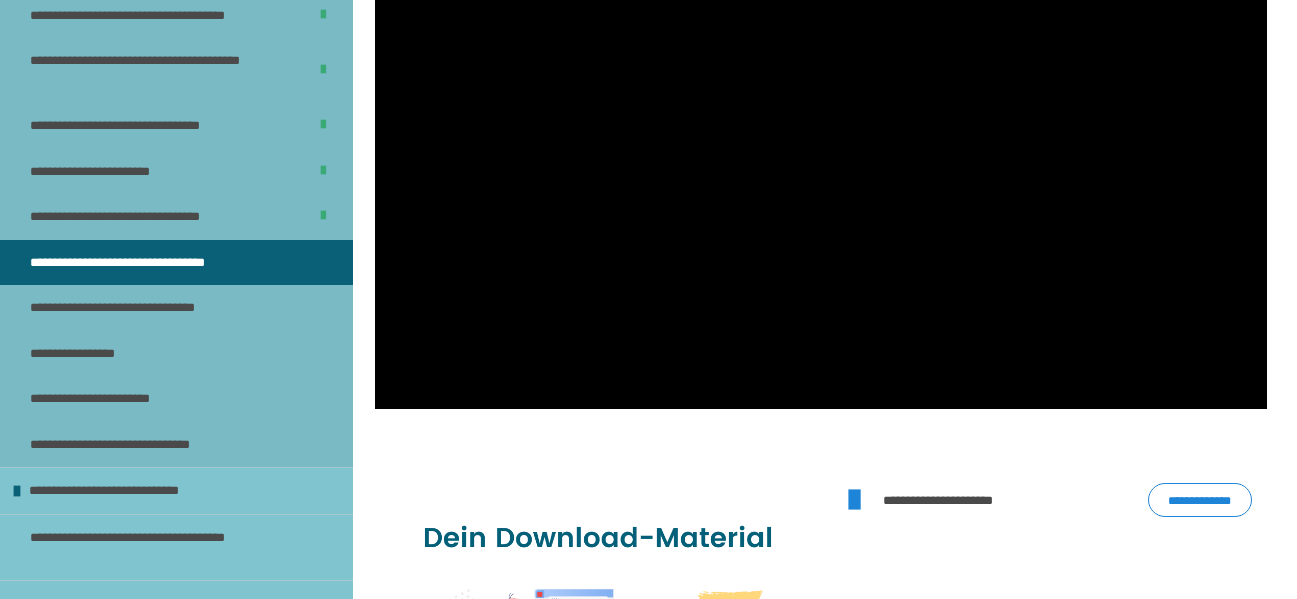 click at bounding box center [821, 158] 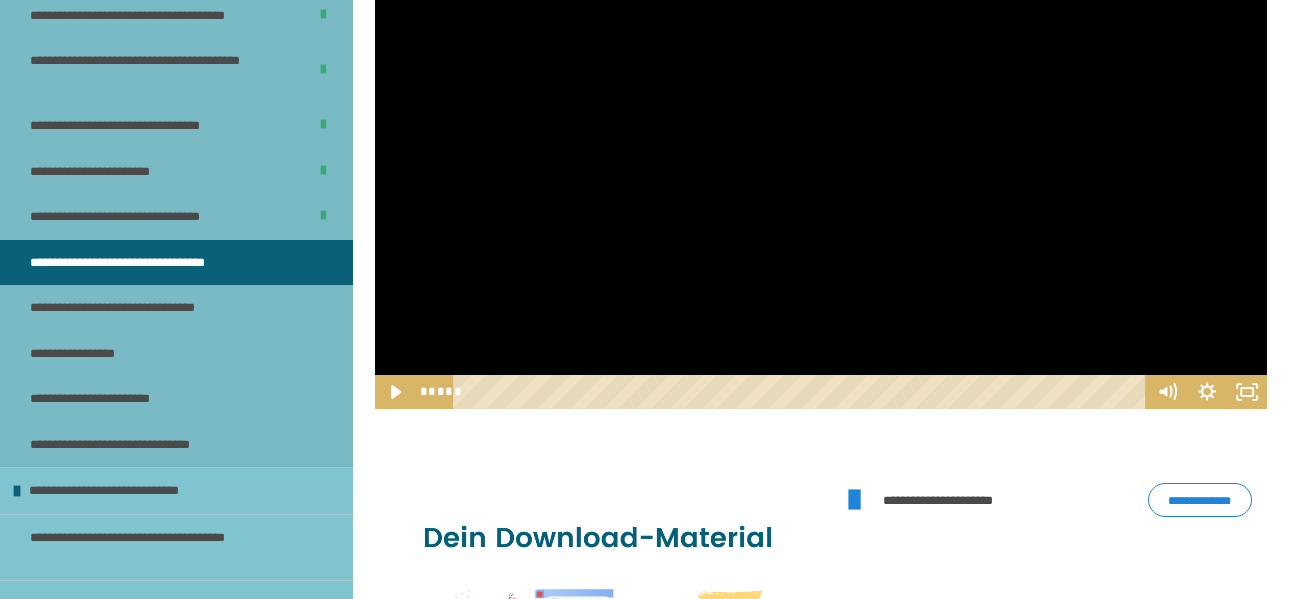 drag, startPoint x: 821, startPoint y: 271, endPoint x: 795, endPoint y: 269, distance: 26.076809 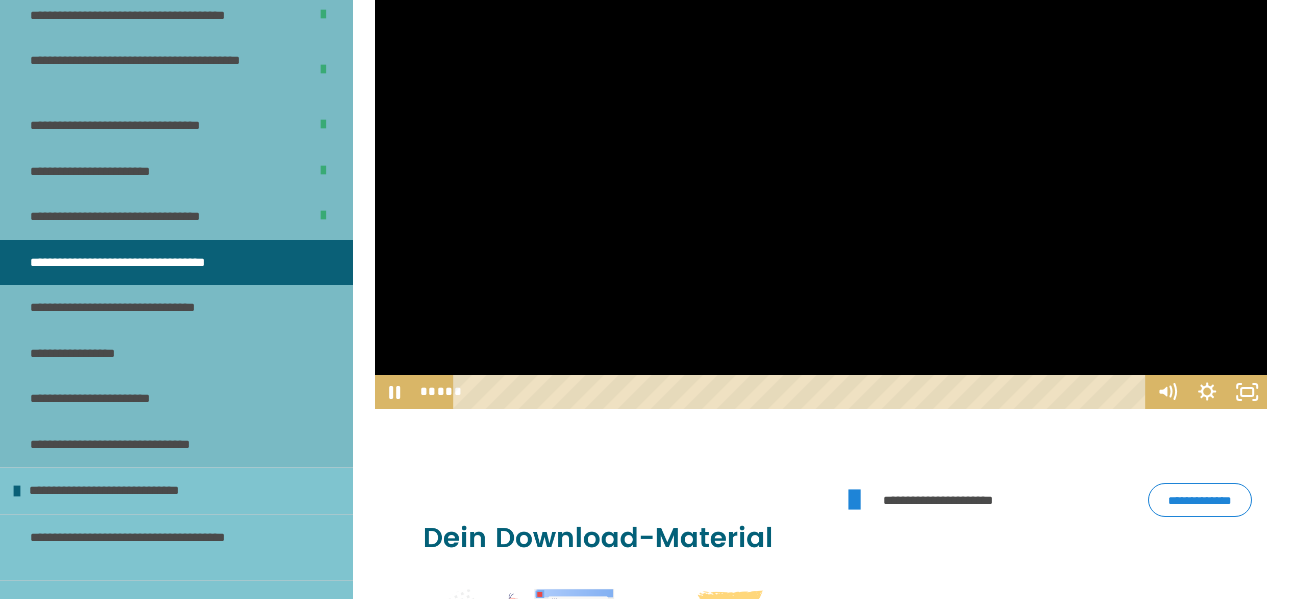 click at bounding box center (821, 158) 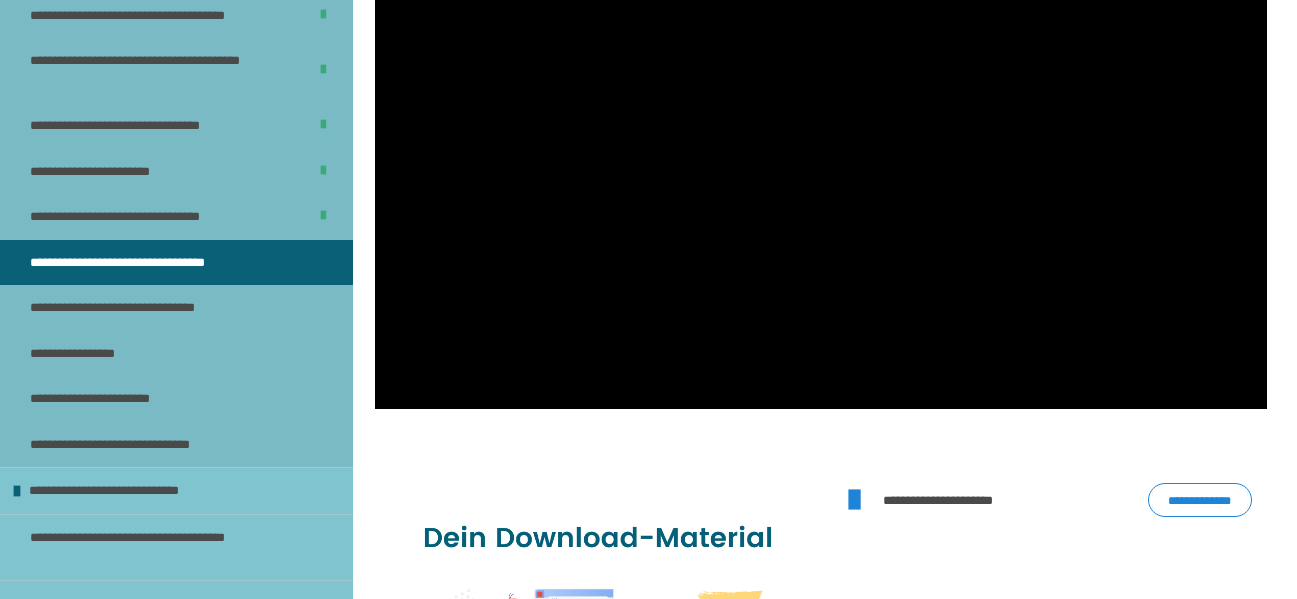 click at bounding box center (821, 158) 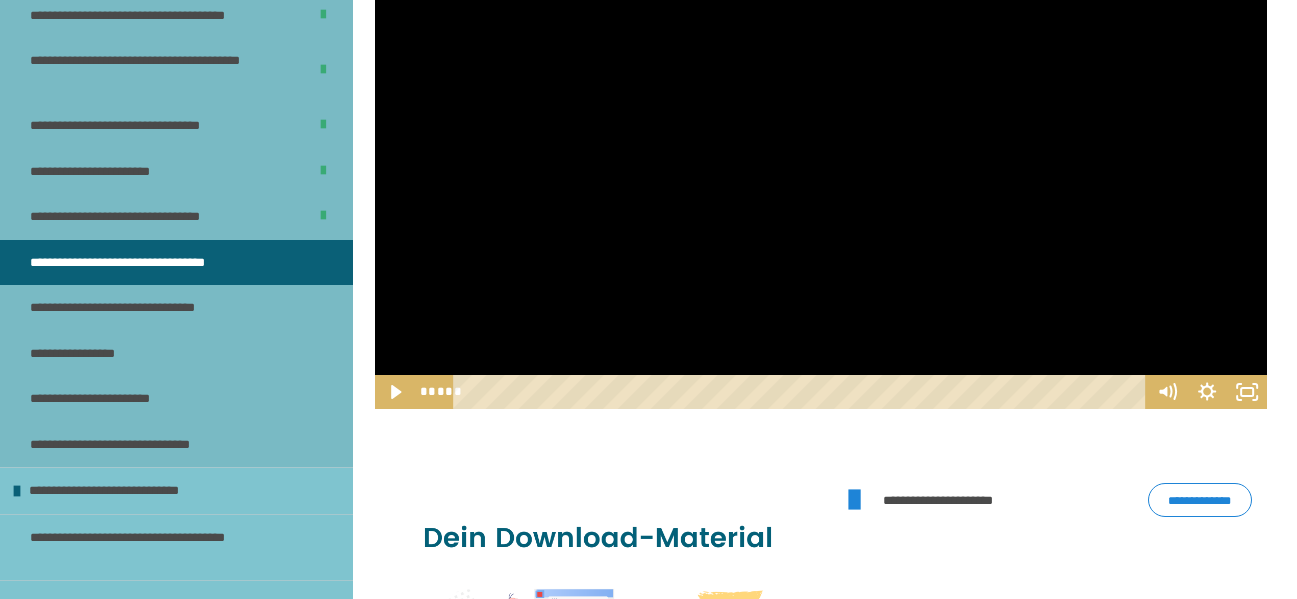 drag, startPoint x: 754, startPoint y: 355, endPoint x: 752, endPoint y: 393, distance: 38.052597 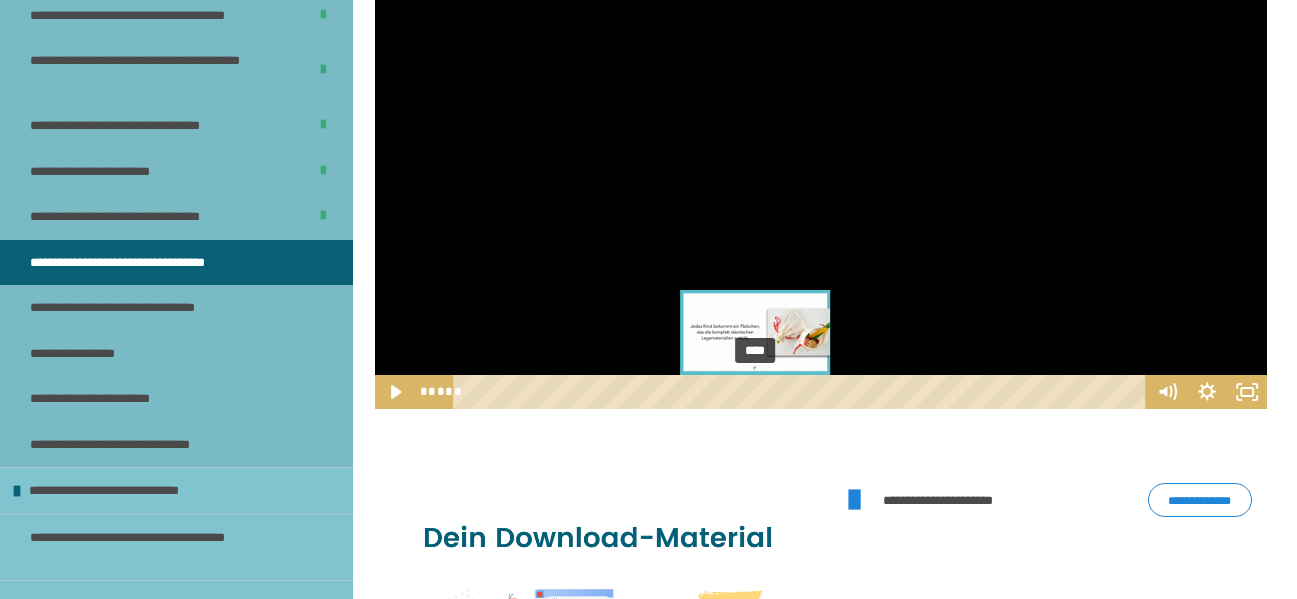 scroll, scrollTop: 2021, scrollLeft: 0, axis: vertical 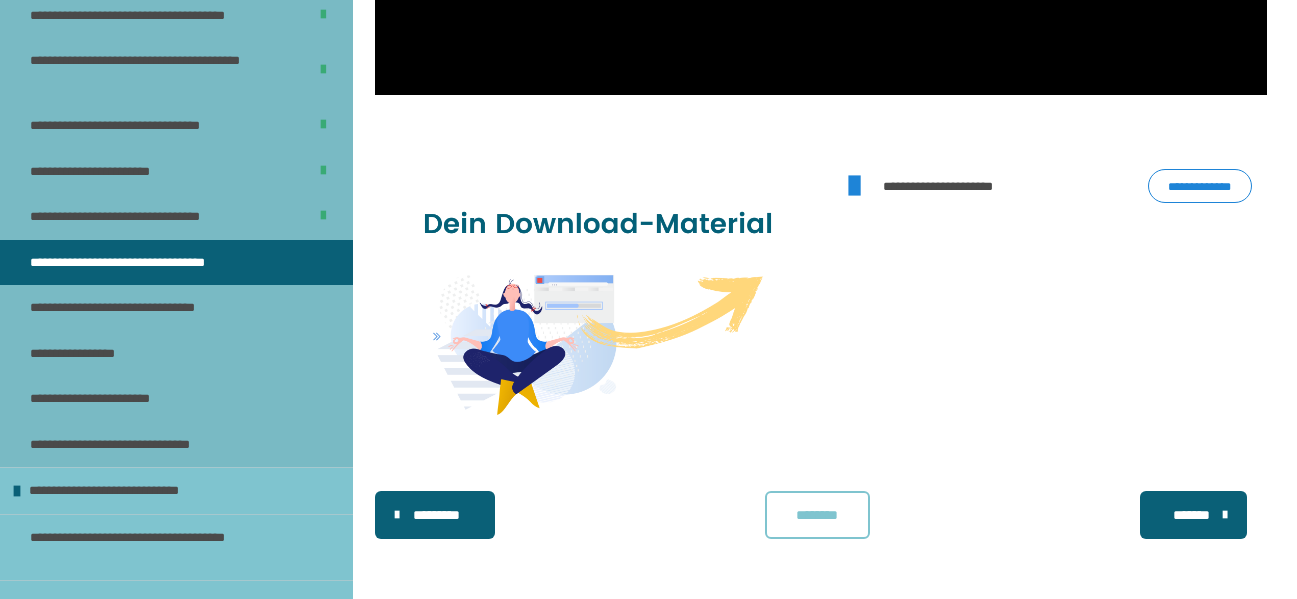 click on "********" at bounding box center [817, 515] 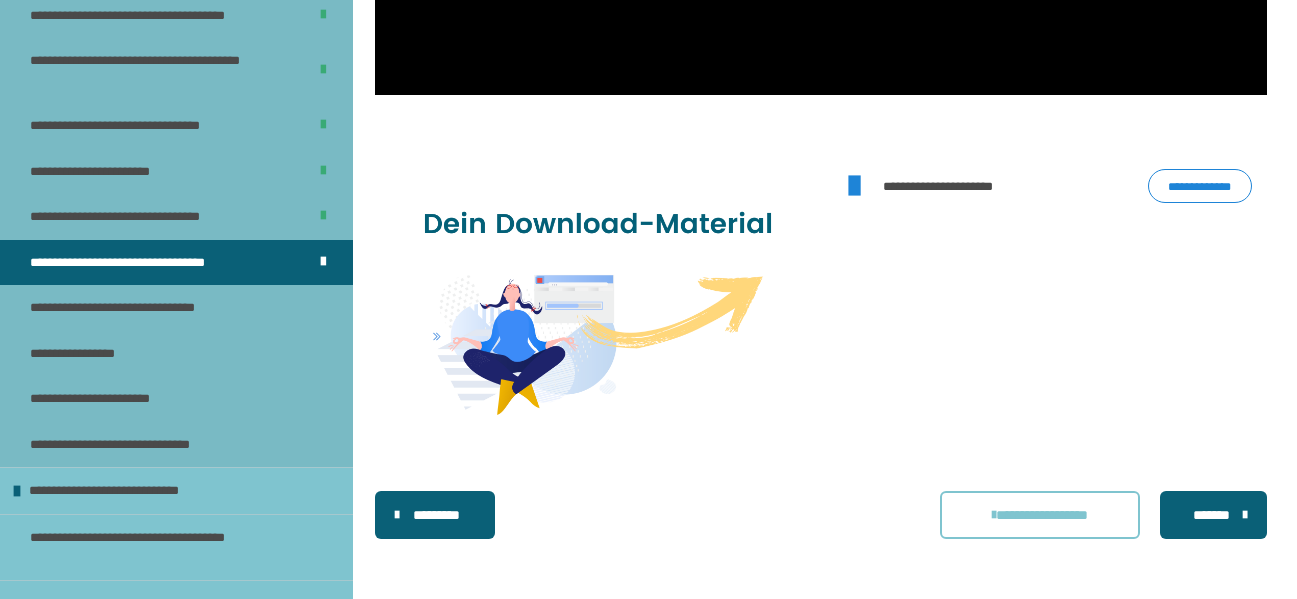 click on "*******" at bounding box center [1211, 515] 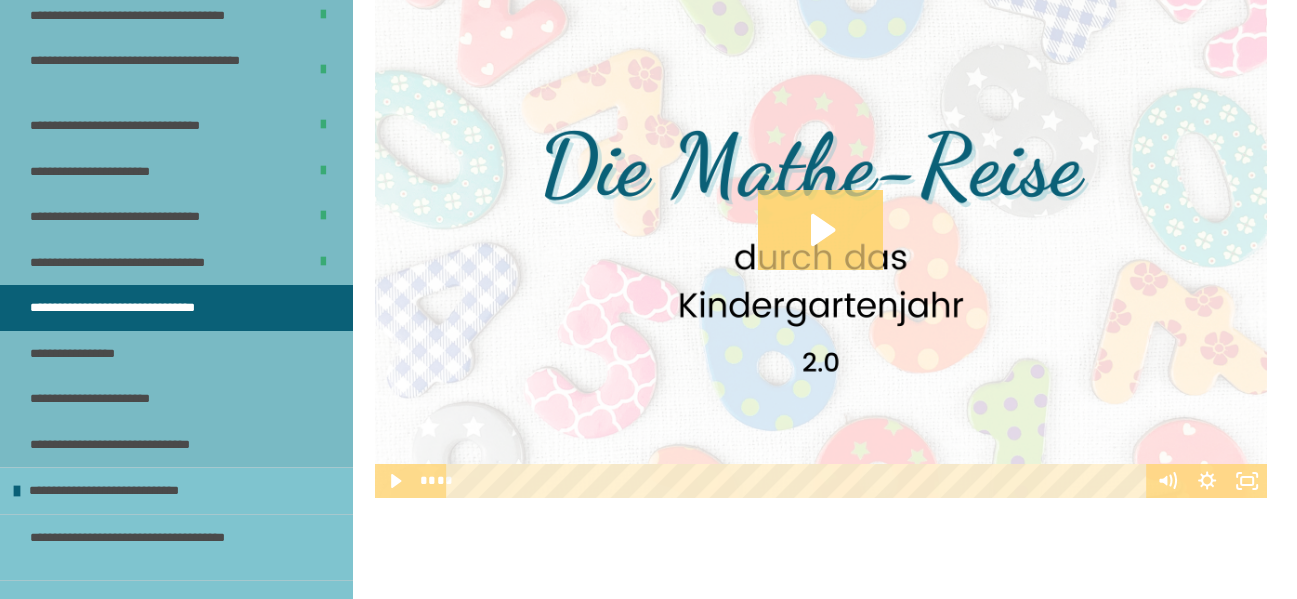 scroll, scrollTop: 617, scrollLeft: 0, axis: vertical 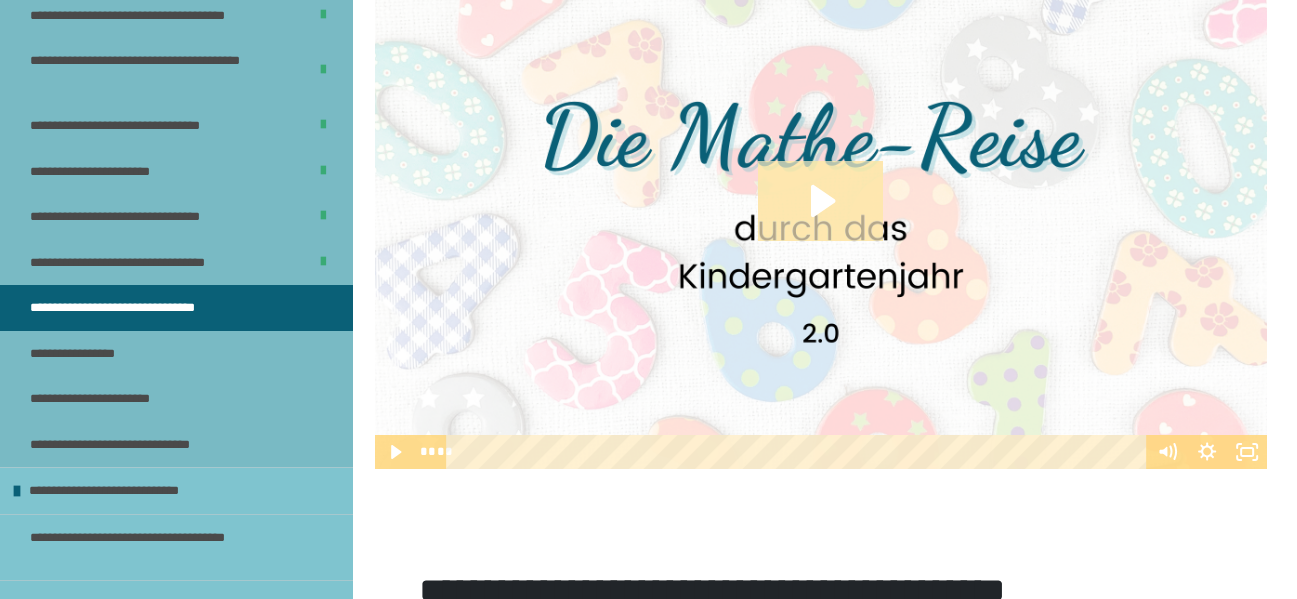 click 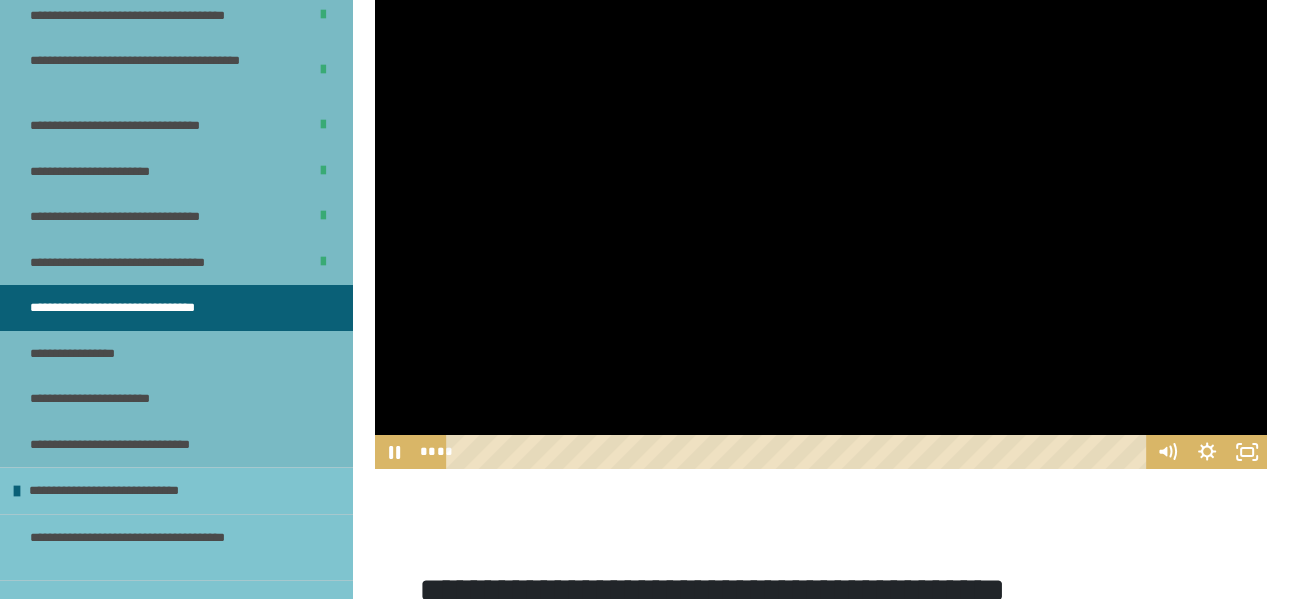 click at bounding box center [821, 218] 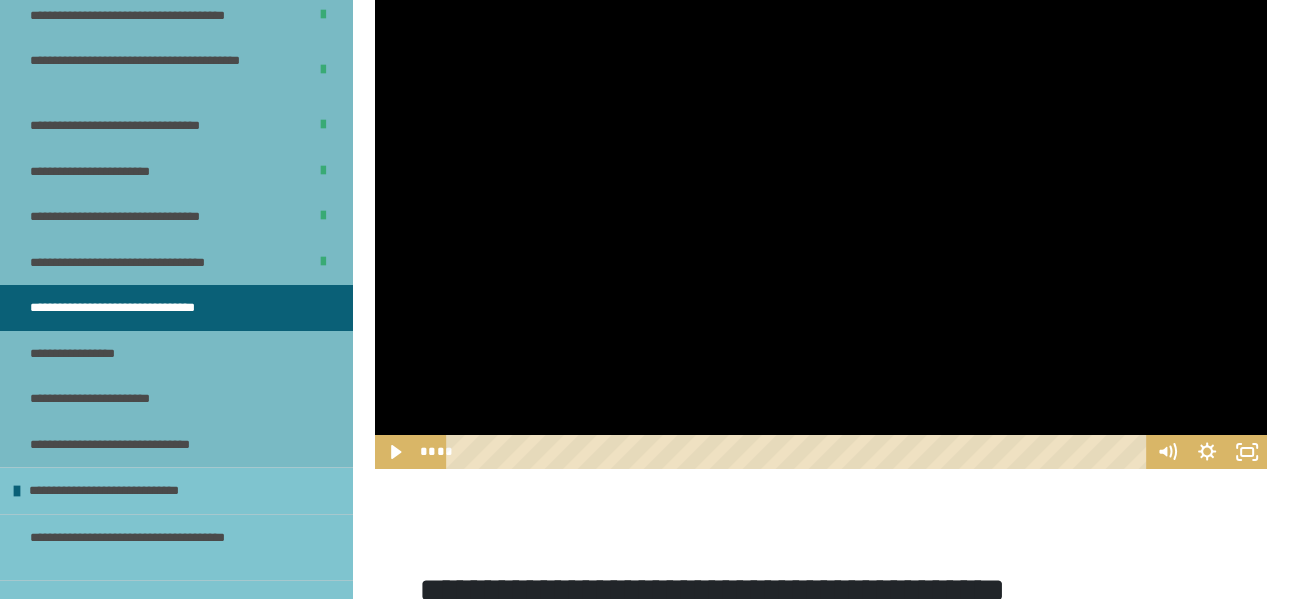 click at bounding box center (821, 218) 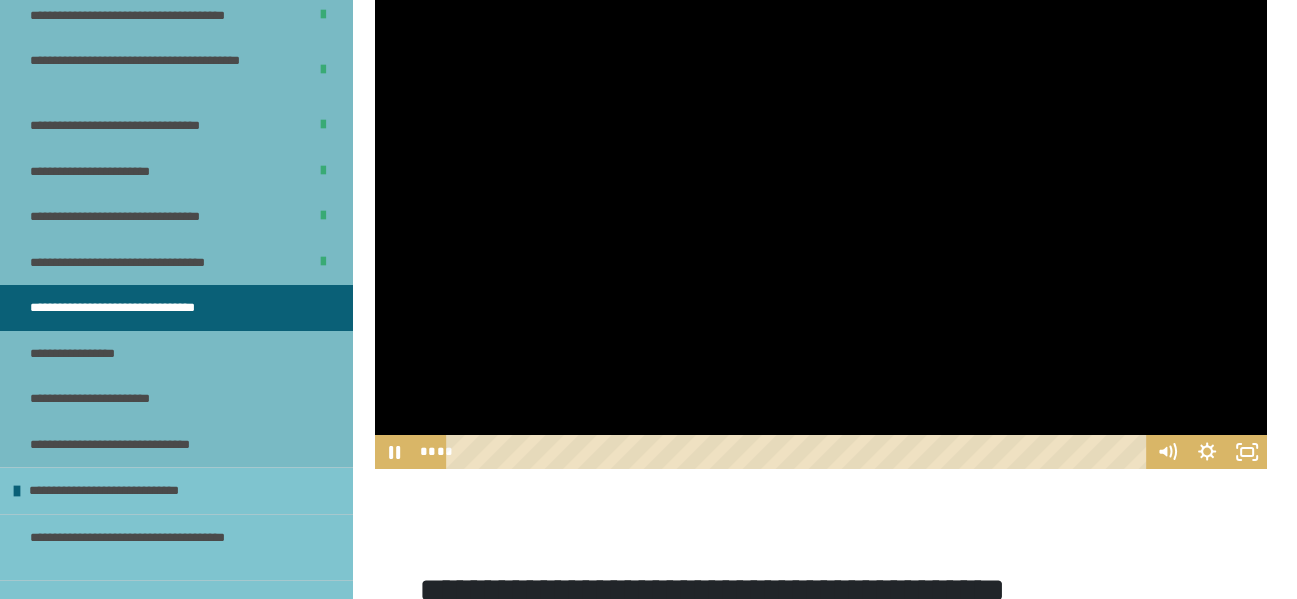 click at bounding box center (821, 218) 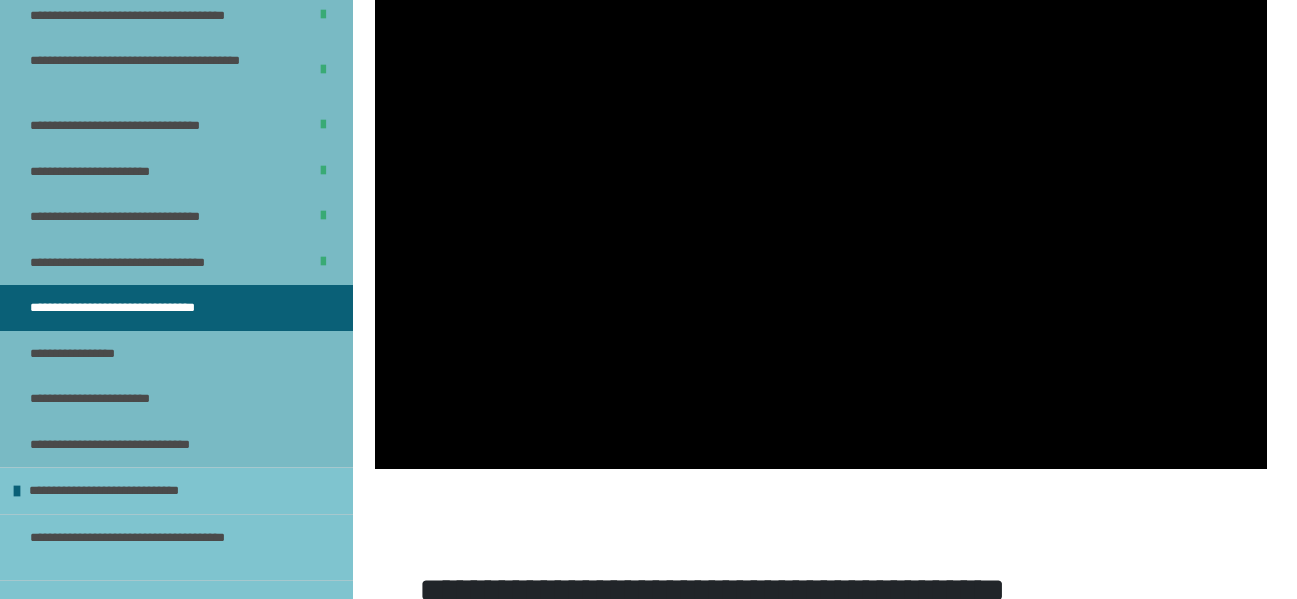 click at bounding box center [821, 218] 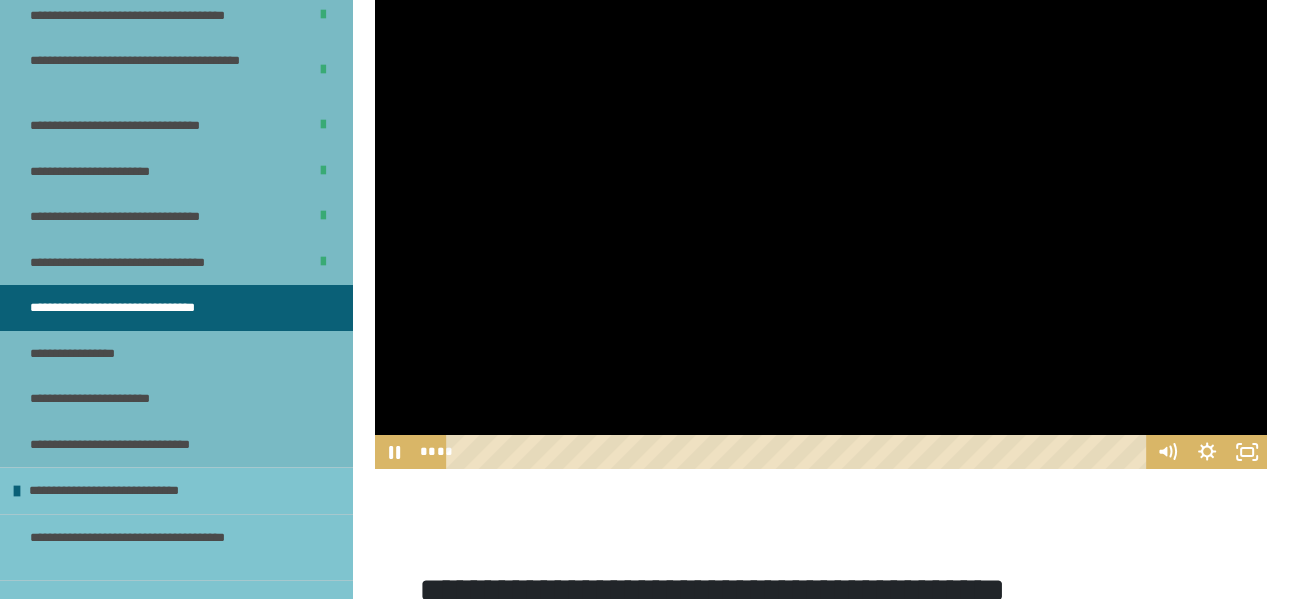 click at bounding box center (821, 218) 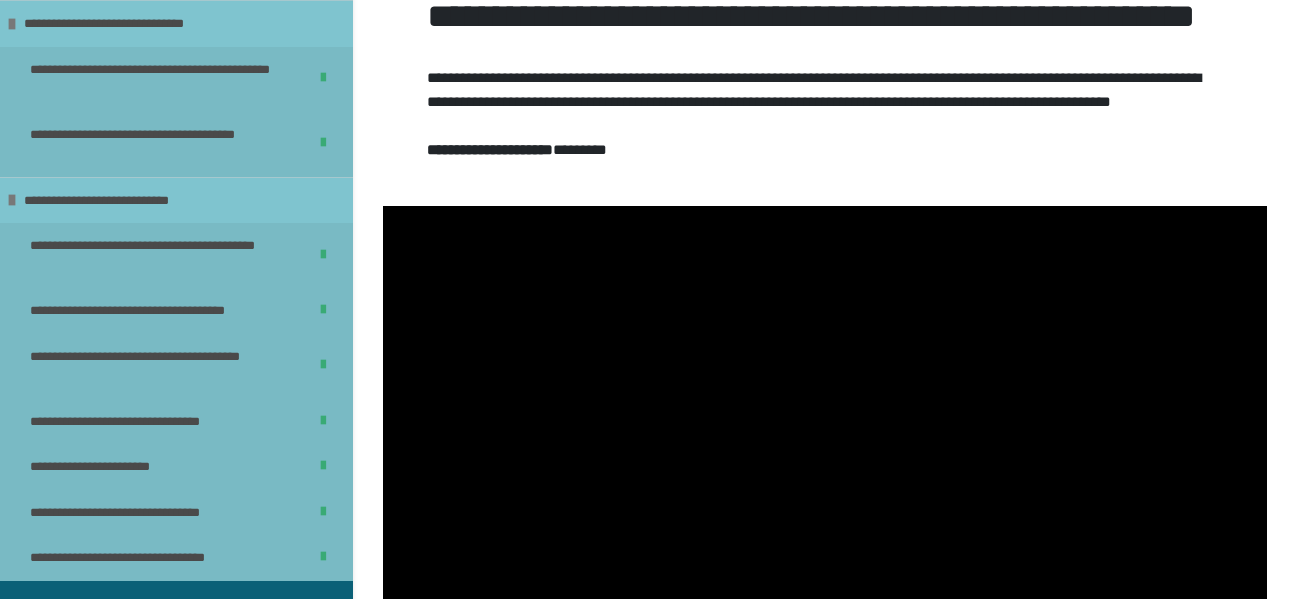 scroll, scrollTop: 219, scrollLeft: 0, axis: vertical 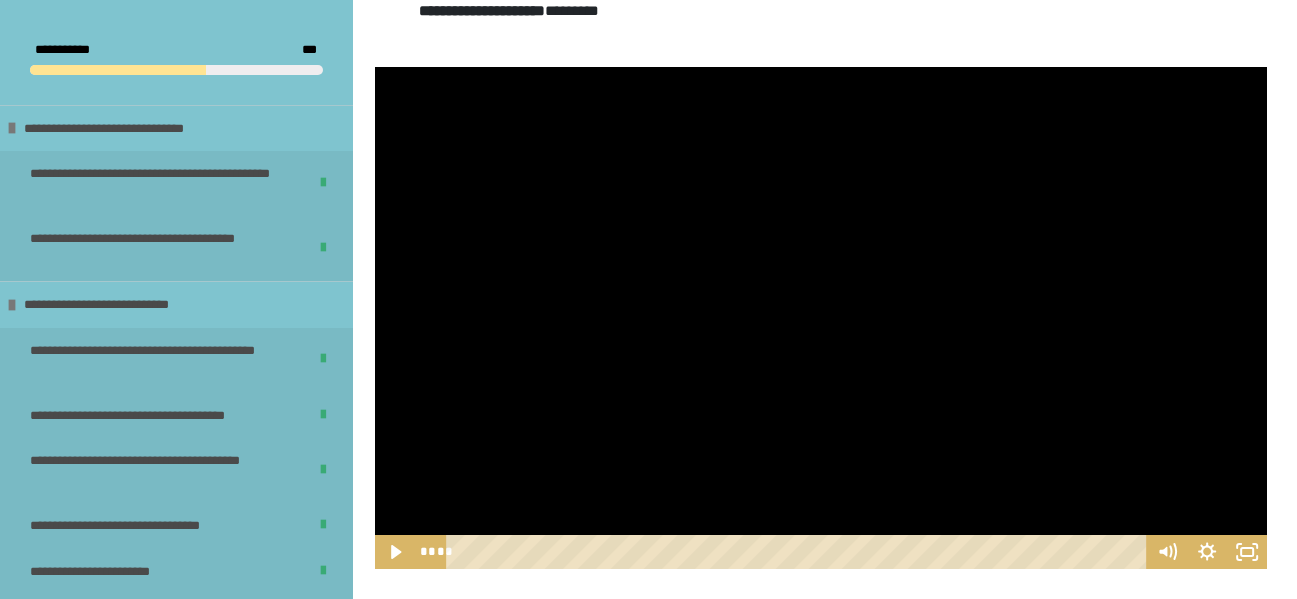 click at bounding box center (821, 318) 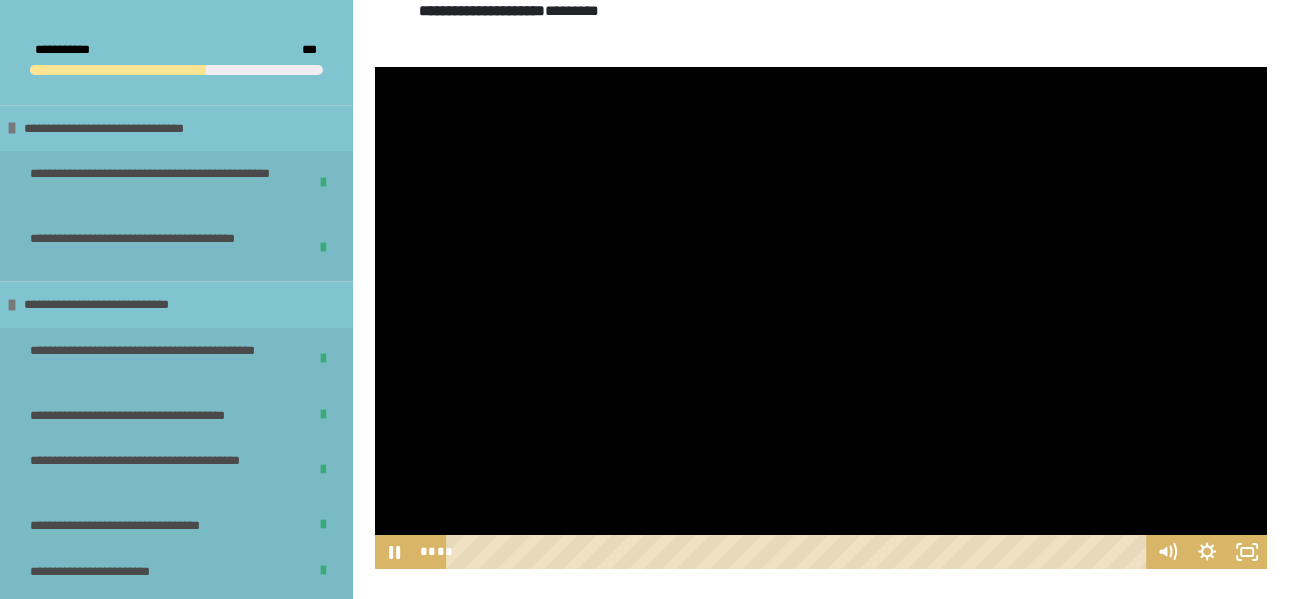 drag, startPoint x: 1216, startPoint y: 495, endPoint x: 1219, endPoint y: 507, distance: 12.369317 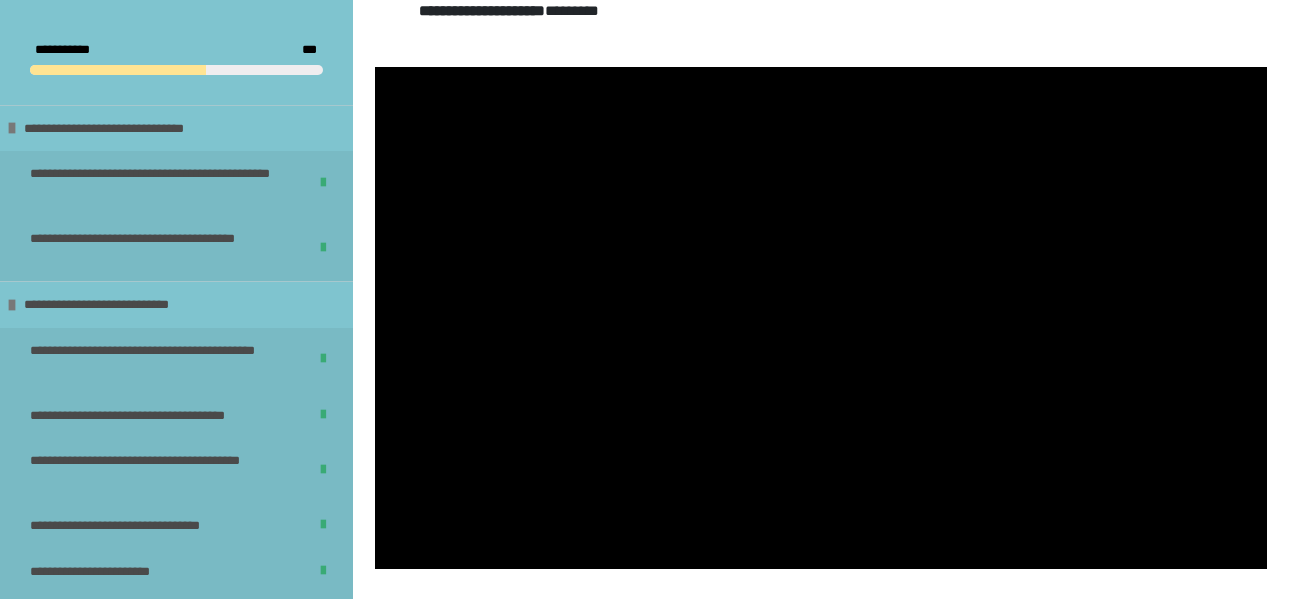 click on "**********" at bounding box center [648, 904] 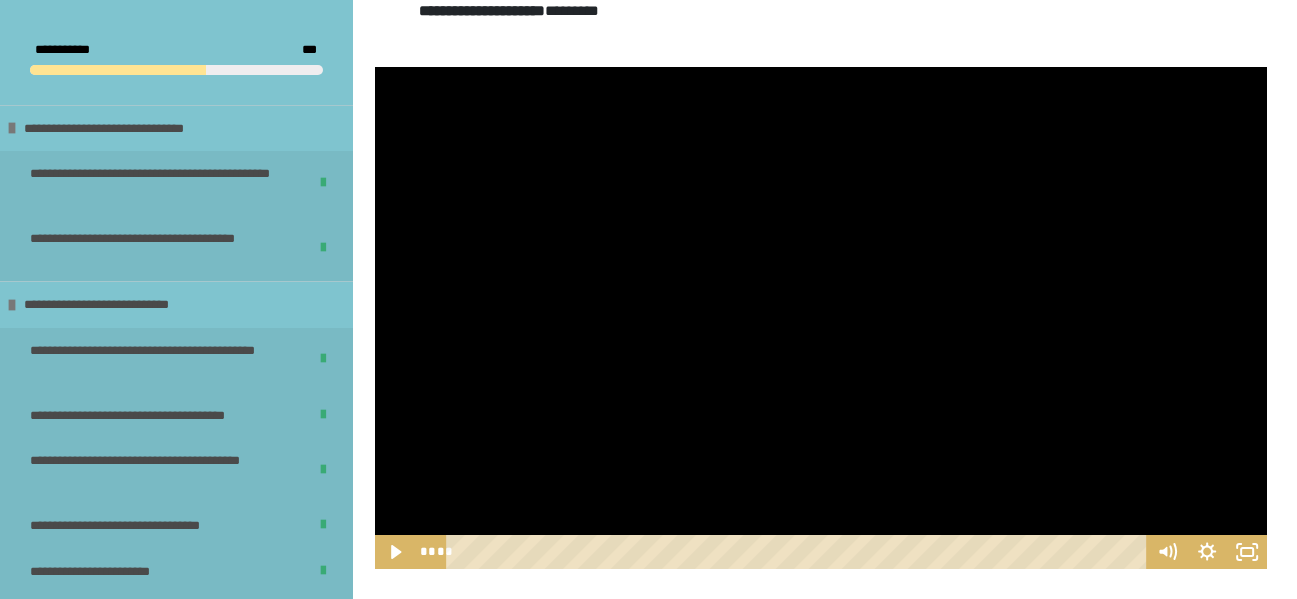 click at bounding box center [821, 318] 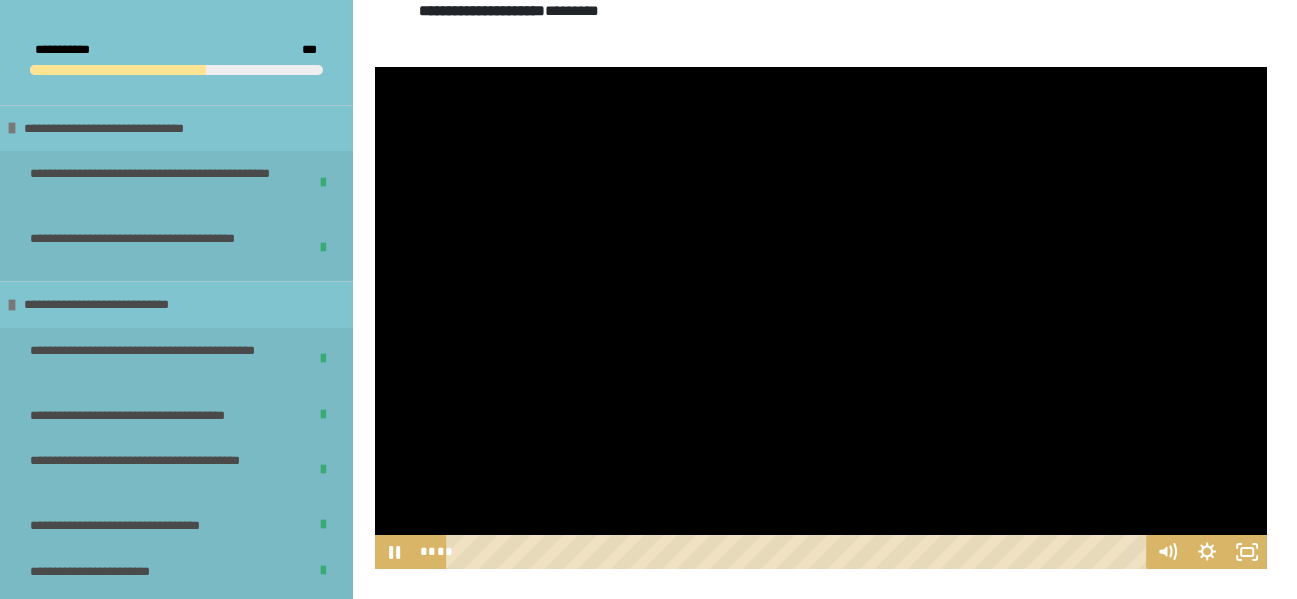 click at bounding box center [821, 318] 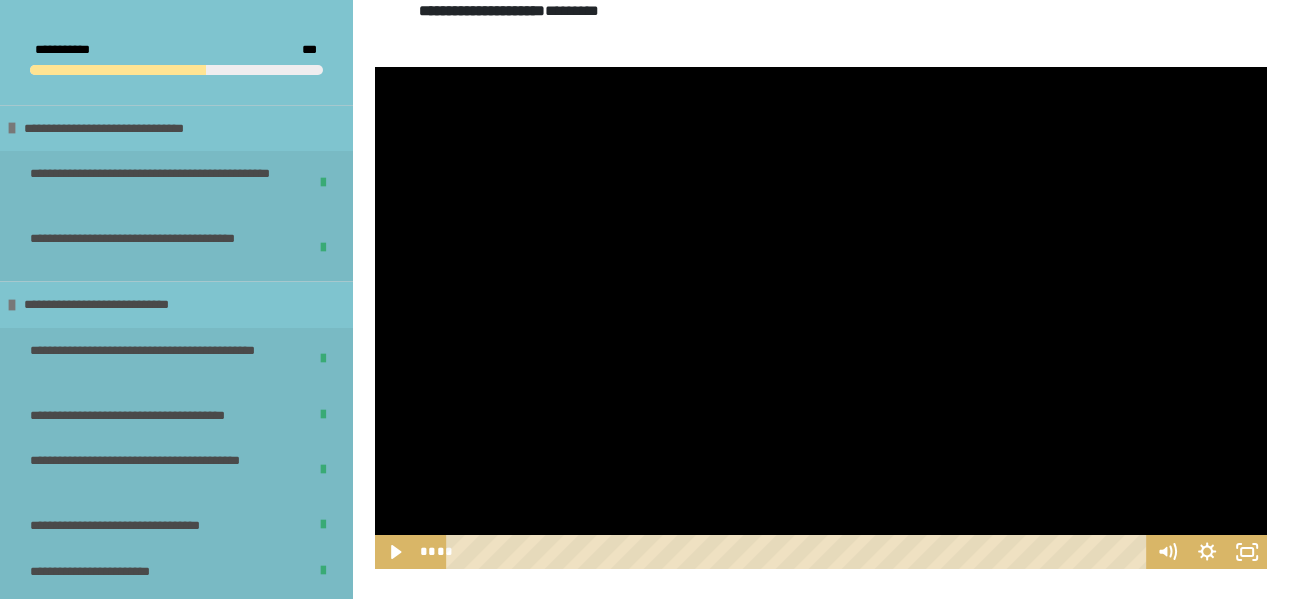 click at bounding box center (821, 318) 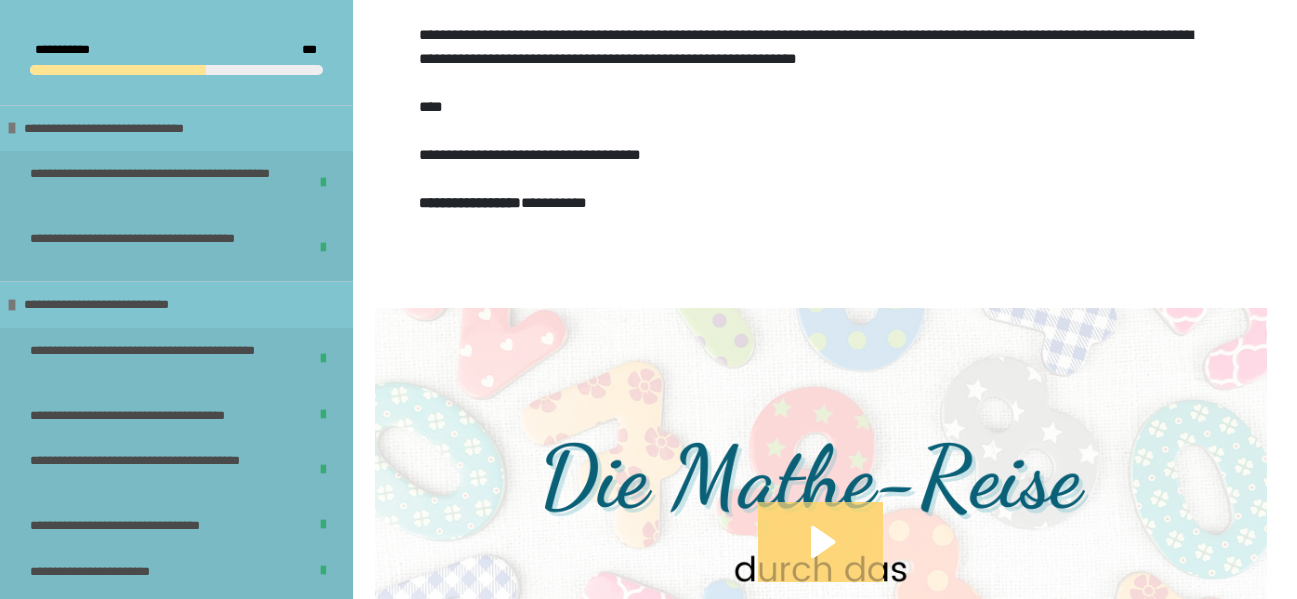 scroll, scrollTop: 1517, scrollLeft: 0, axis: vertical 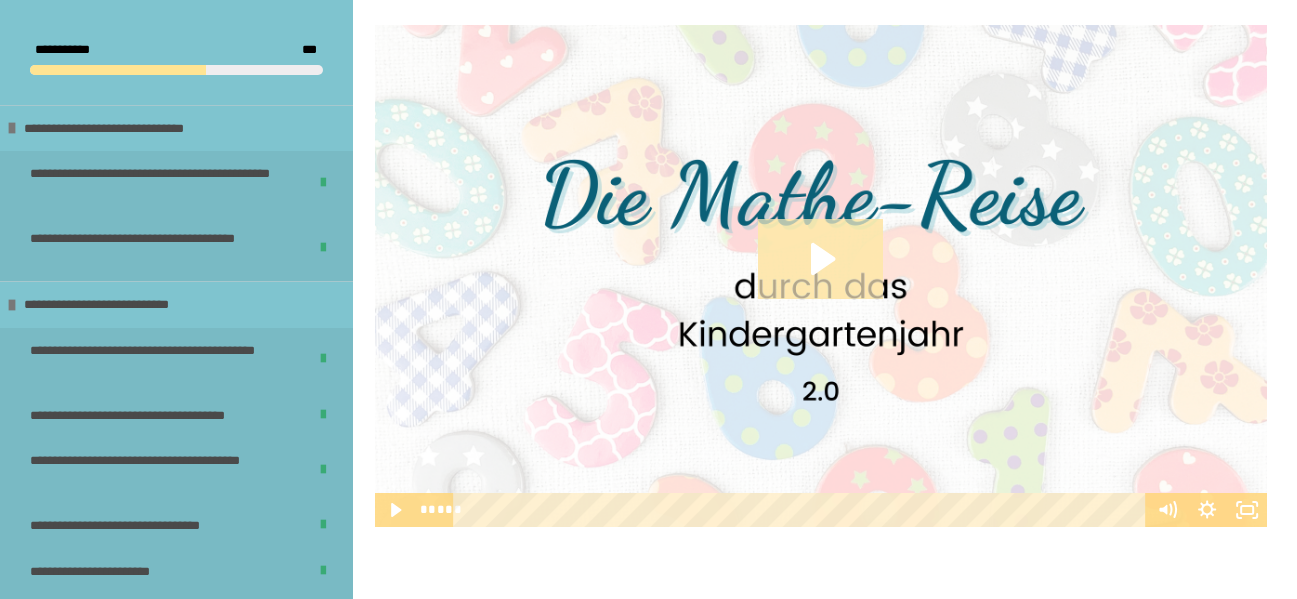 click 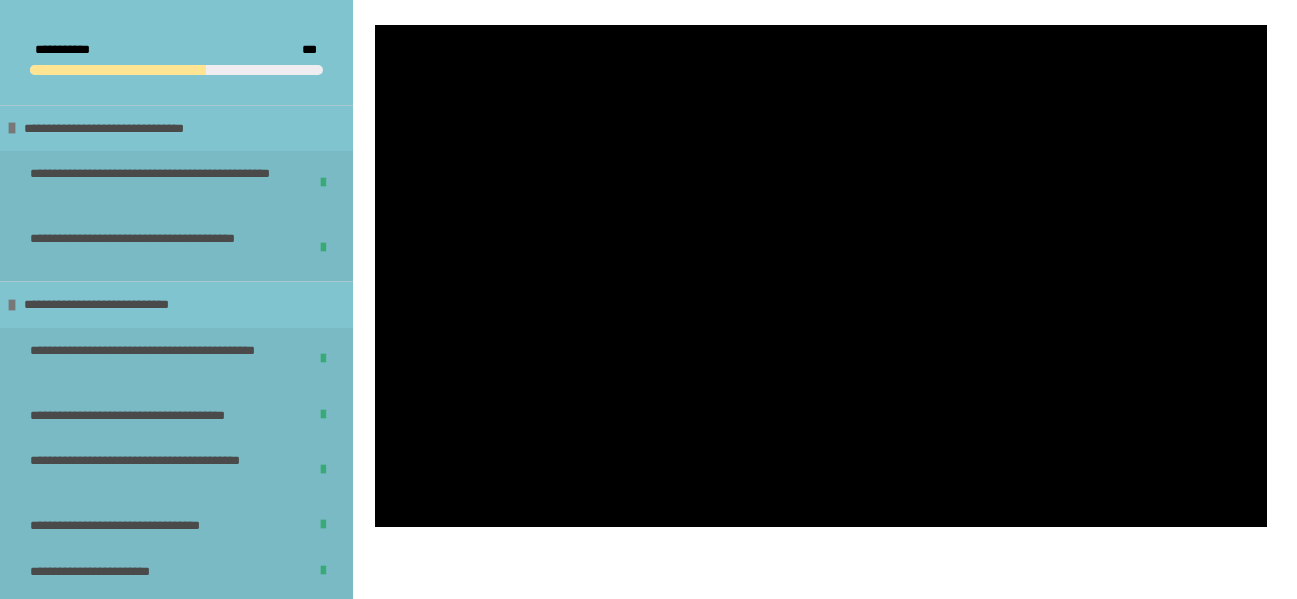 click at bounding box center (821, 276) 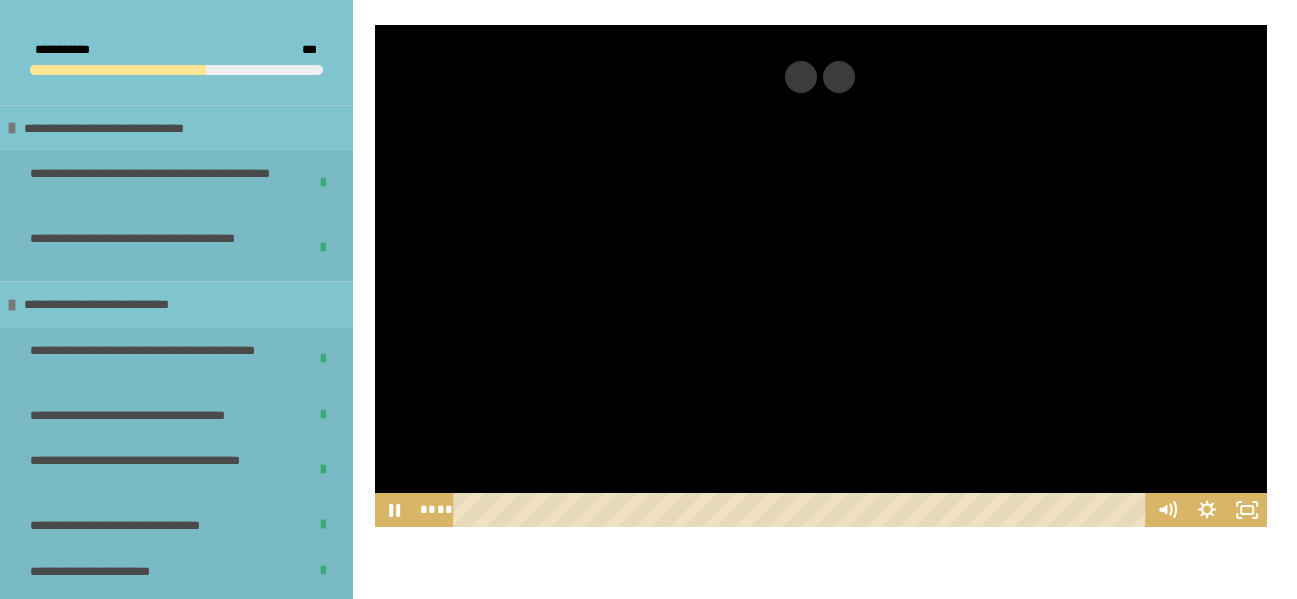 click at bounding box center [821, 276] 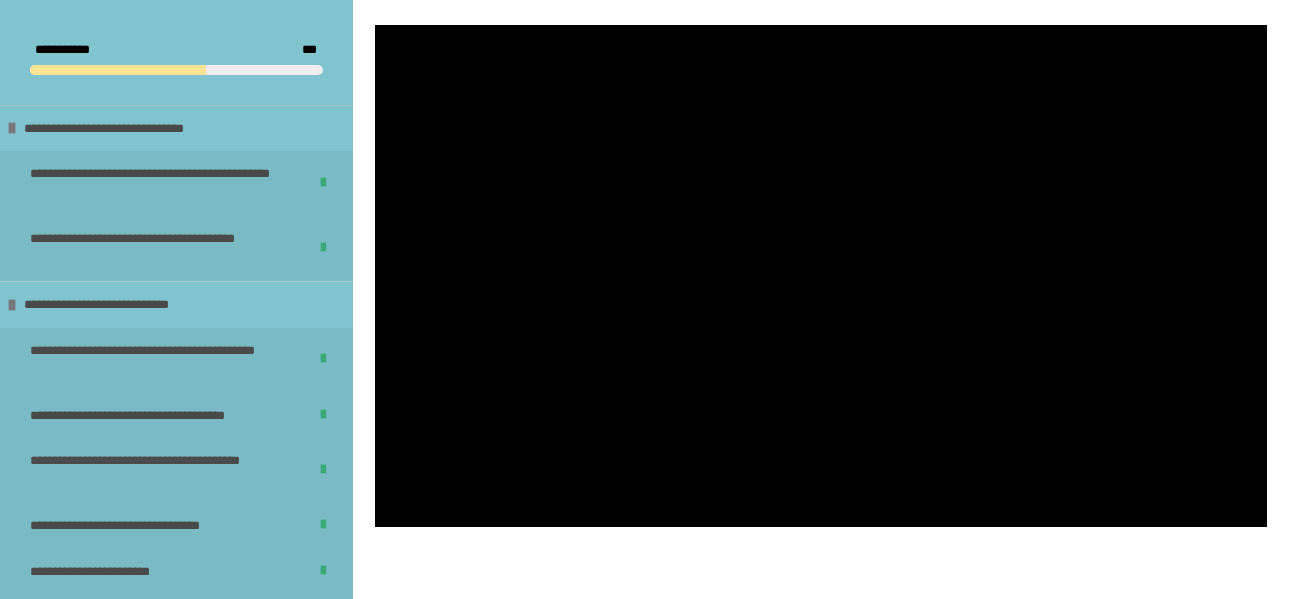 click at bounding box center [821, 276] 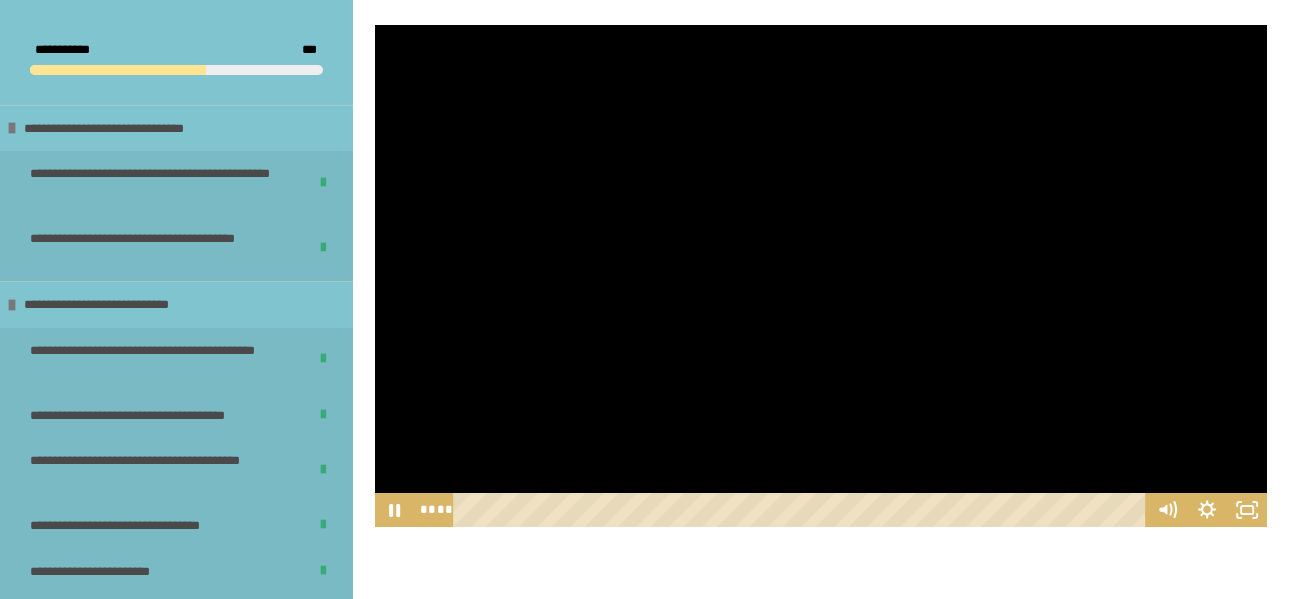 drag, startPoint x: 813, startPoint y: 284, endPoint x: 814, endPoint y: 297, distance: 13.038404 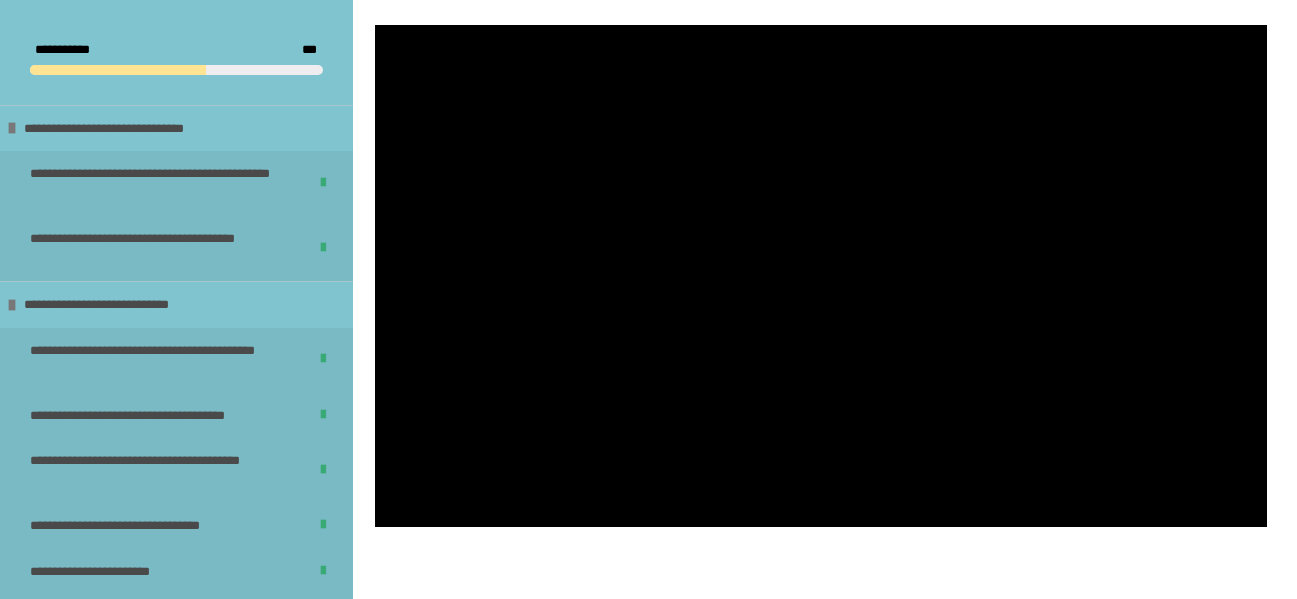 click at bounding box center [821, 276] 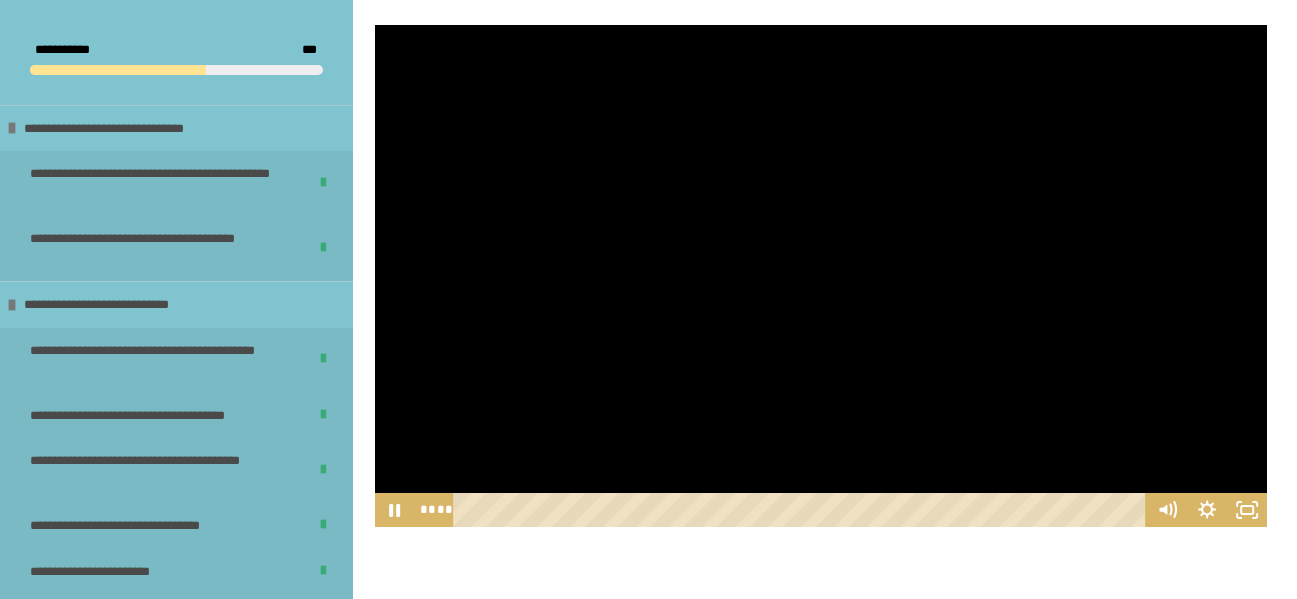 click at bounding box center [821, 276] 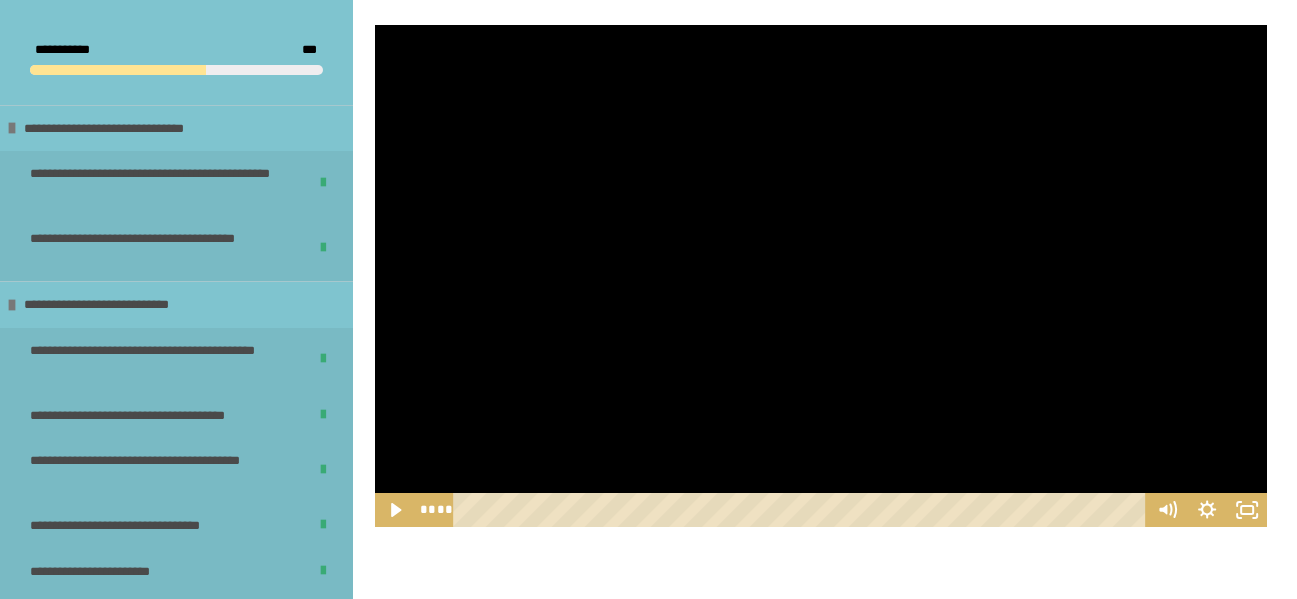 click at bounding box center [821, 276] 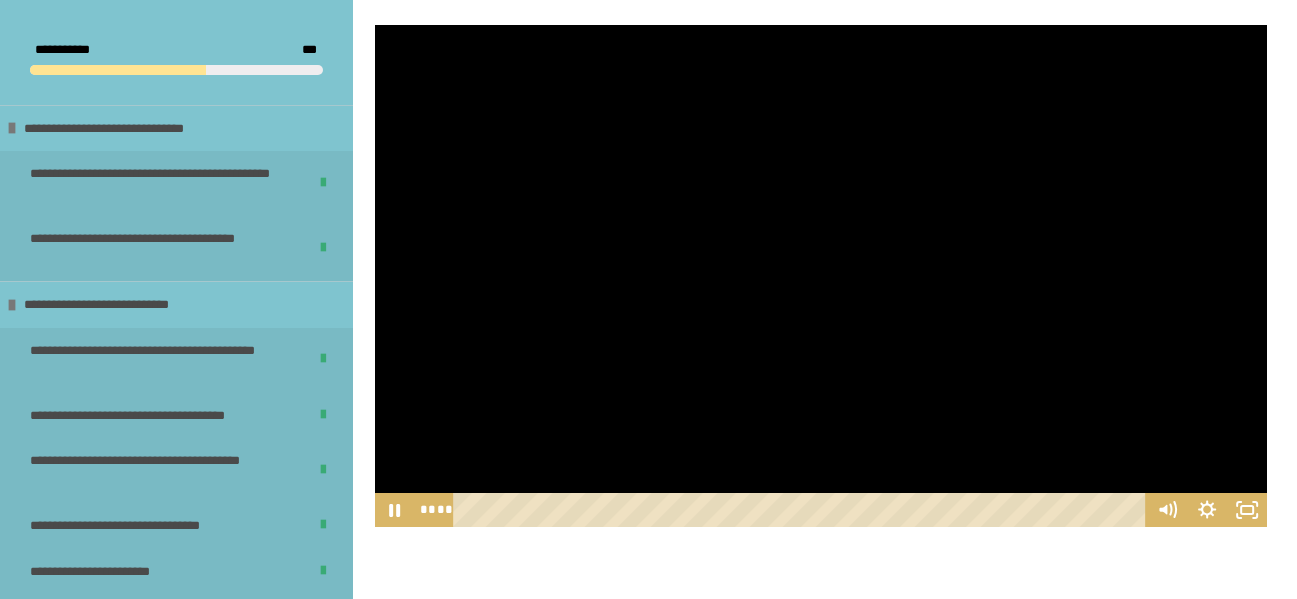 click at bounding box center [821, 276] 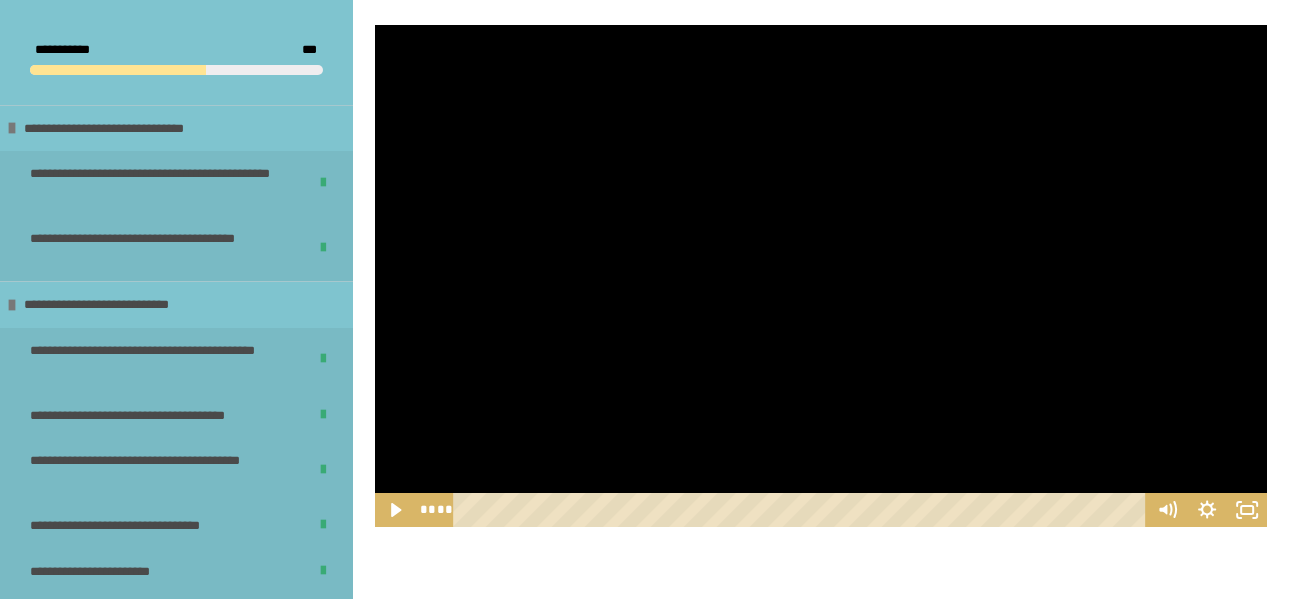 click at bounding box center (821, 276) 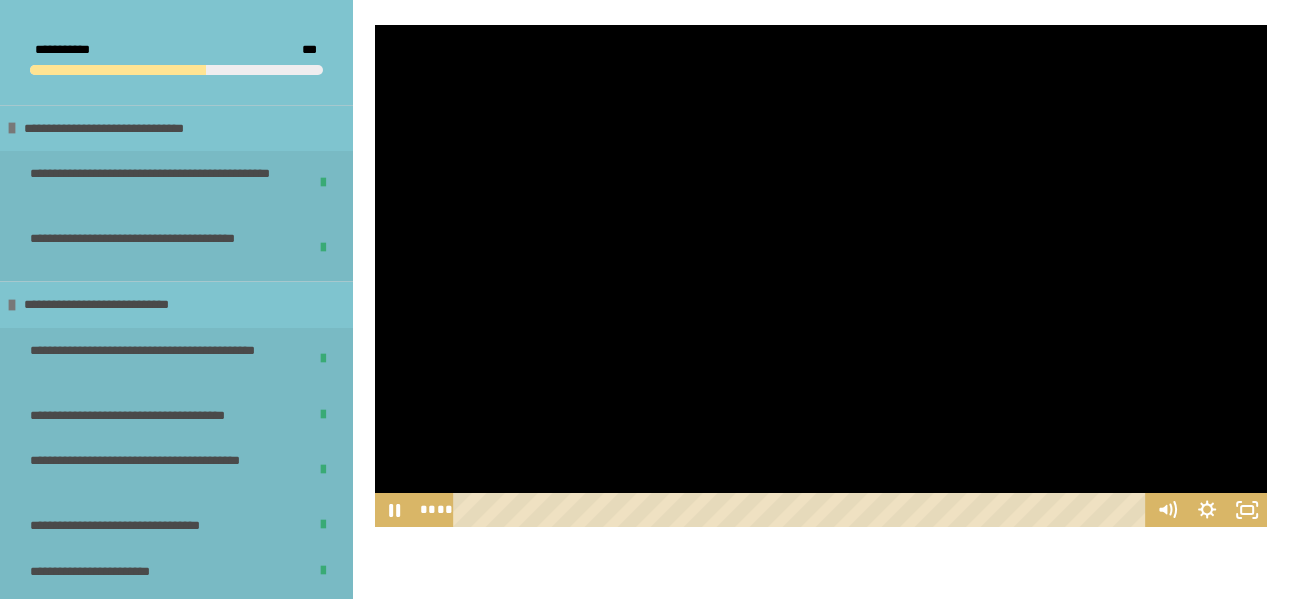click at bounding box center [821, 276] 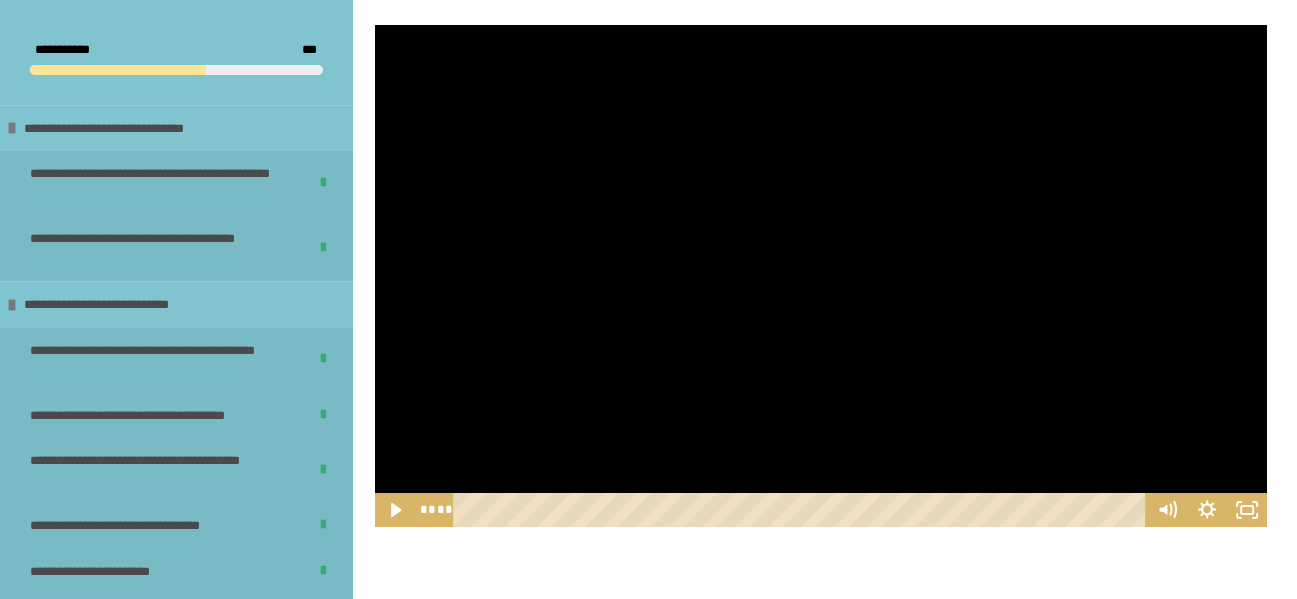 click at bounding box center (821, 276) 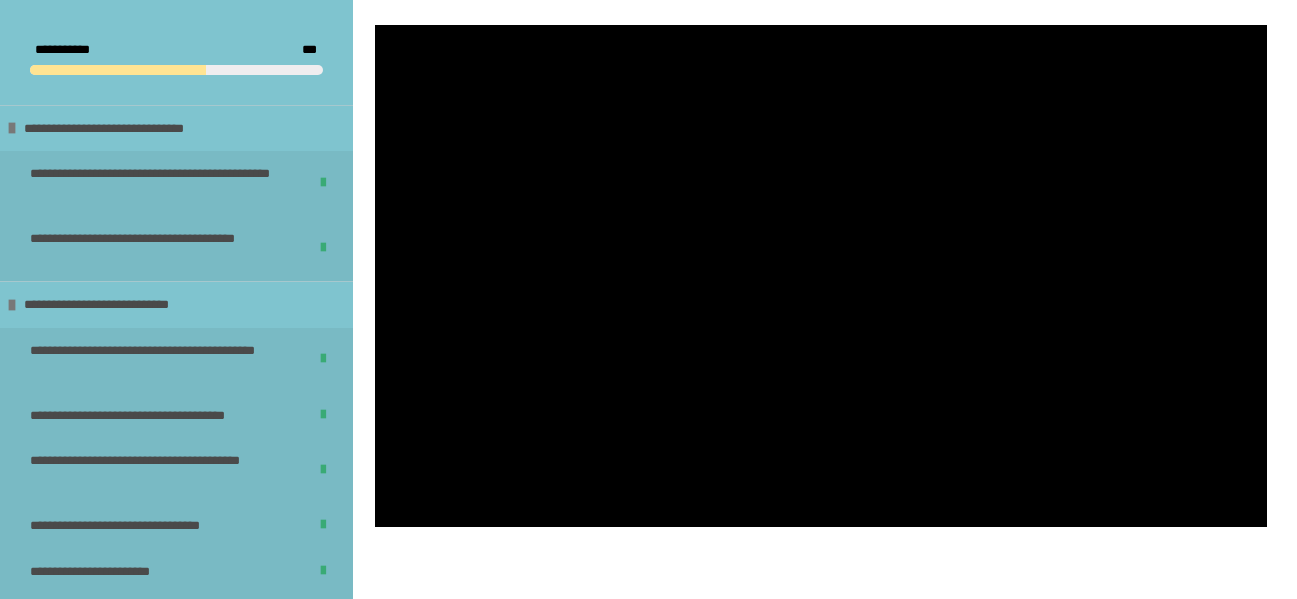 drag, startPoint x: 782, startPoint y: 326, endPoint x: 791, endPoint y: 336, distance: 13.453624 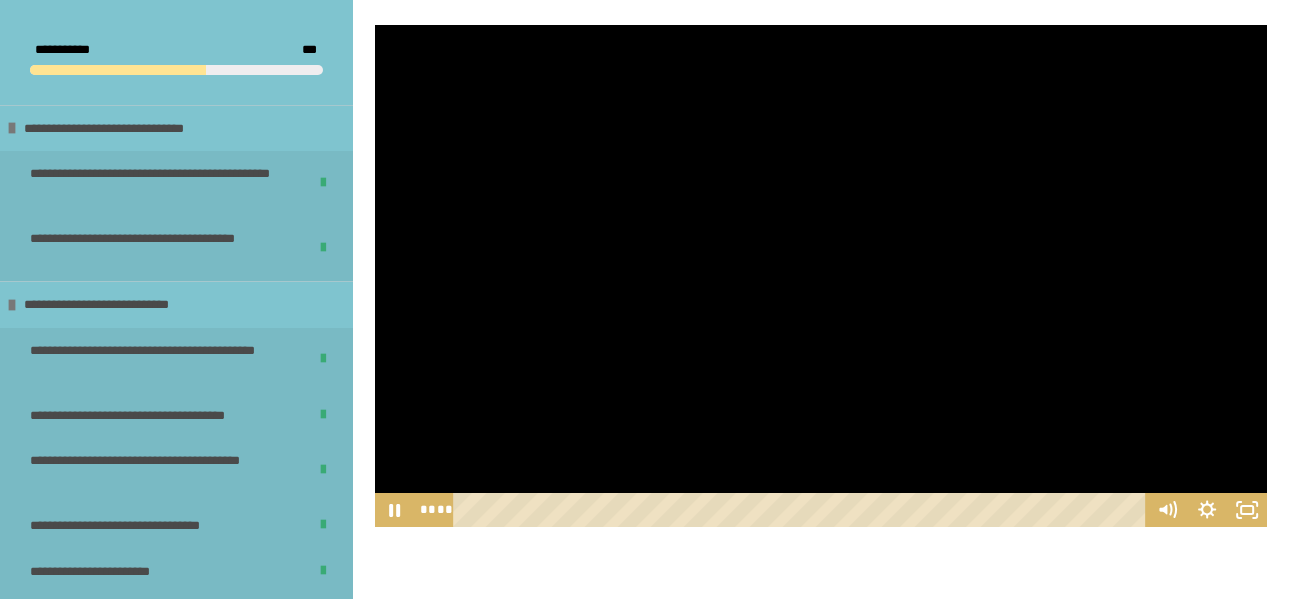 click at bounding box center (821, 276) 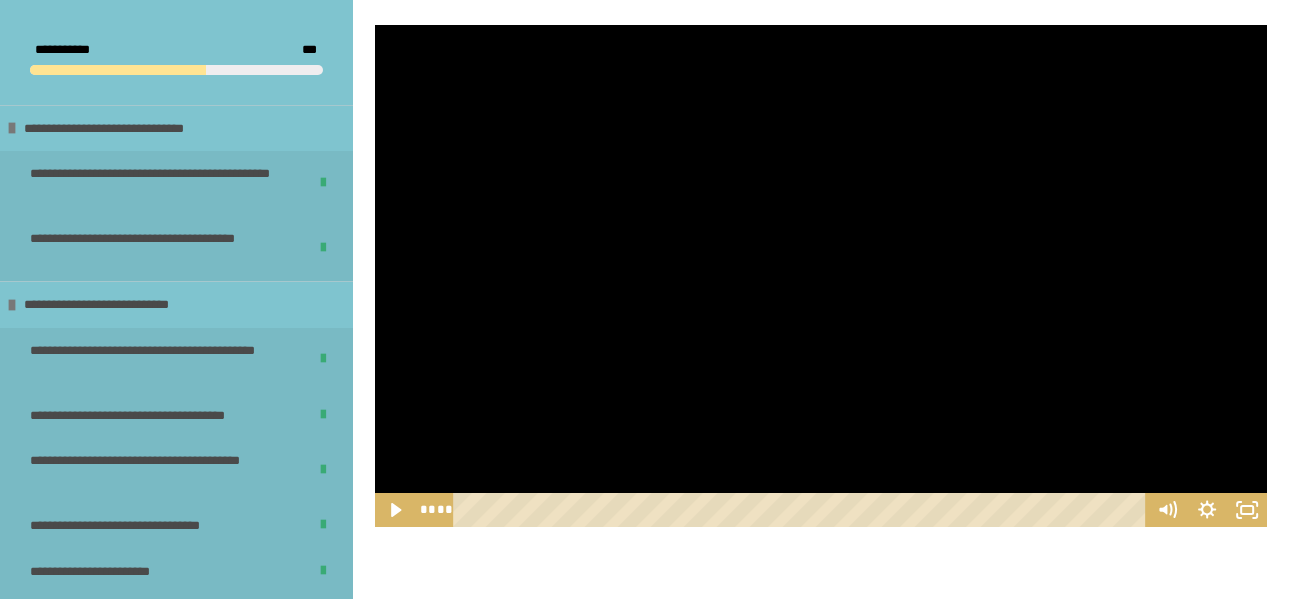 click at bounding box center (821, 276) 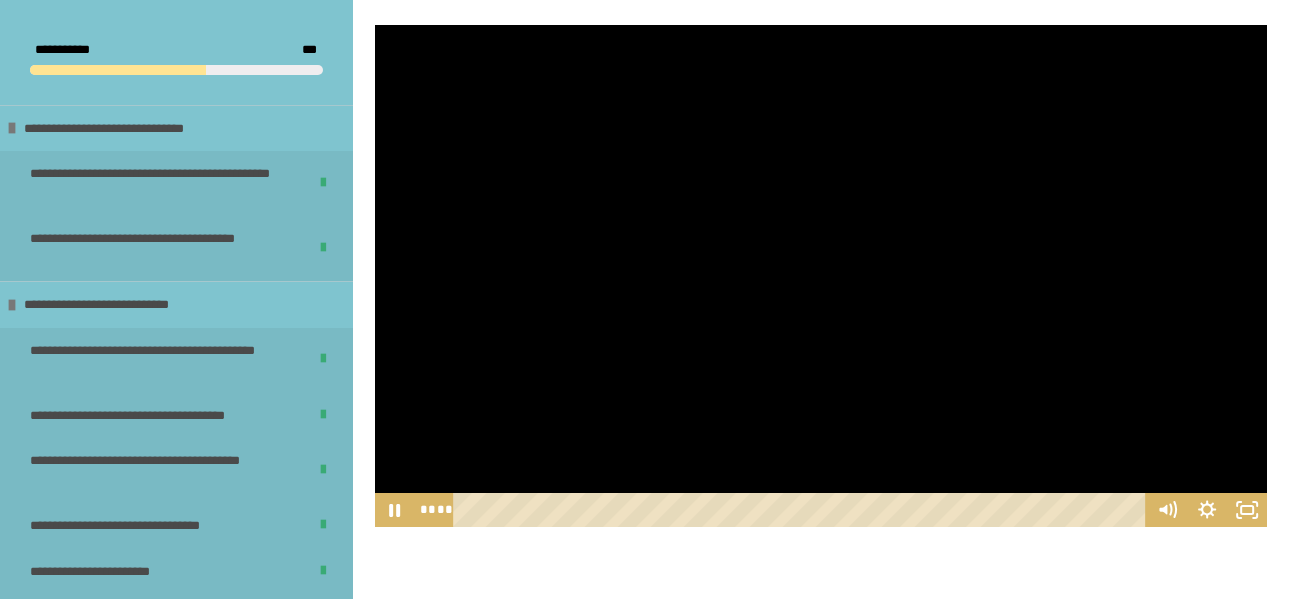 drag, startPoint x: 797, startPoint y: 328, endPoint x: 840, endPoint y: 400, distance: 83.86298 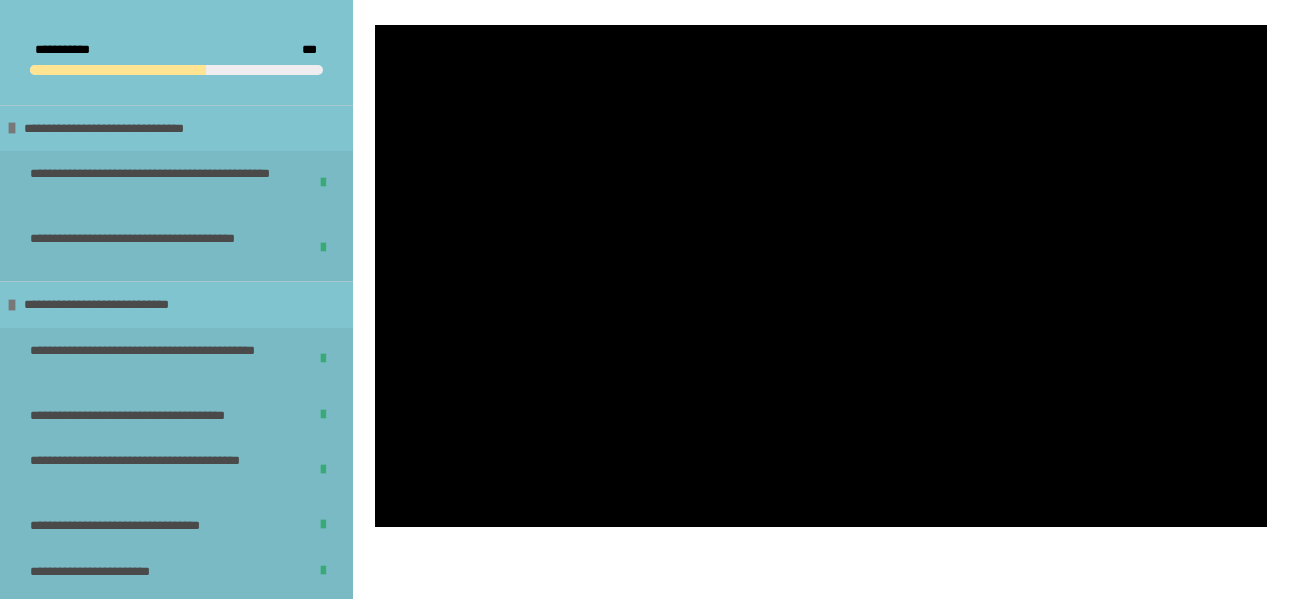click at bounding box center (821, 276) 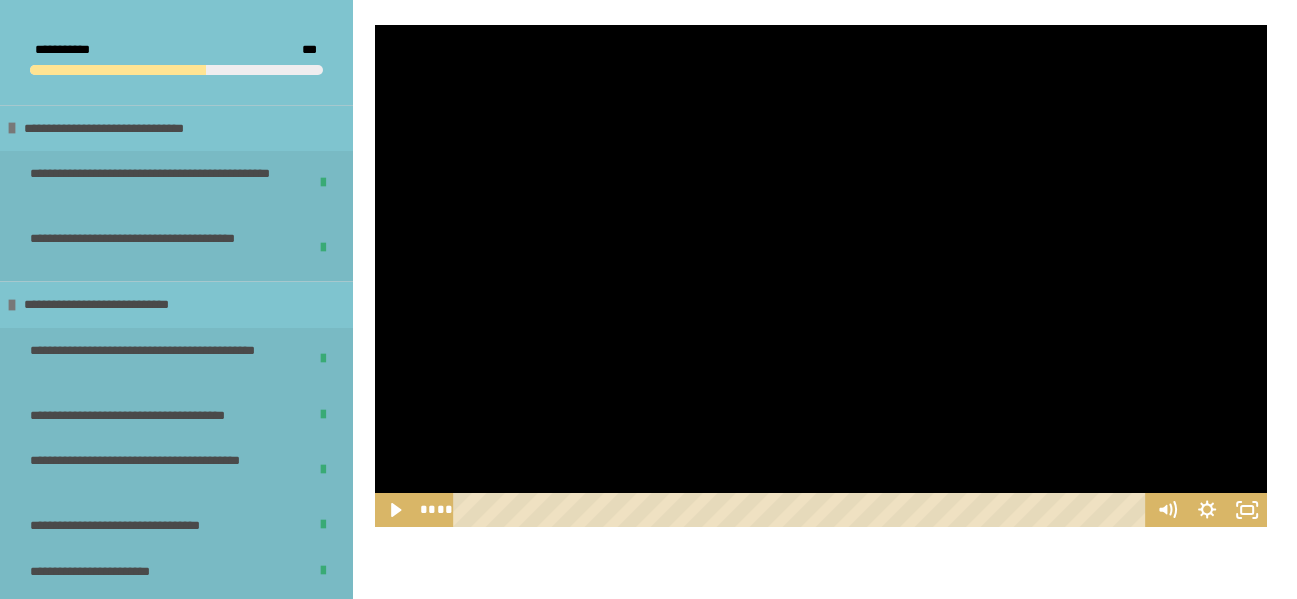 click at bounding box center [821, 276] 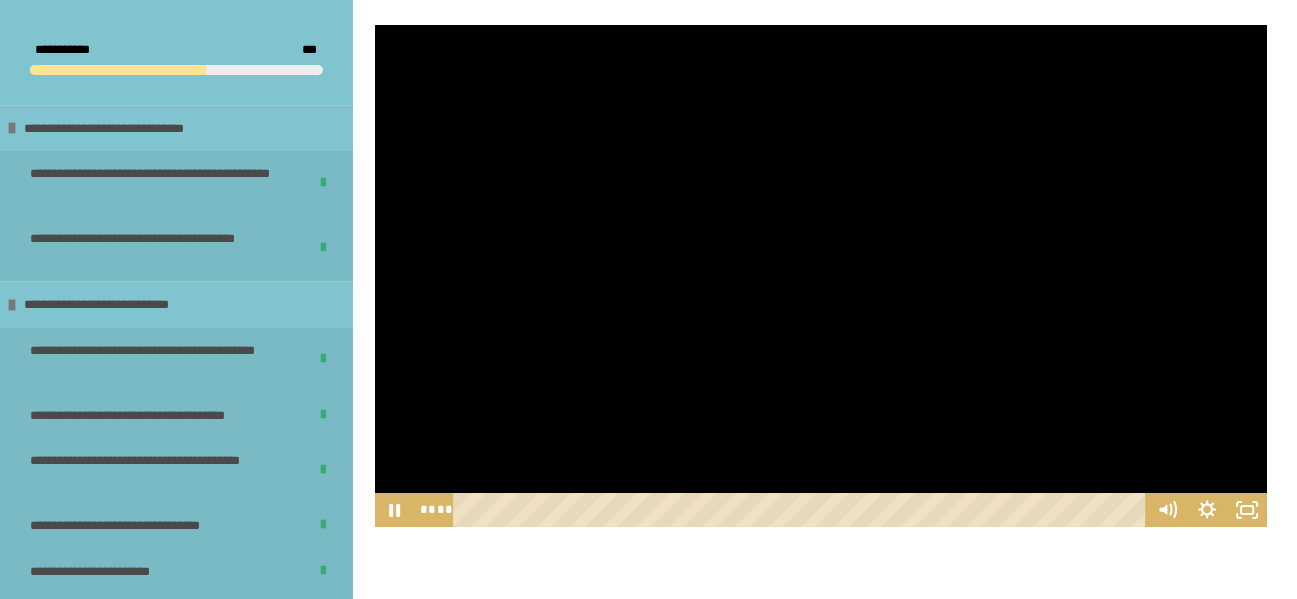 click at bounding box center (821, 276) 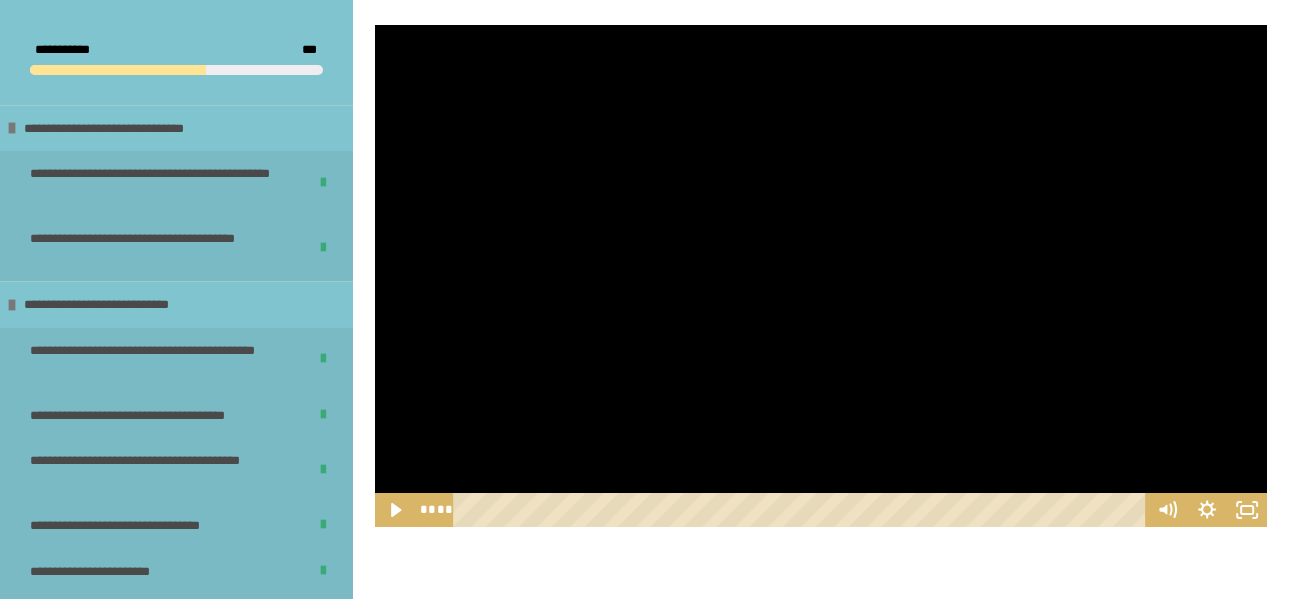 click at bounding box center [821, 276] 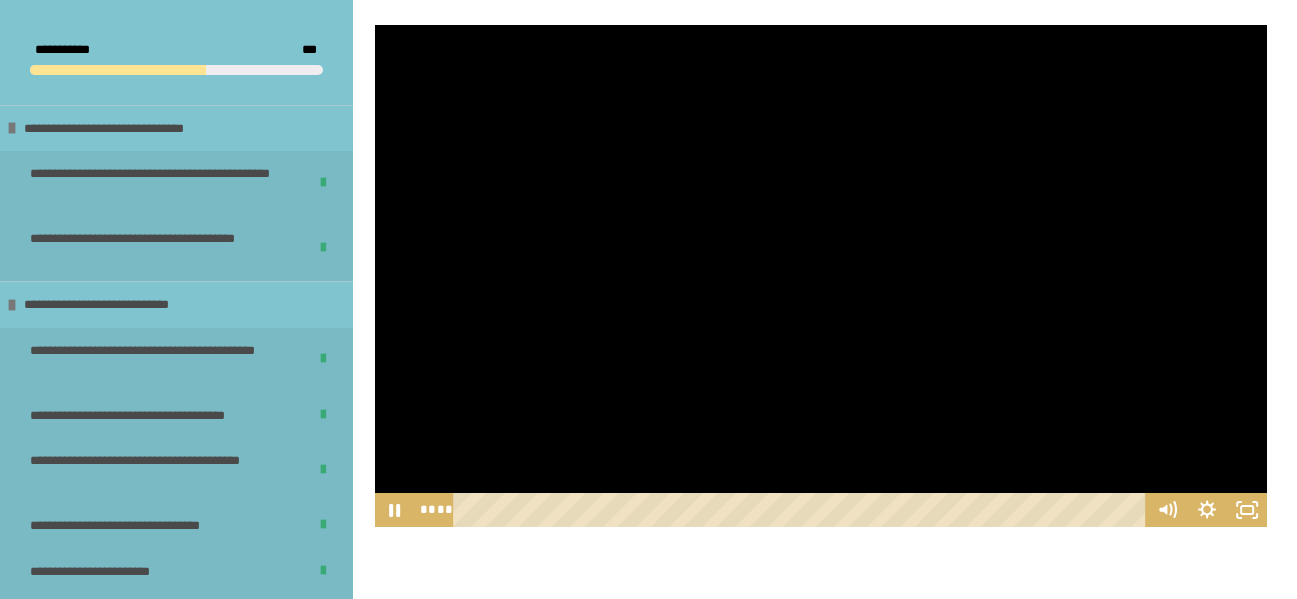 click at bounding box center [821, 276] 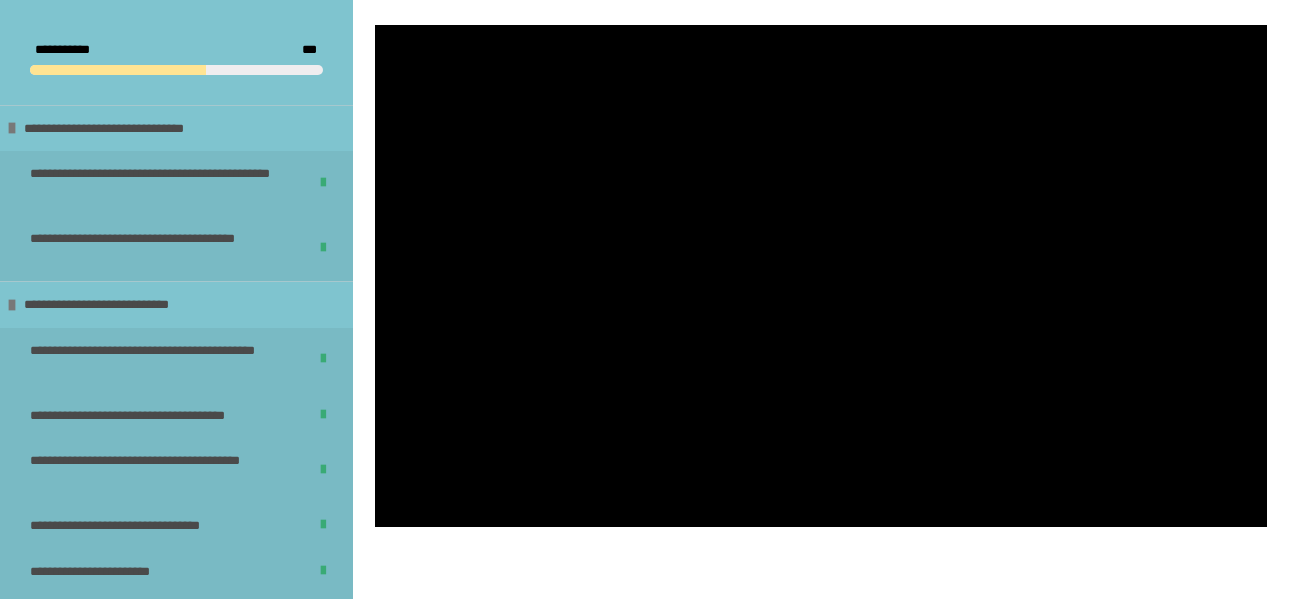 click at bounding box center (821, 276) 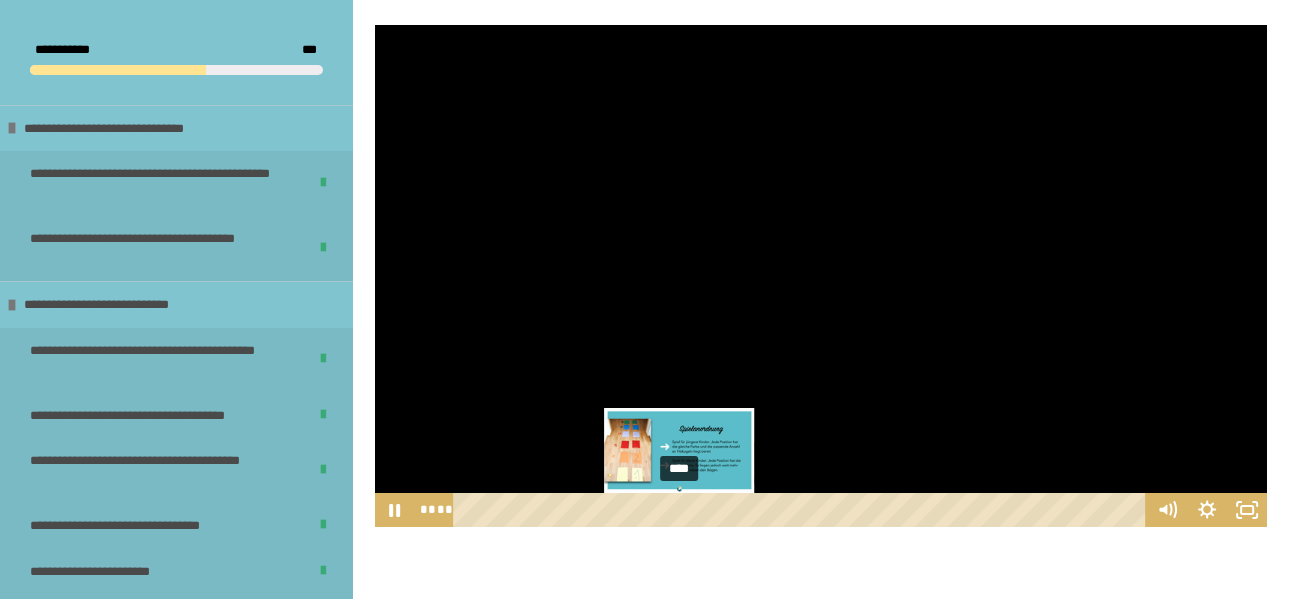 click at bounding box center [677, 509] 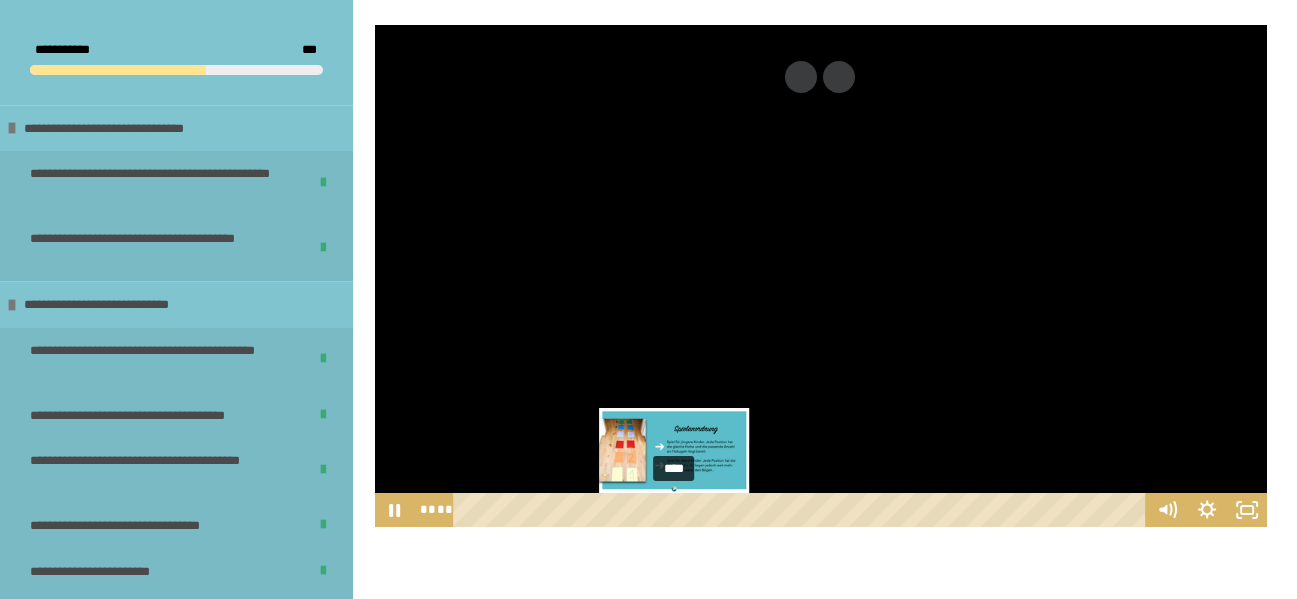 click at bounding box center (680, 509) 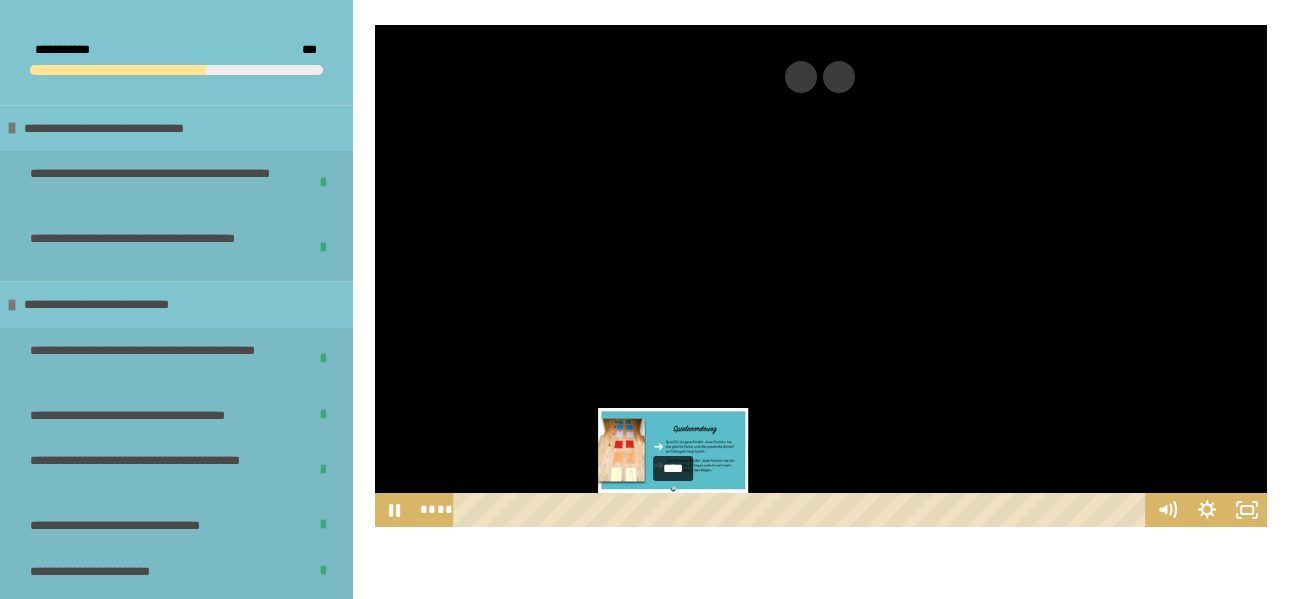 click at bounding box center [673, 509] 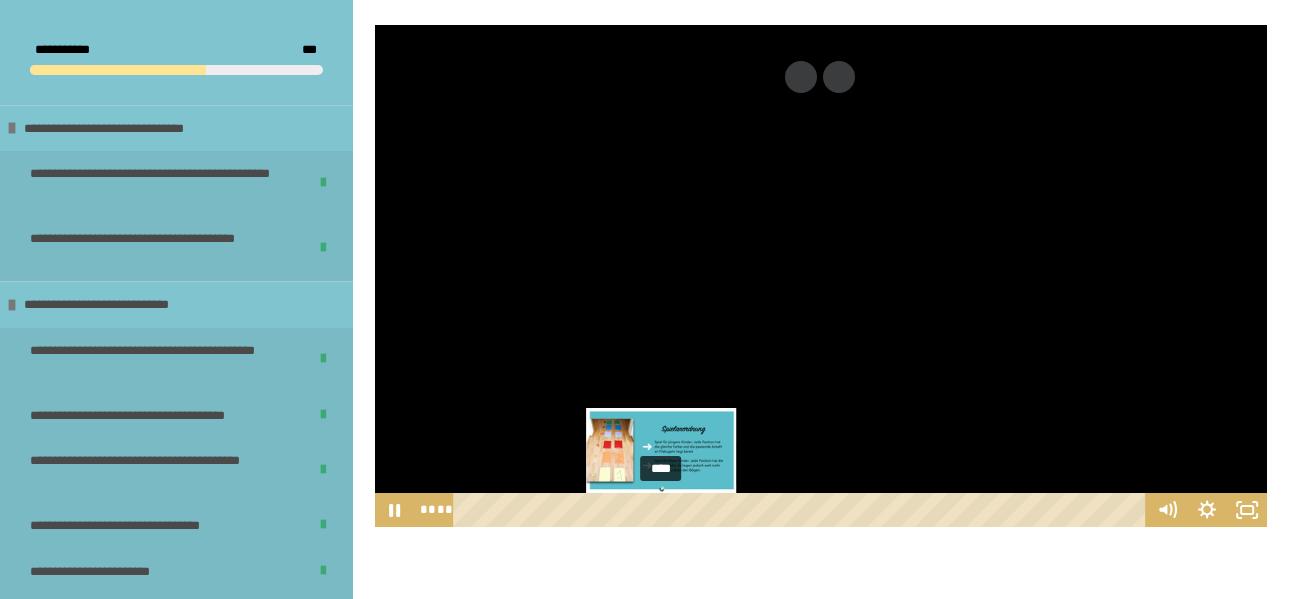 click on "****" at bounding box center (802, 510) 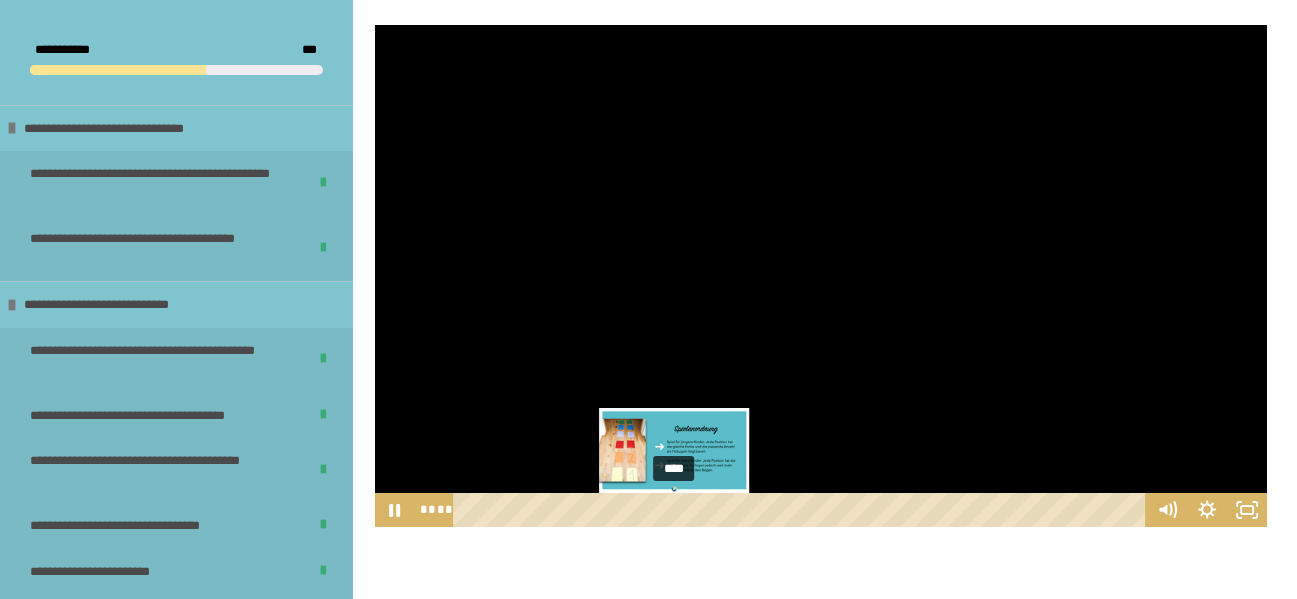 click on "****" at bounding box center [802, 510] 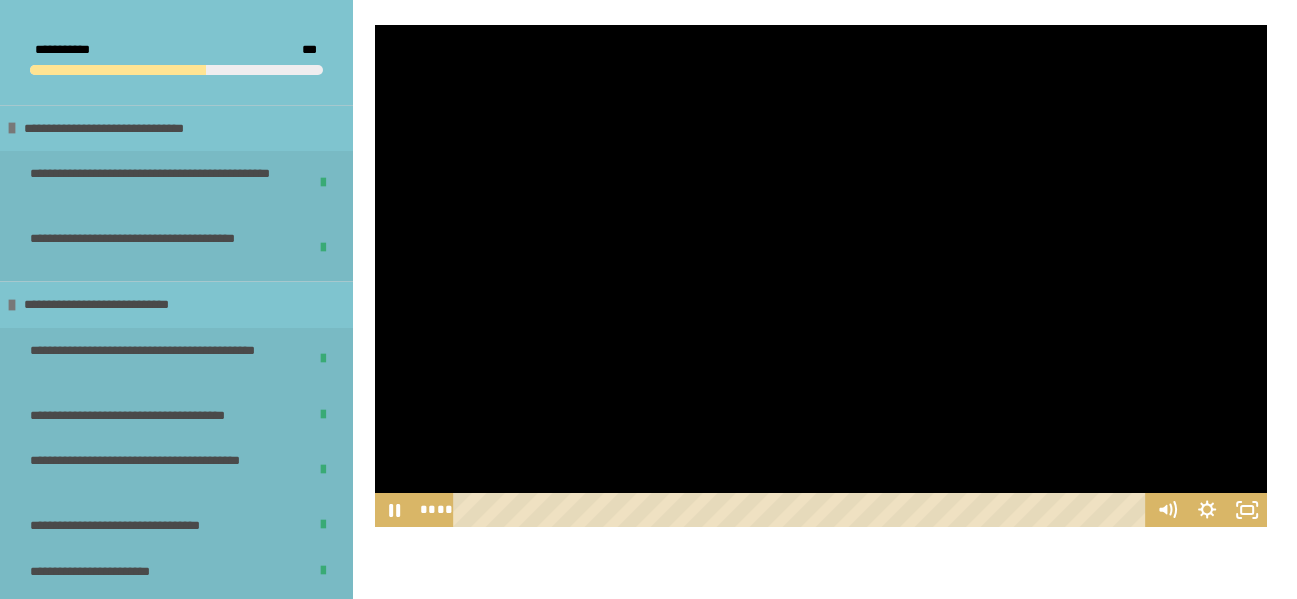 click at bounding box center (821, 276) 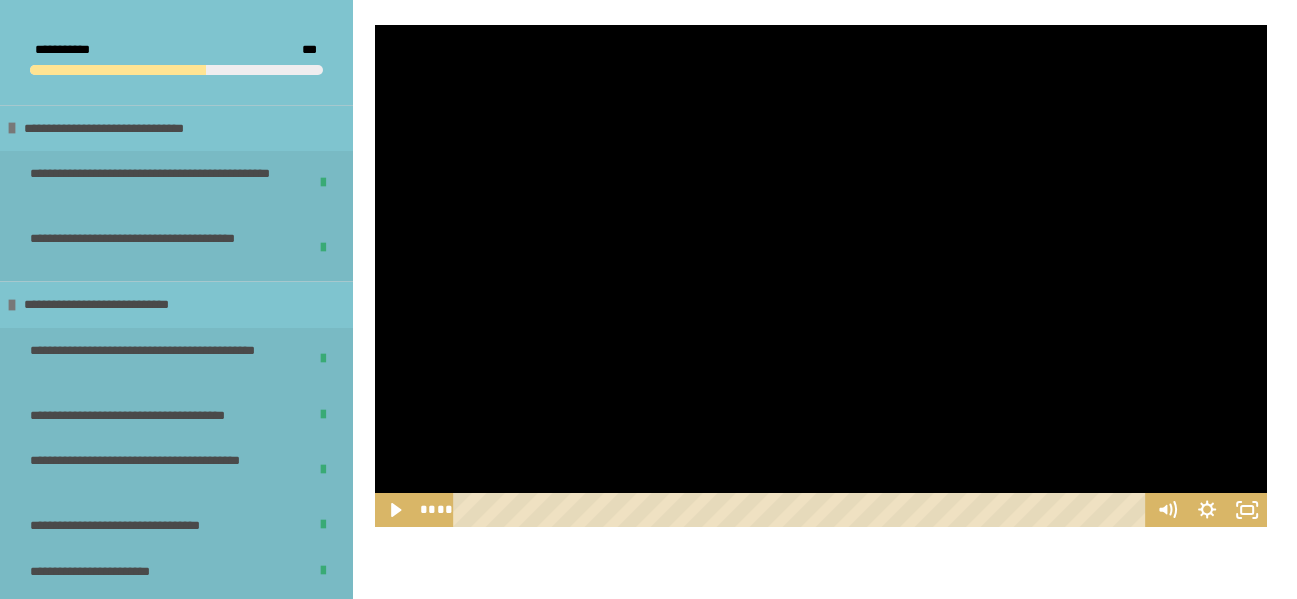 click at bounding box center (821, 276) 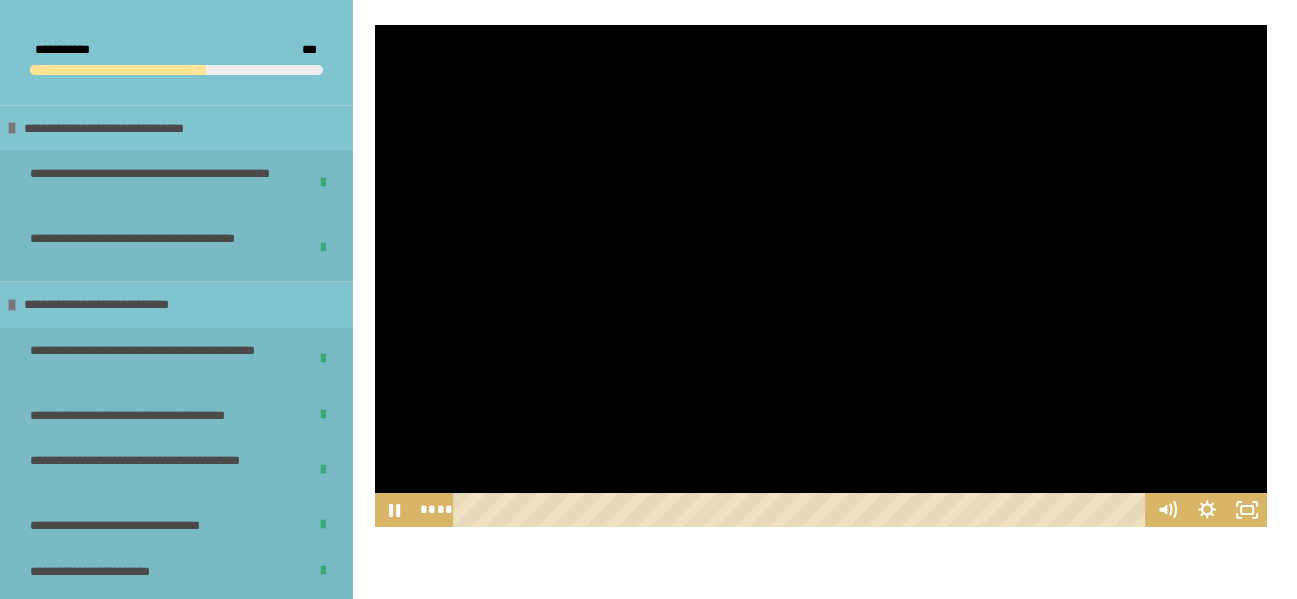 click at bounding box center [821, 276] 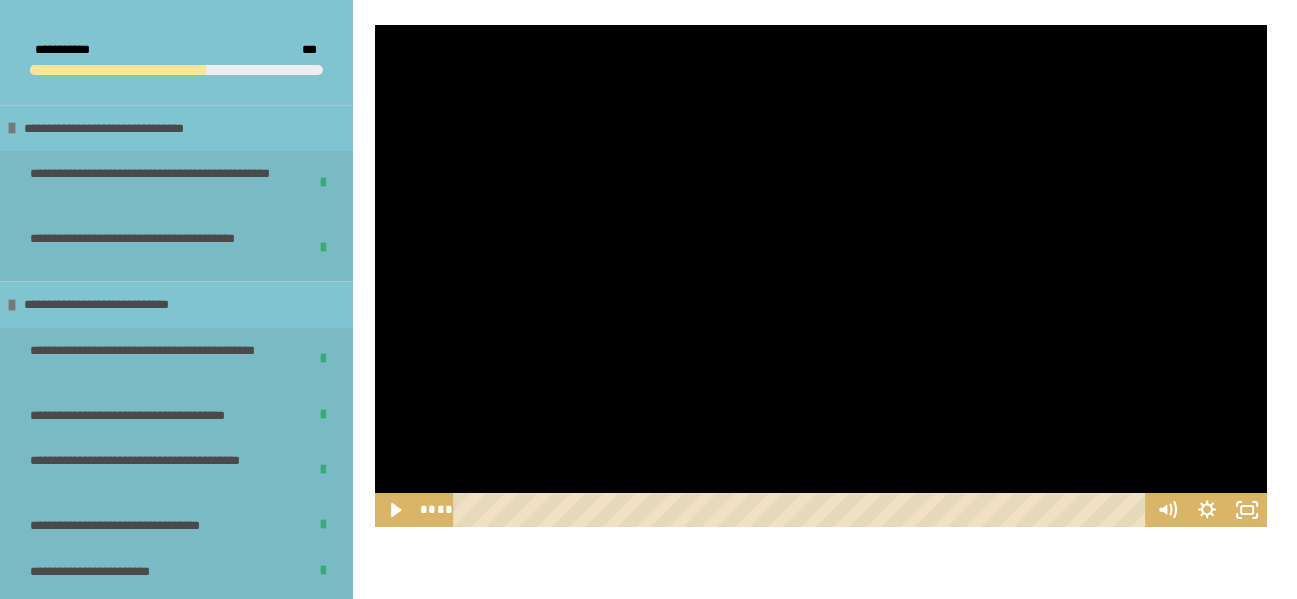 click at bounding box center (821, 276) 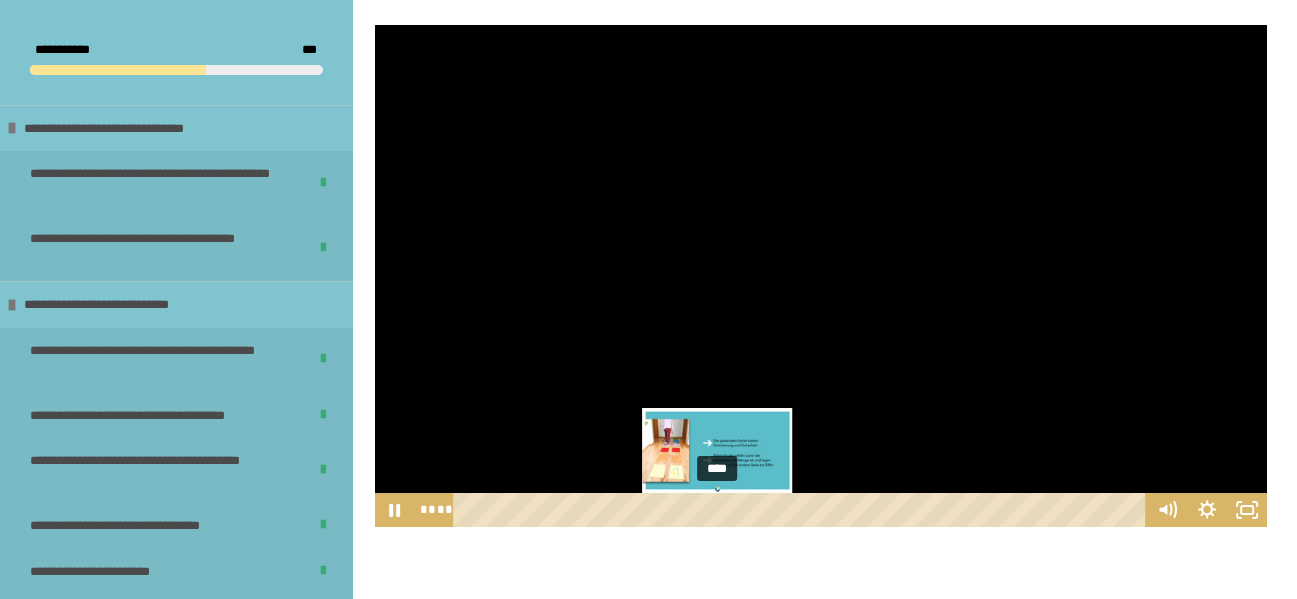 click at bounding box center (719, 509) 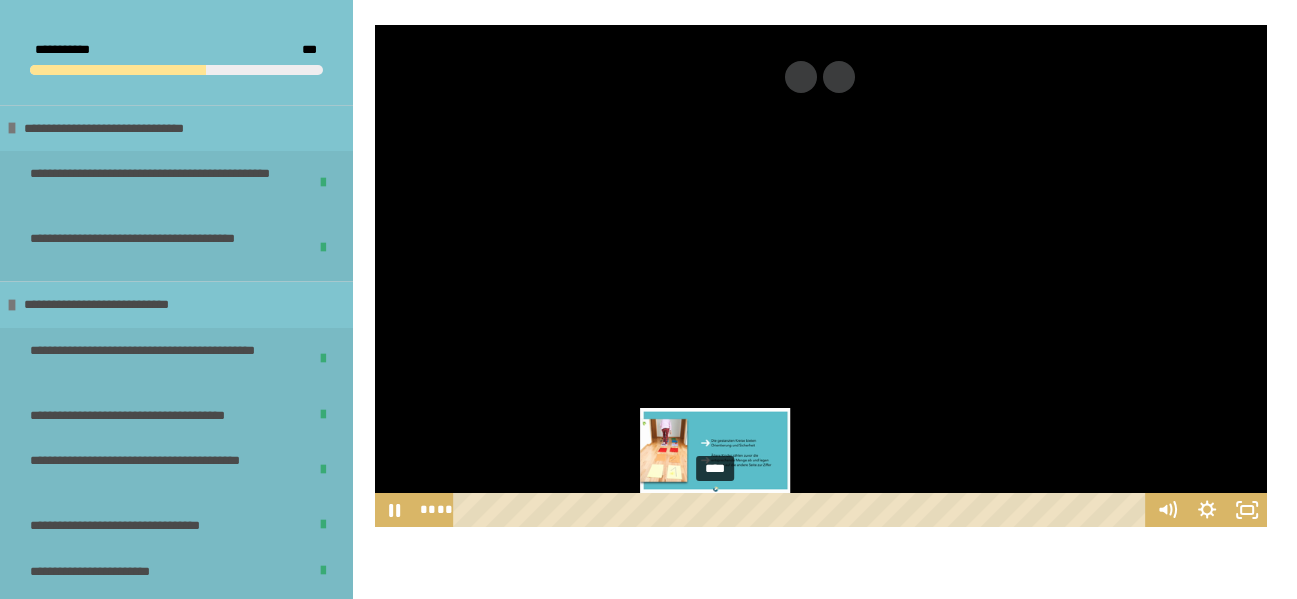 click at bounding box center (718, 509) 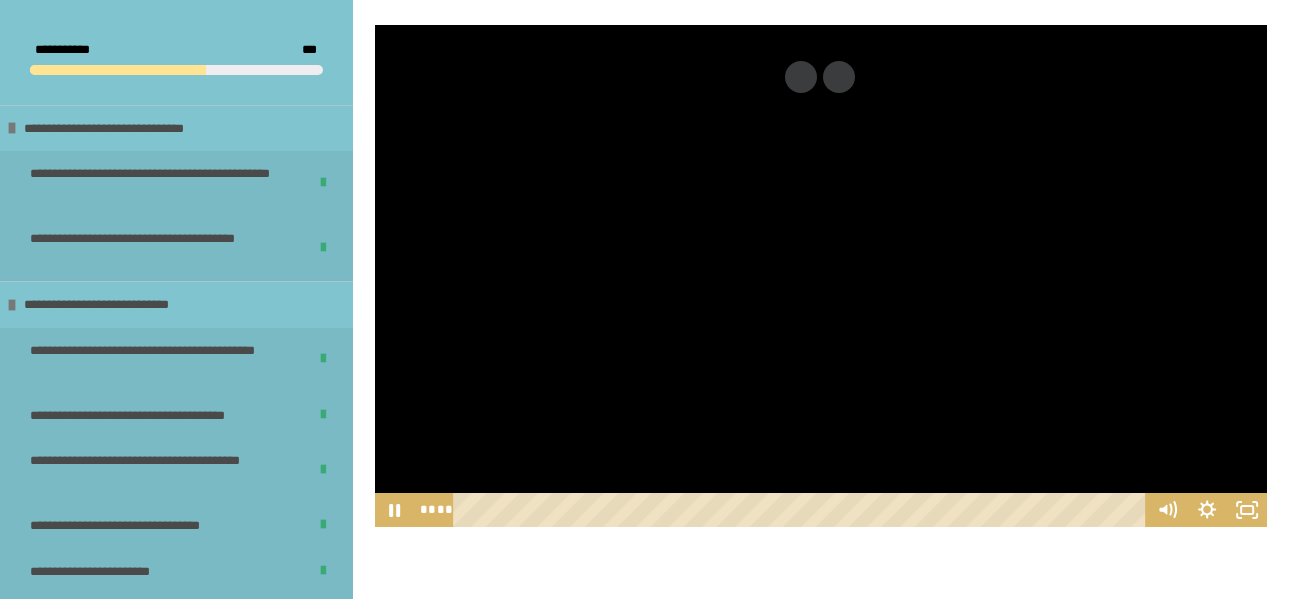 click at bounding box center (821, 276) 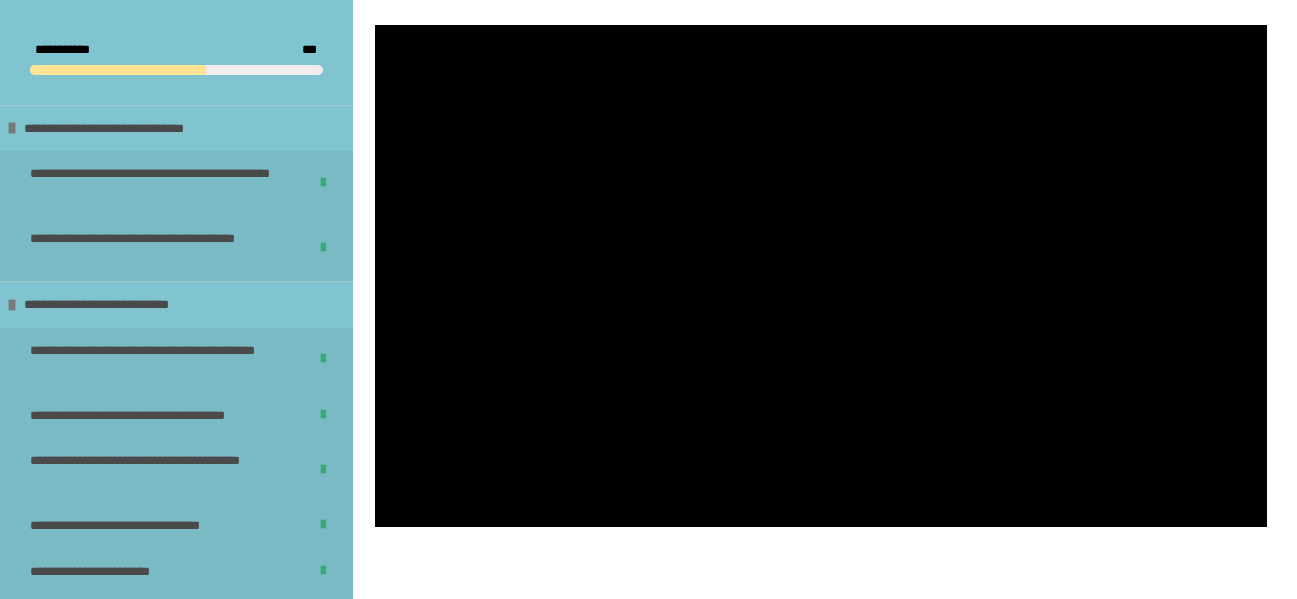 click at bounding box center (821, 276) 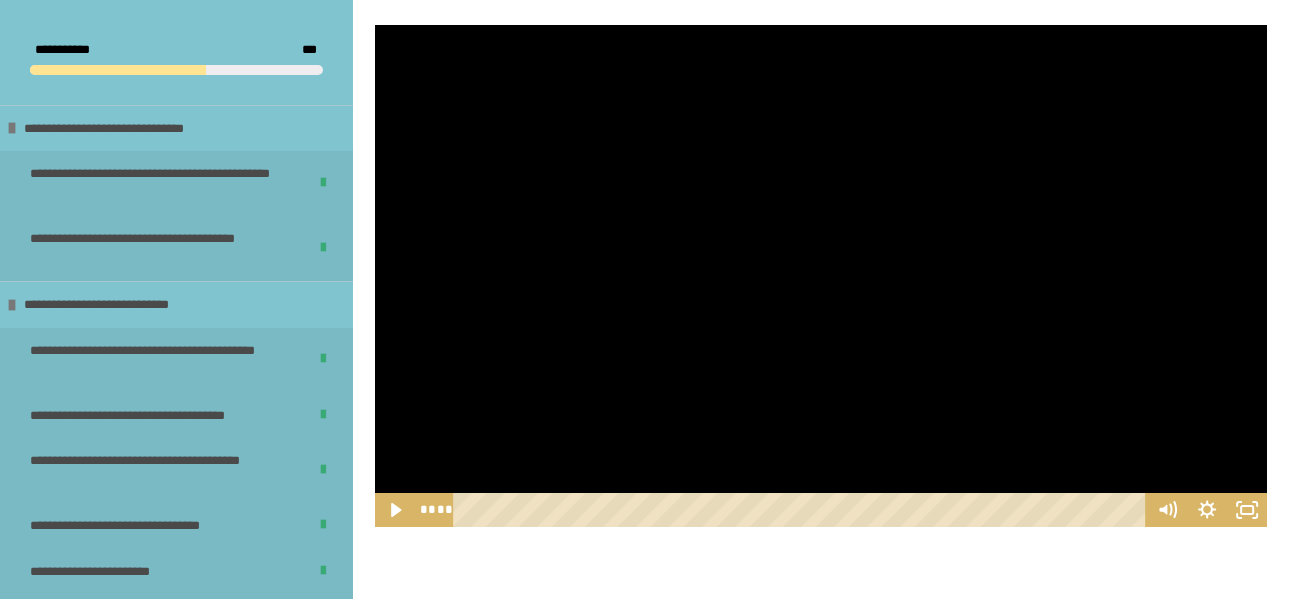 click at bounding box center (821, 276) 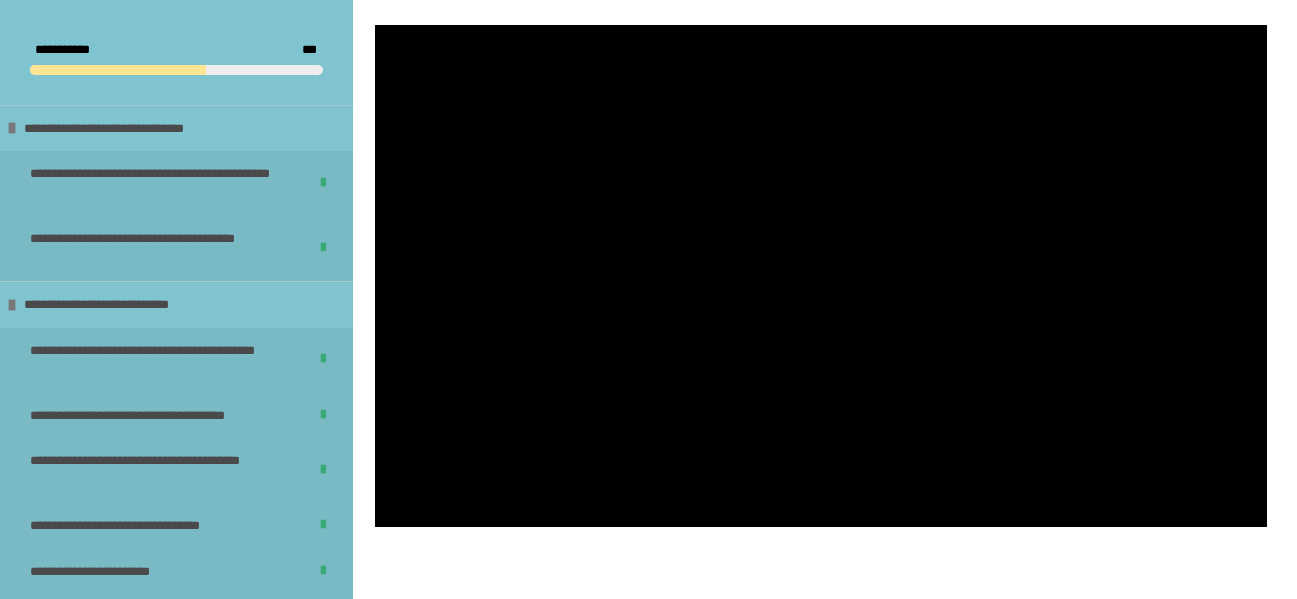 click at bounding box center (821, 276) 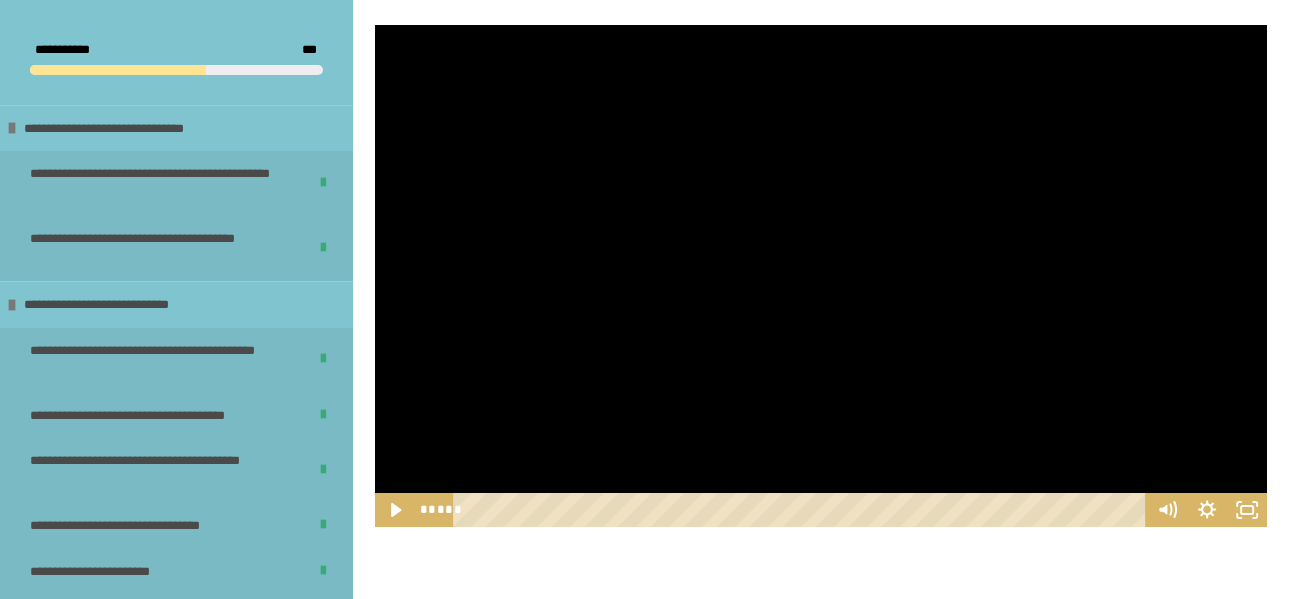 click at bounding box center (821, 276) 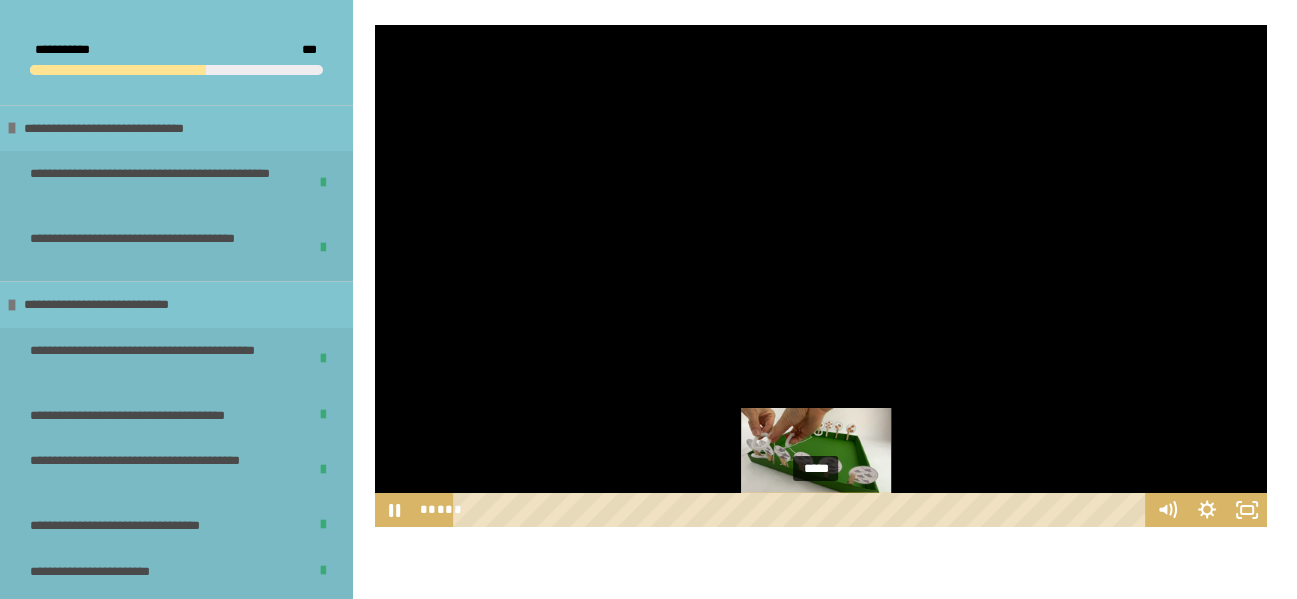 click at bounding box center (815, 509) 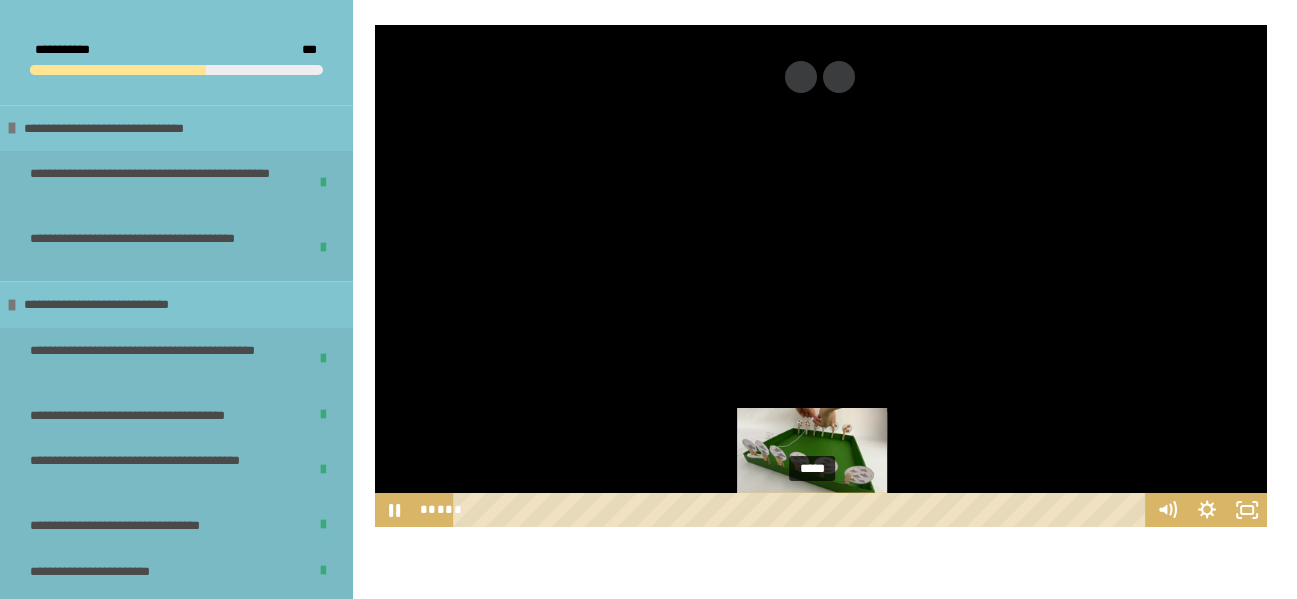 click at bounding box center (816, 509) 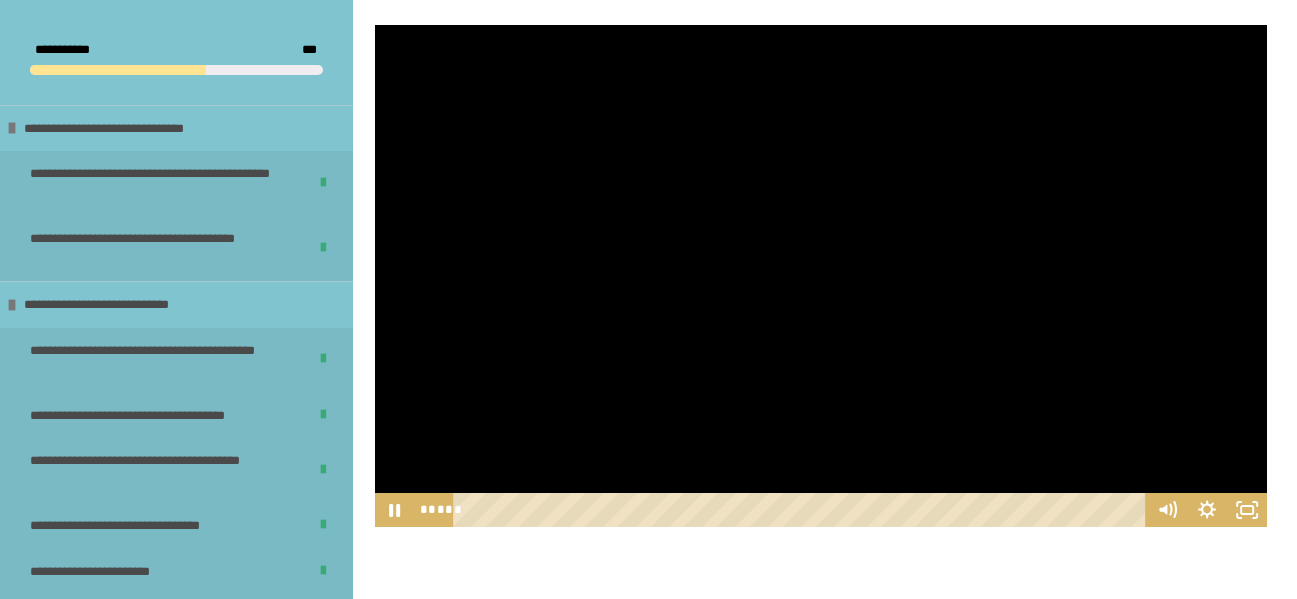 click at bounding box center (821, 276) 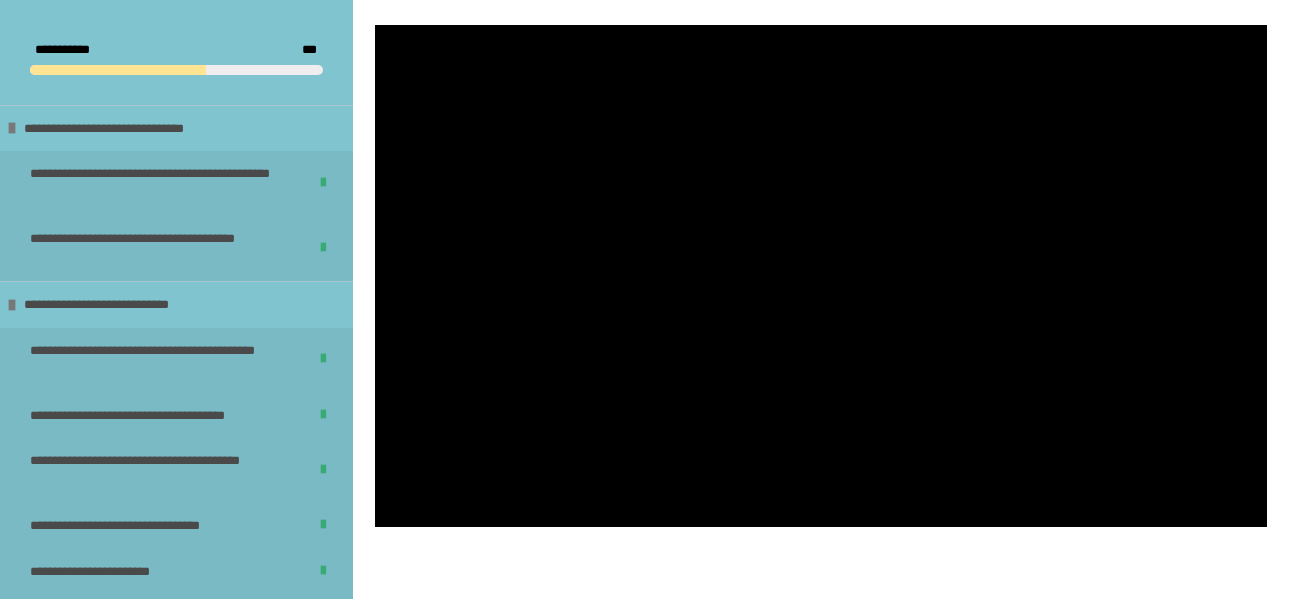 click at bounding box center (821, 276) 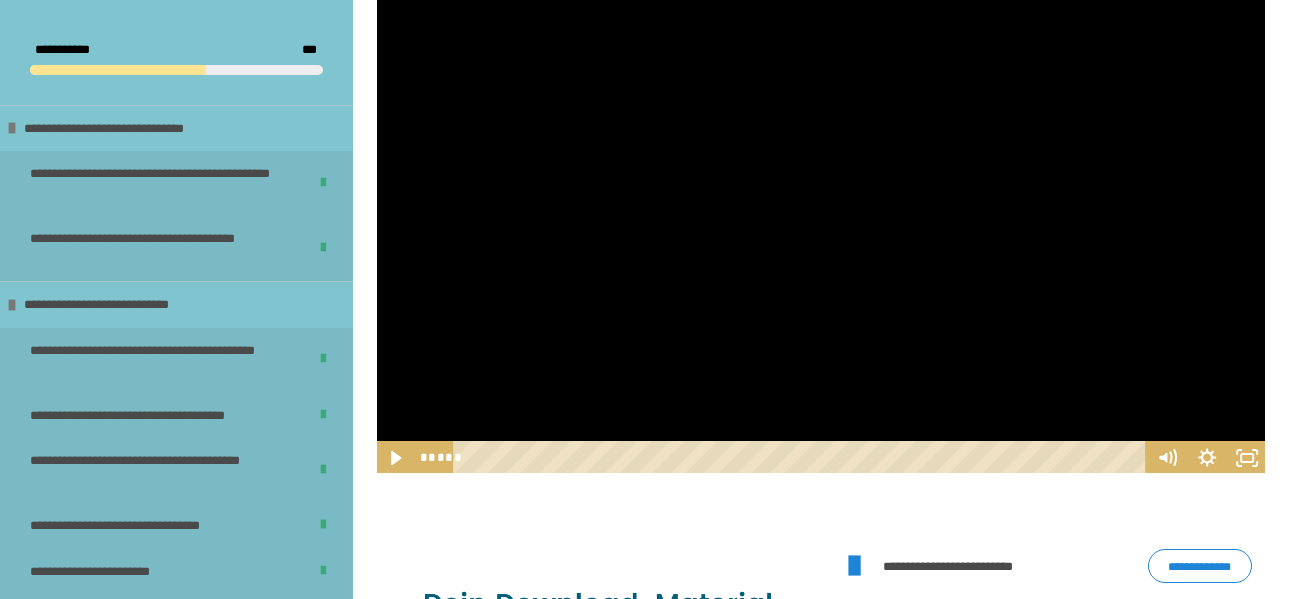 scroll, scrollTop: 1973, scrollLeft: 0, axis: vertical 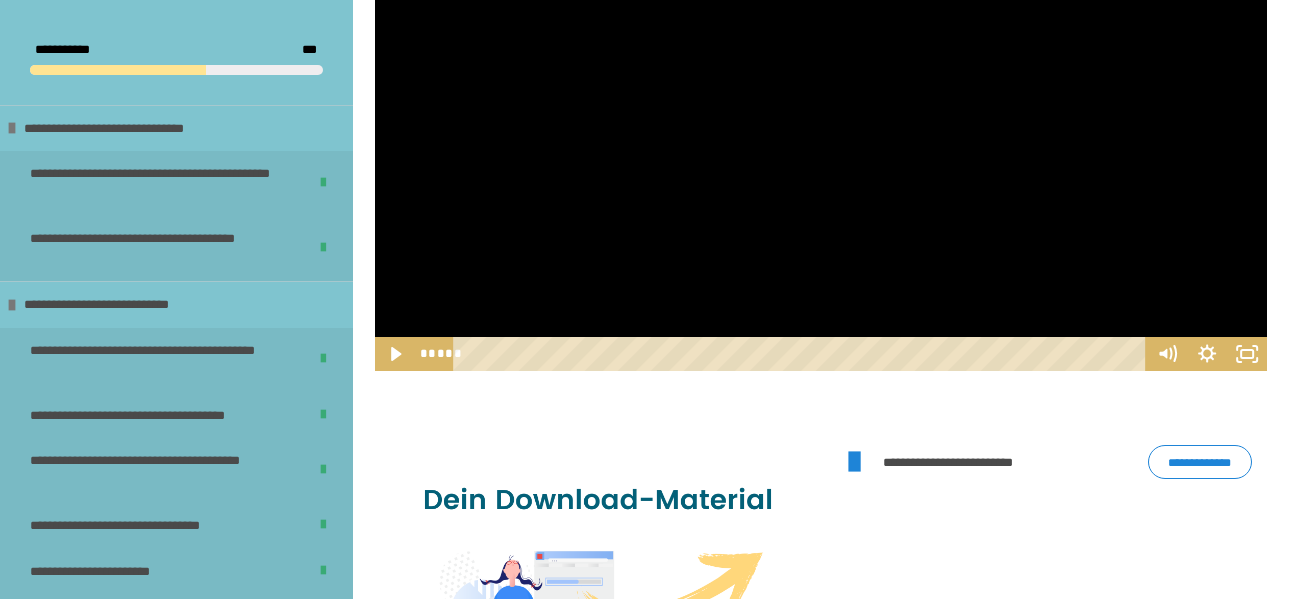 click at bounding box center (821, 120) 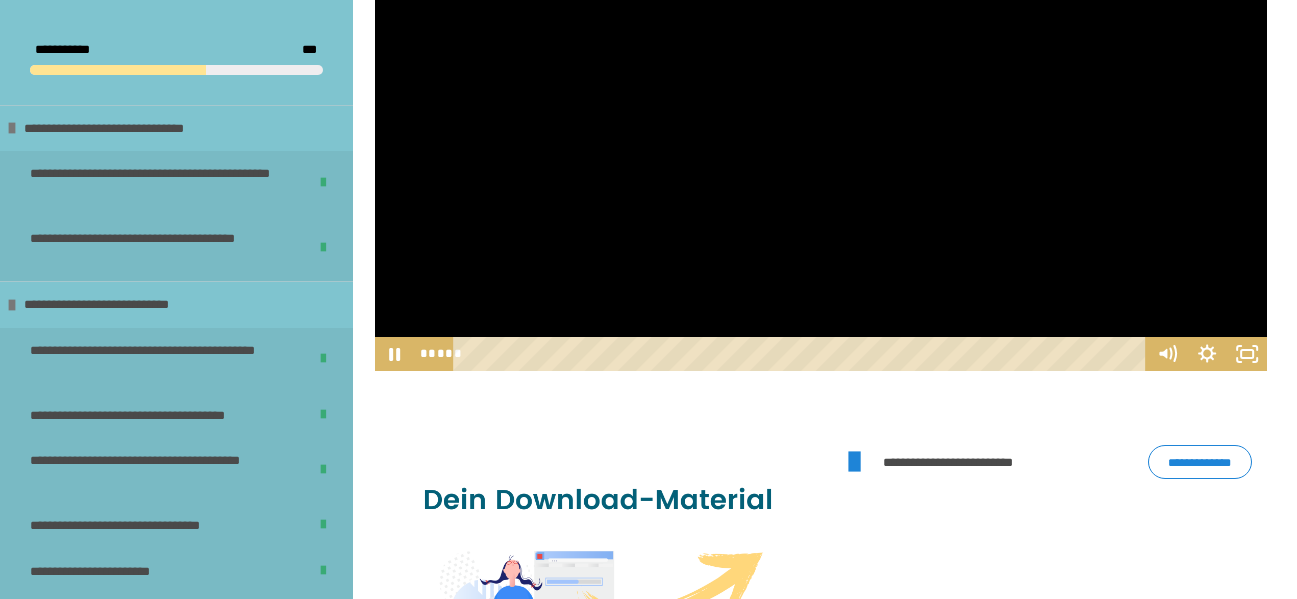 click at bounding box center [821, 120] 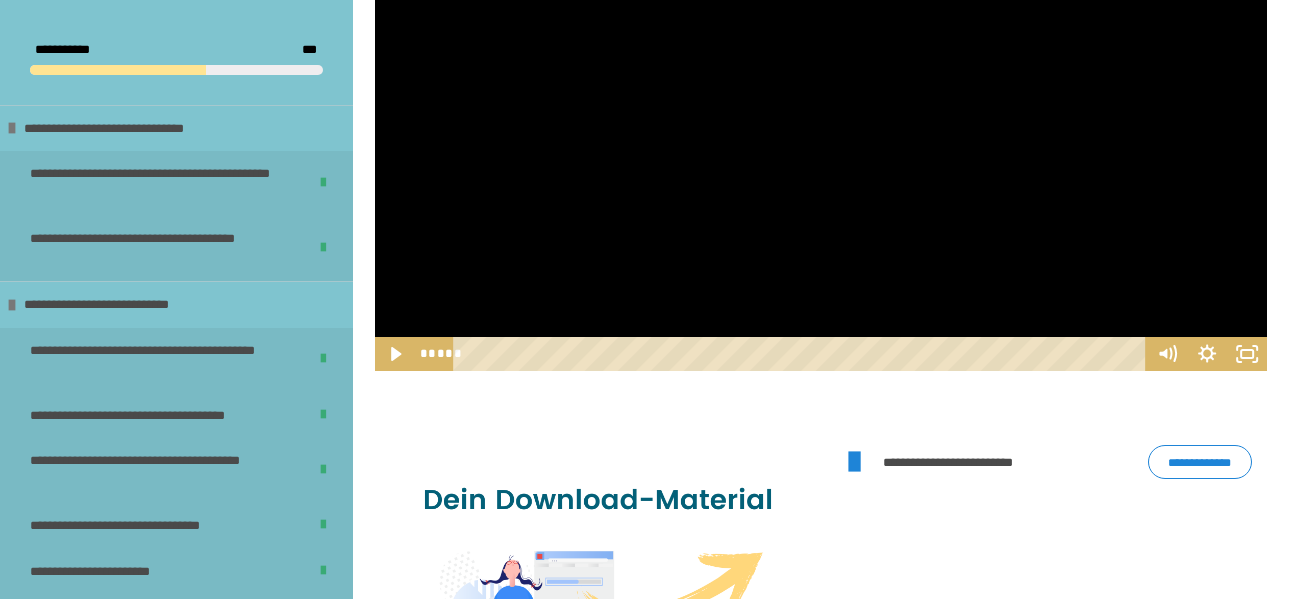 click at bounding box center (821, 120) 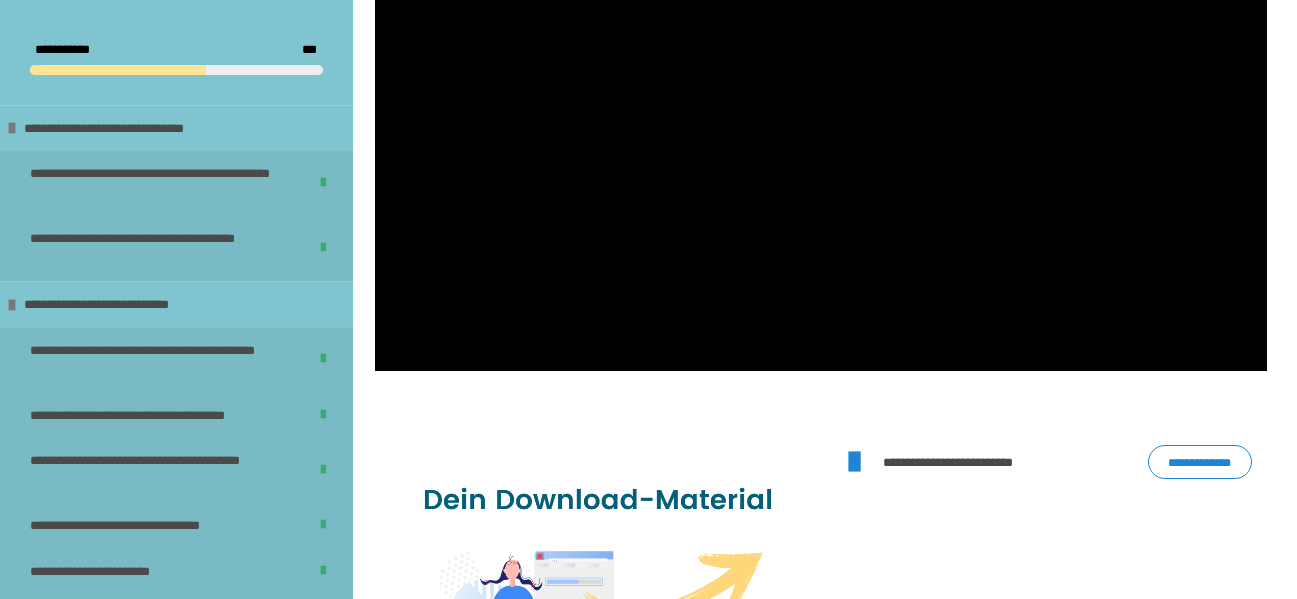 click at bounding box center (821, 120) 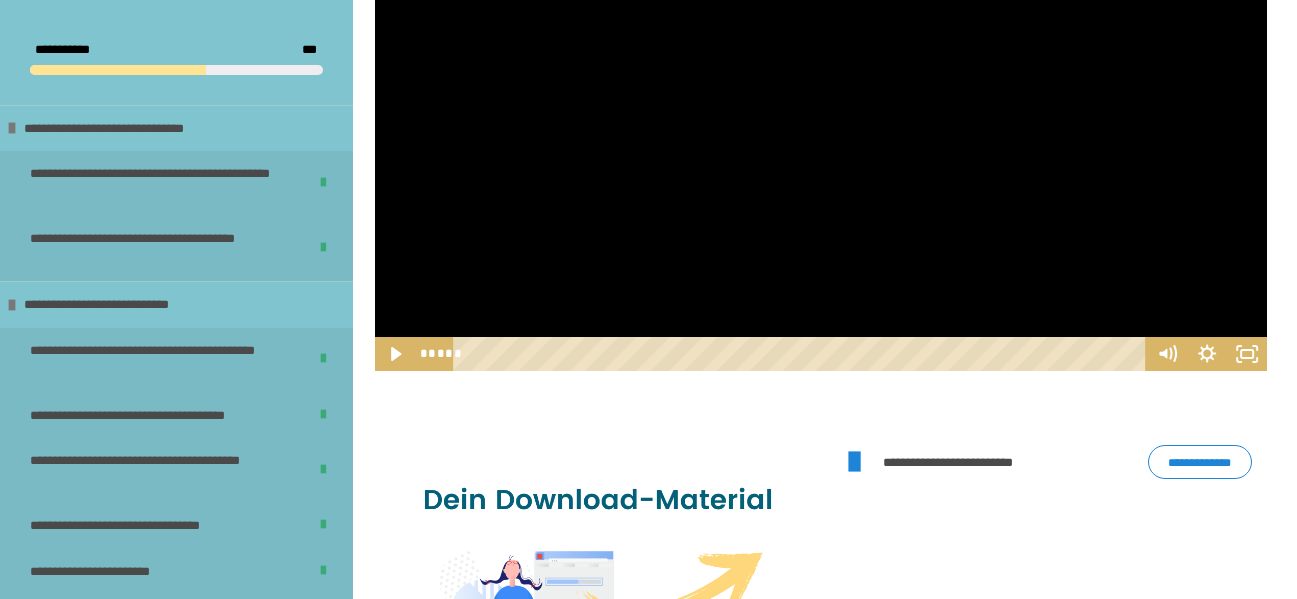 drag, startPoint x: 1063, startPoint y: 202, endPoint x: 1053, endPoint y: 192, distance: 14.142136 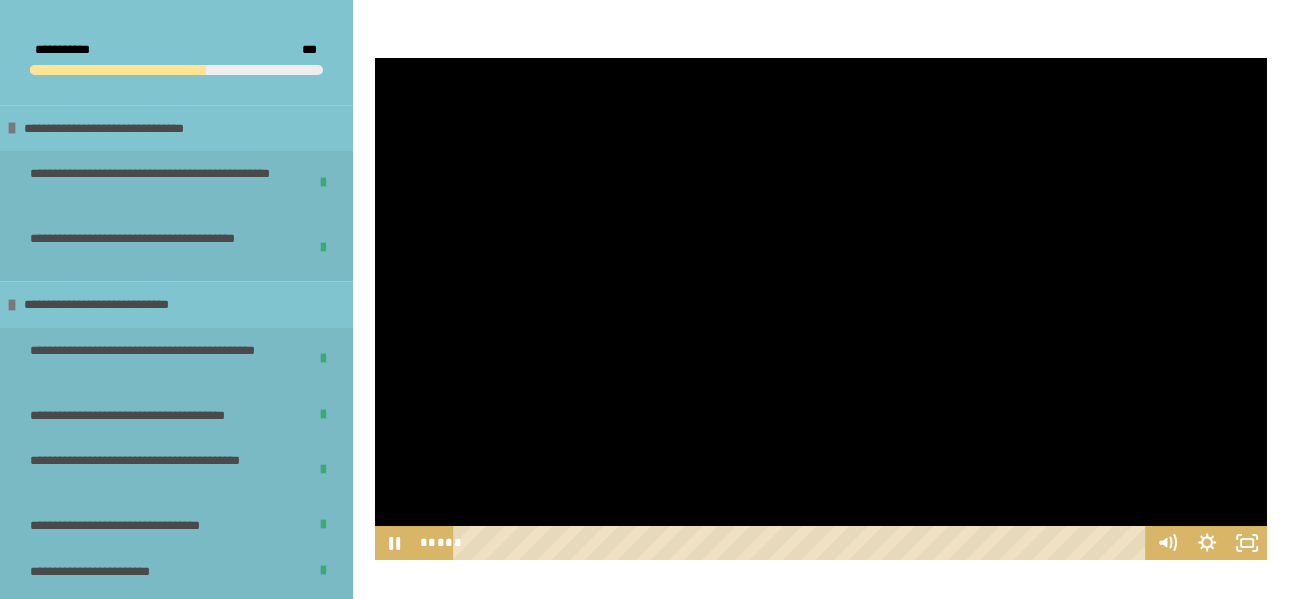scroll, scrollTop: 1473, scrollLeft: 0, axis: vertical 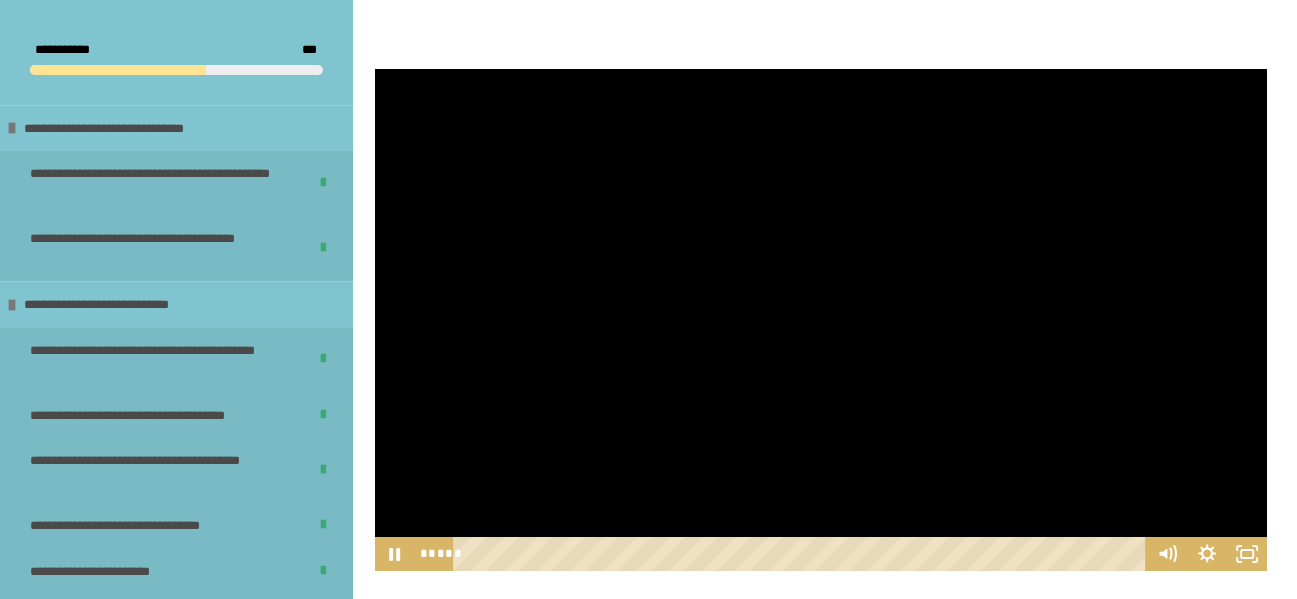 click at bounding box center (821, 320) 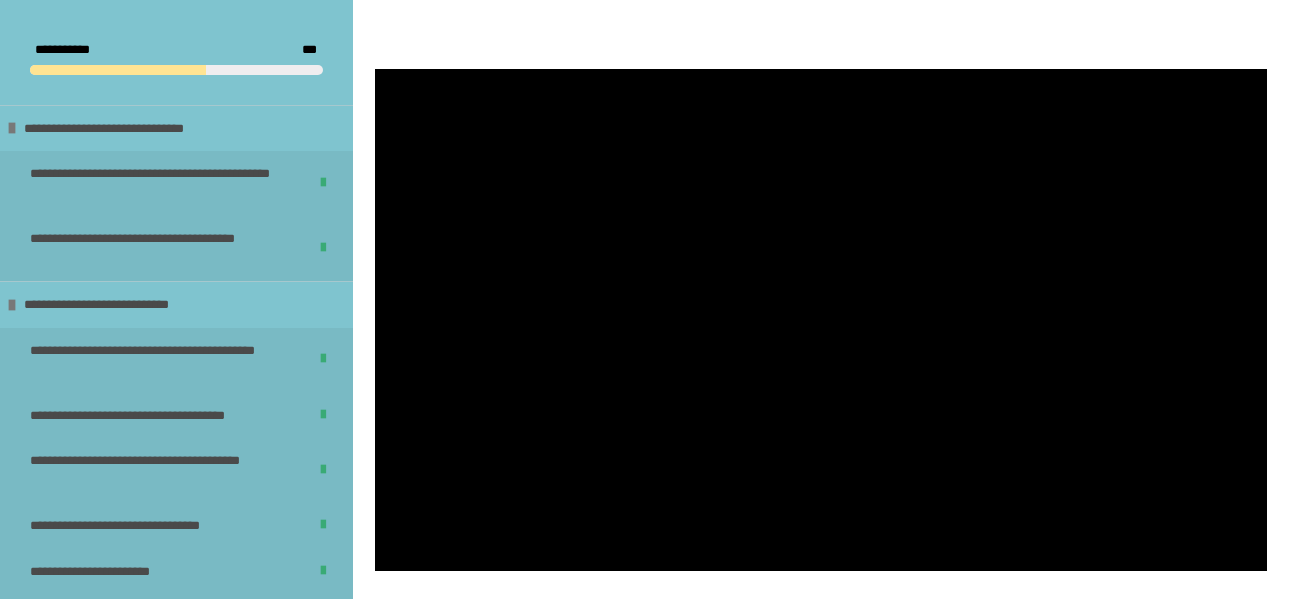 click at bounding box center (821, 320) 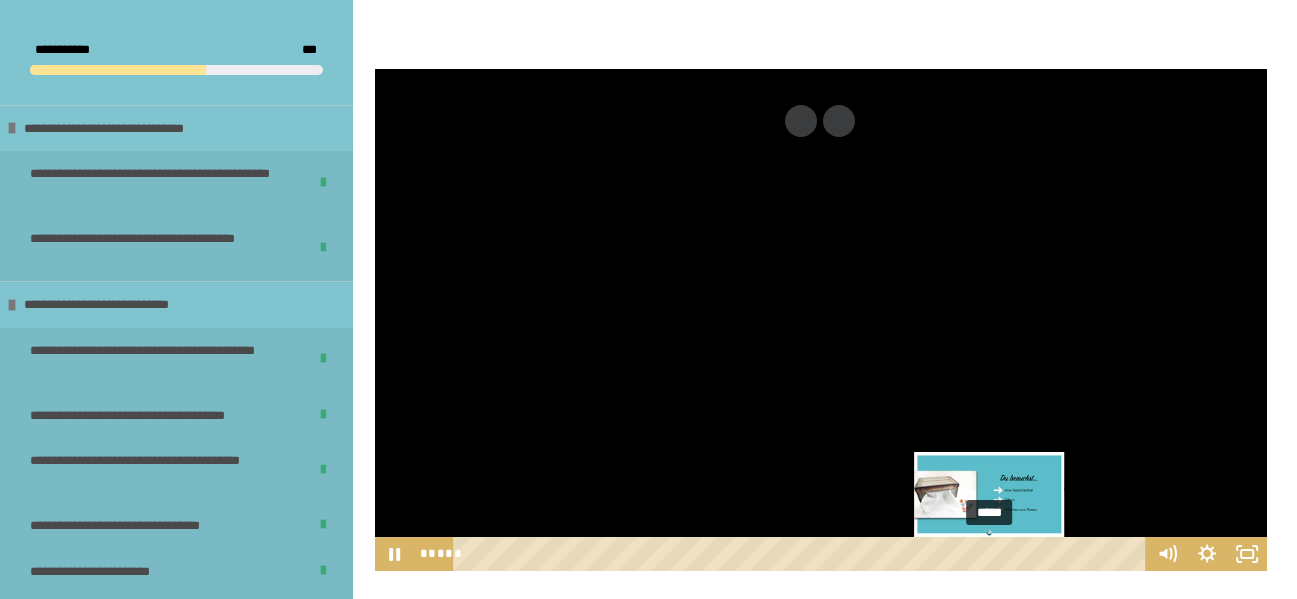 click on "*****" at bounding box center (802, 554) 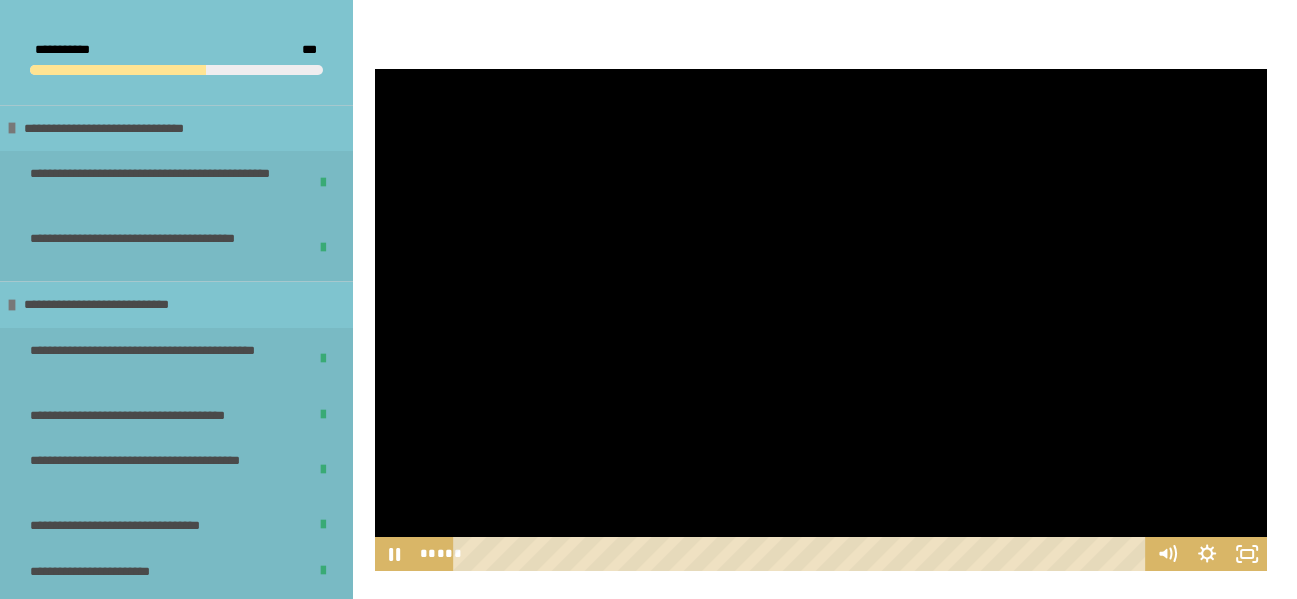 click at bounding box center (821, 320) 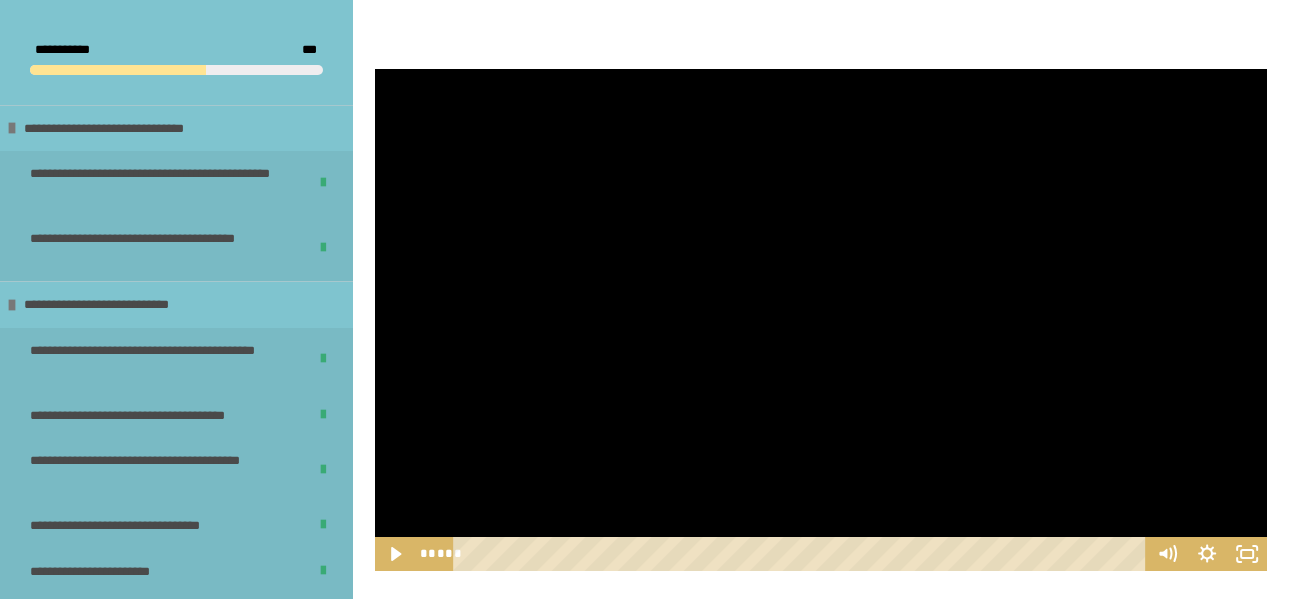 click on "**********" at bounding box center (821, 320) 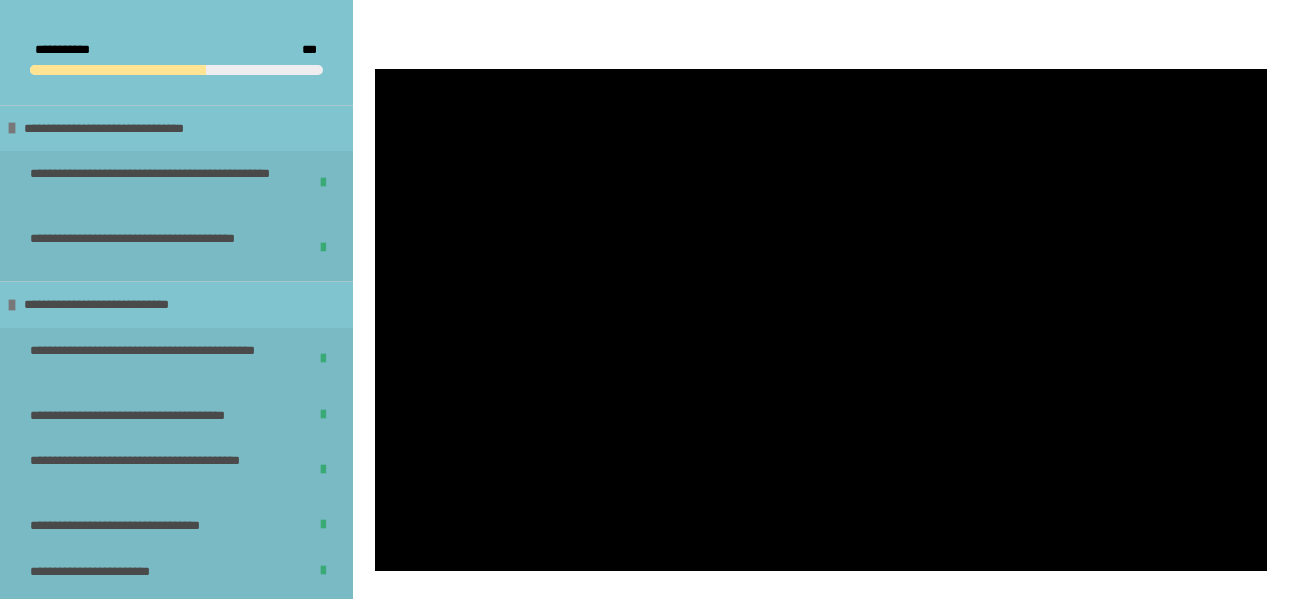 click at bounding box center (821, 320) 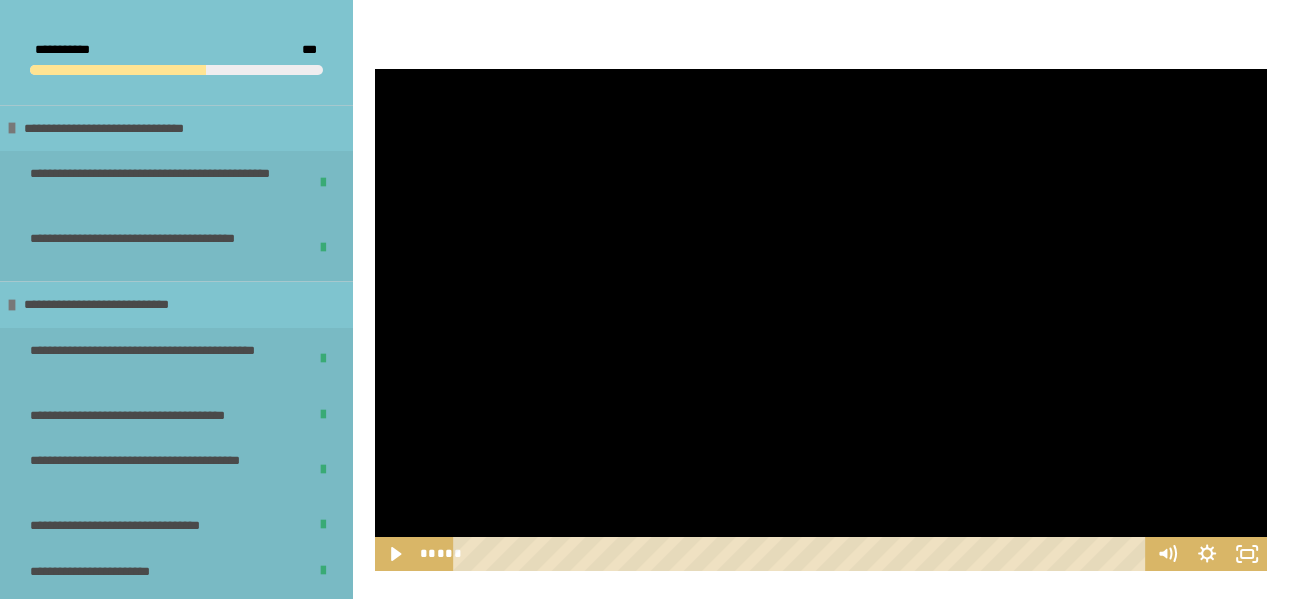 drag, startPoint x: 767, startPoint y: 383, endPoint x: 777, endPoint y: 384, distance: 10.049875 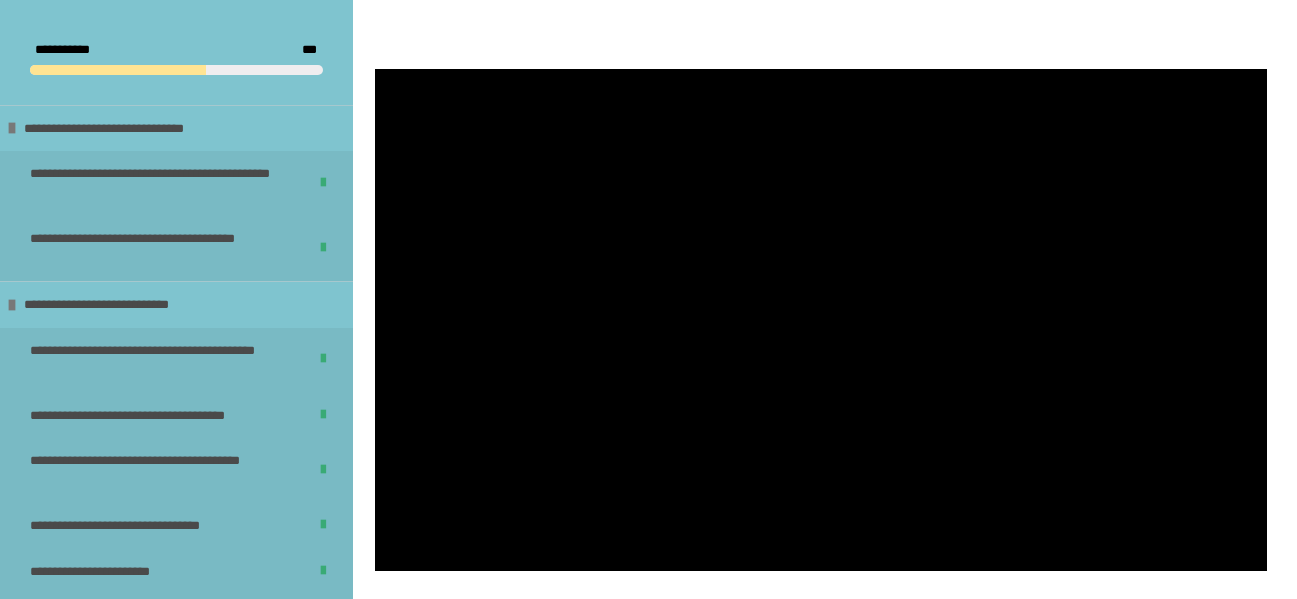 click at bounding box center [821, 320] 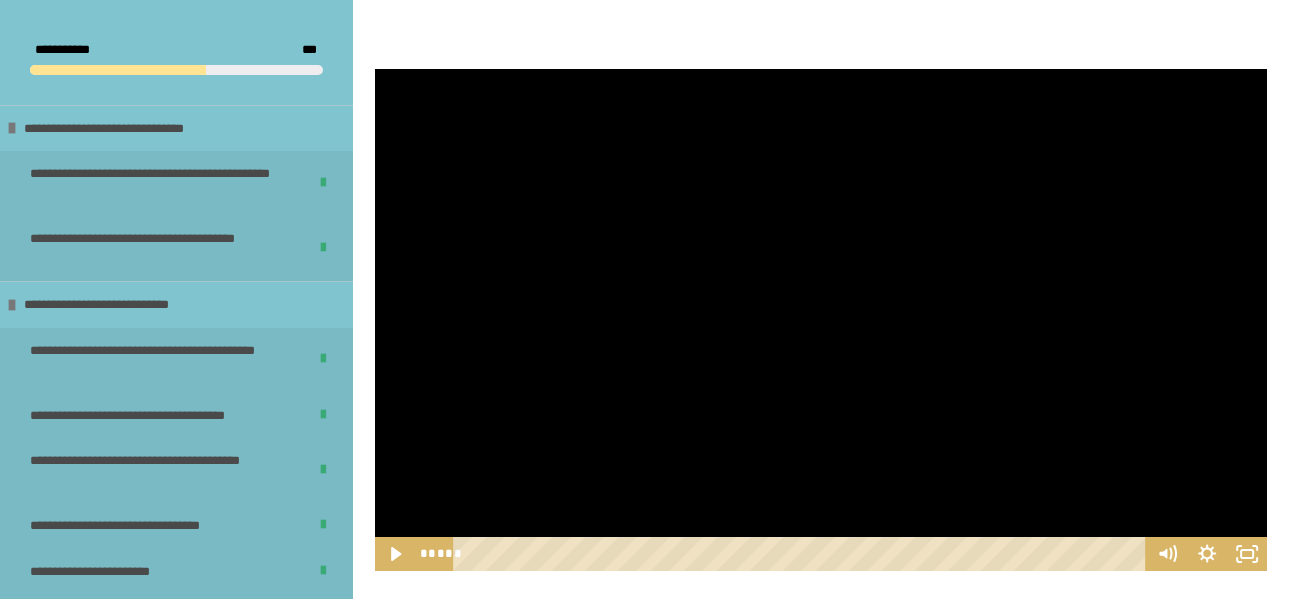 click at bounding box center [821, 320] 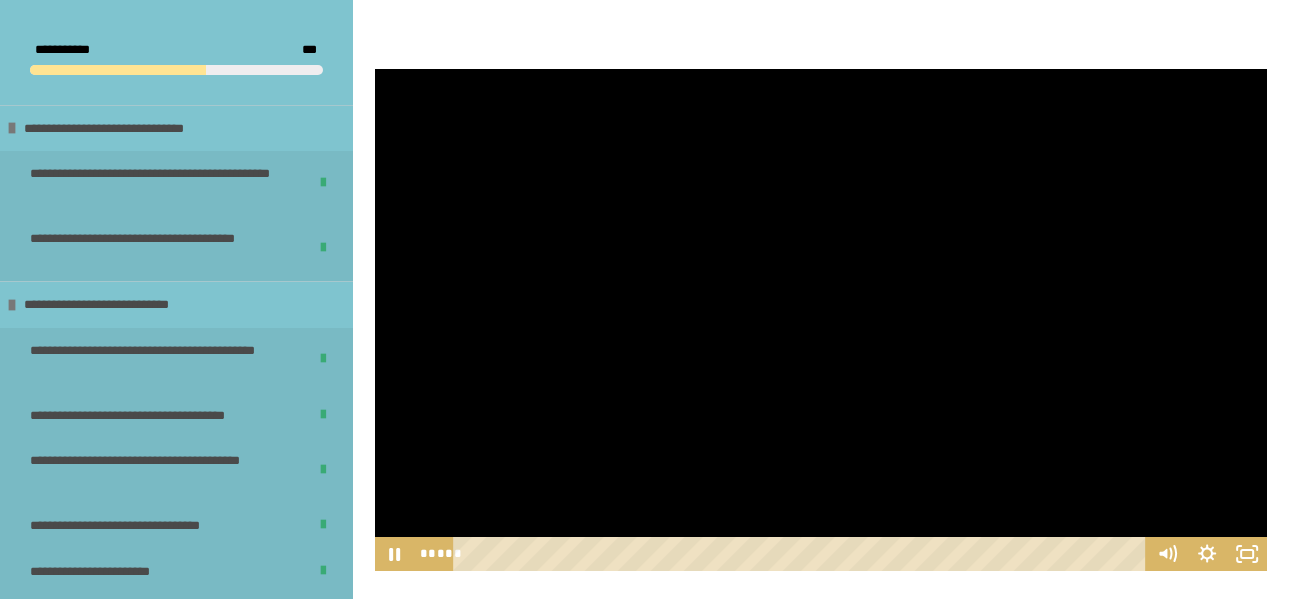 click at bounding box center [821, 320] 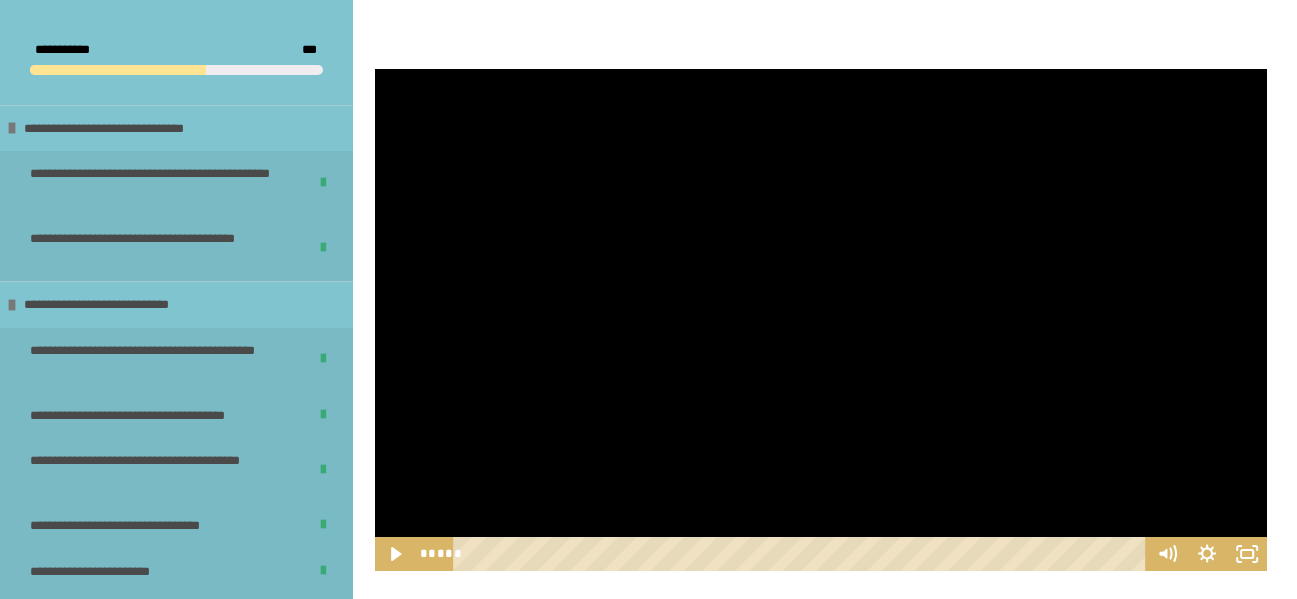 click at bounding box center [821, 320] 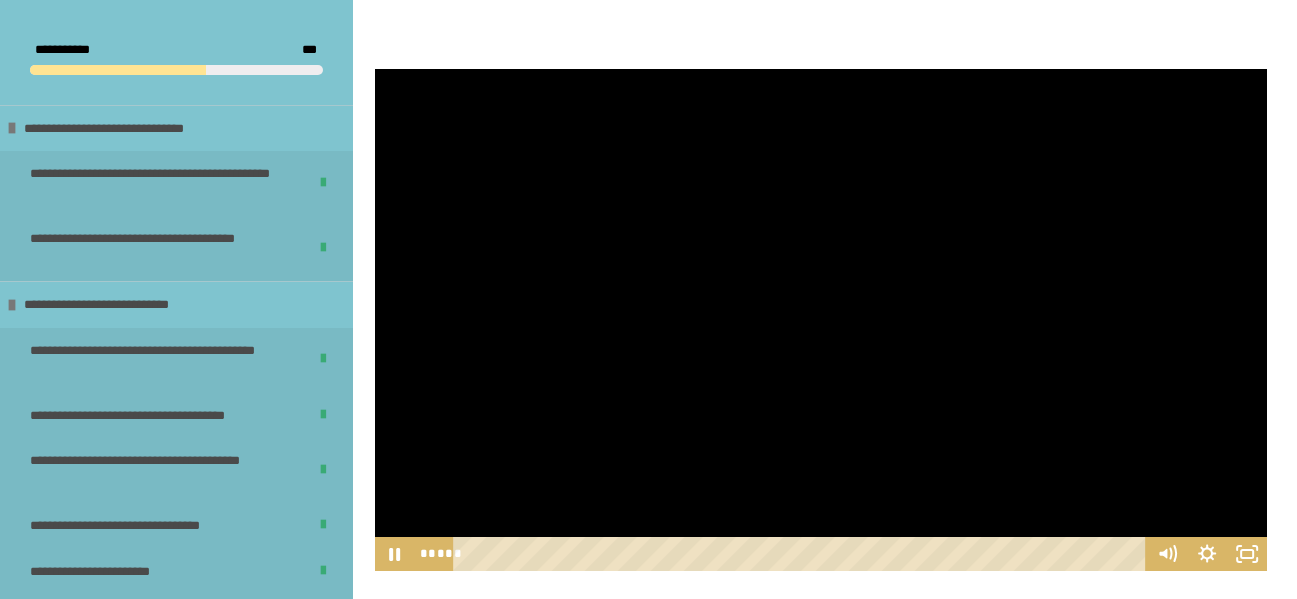 click at bounding box center [821, 320] 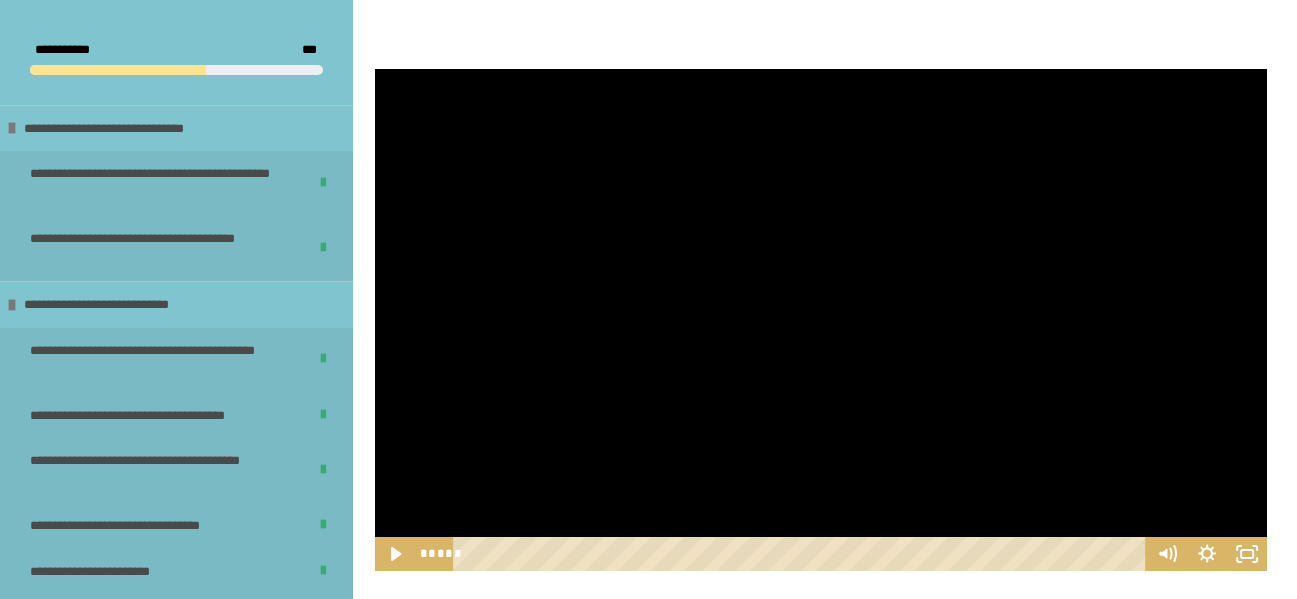 click at bounding box center [821, 320] 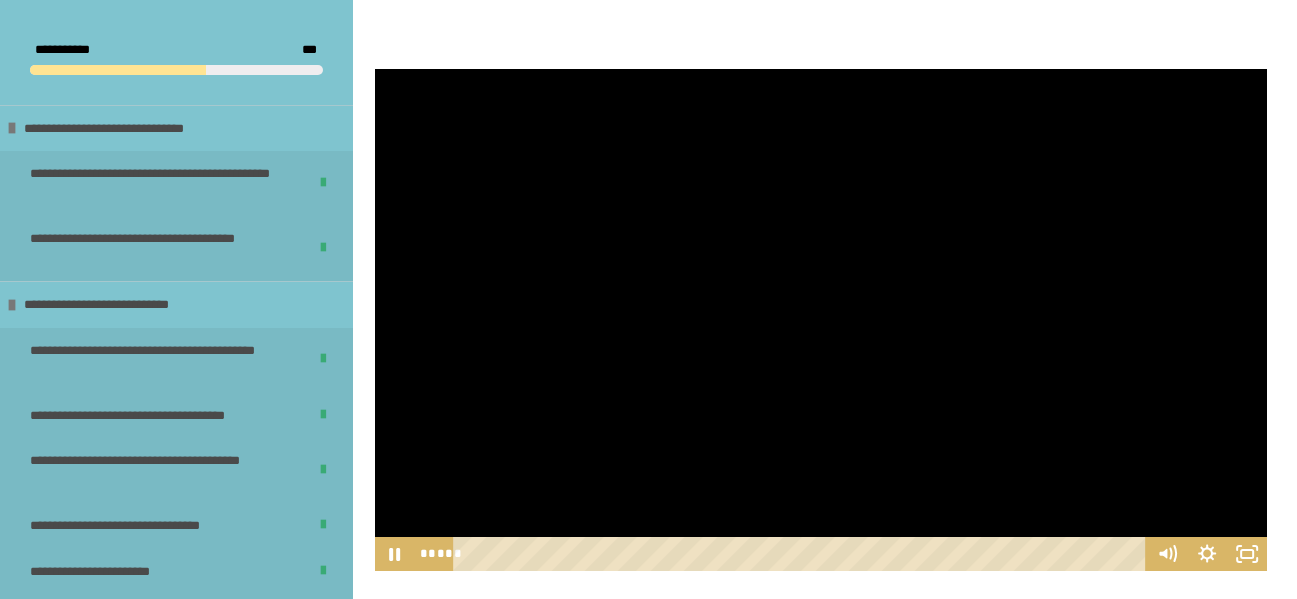 click at bounding box center [821, 320] 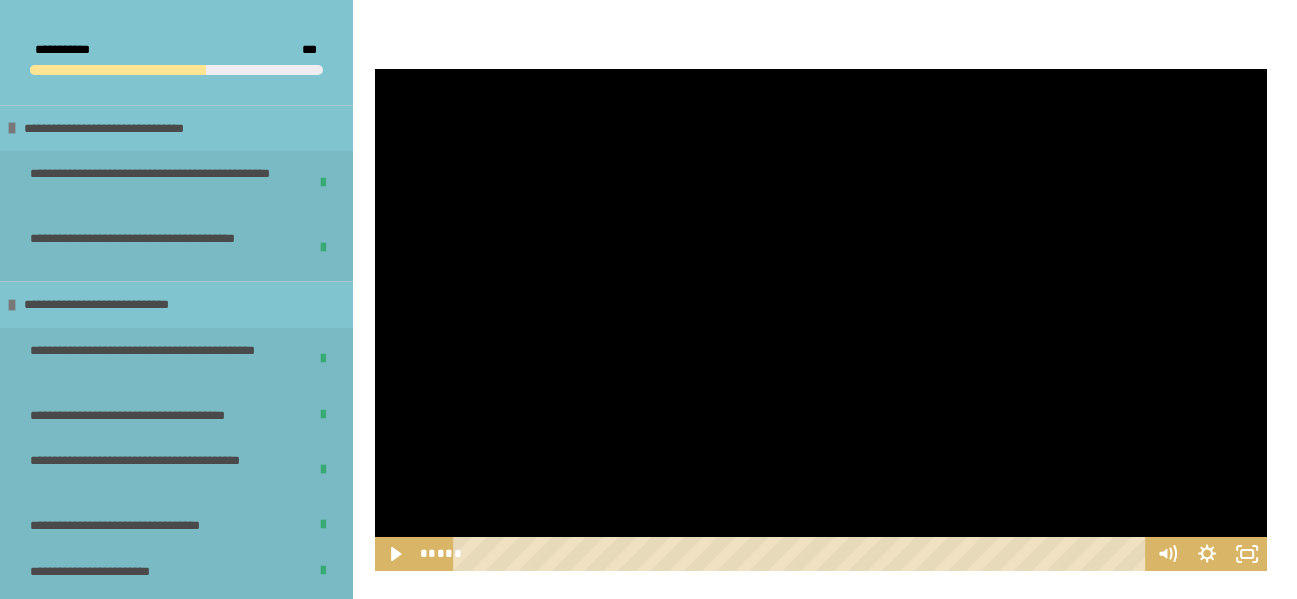 click at bounding box center (821, 320) 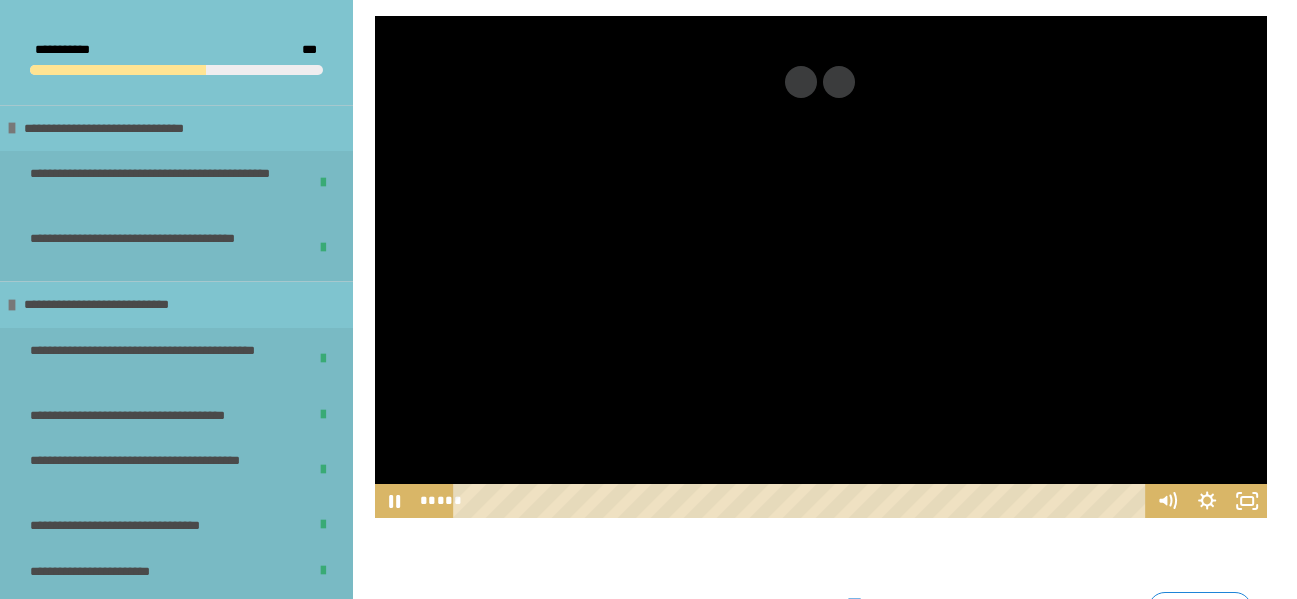 scroll, scrollTop: 1473, scrollLeft: 0, axis: vertical 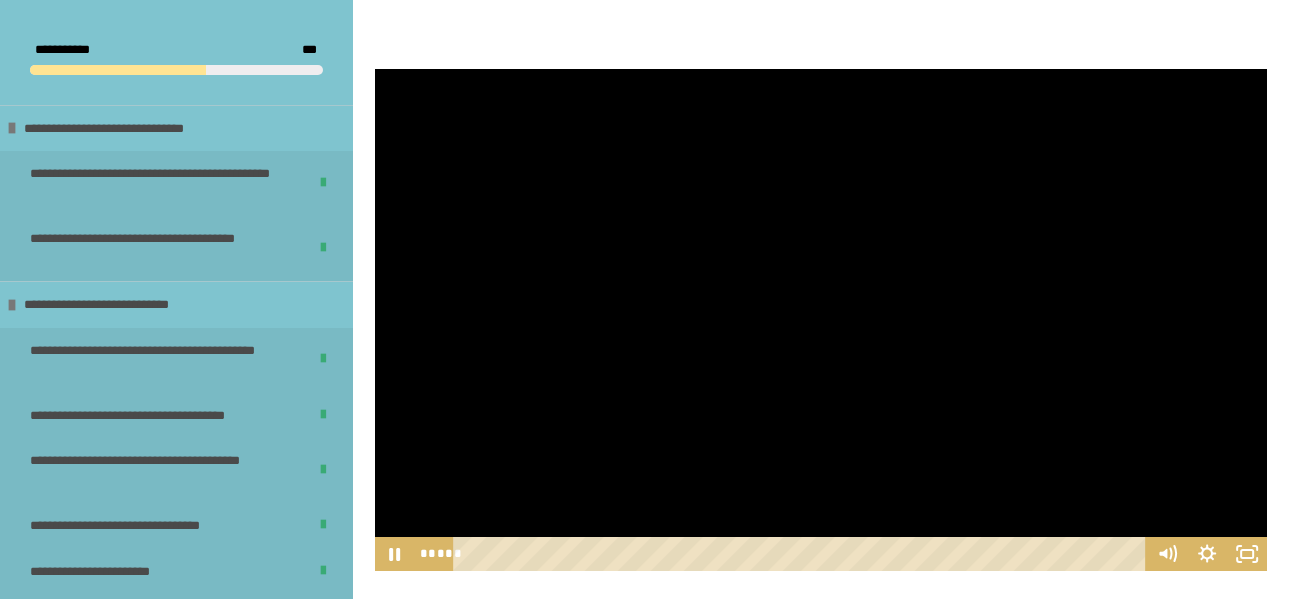 click at bounding box center [821, 320] 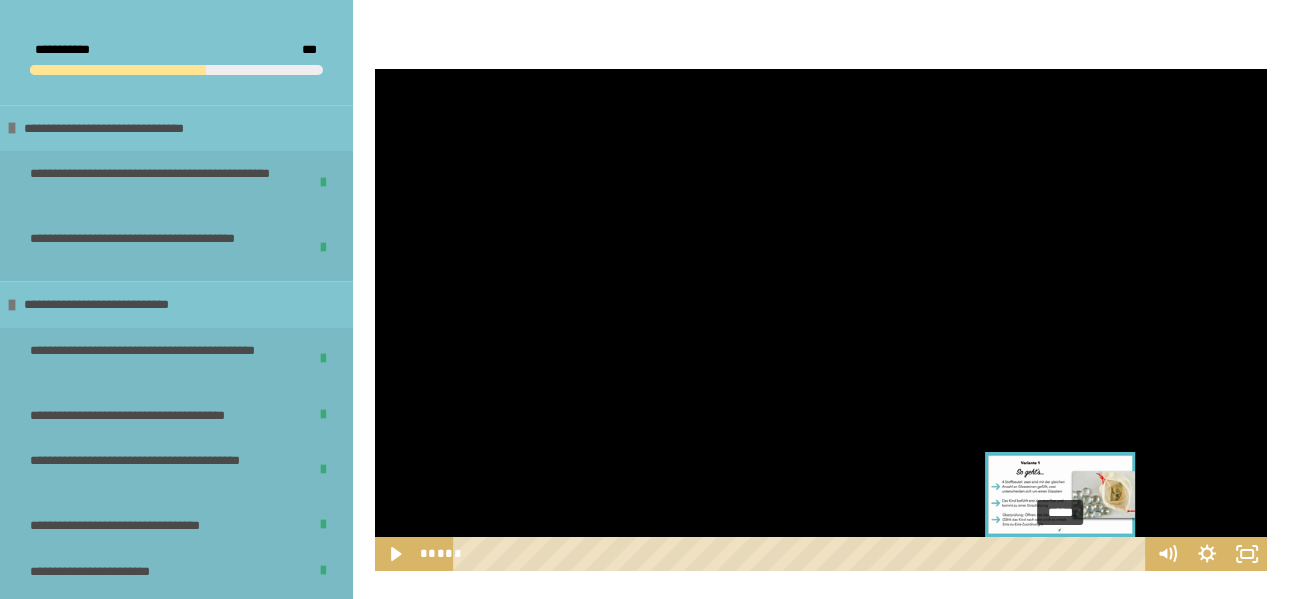 click on "*****" at bounding box center [802, 554] 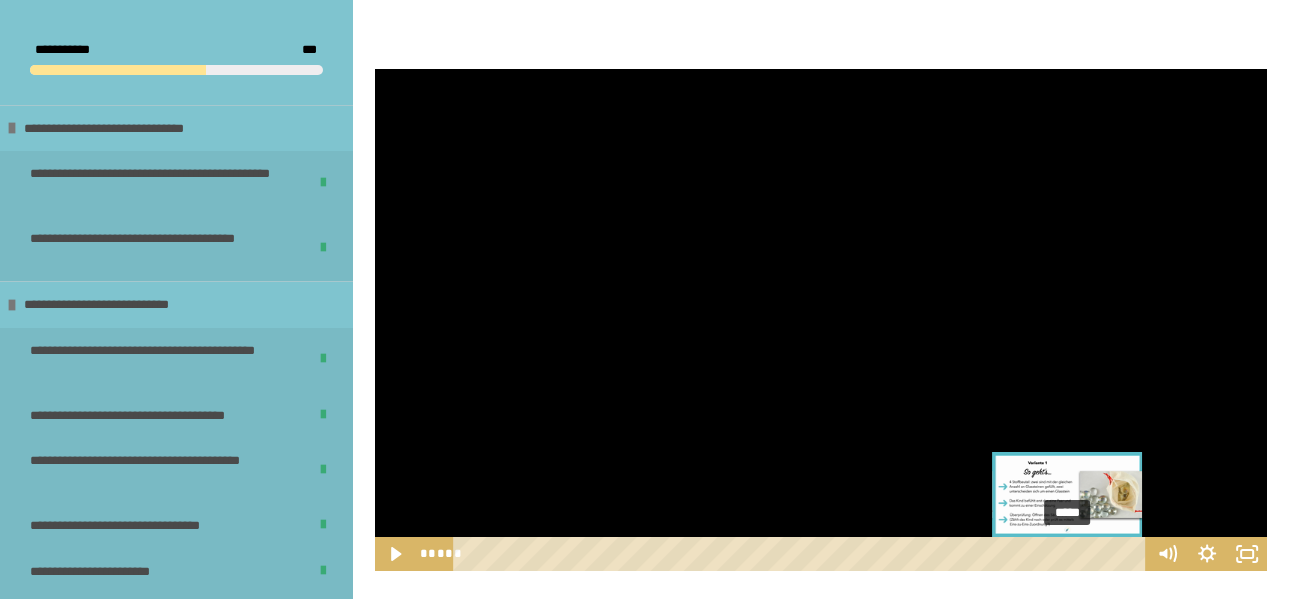 click on "*****" at bounding box center (802, 554) 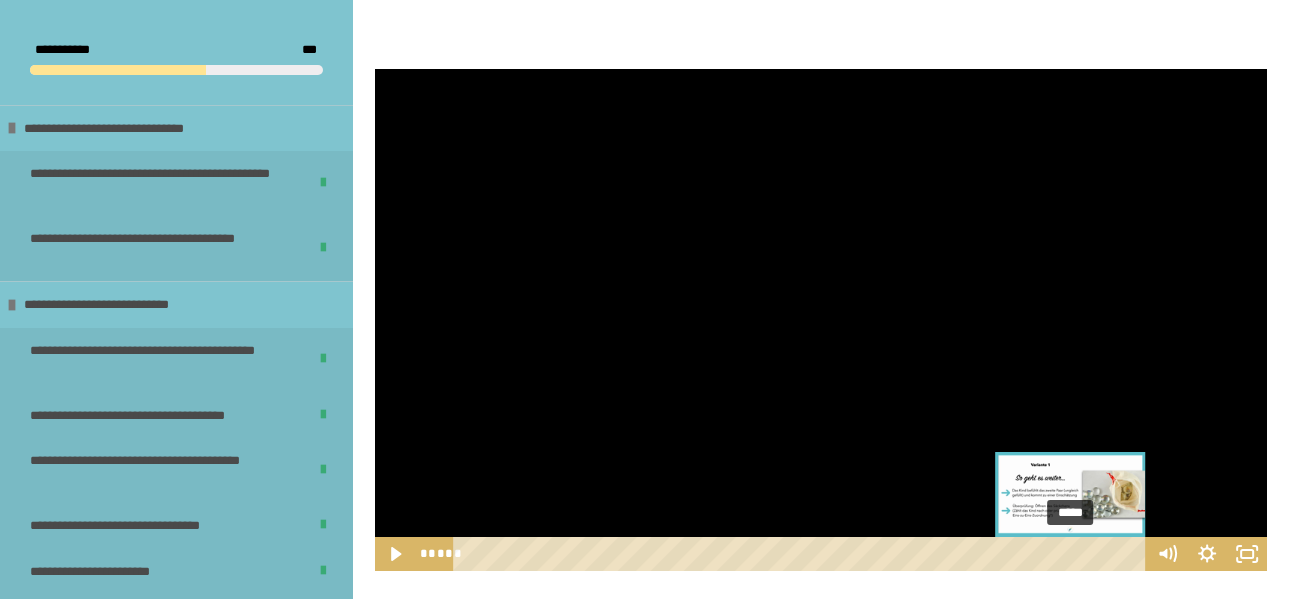 click at bounding box center (1067, 553) 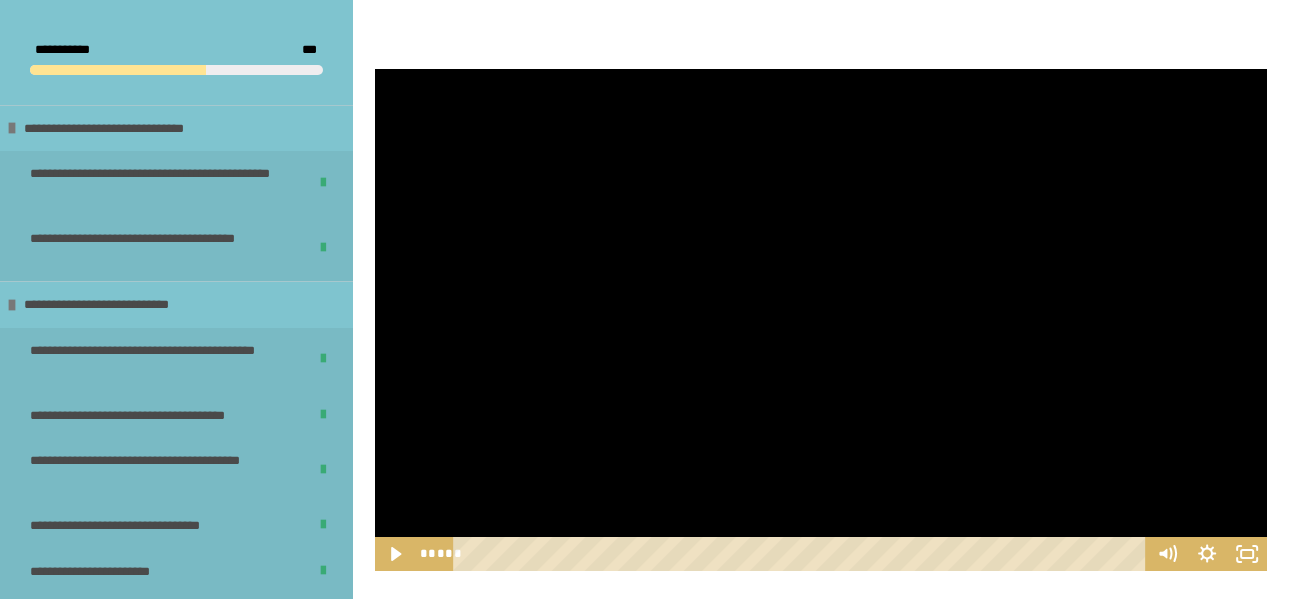 click at bounding box center [821, 320] 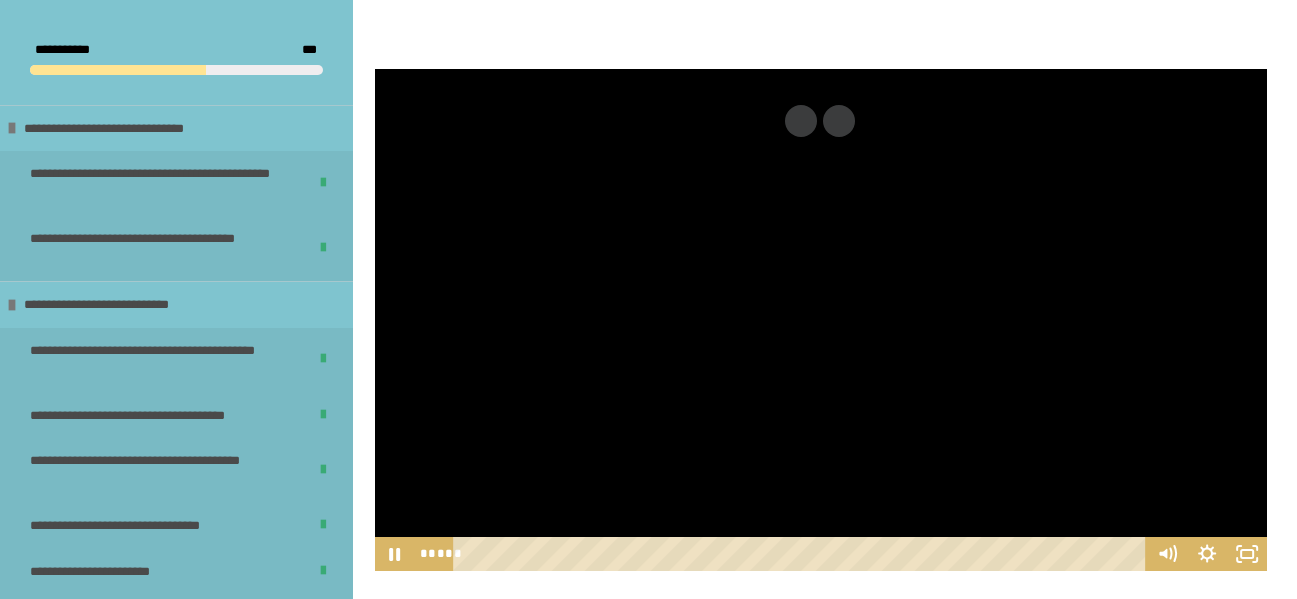 click at bounding box center [821, 320] 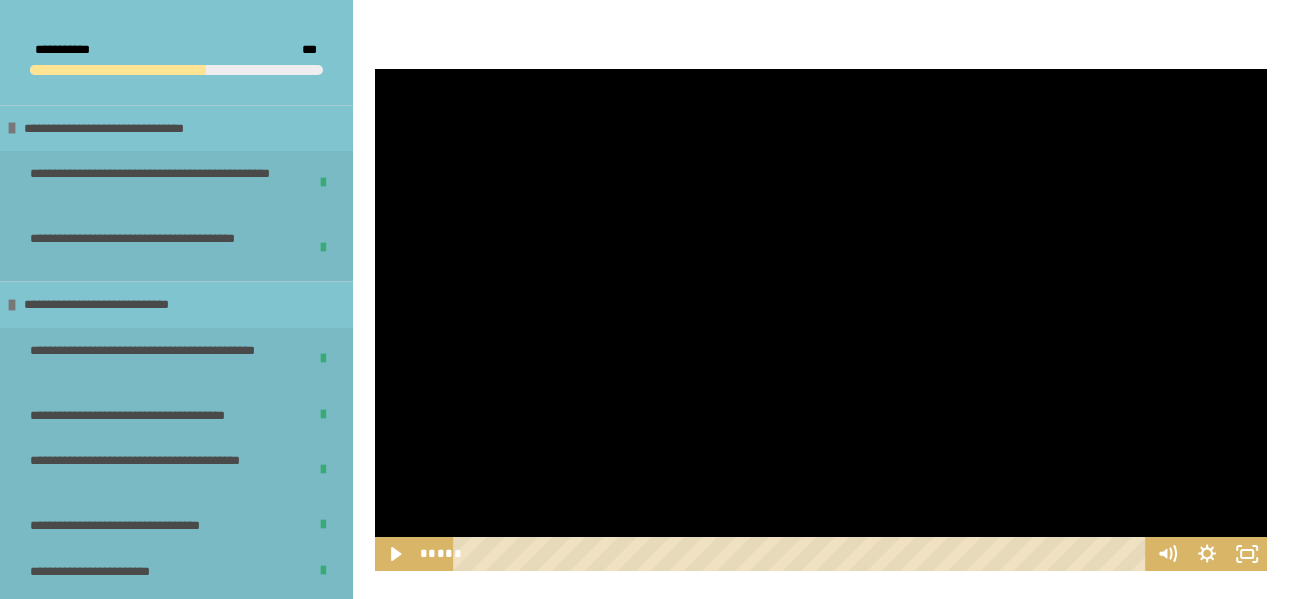 click at bounding box center (821, 320) 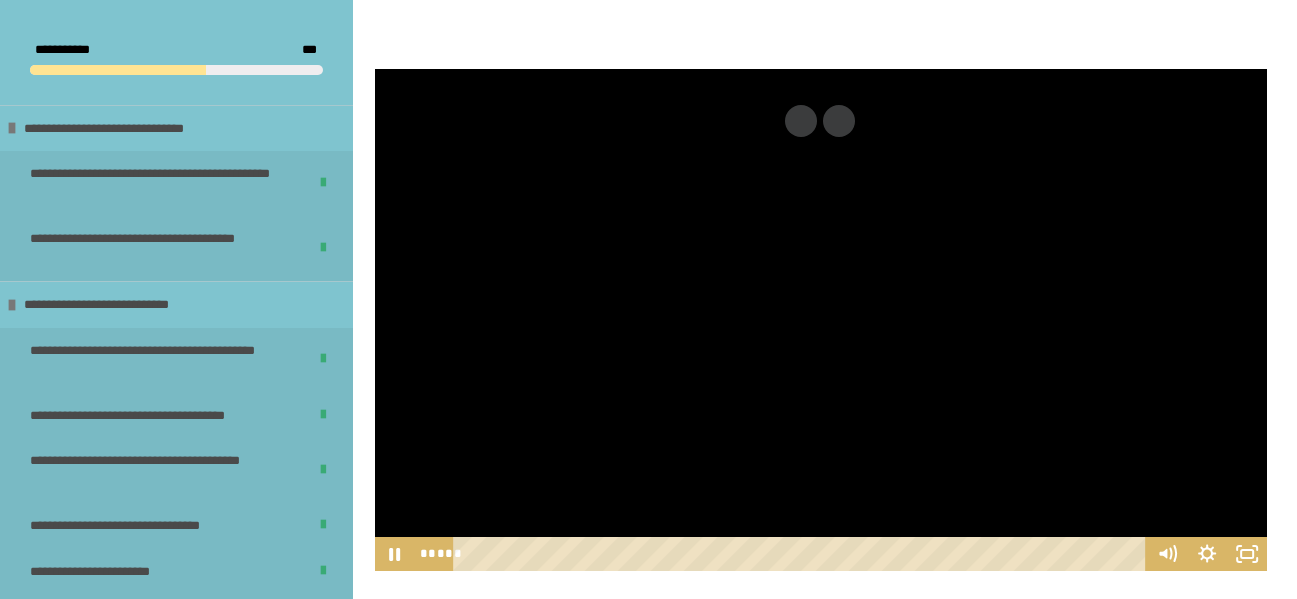 click at bounding box center (821, 320) 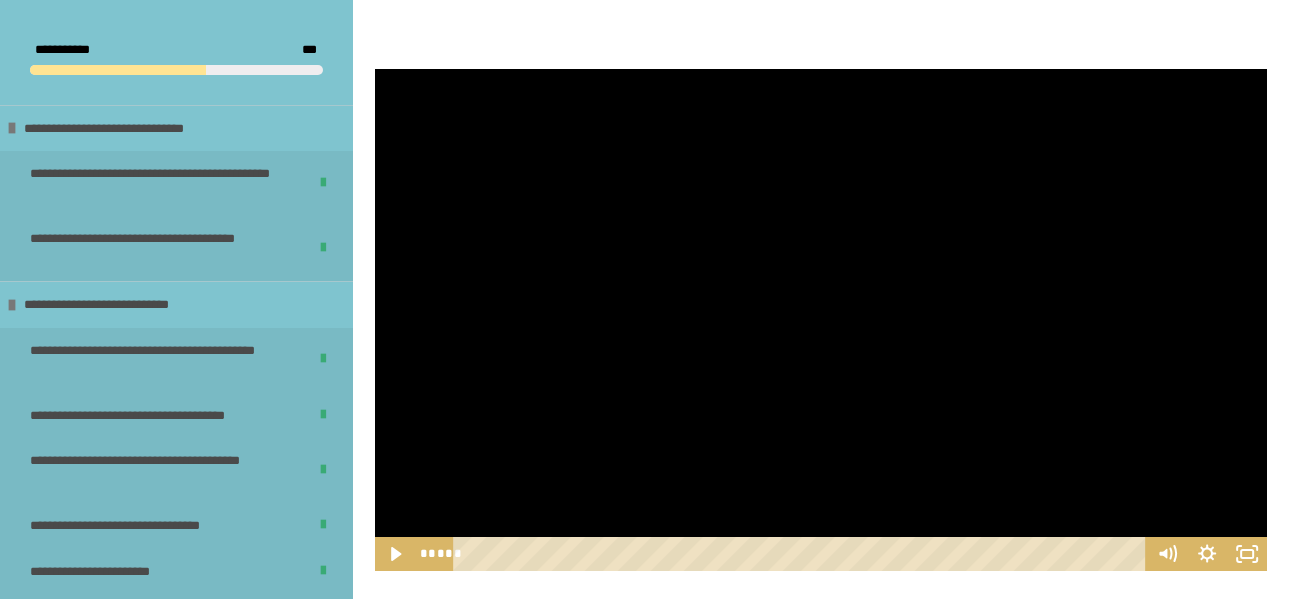 click at bounding box center (821, 320) 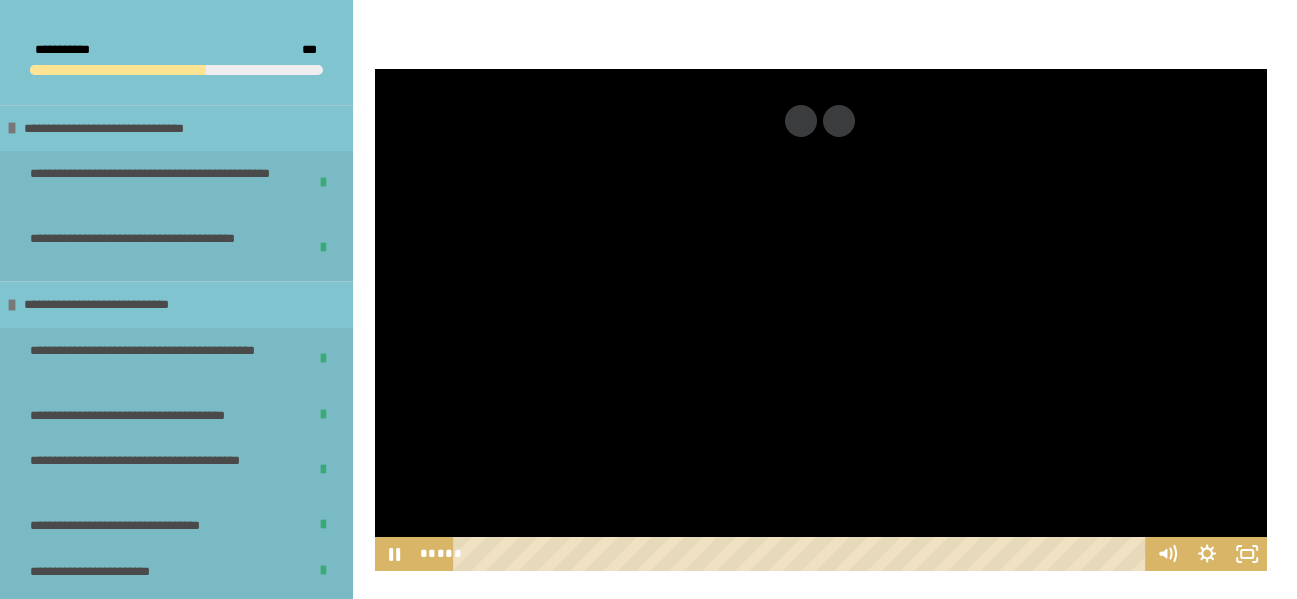 drag, startPoint x: 909, startPoint y: 460, endPoint x: 1019, endPoint y: 484, distance: 112.587746 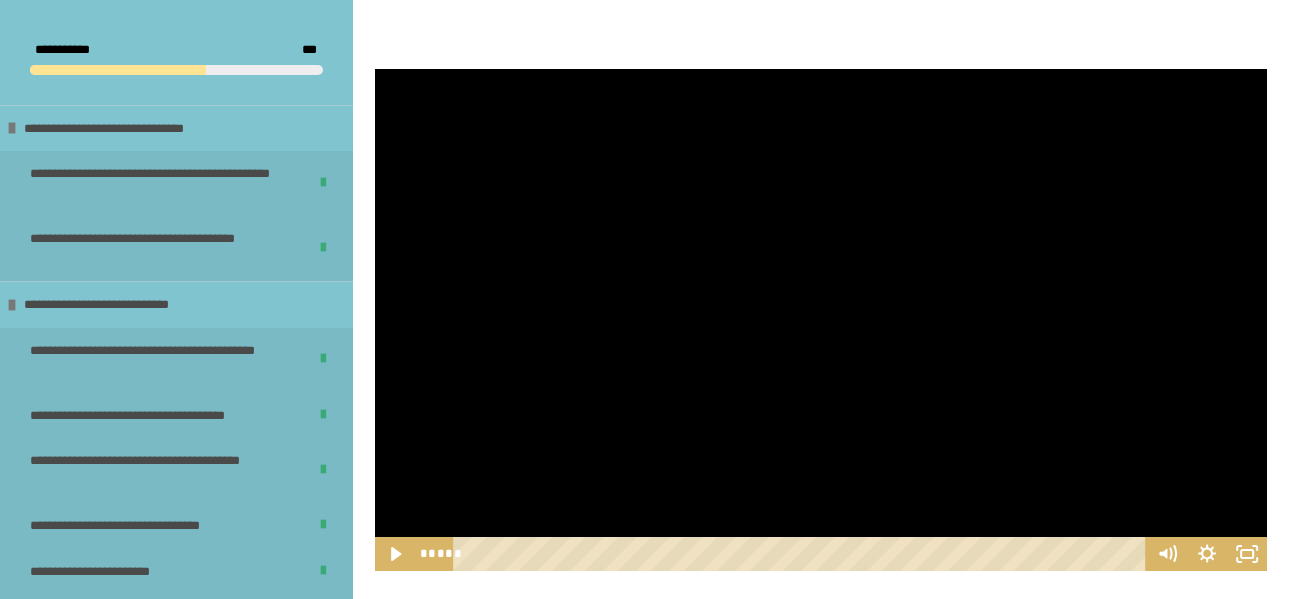 click at bounding box center [821, 320] 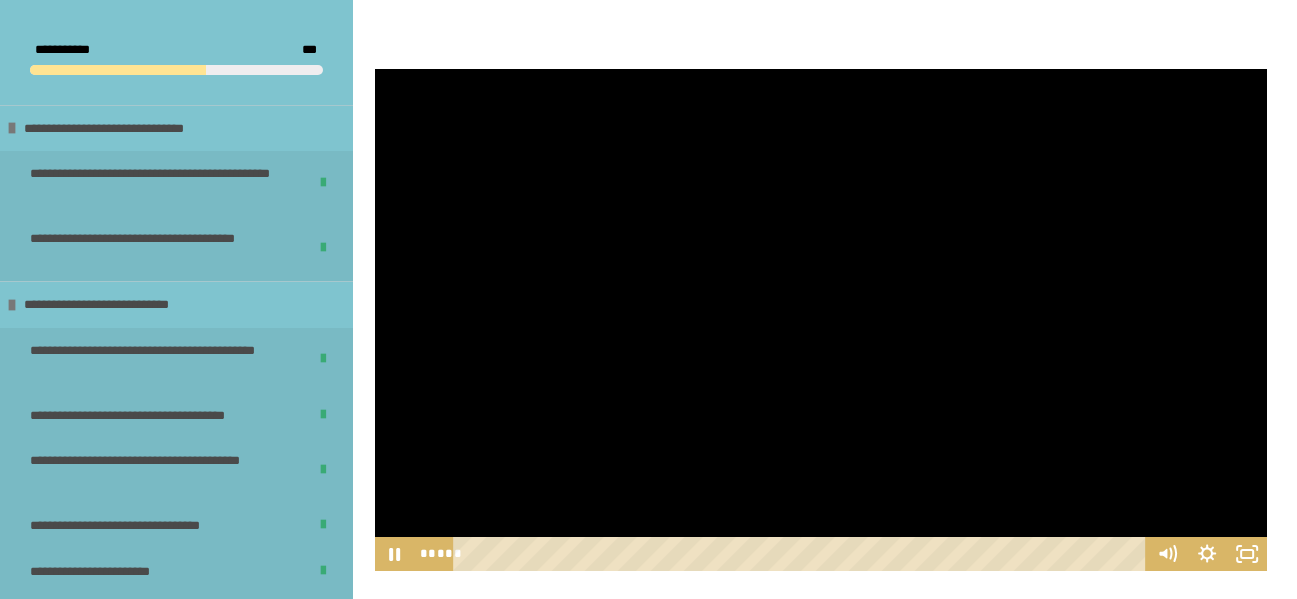 click at bounding box center [821, 320] 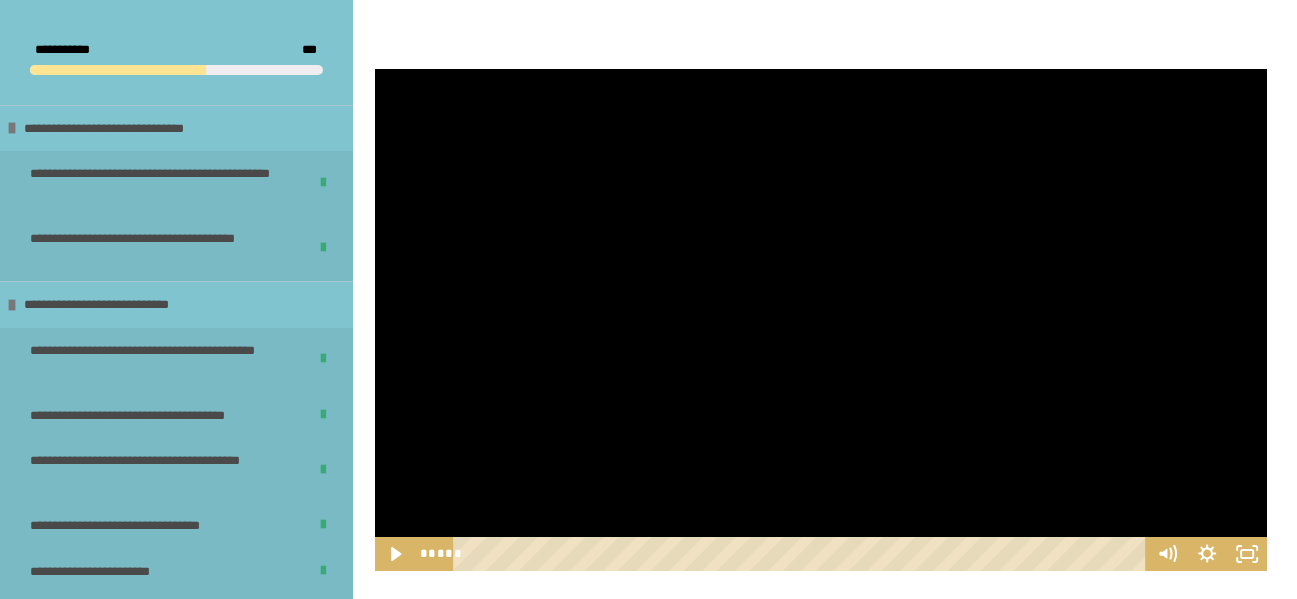 click at bounding box center [821, 320] 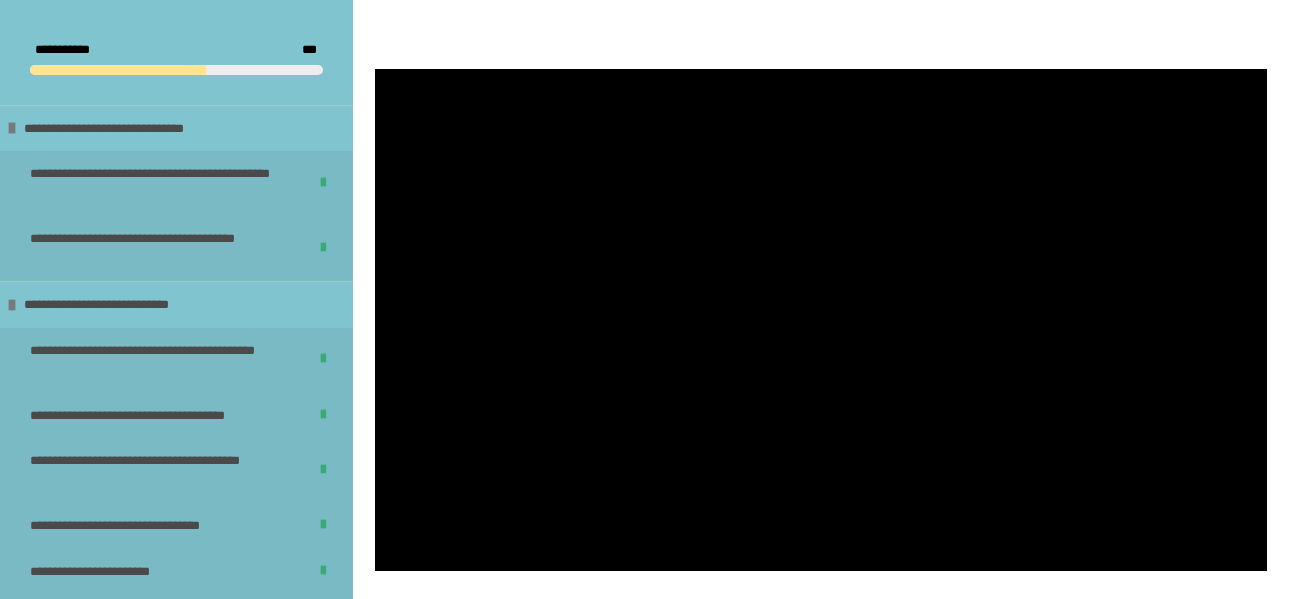 click at bounding box center [821, 320] 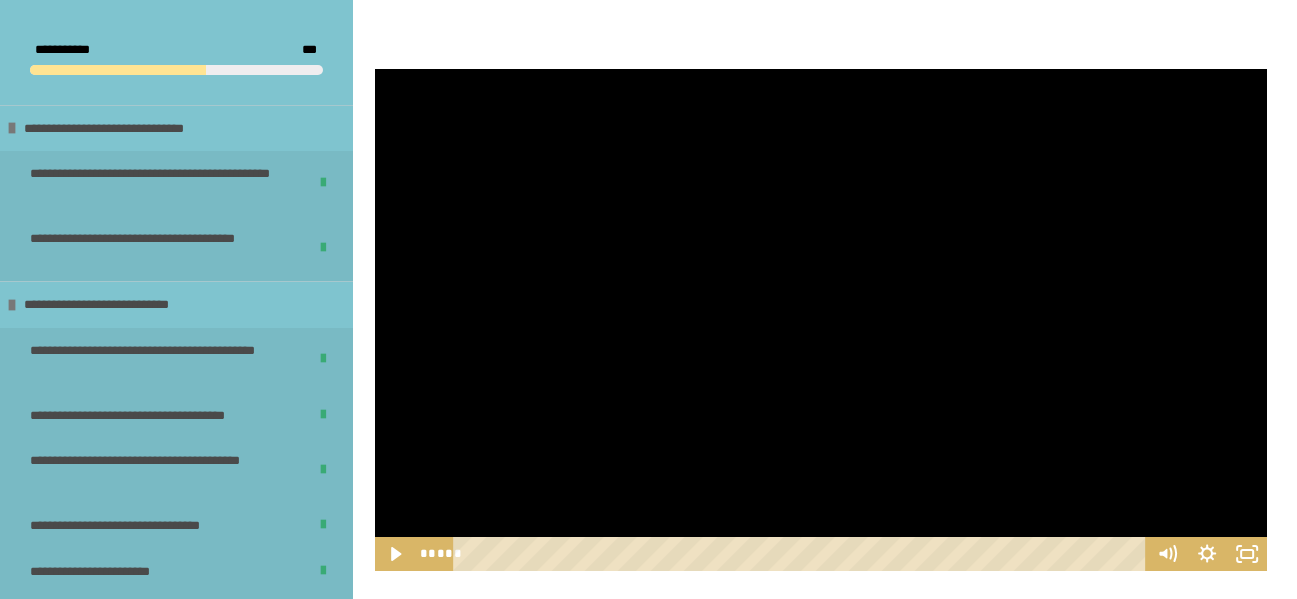 click at bounding box center [821, 320] 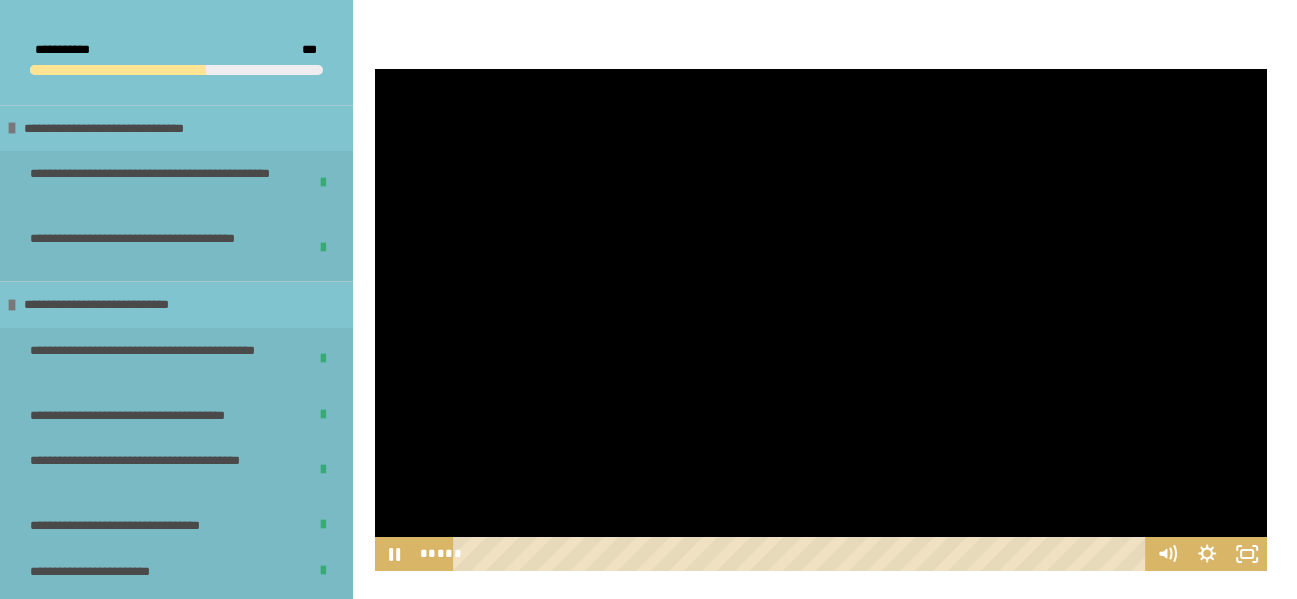 click at bounding box center (821, 320) 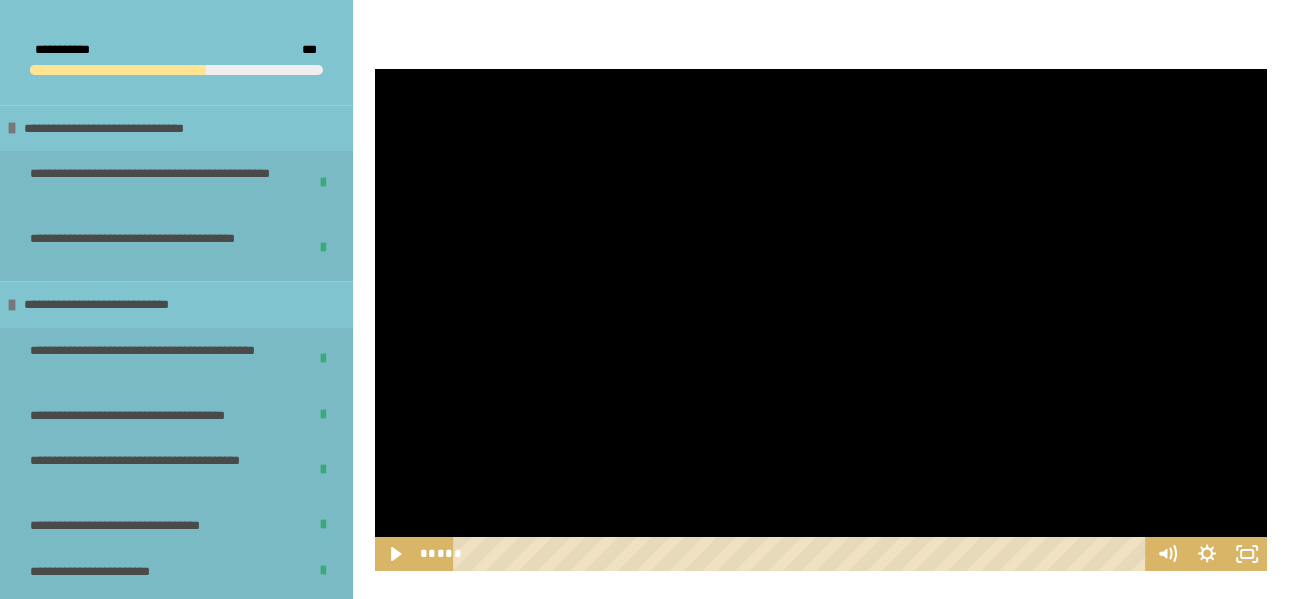 click at bounding box center [821, 320] 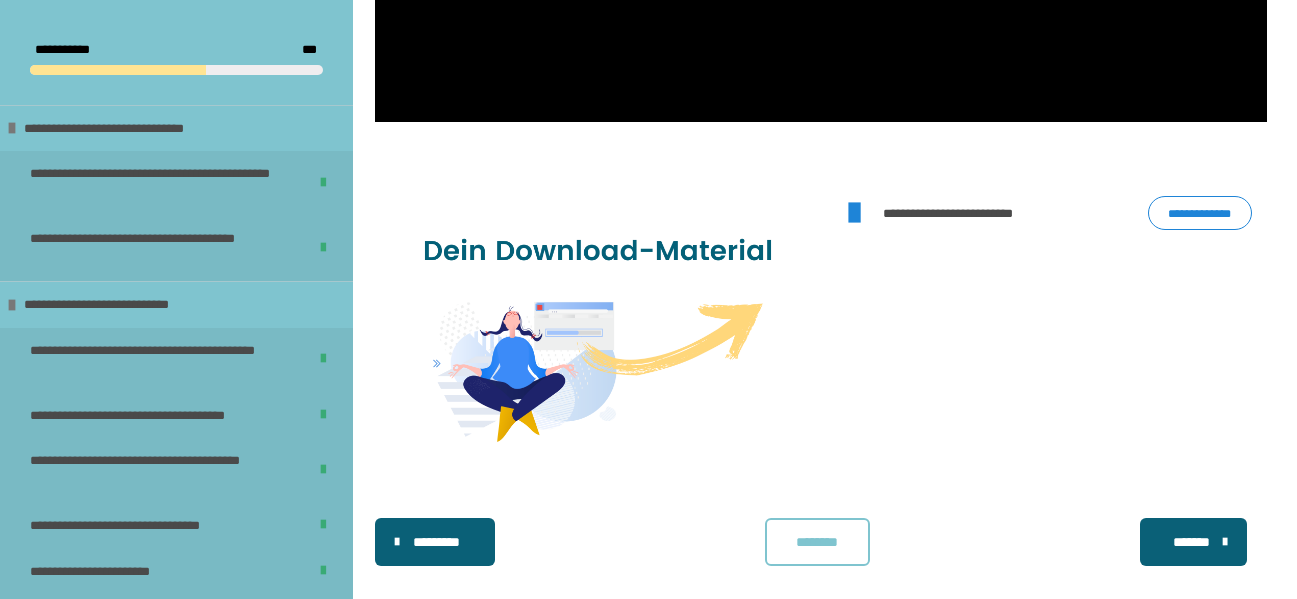 scroll, scrollTop: 1973, scrollLeft: 0, axis: vertical 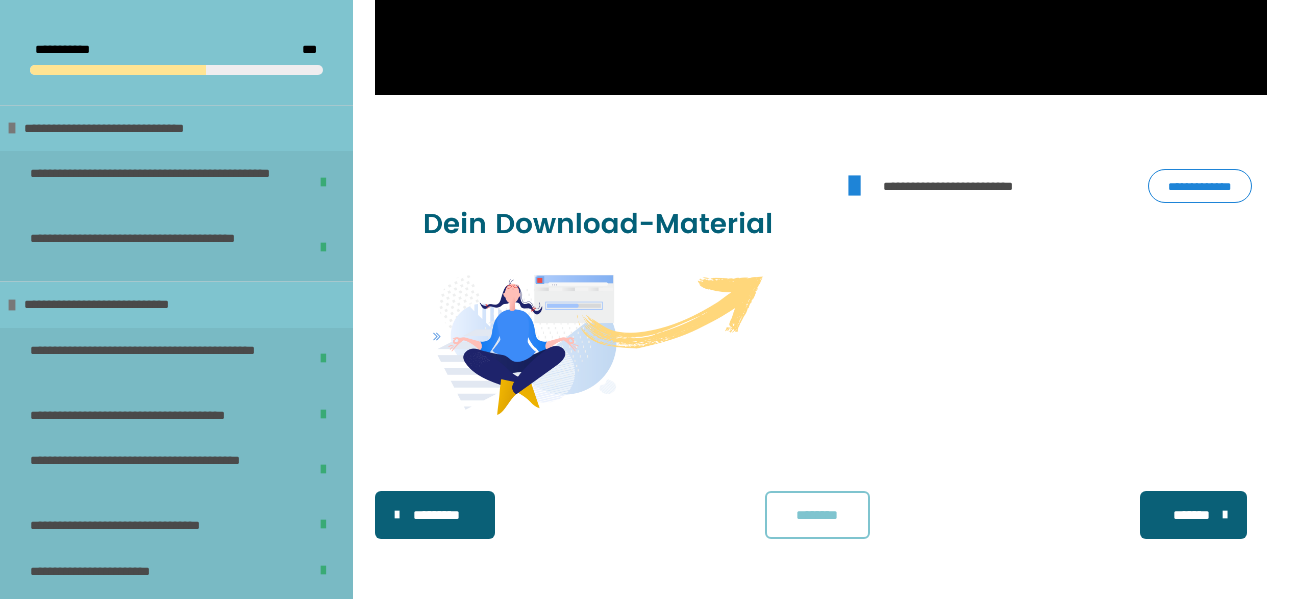 click on "********" at bounding box center (817, 515) 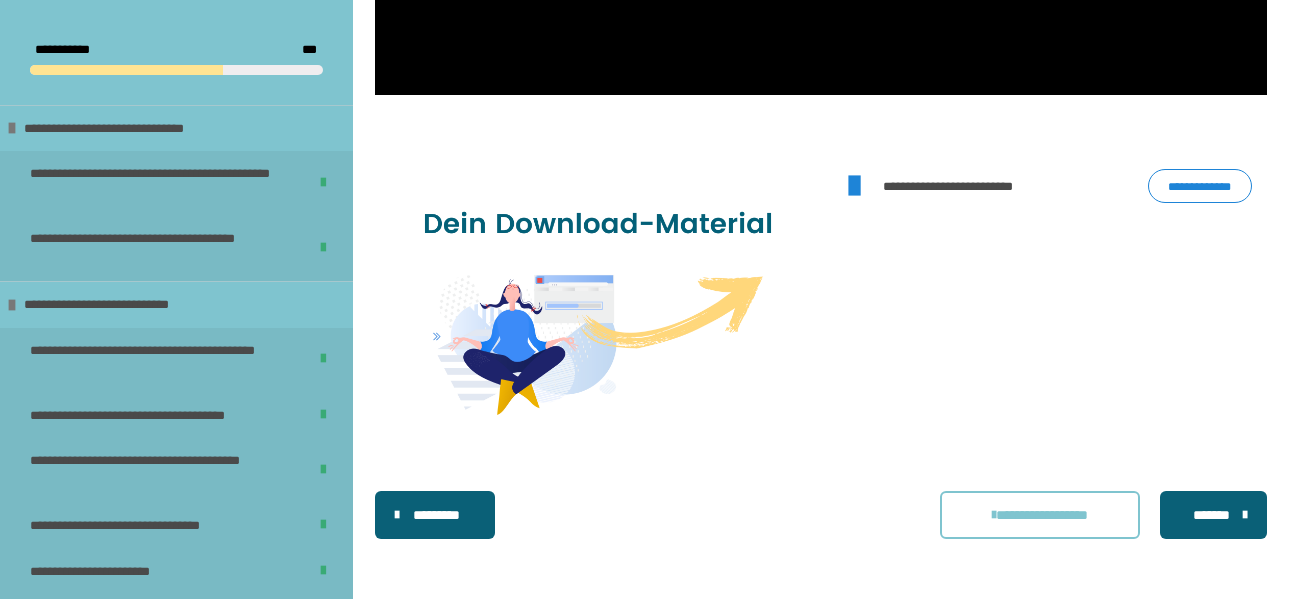 click on "*******" at bounding box center (1211, 515) 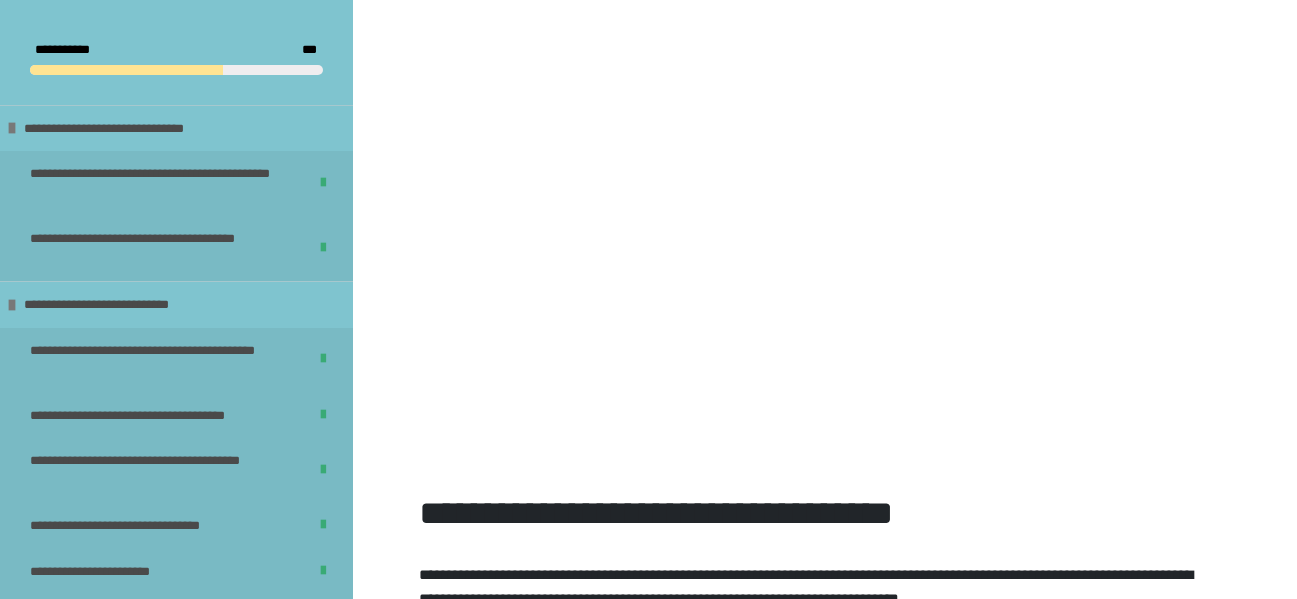 scroll, scrollTop: 866, scrollLeft: 0, axis: vertical 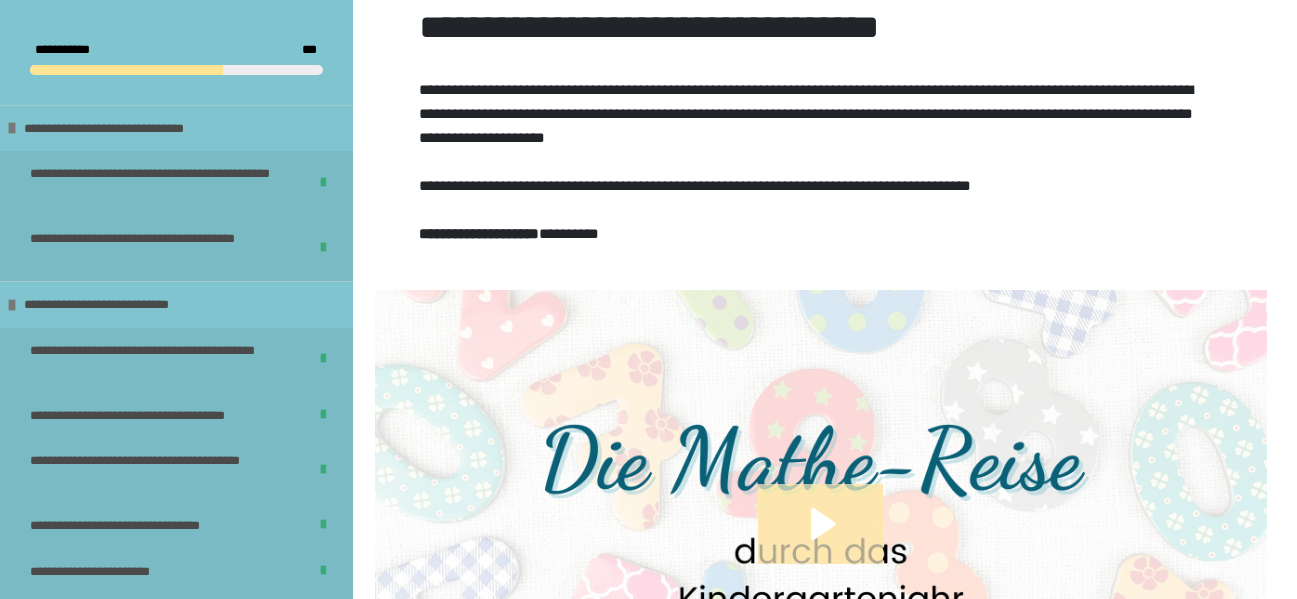 click 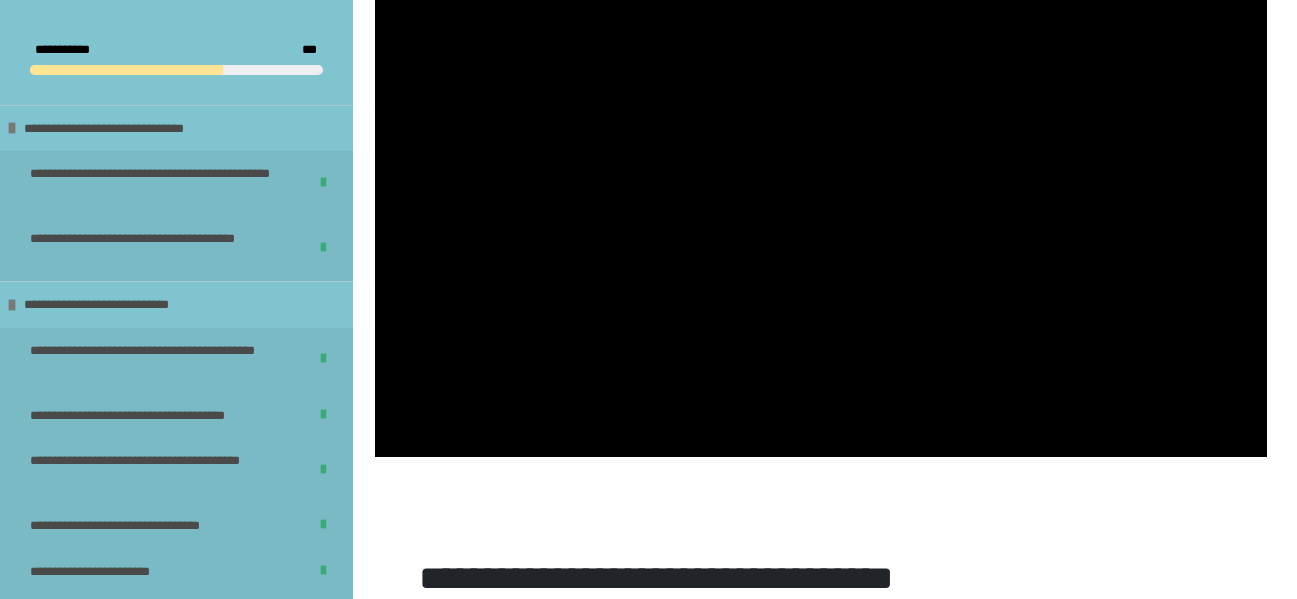 scroll, scrollTop: 666, scrollLeft: 0, axis: vertical 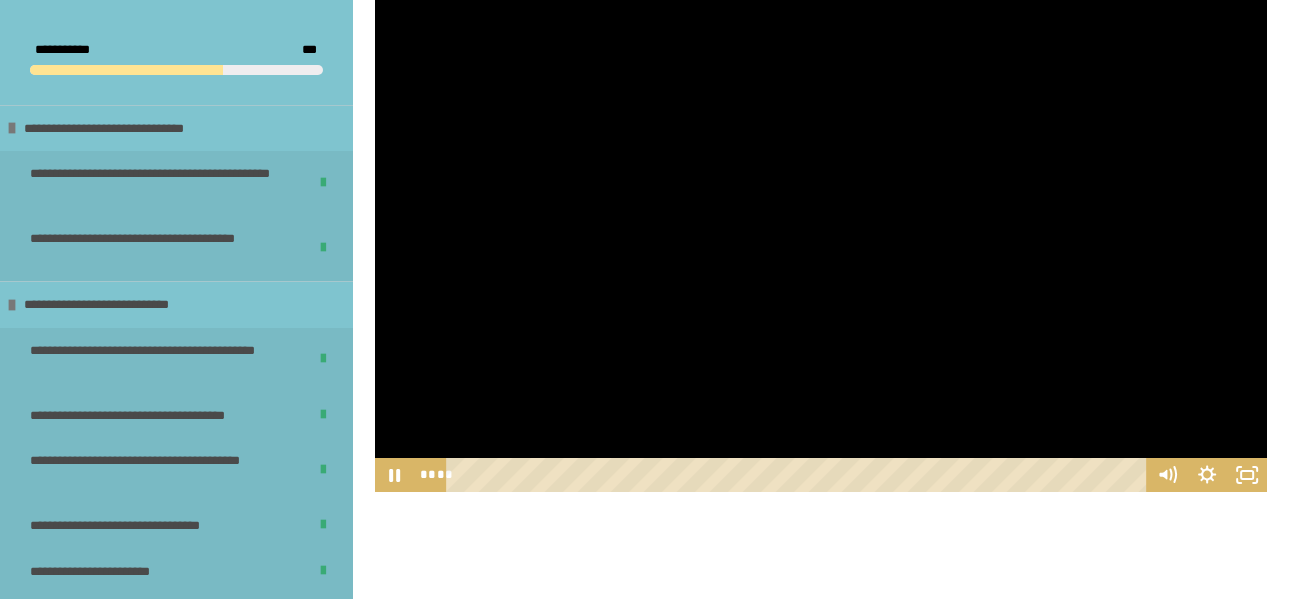 click at bounding box center (821, 241) 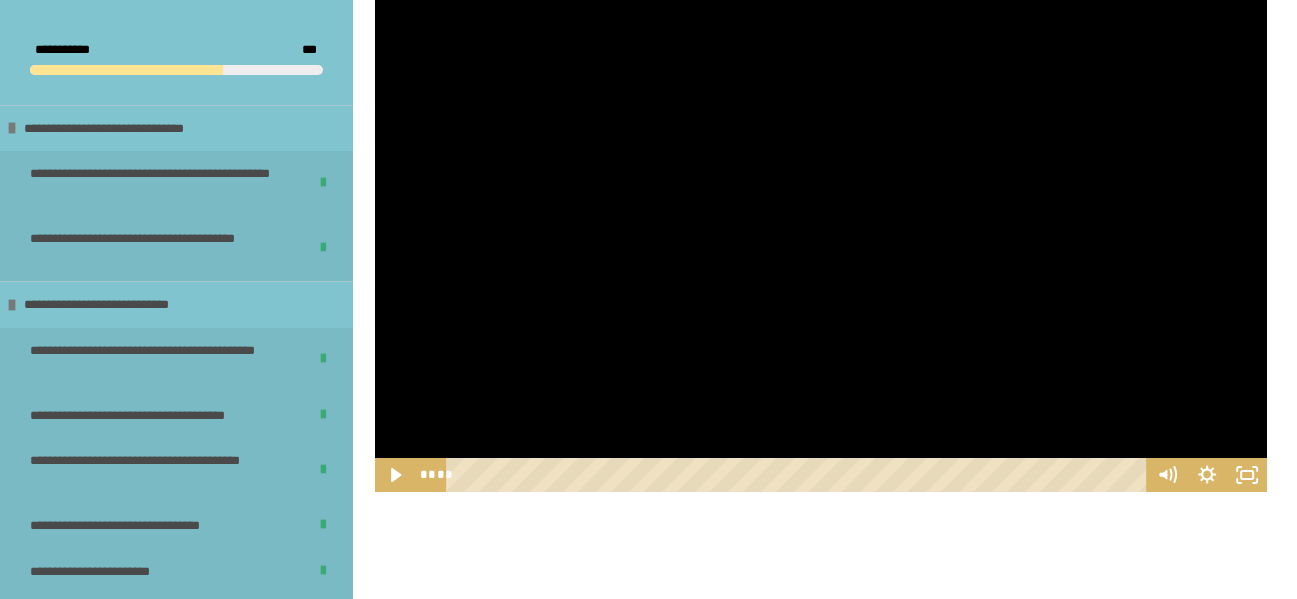 click at bounding box center (821, 241) 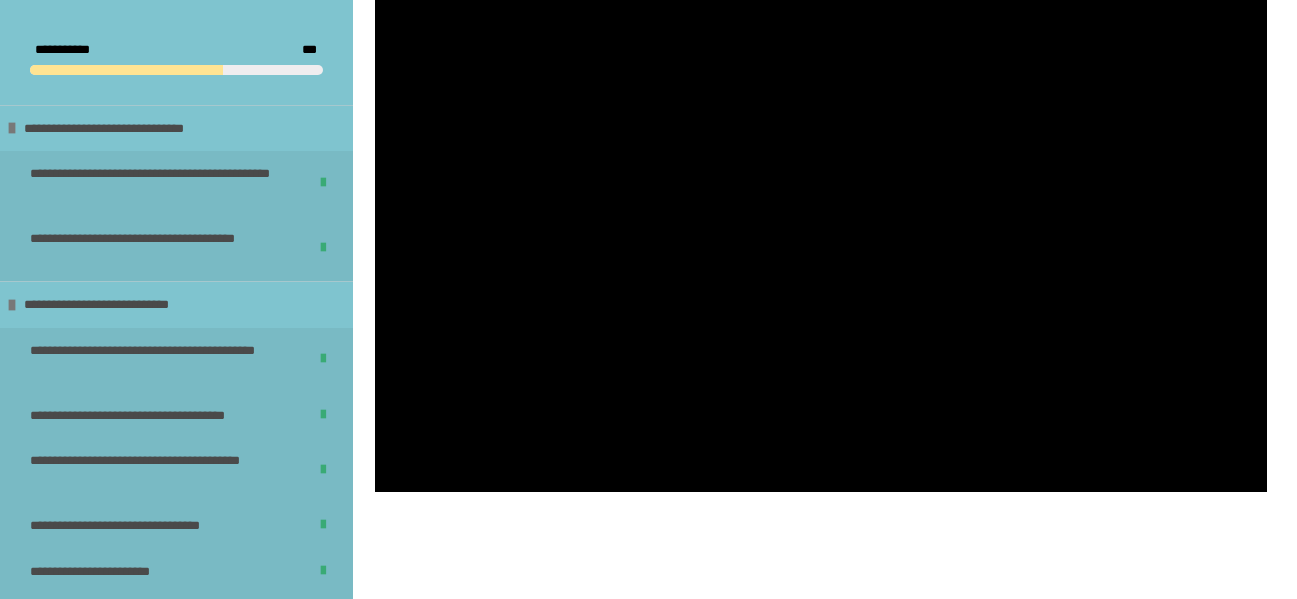 click at bounding box center [821, 241] 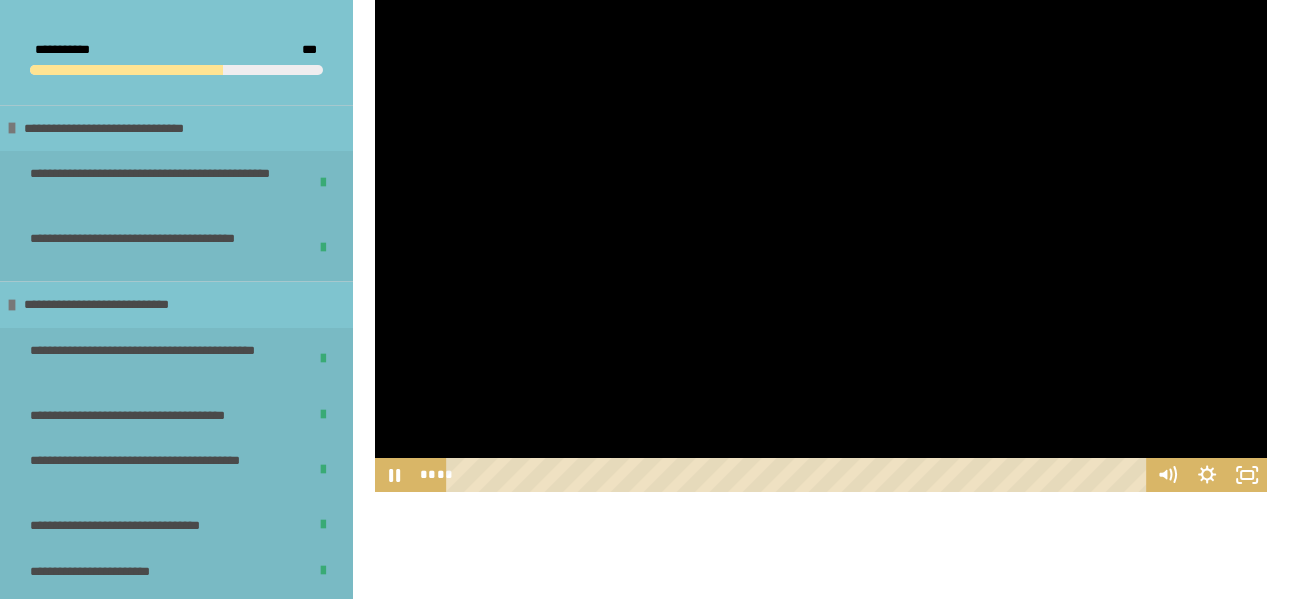 click at bounding box center [821, 241] 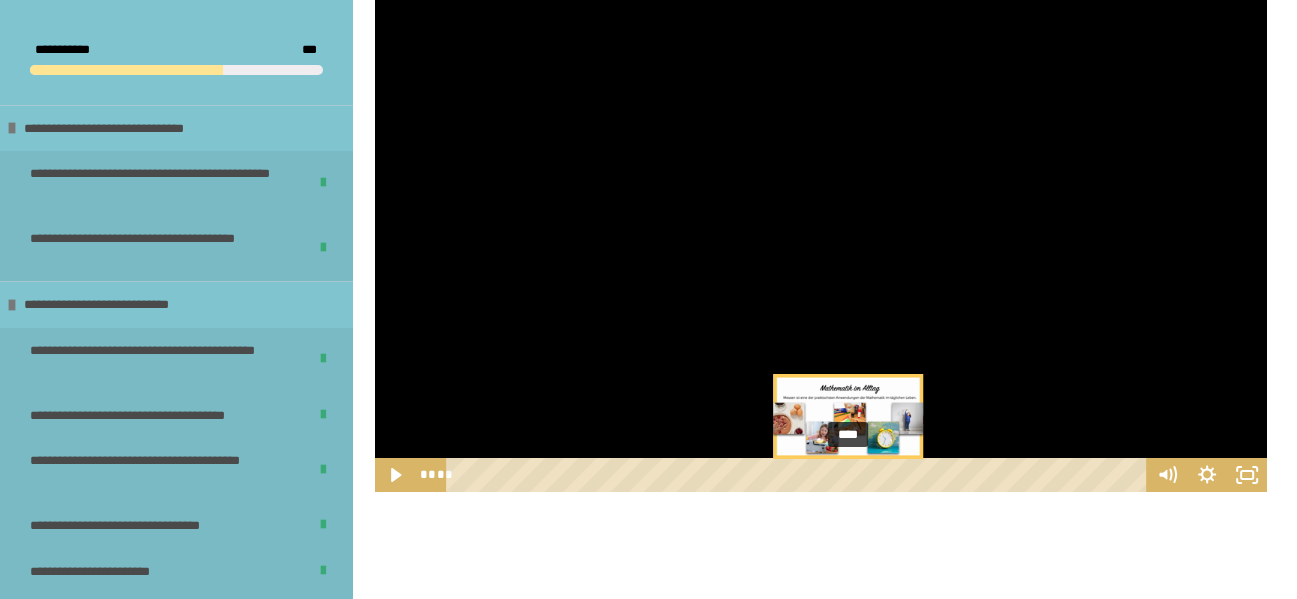 click on "****" at bounding box center (799, 475) 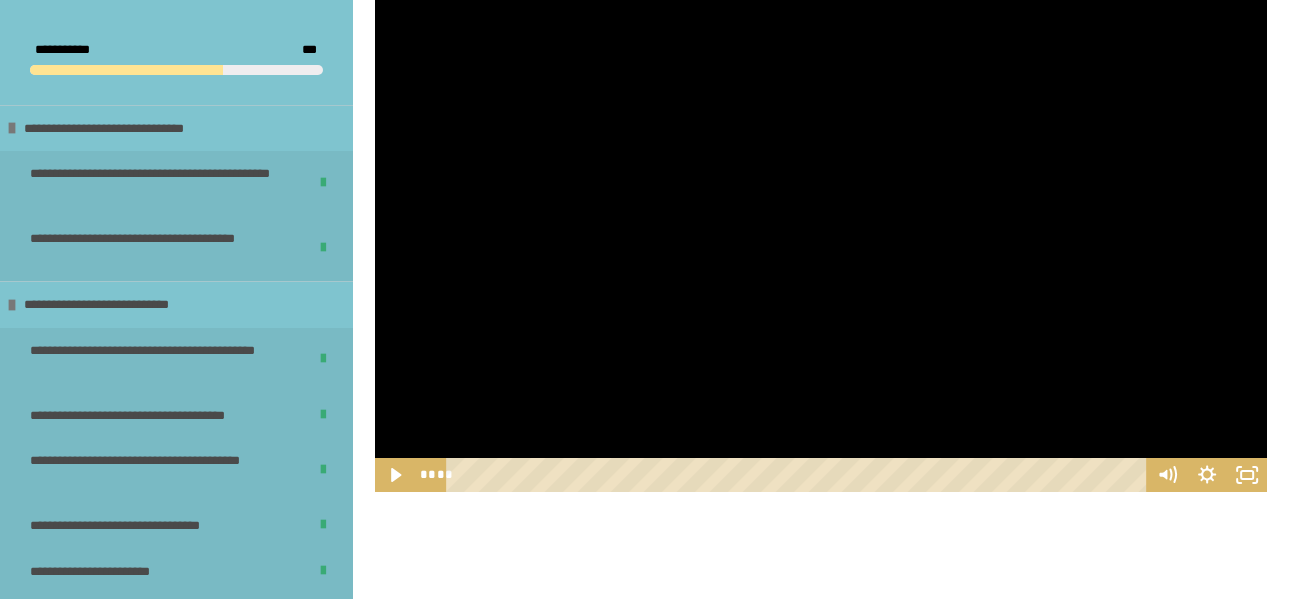 click at bounding box center (821, 241) 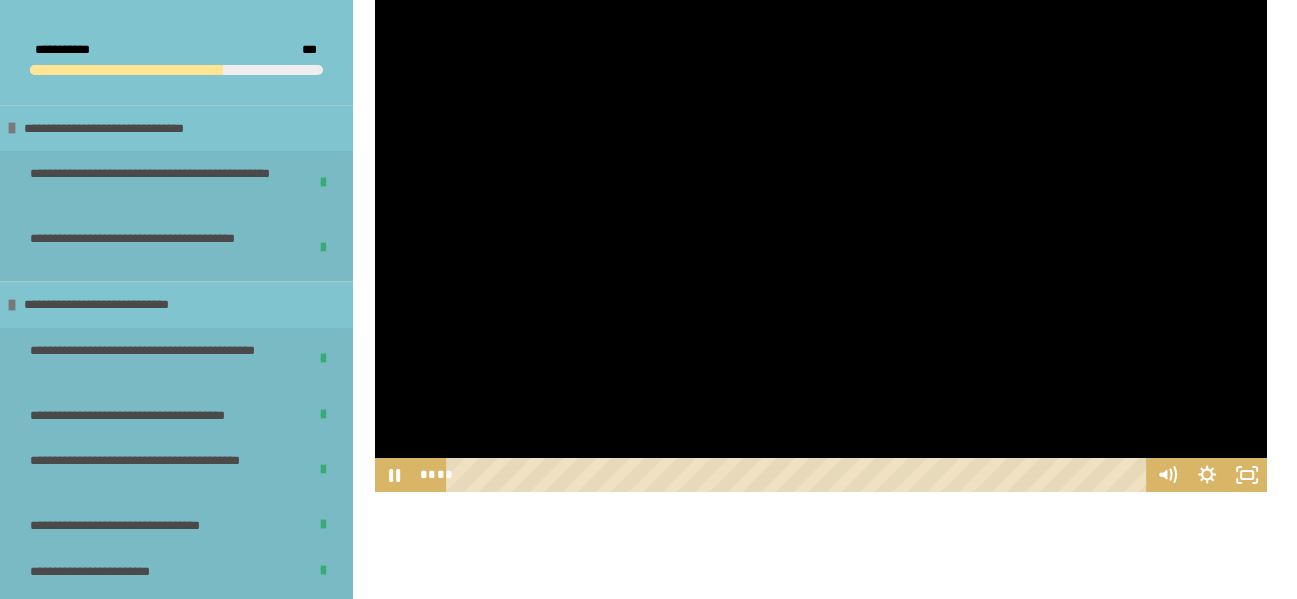 click at bounding box center [821, 241] 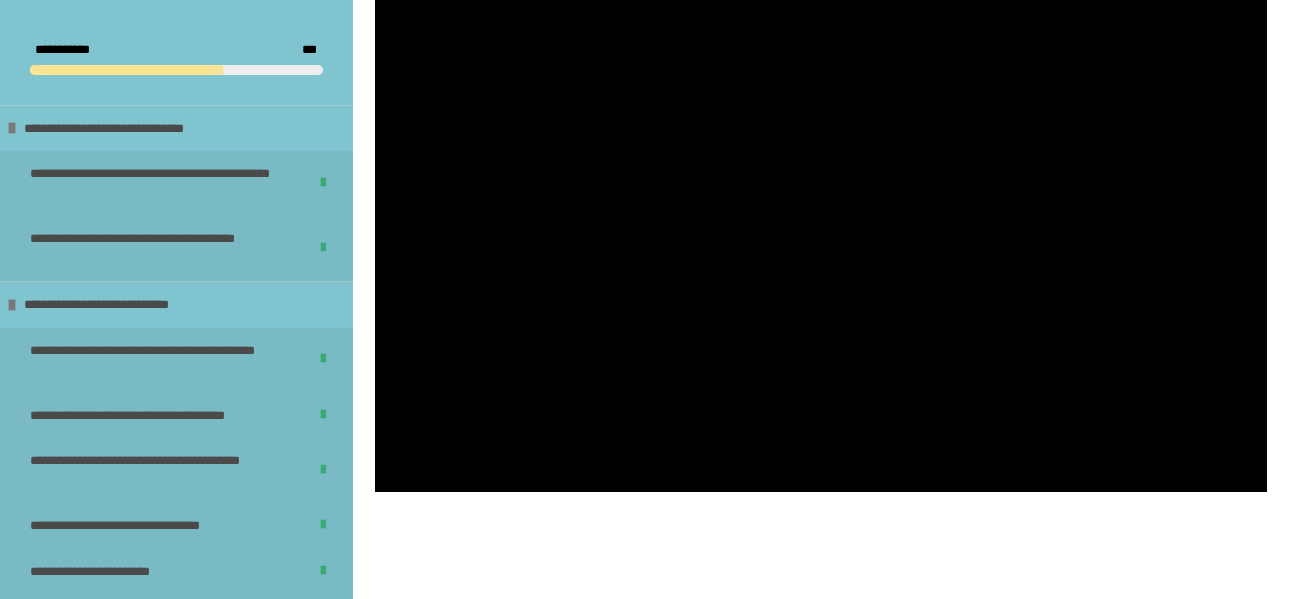 click at bounding box center (821, 241) 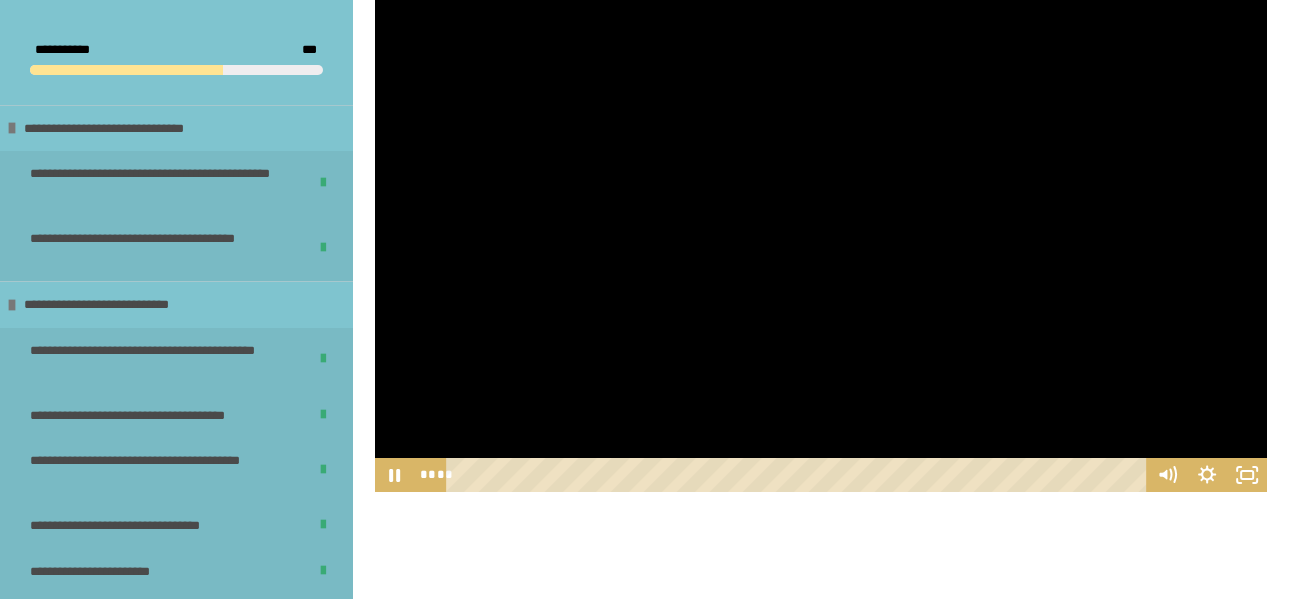 click at bounding box center [821, 241] 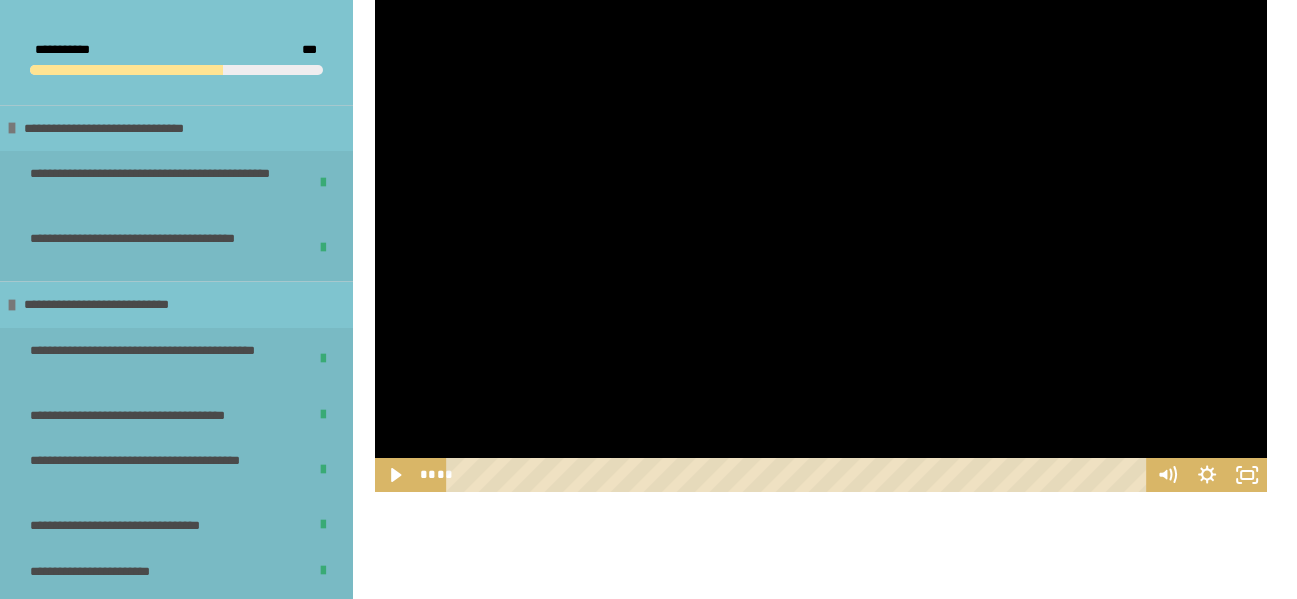 click at bounding box center [821, 241] 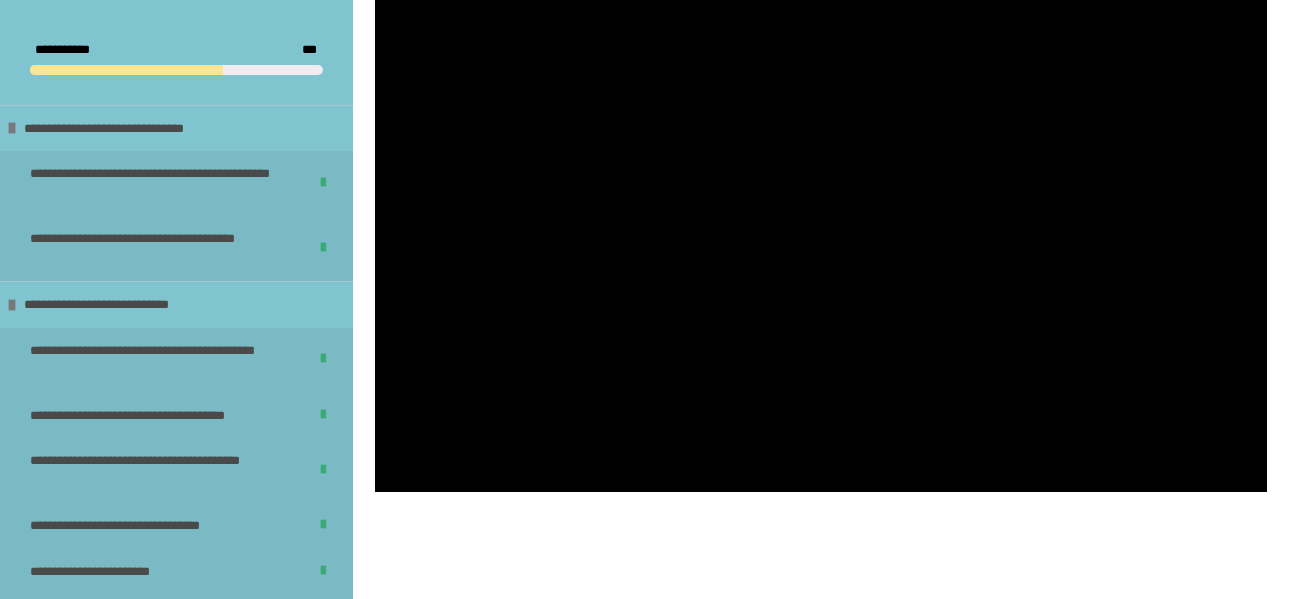 click at bounding box center [821, 241] 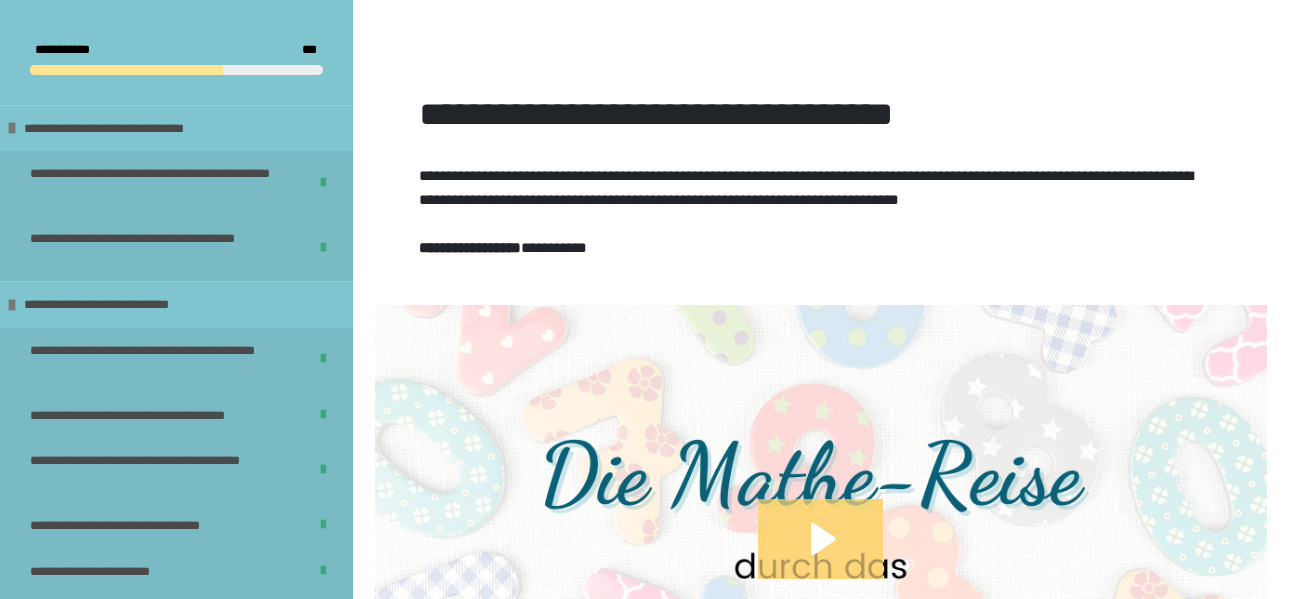 scroll, scrollTop: 1166, scrollLeft: 0, axis: vertical 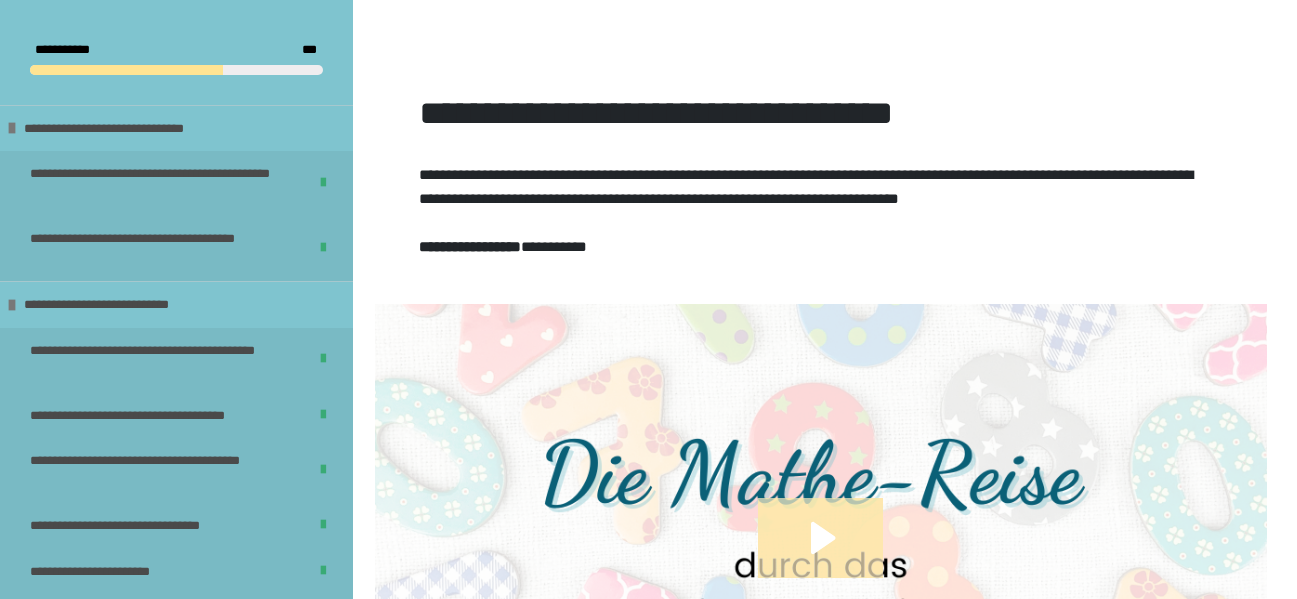 click 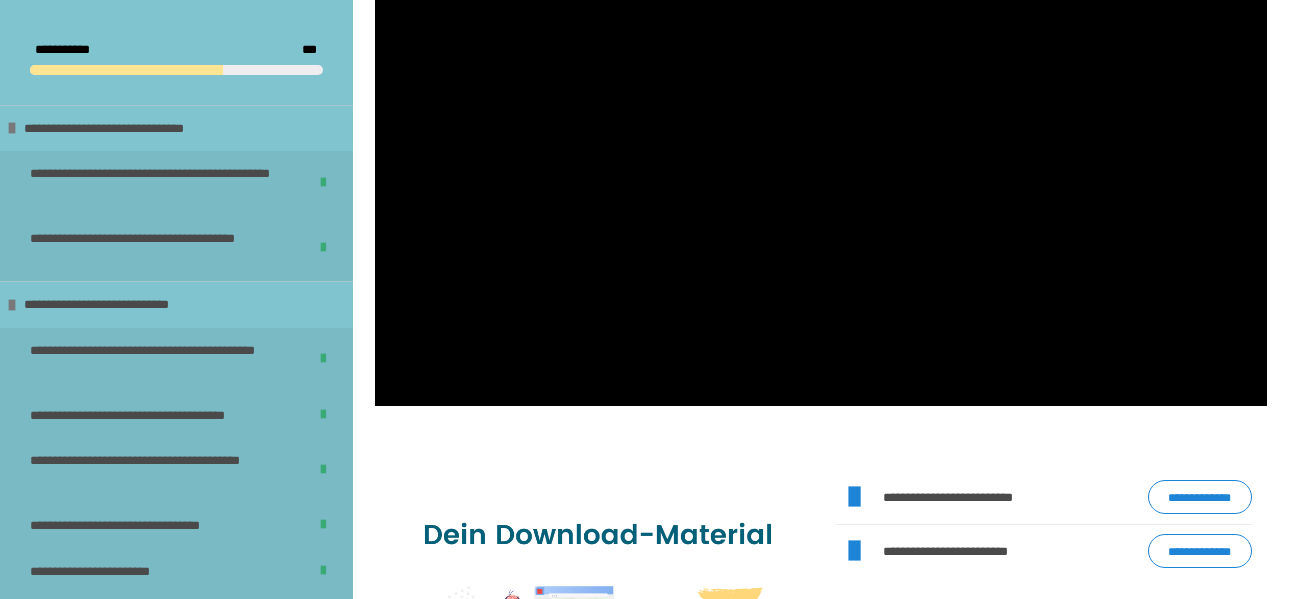 scroll, scrollTop: 1466, scrollLeft: 0, axis: vertical 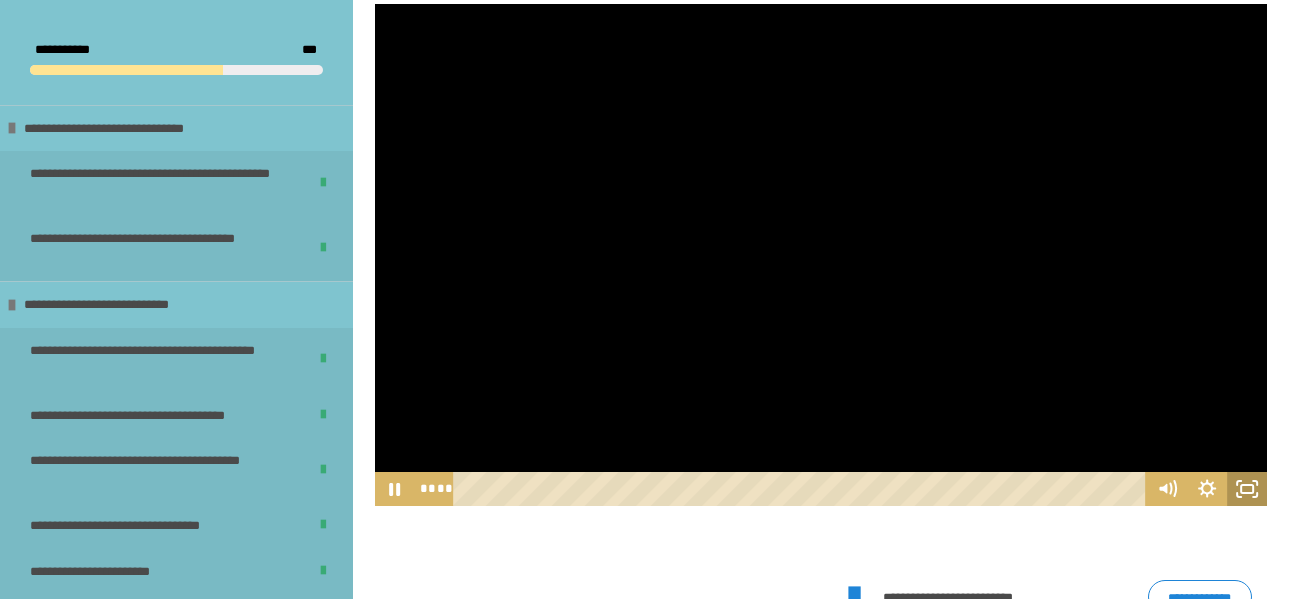 click 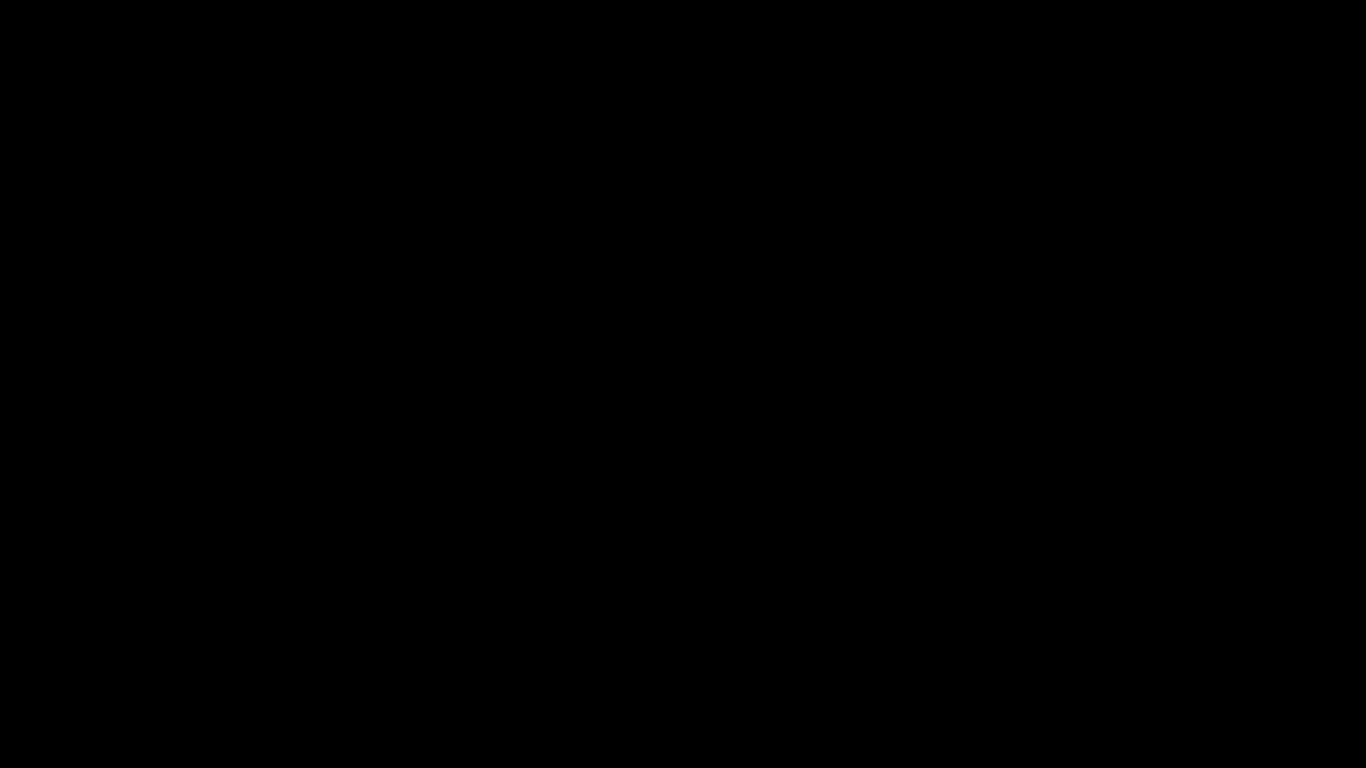 click at bounding box center [683, 384] 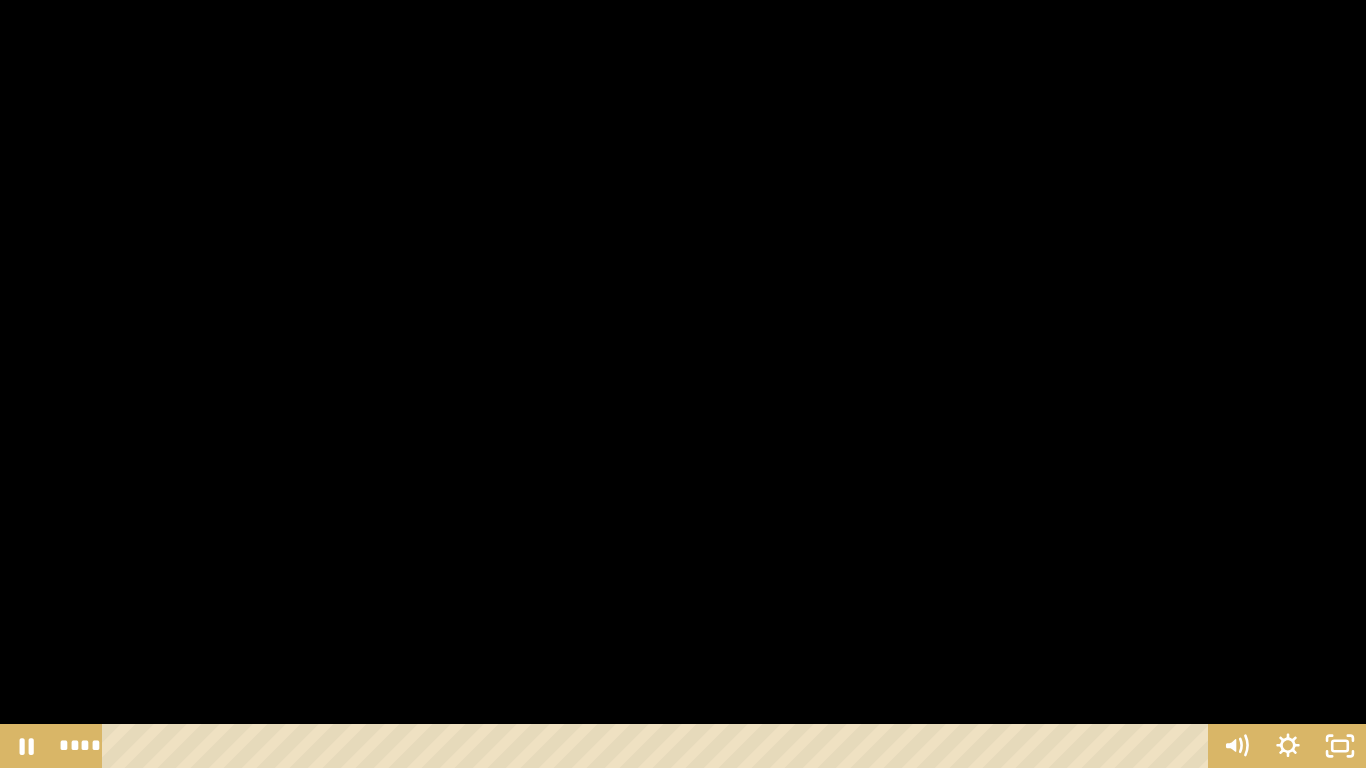 click at bounding box center (683, 384) 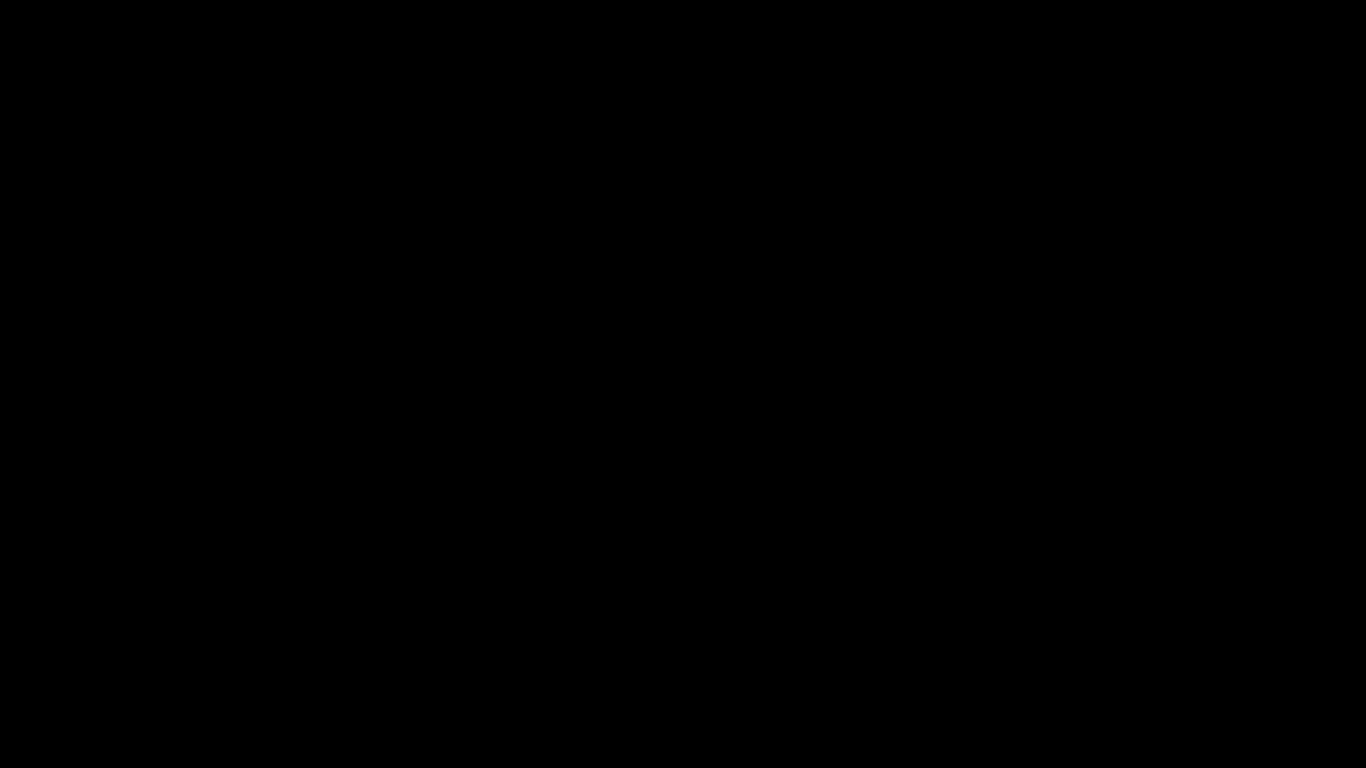 click at bounding box center [683, 384] 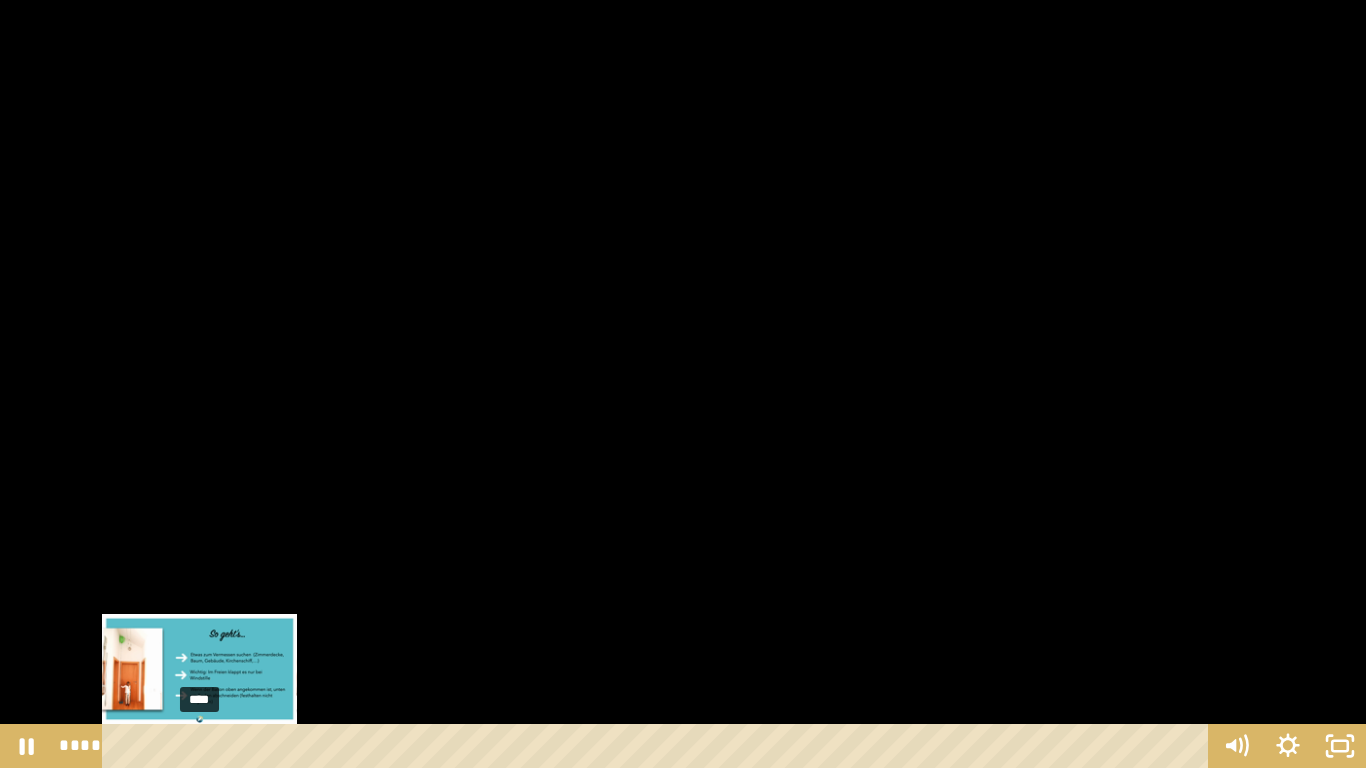 click on "****" at bounding box center (659, 746) 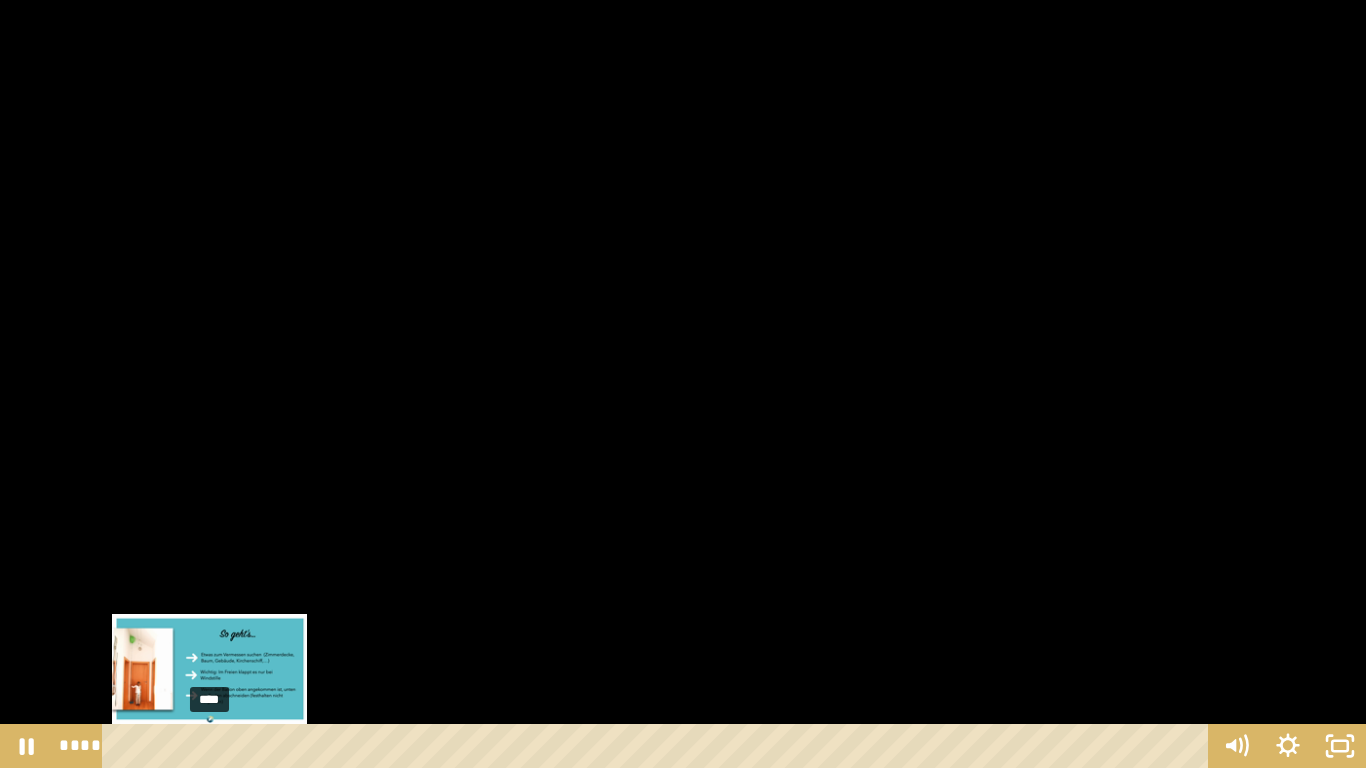 click on "****" at bounding box center [659, 746] 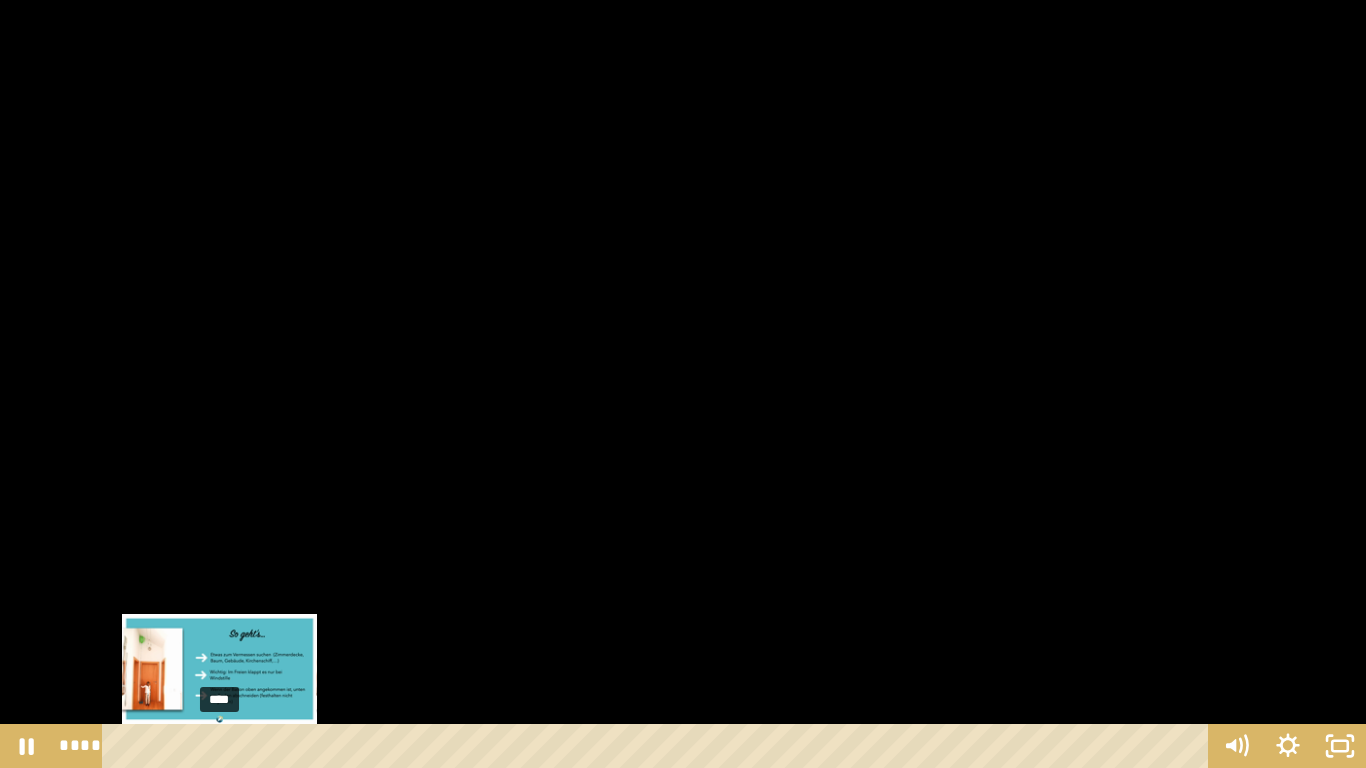 click on "****" at bounding box center [659, 746] 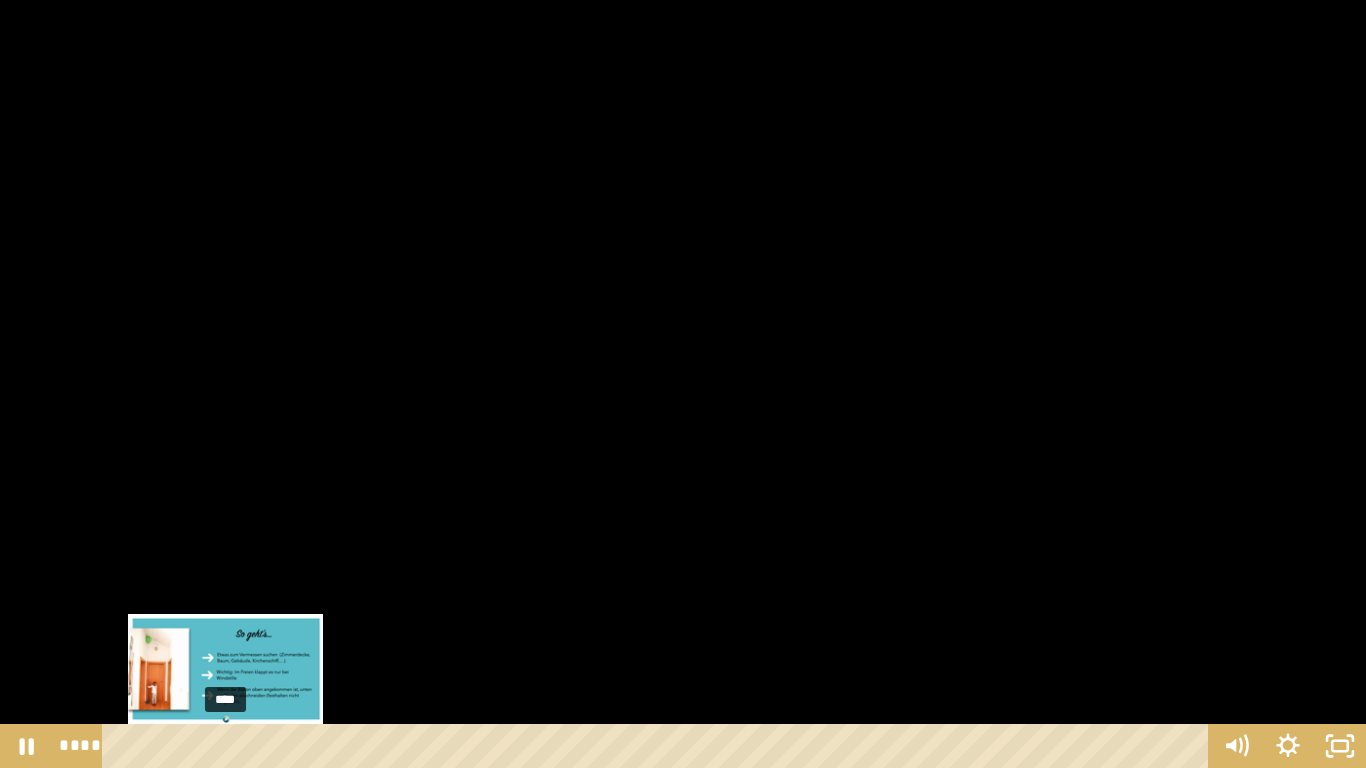 click at bounding box center (226, 746) 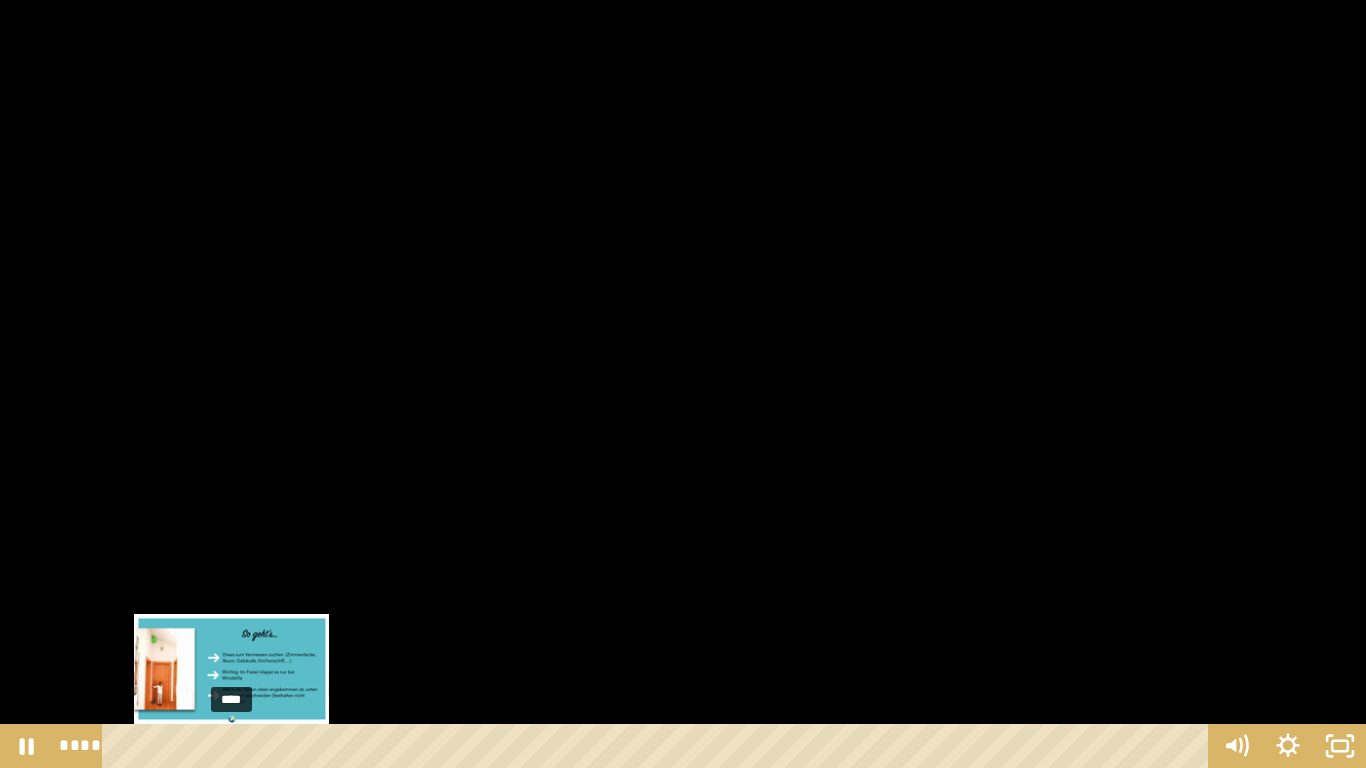 click at bounding box center [226, 746] 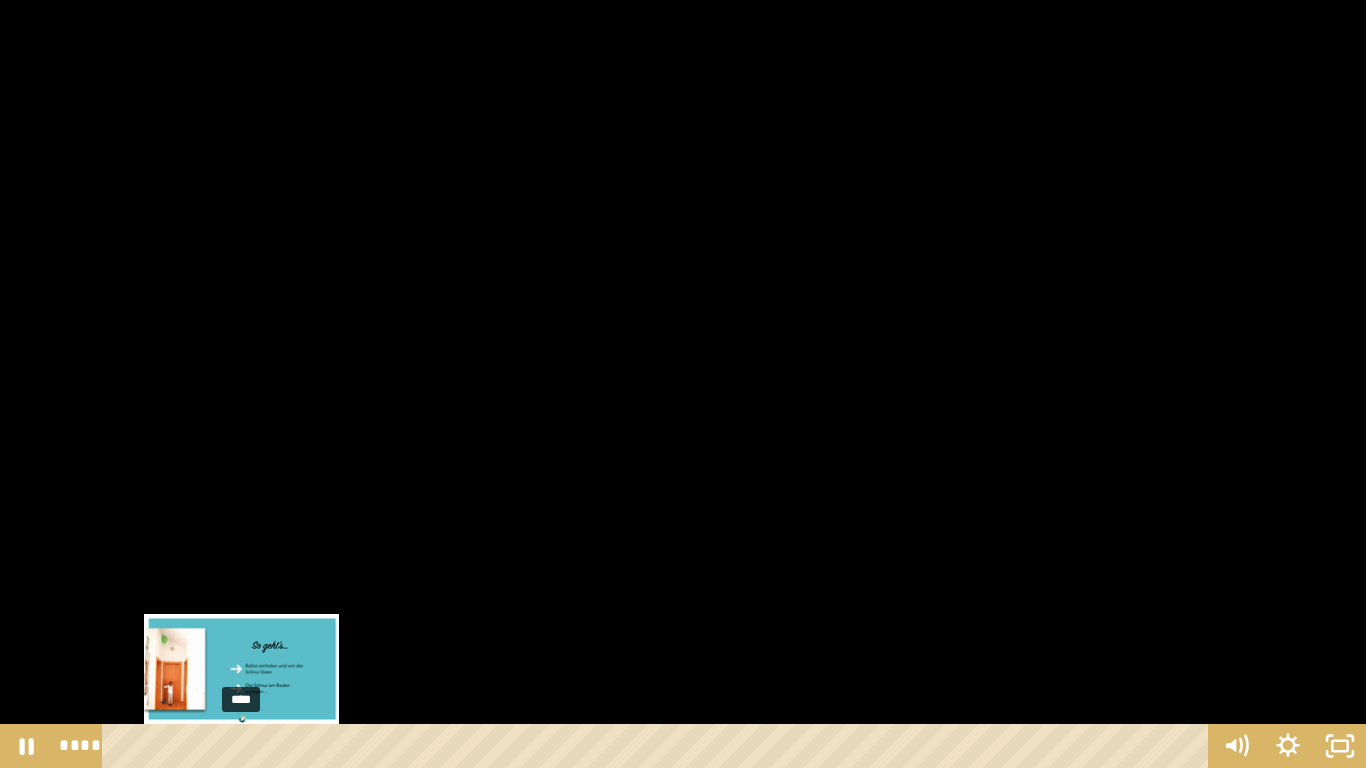 click on "****" at bounding box center [659, 746] 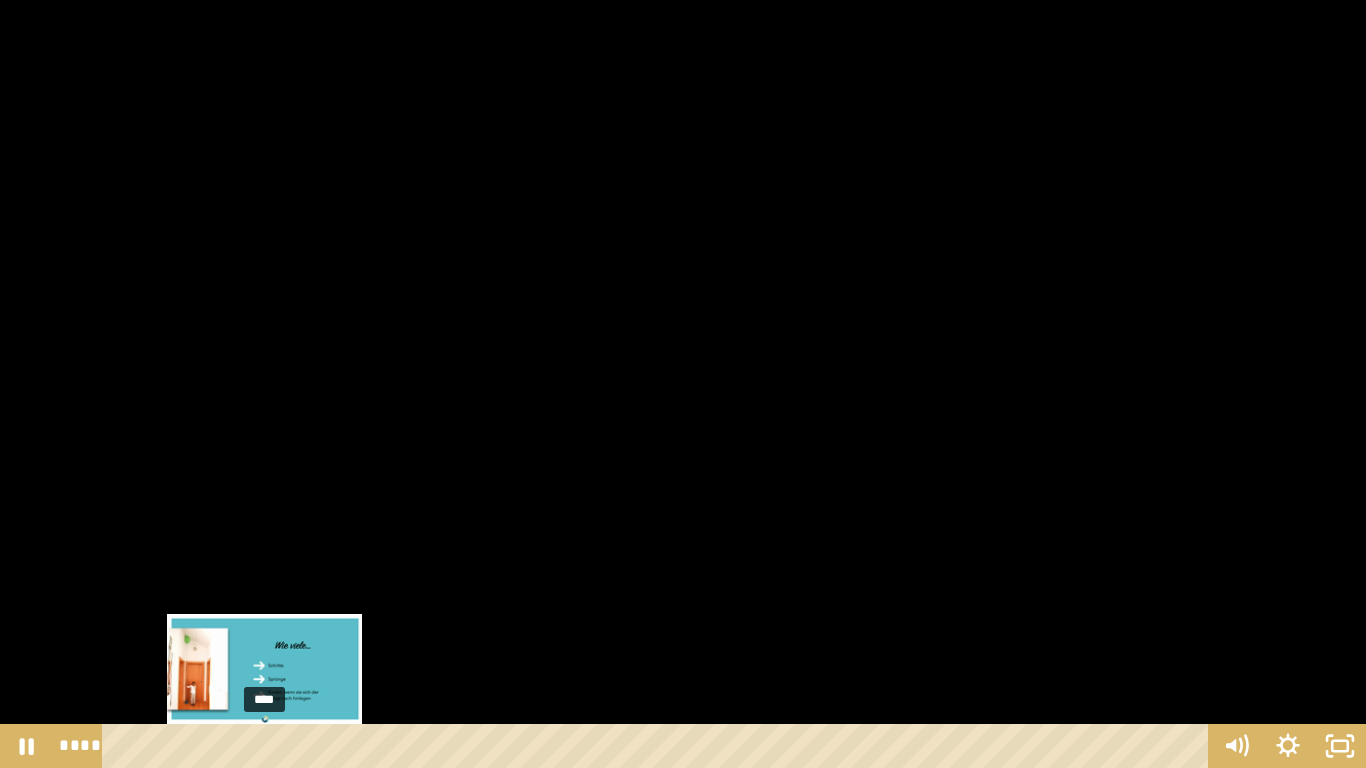 click on "****" at bounding box center [659, 746] 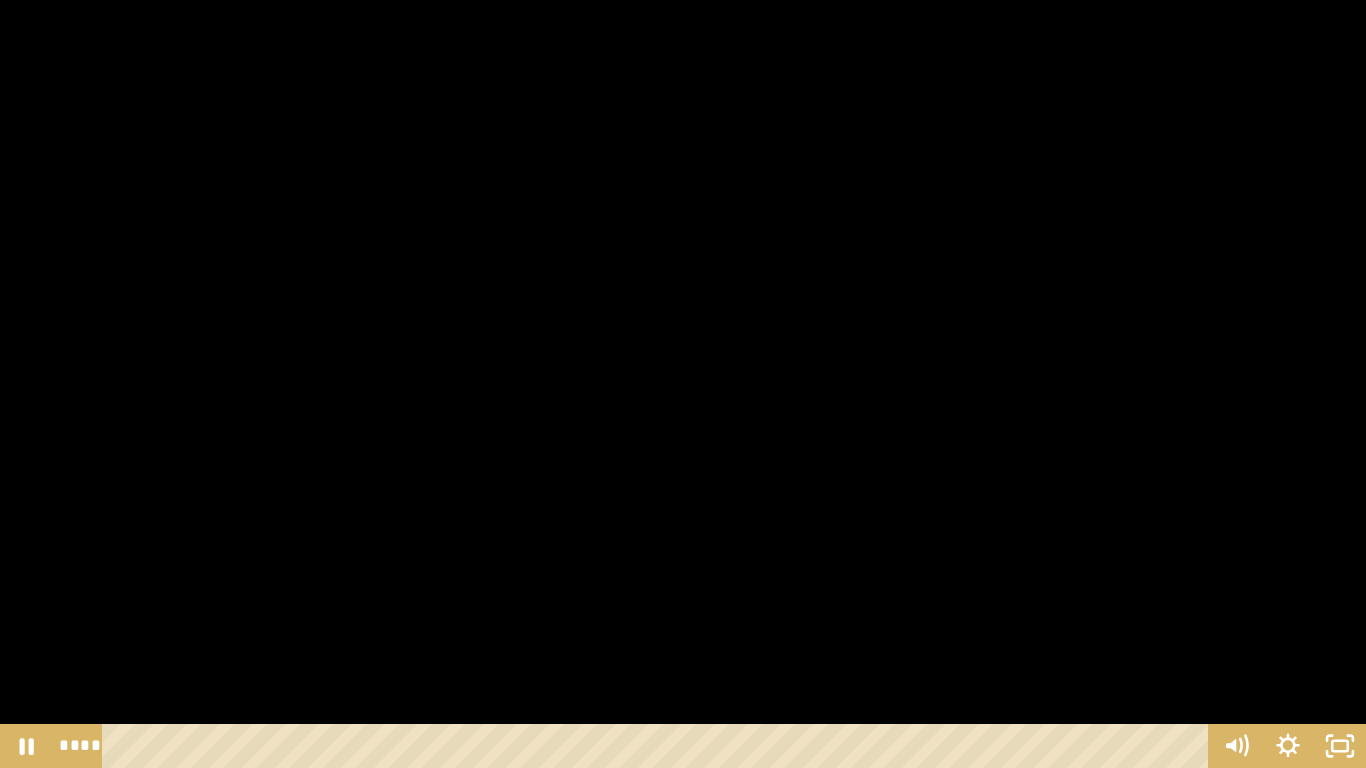 click at bounding box center [683, 384] 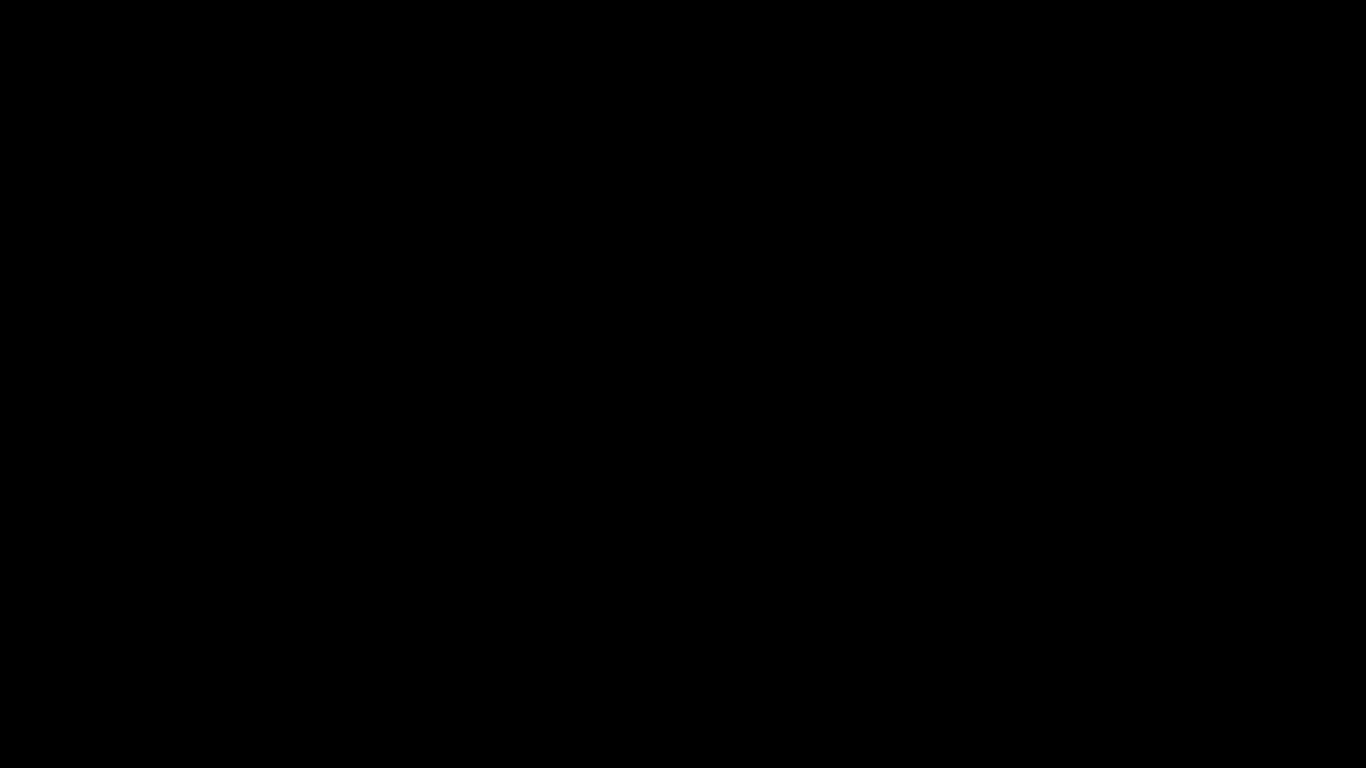 click at bounding box center (683, 384) 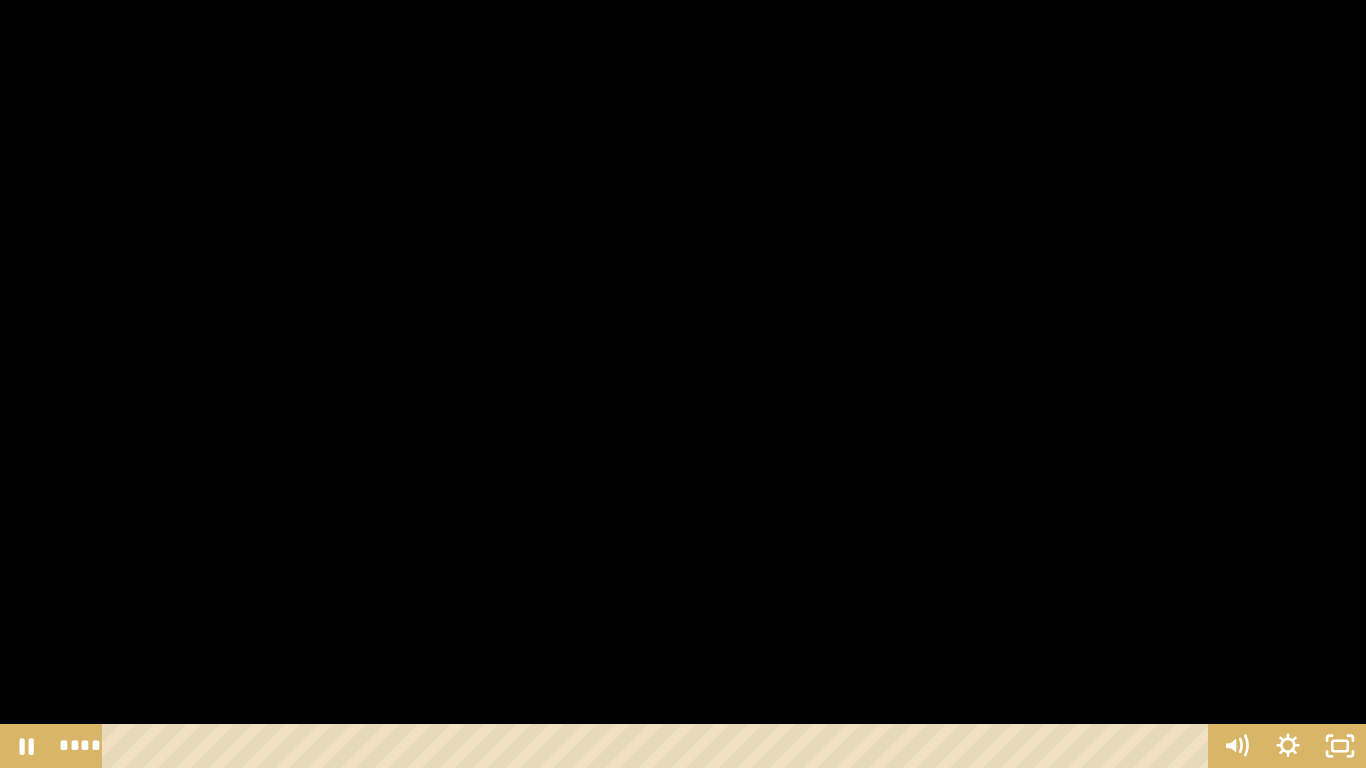 click at bounding box center (683, 384) 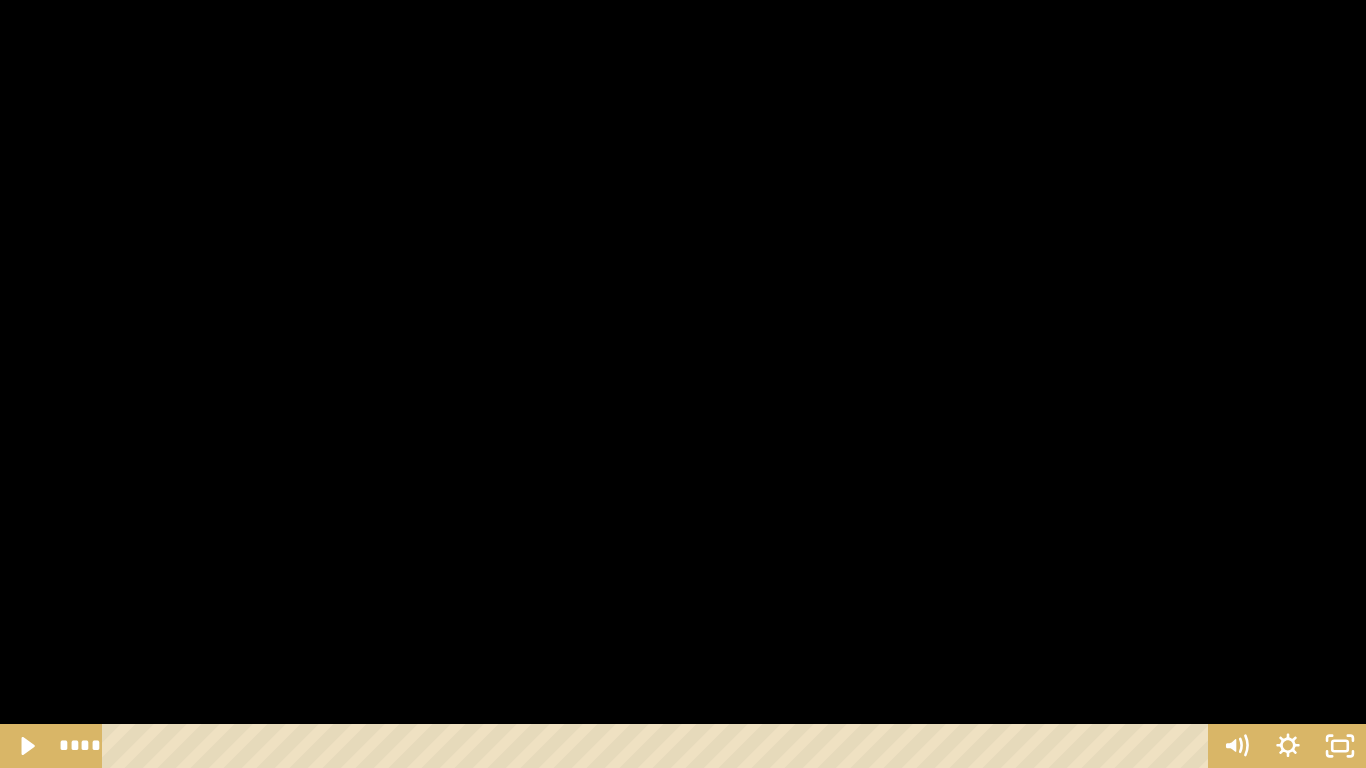 click at bounding box center (683, 384) 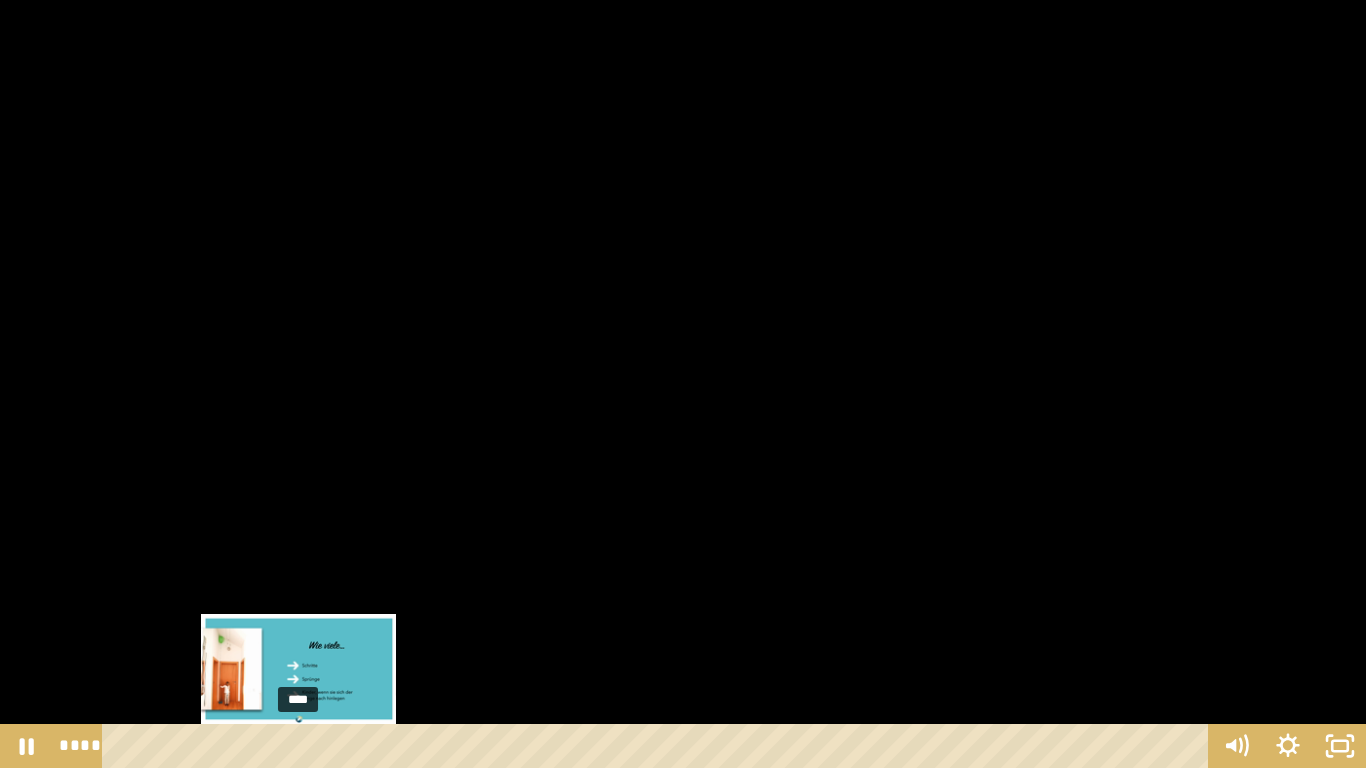 click on "****" at bounding box center (659, 746) 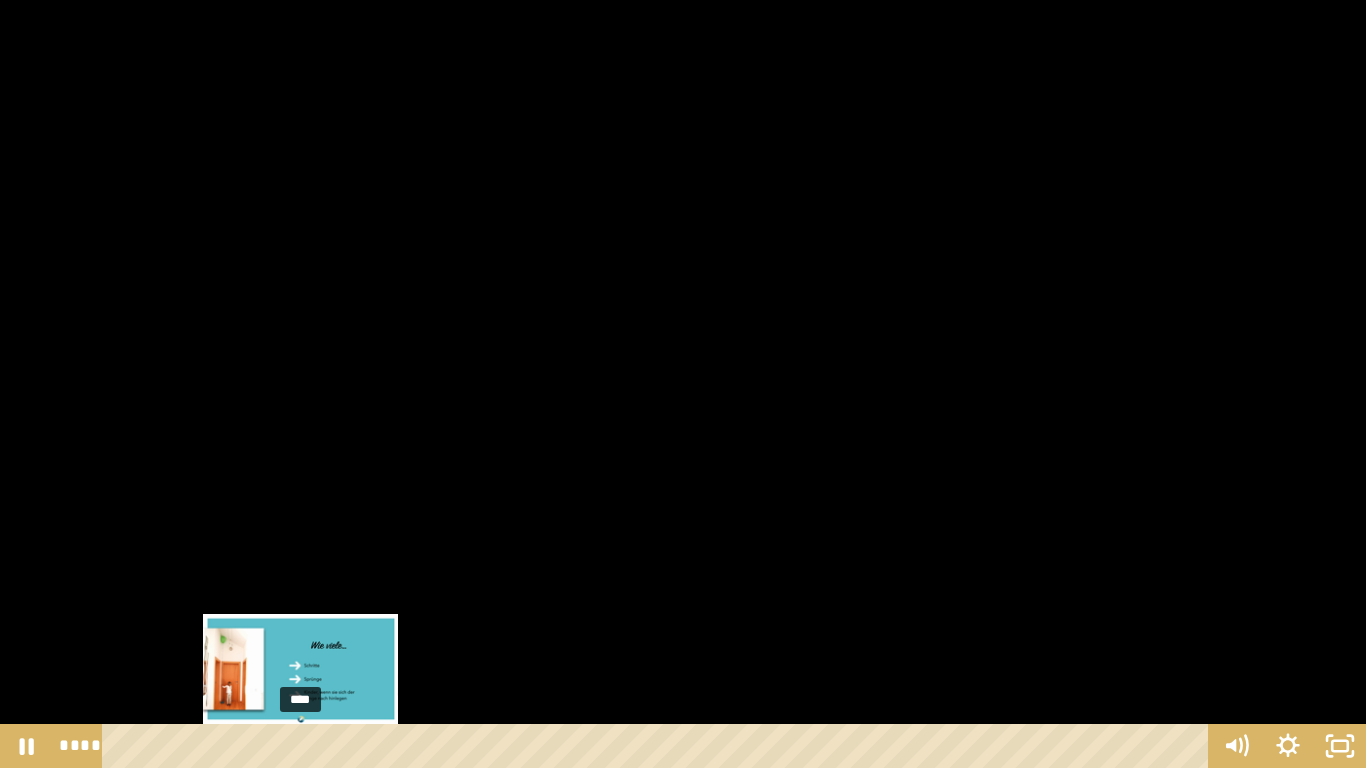 click on "****" at bounding box center (659, 746) 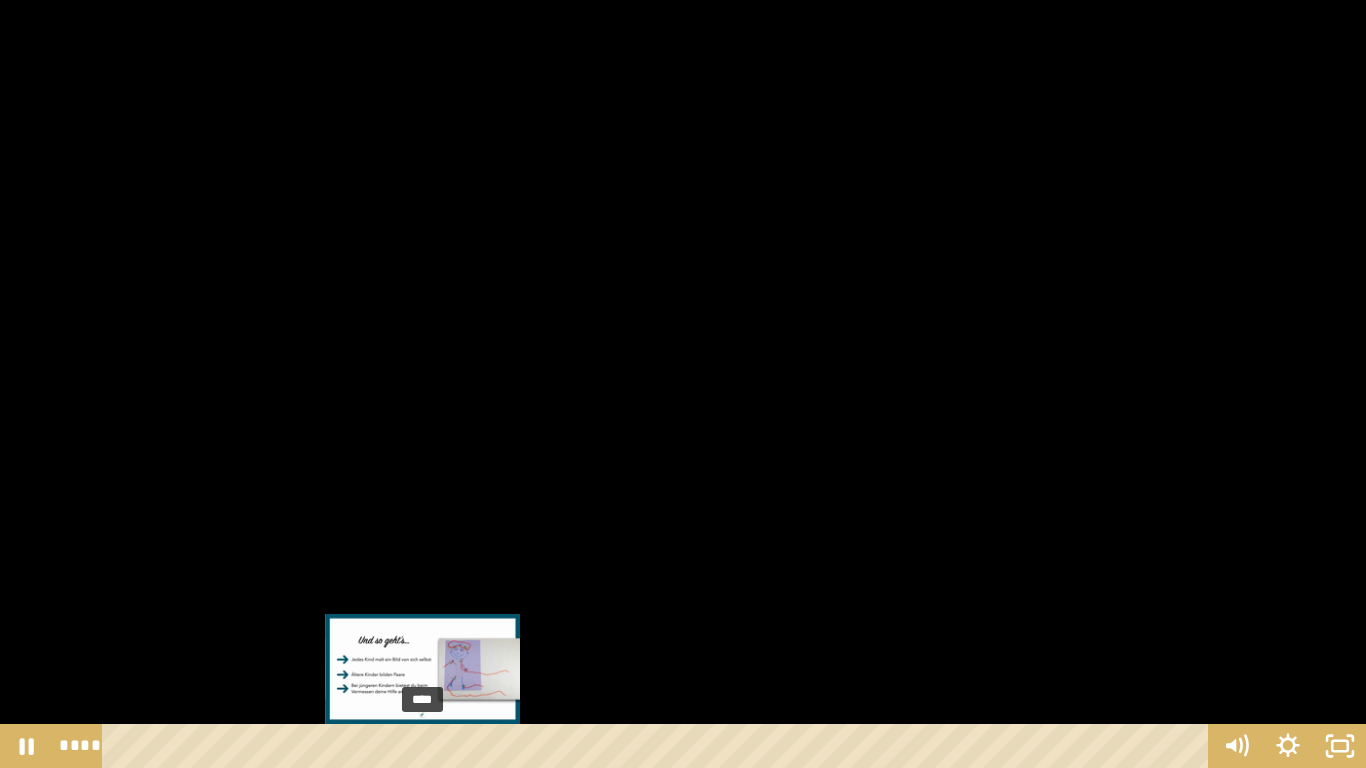 click on "****" at bounding box center (659, 746) 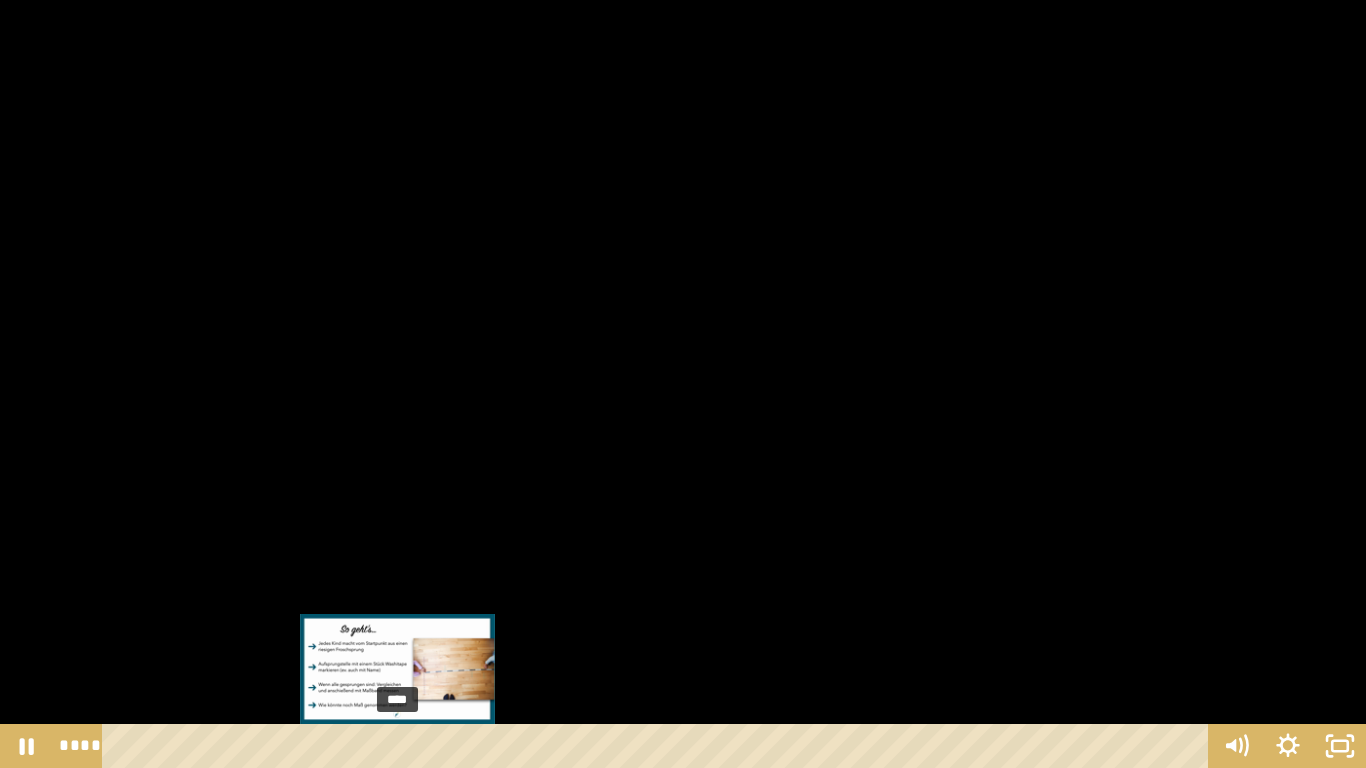 click on "****" at bounding box center [659, 746] 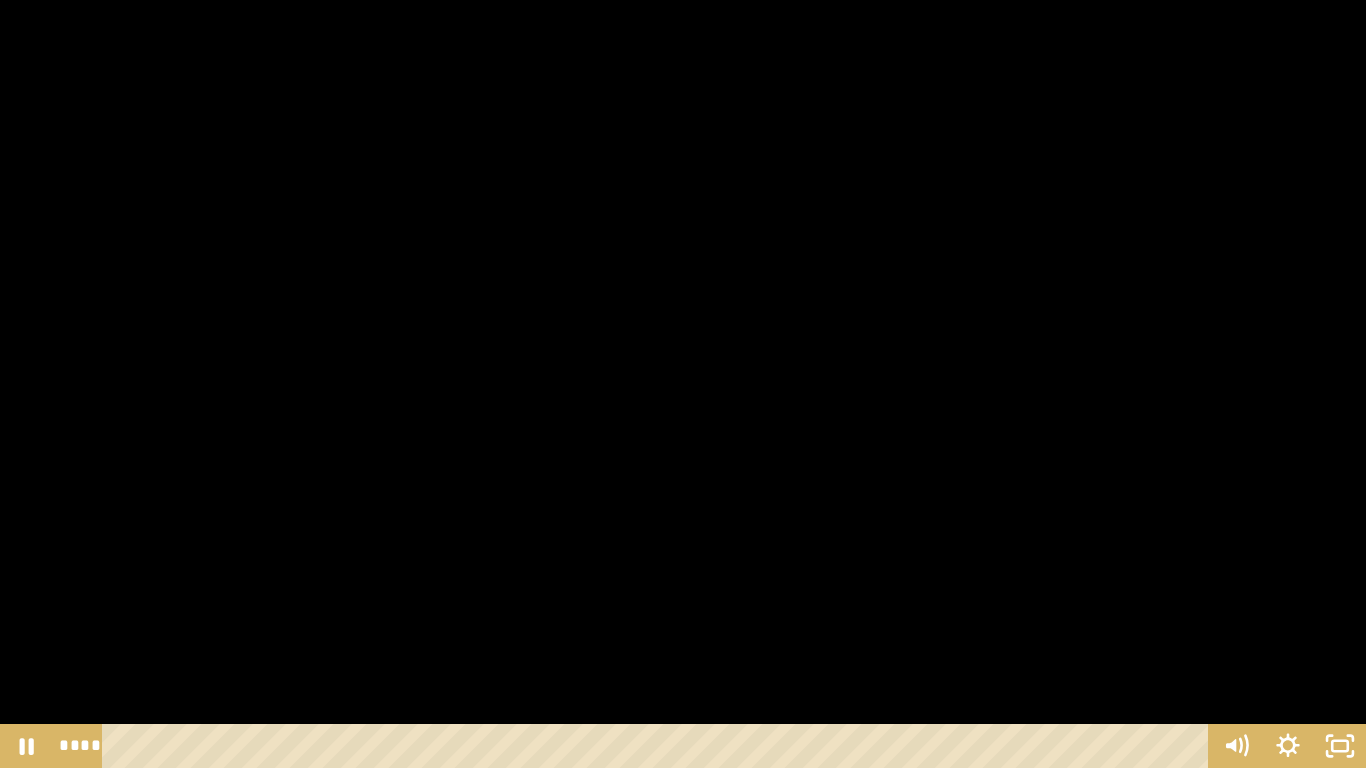 click at bounding box center (683, 384) 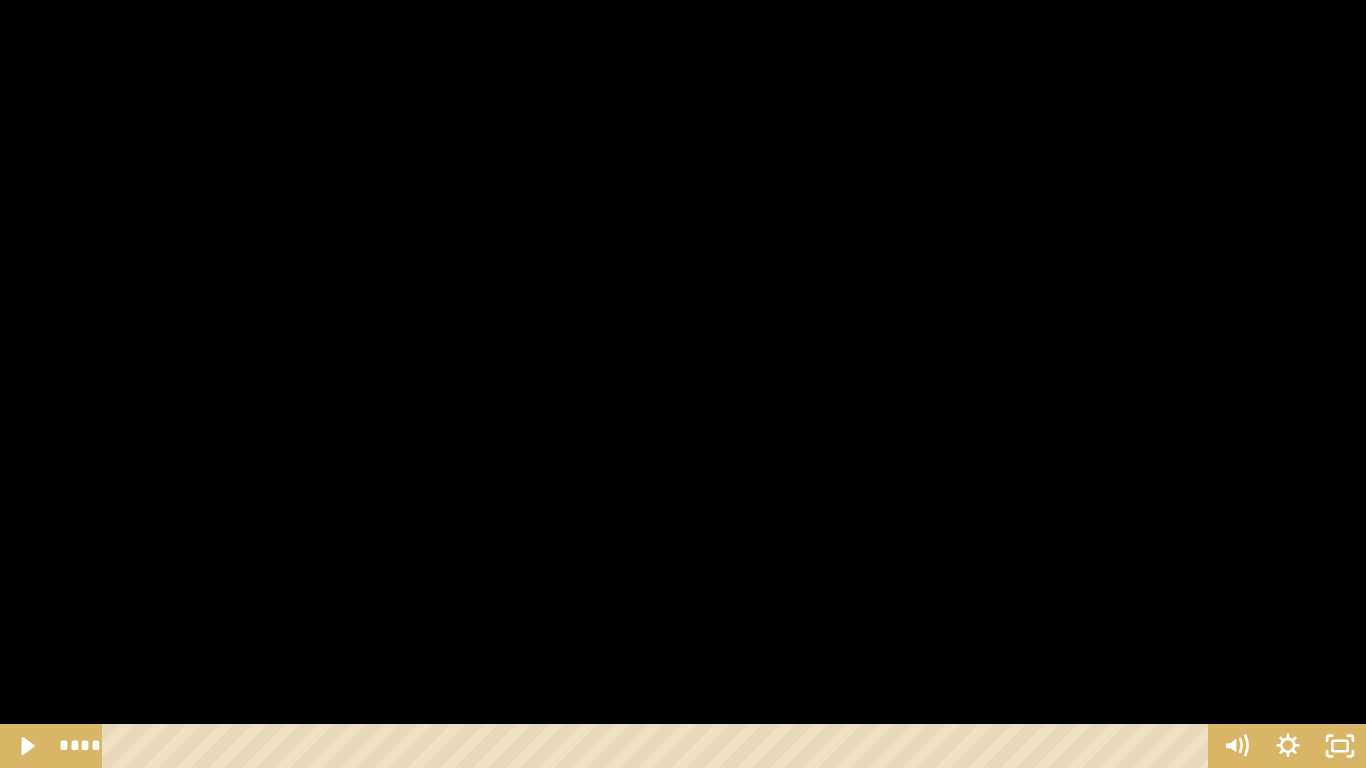 click at bounding box center (683, 384) 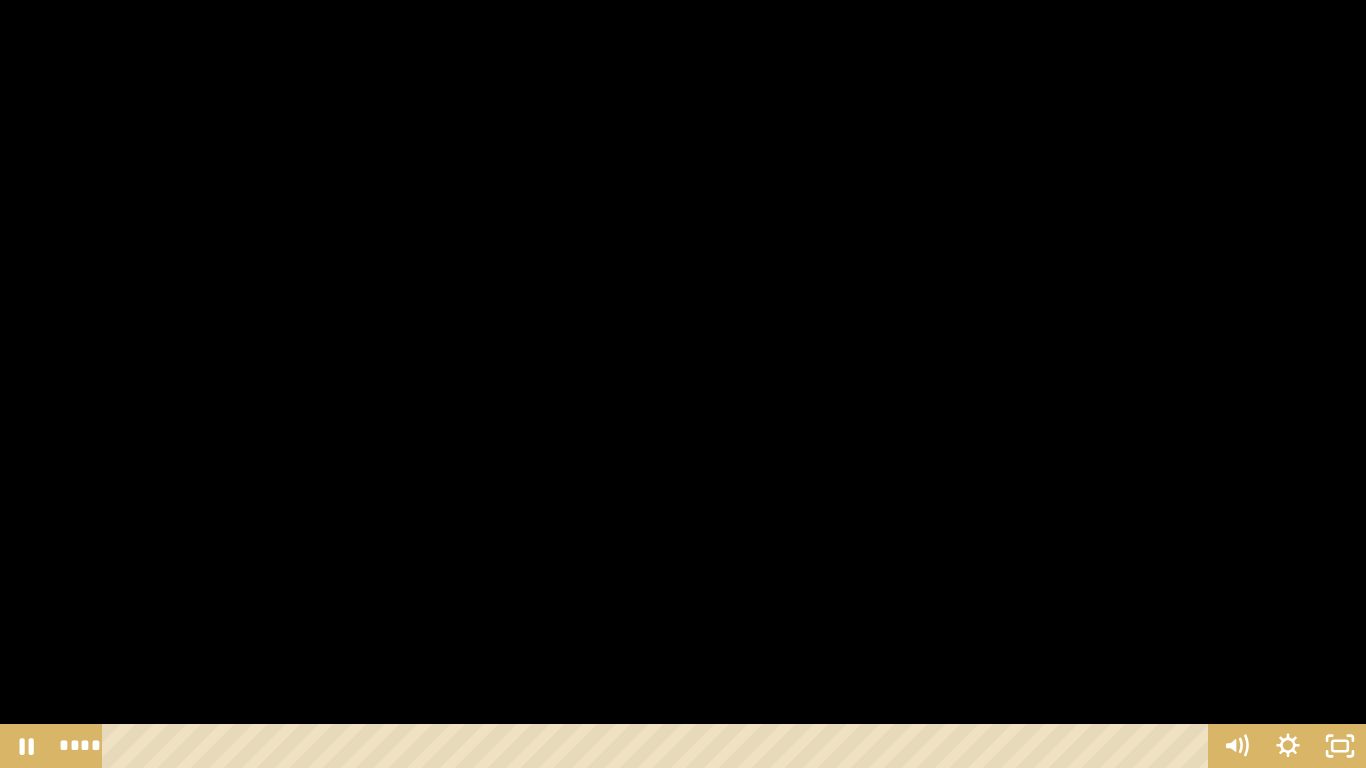 click at bounding box center [683, 384] 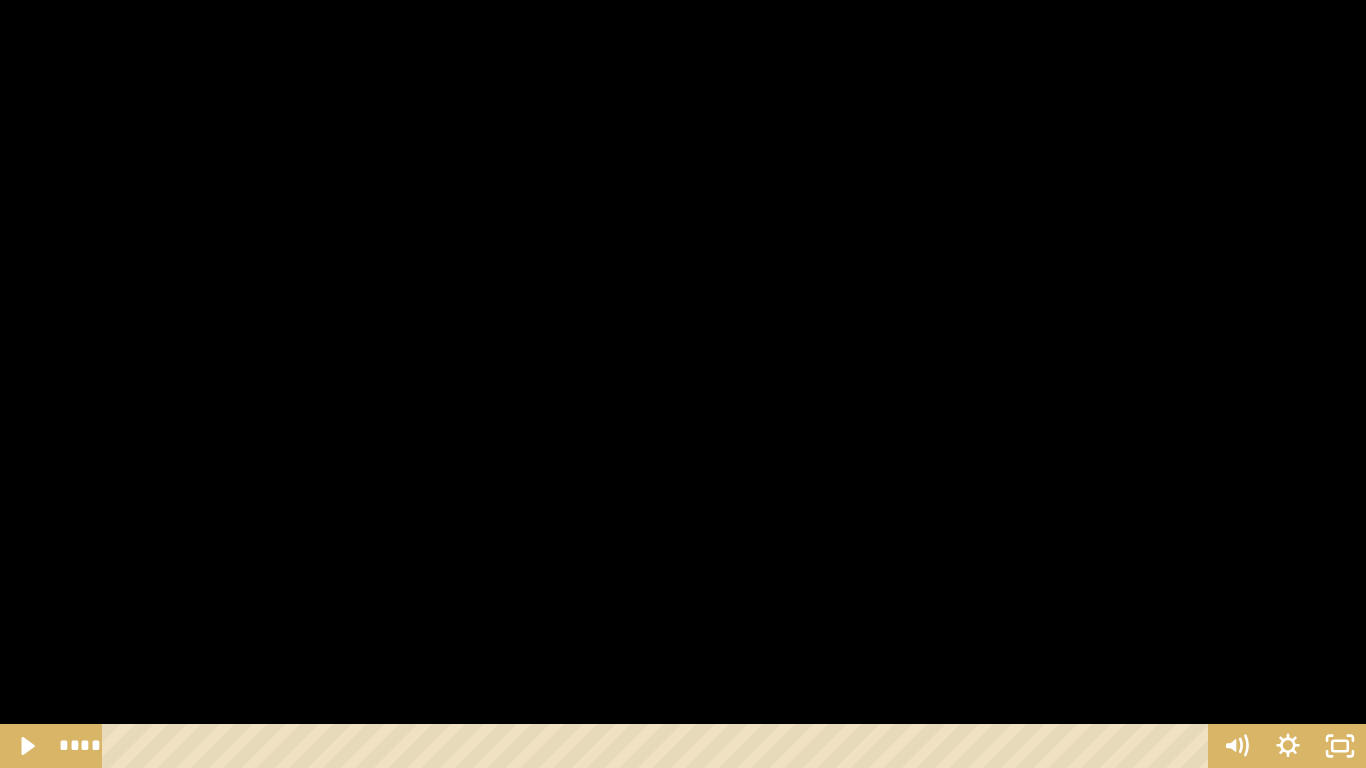click at bounding box center (683, 384) 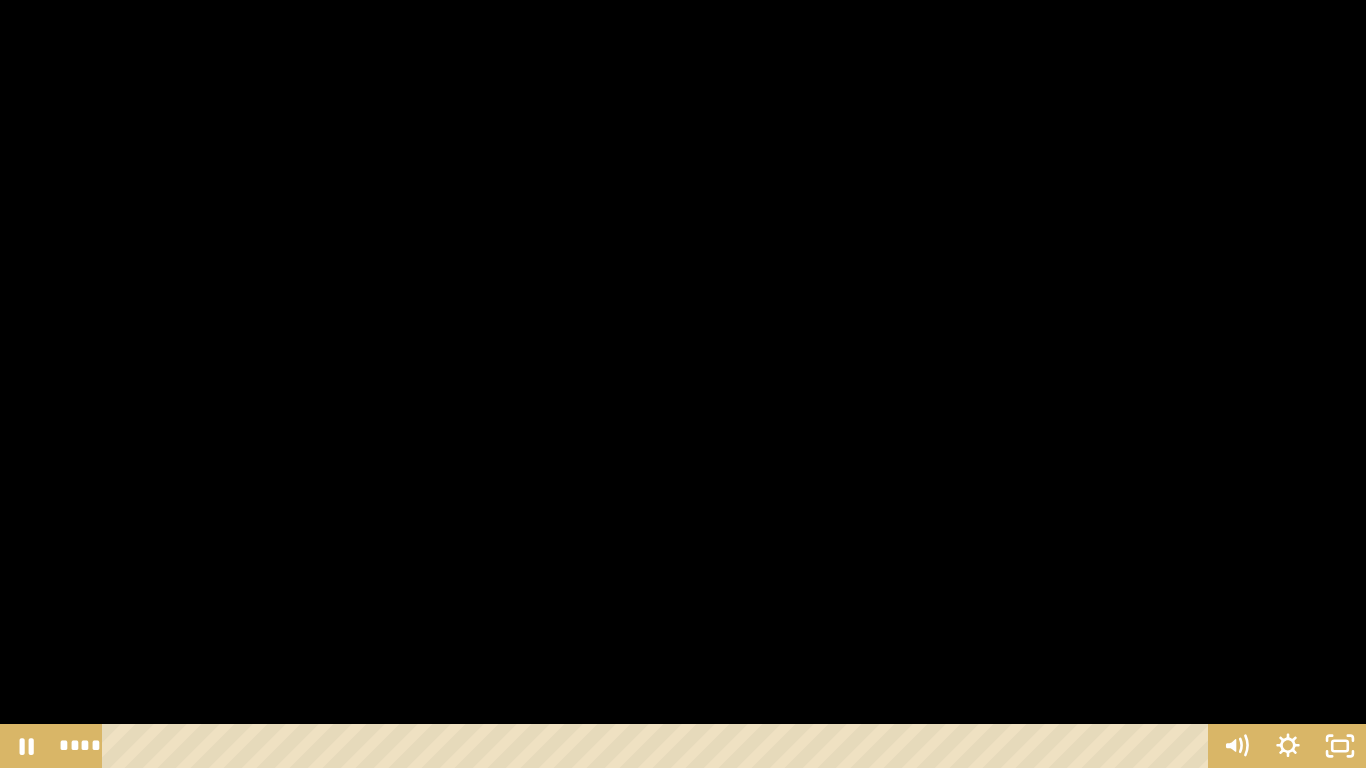 click at bounding box center (683, 384) 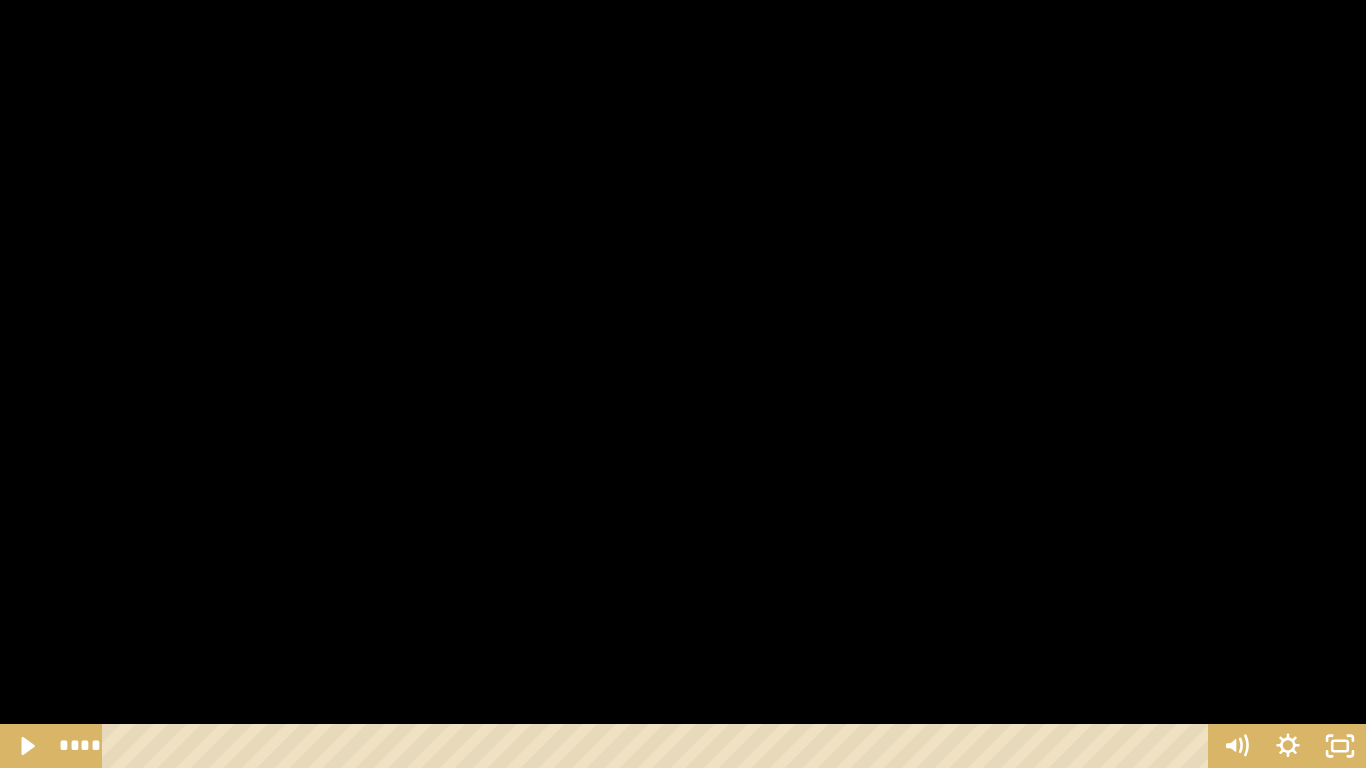 click at bounding box center (683, 384) 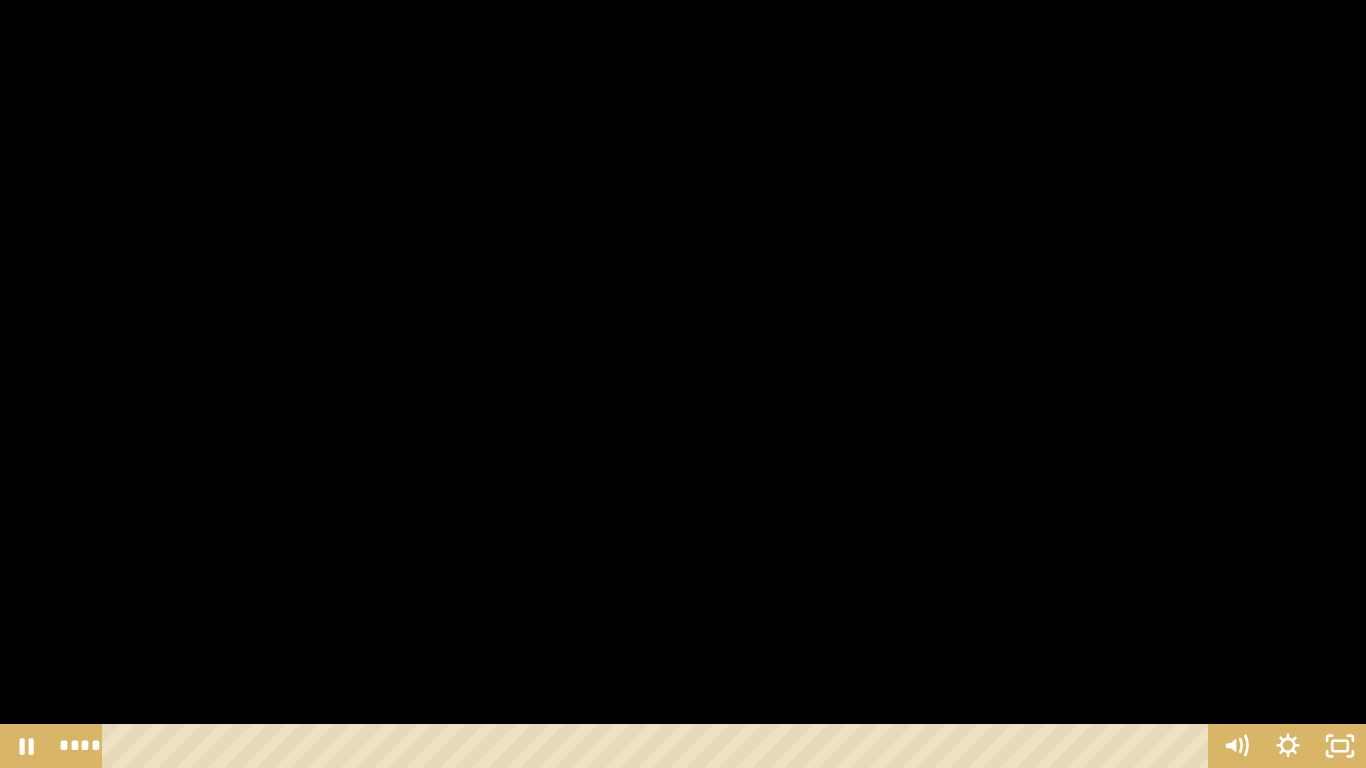 click at bounding box center (683, 384) 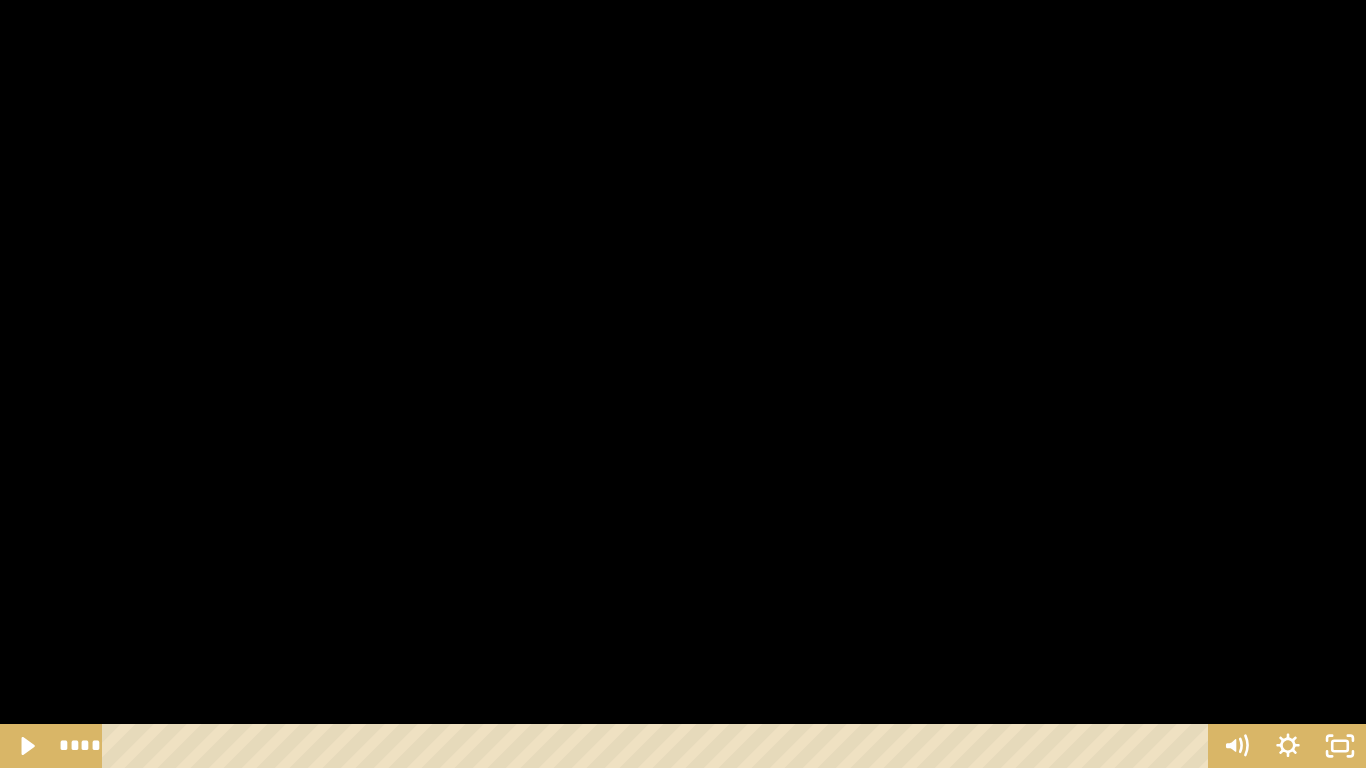 click at bounding box center (683, 384) 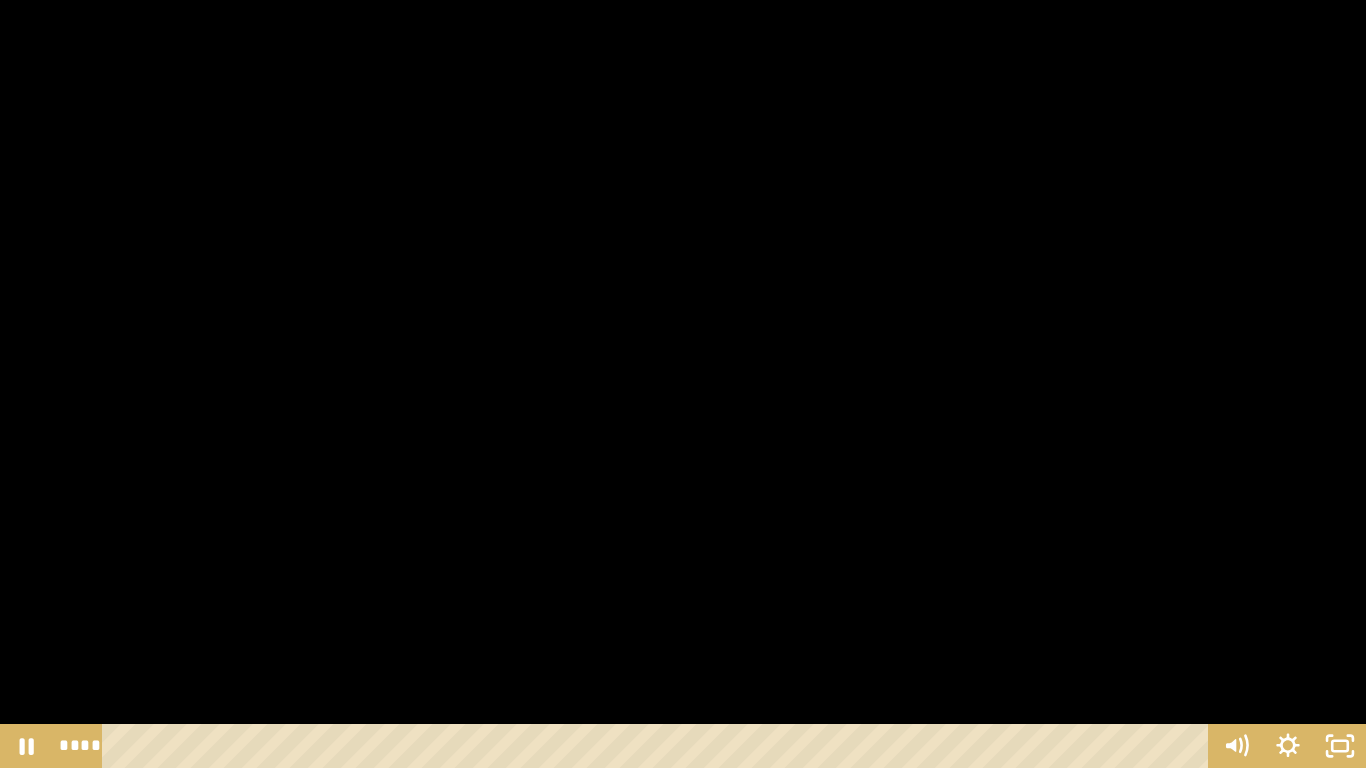 click at bounding box center [683, 384] 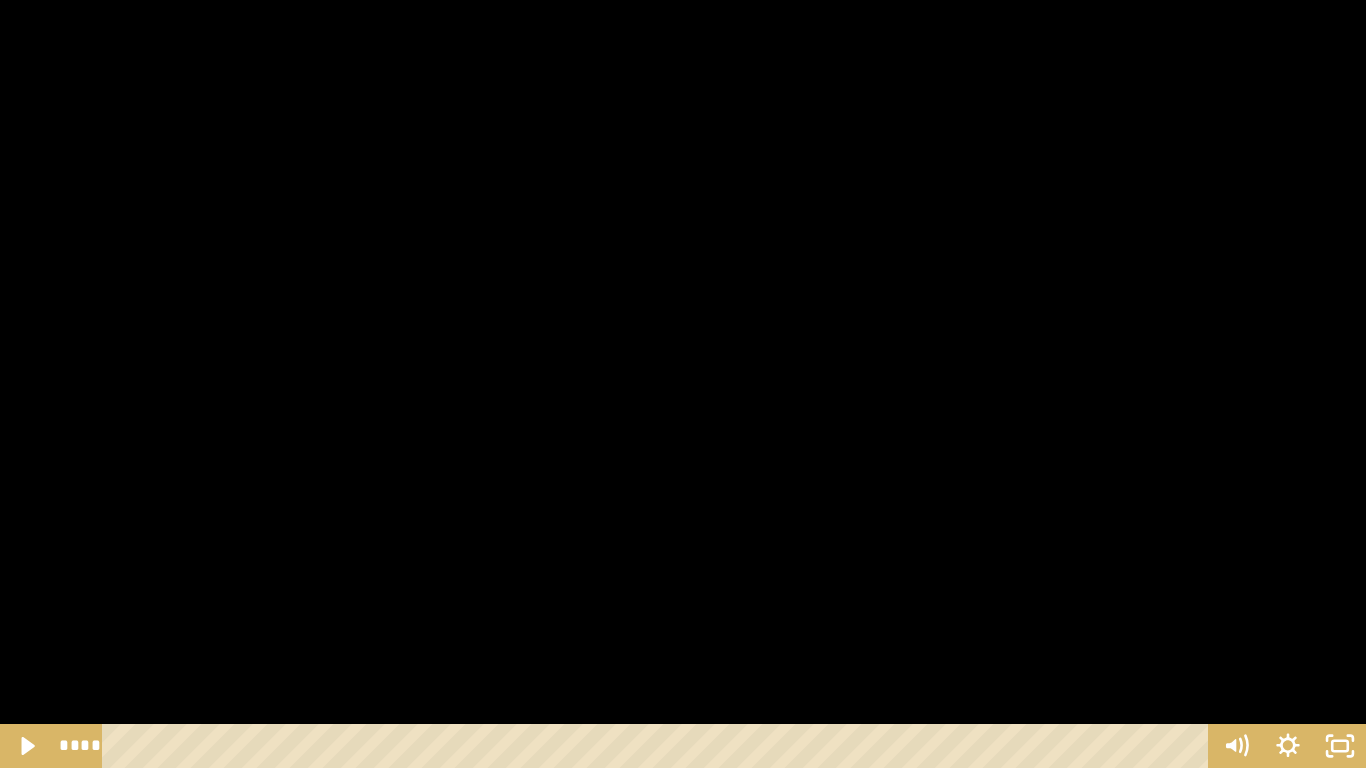 drag, startPoint x: 703, startPoint y: 424, endPoint x: 714, endPoint y: 425, distance: 11.045361 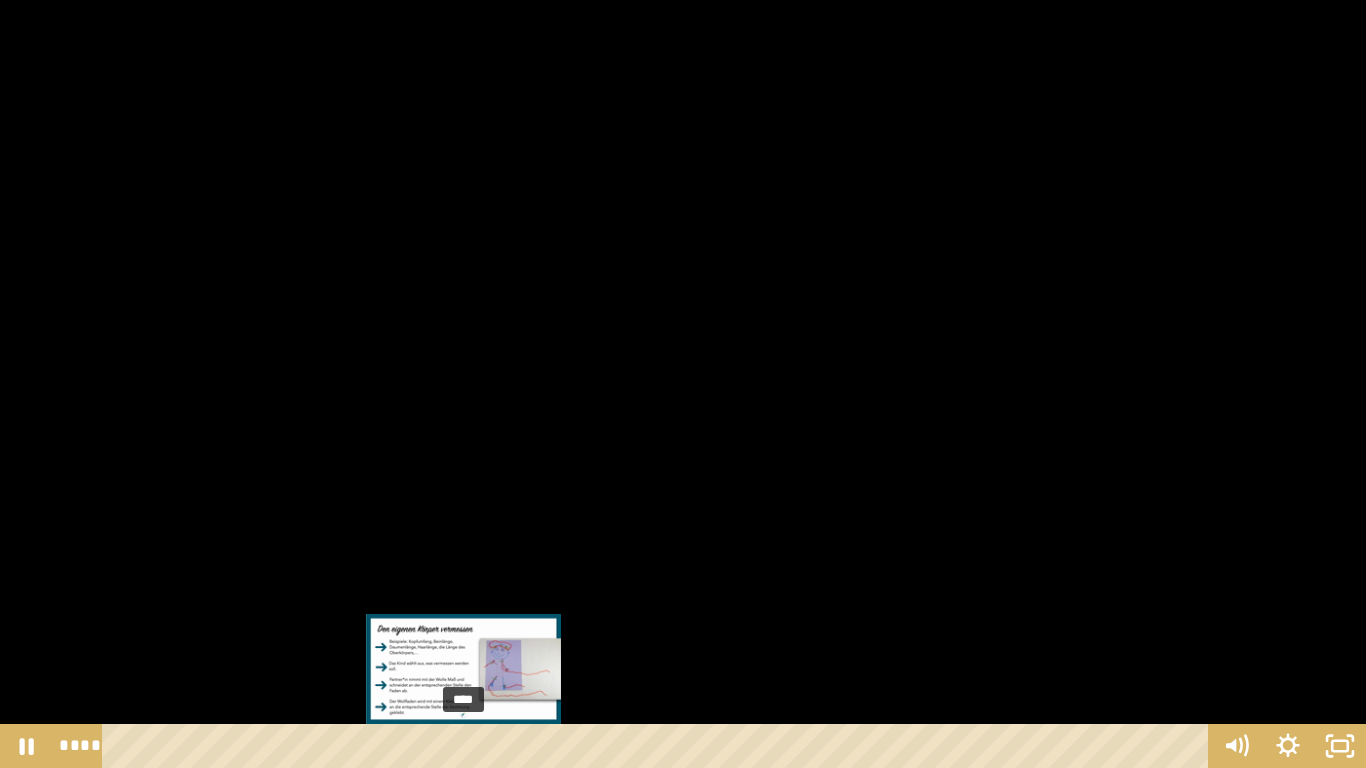 click on "****" at bounding box center [659, 746] 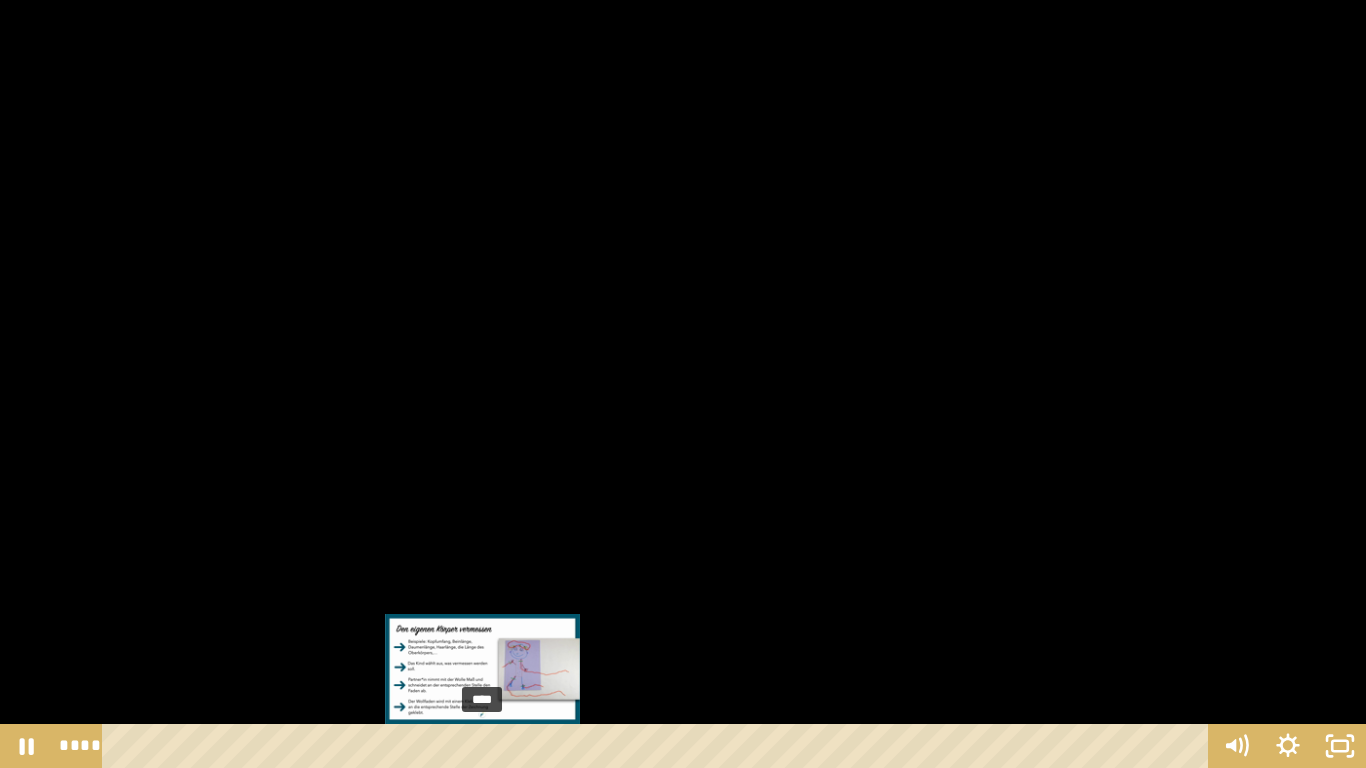 click on "****" at bounding box center (659, 746) 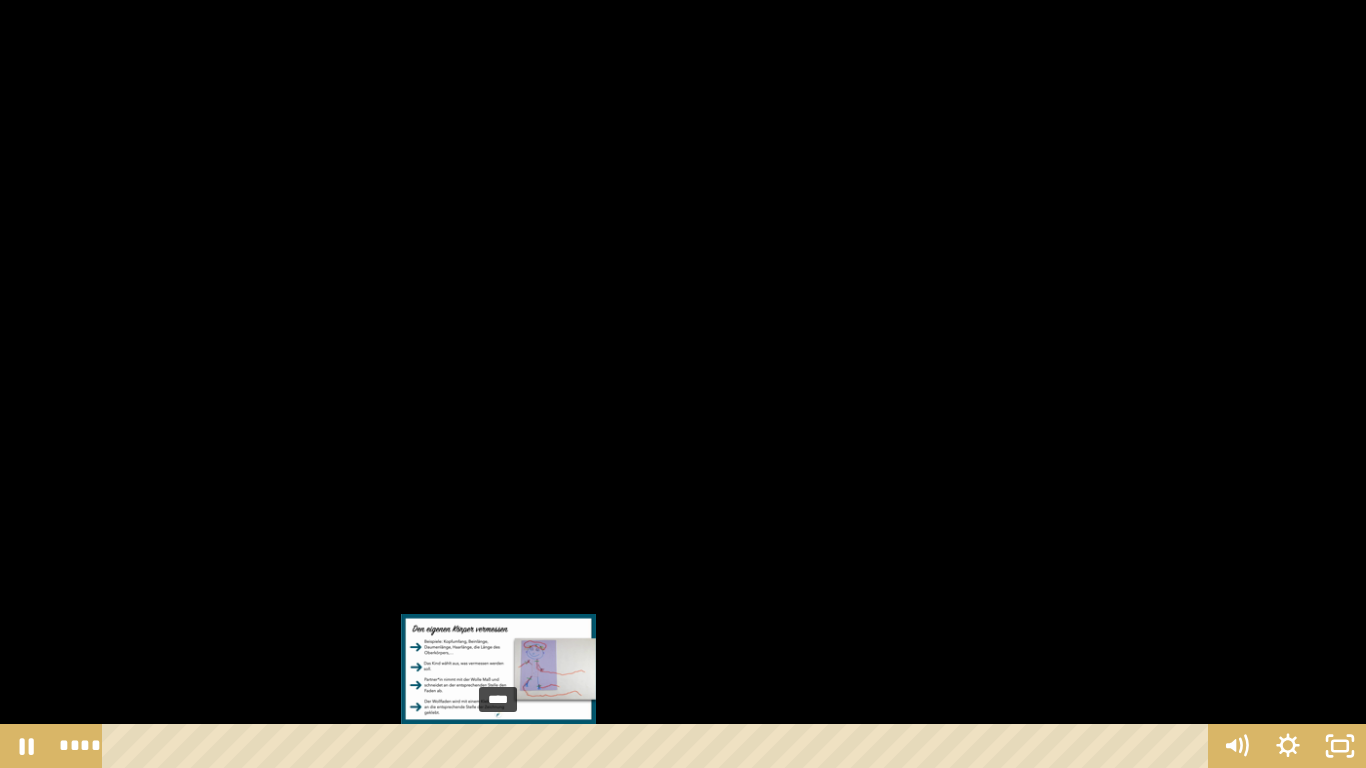 click on "****" at bounding box center [659, 746] 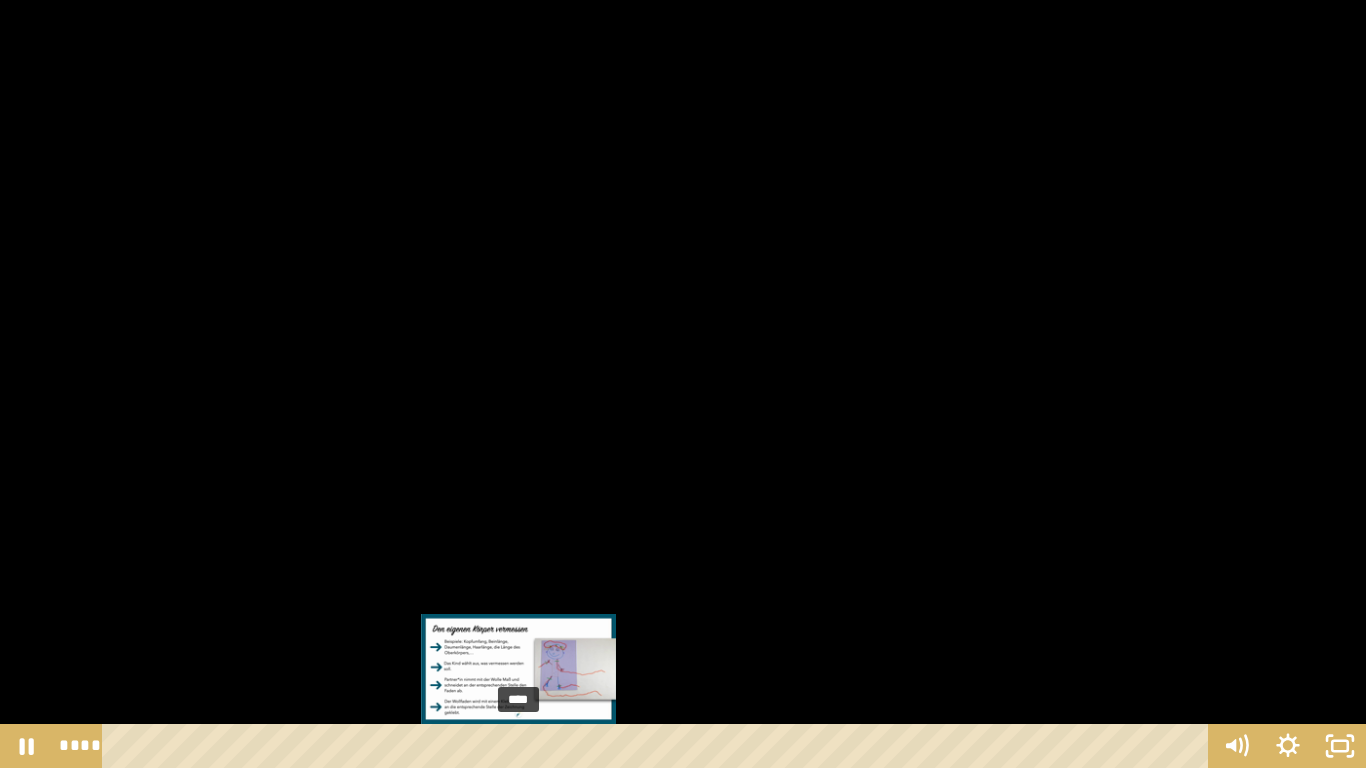 click on "****" at bounding box center (659, 746) 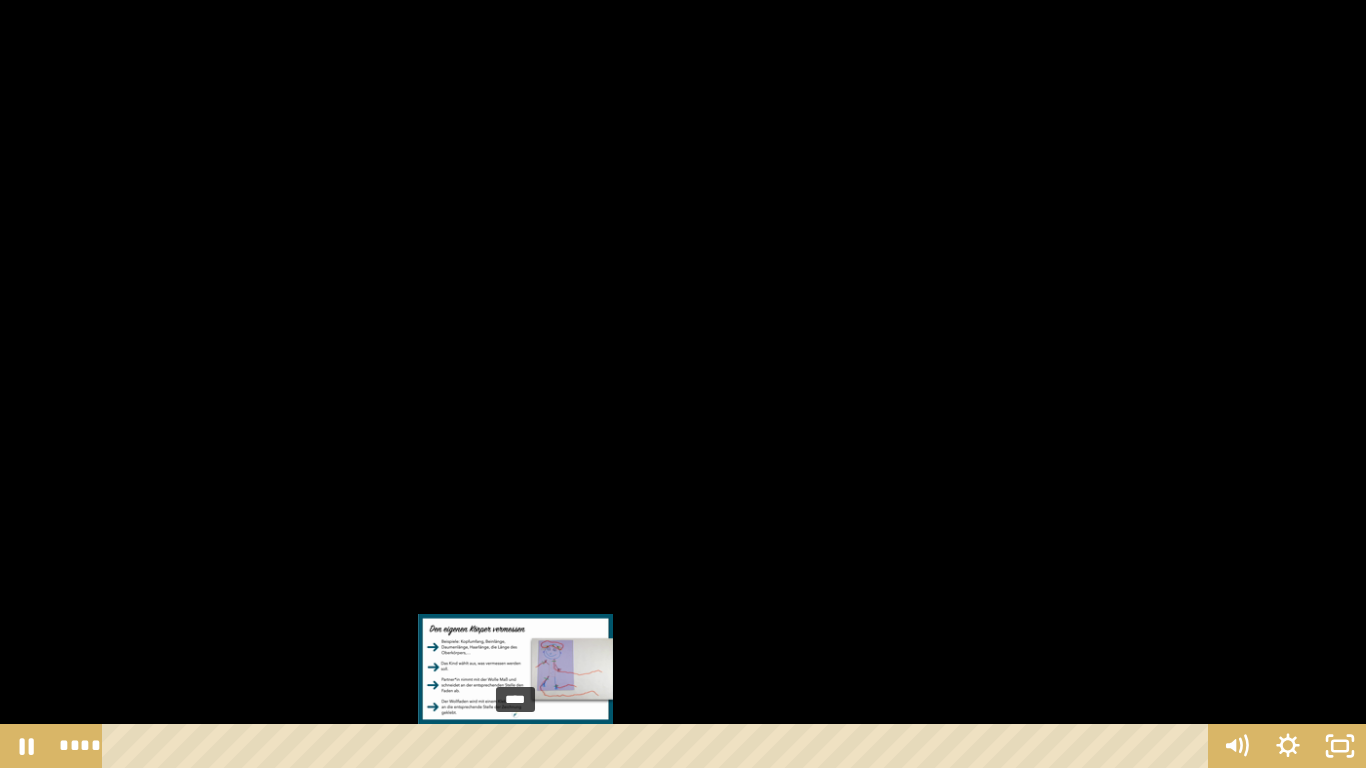click on "****" at bounding box center (659, 746) 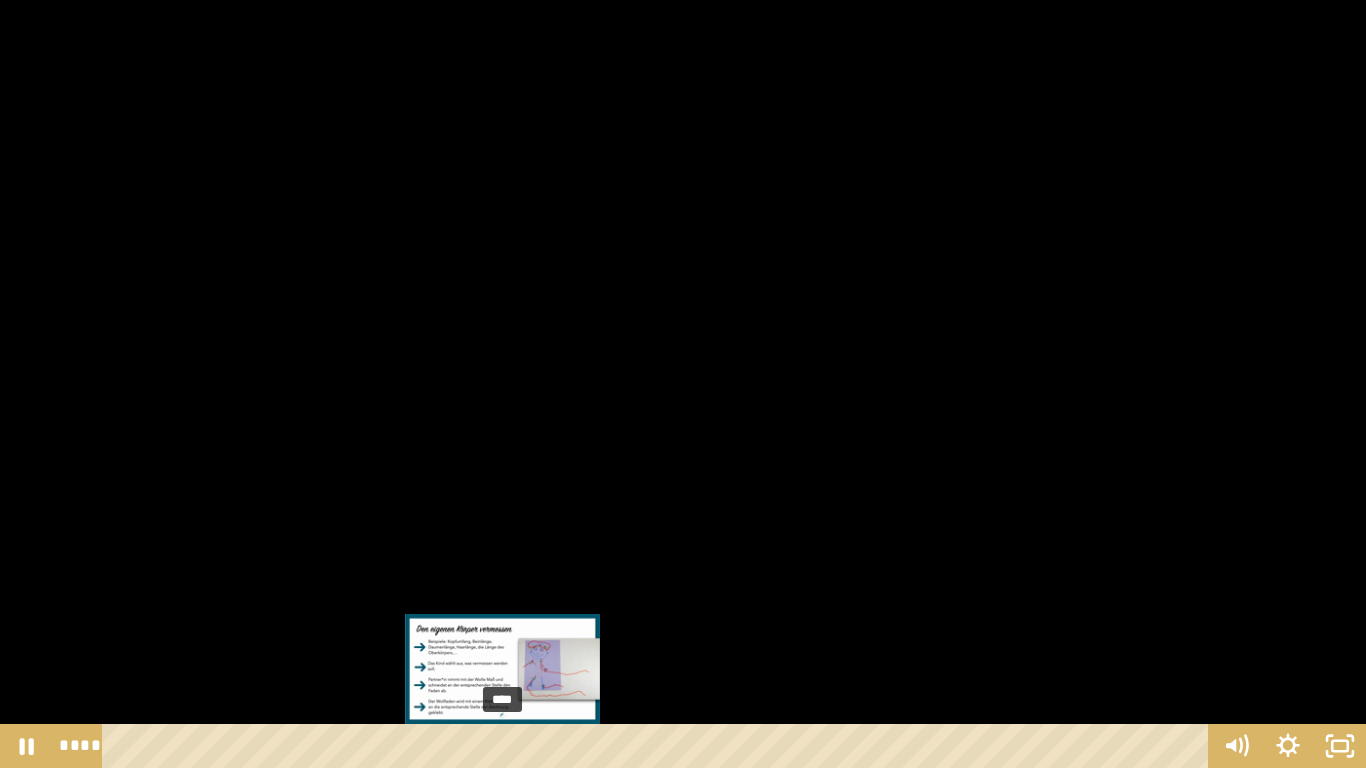 click on "****" at bounding box center (659, 746) 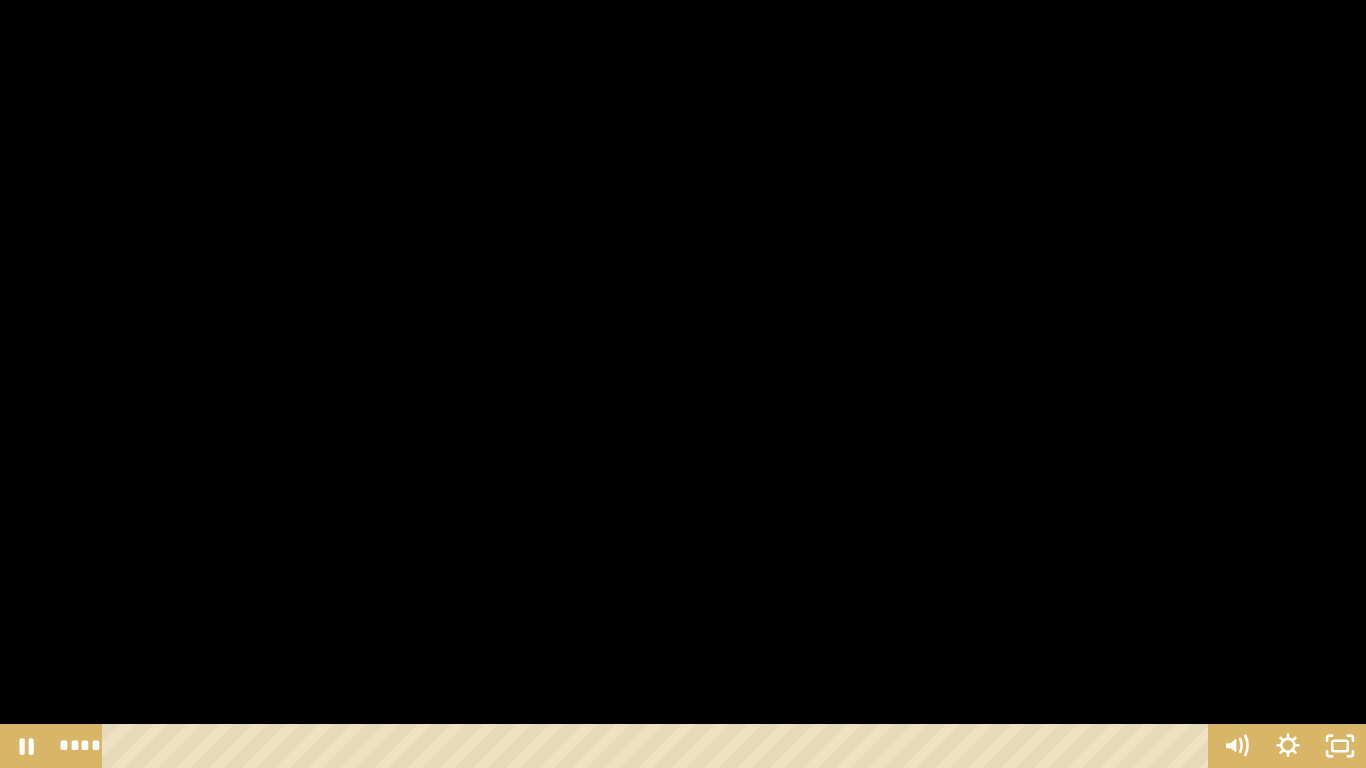 click at bounding box center [683, 384] 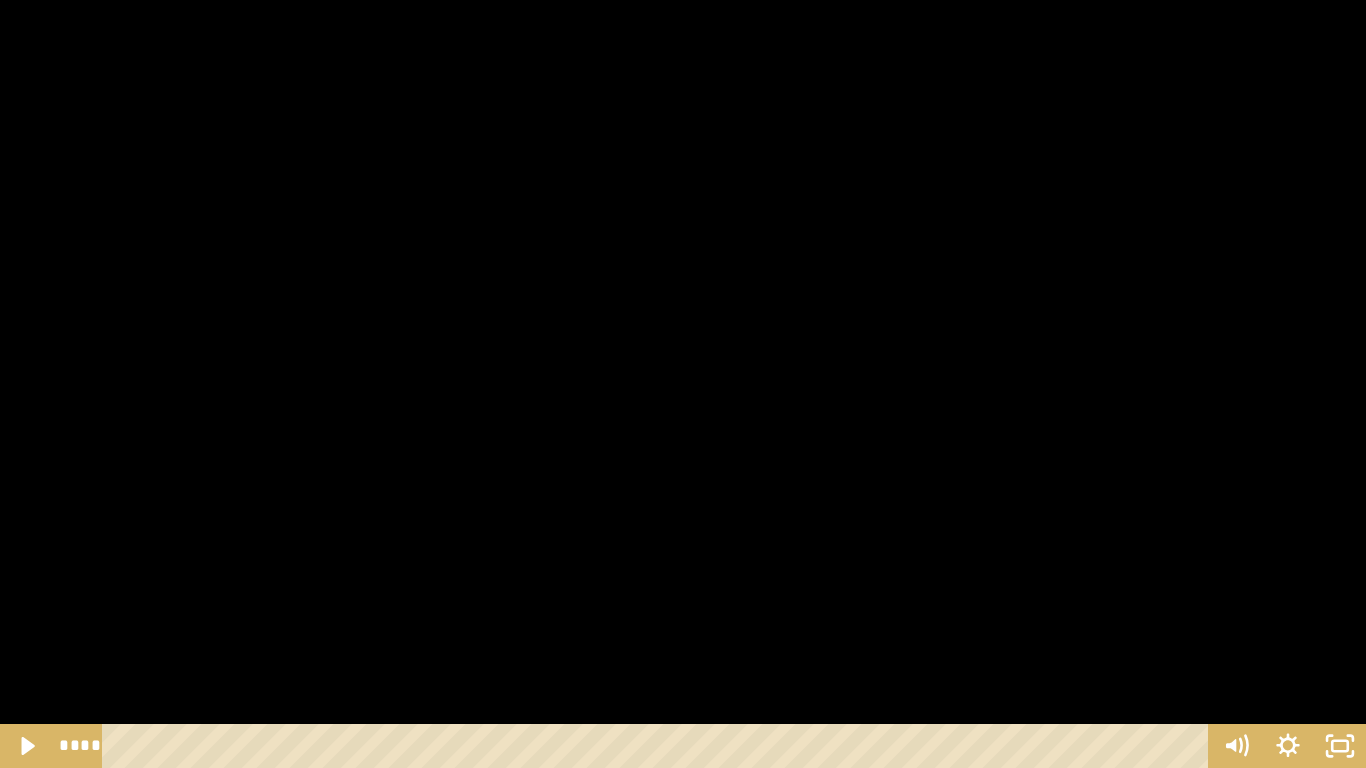 click at bounding box center [683, 384] 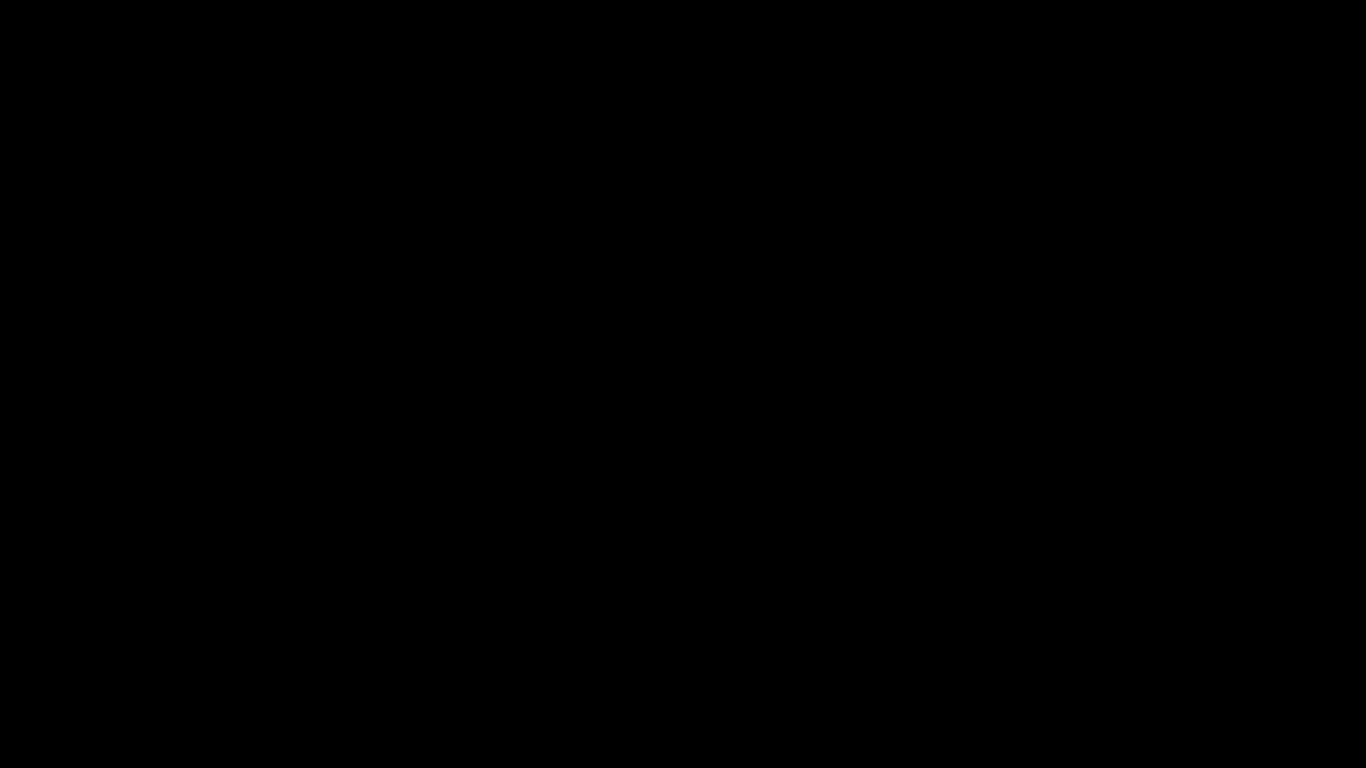 click at bounding box center [683, 384] 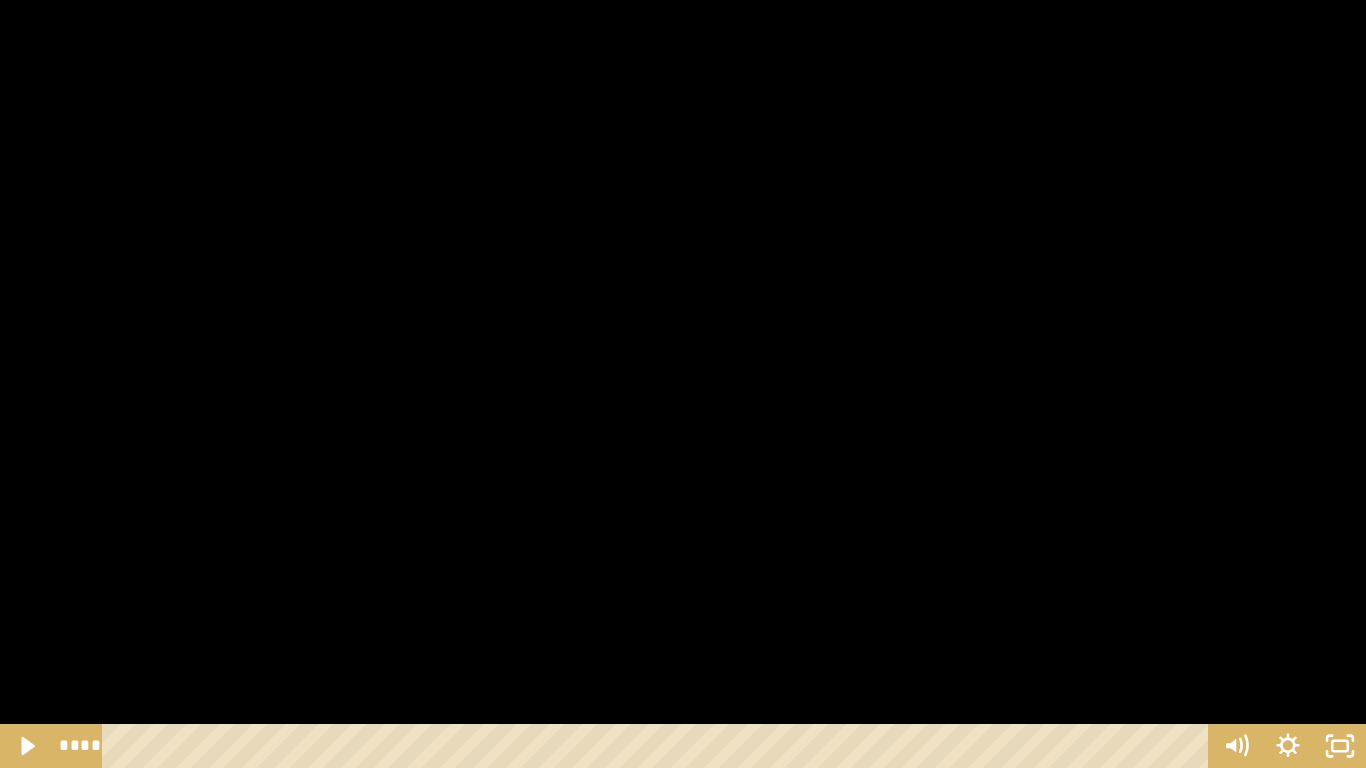 click at bounding box center [683, 384] 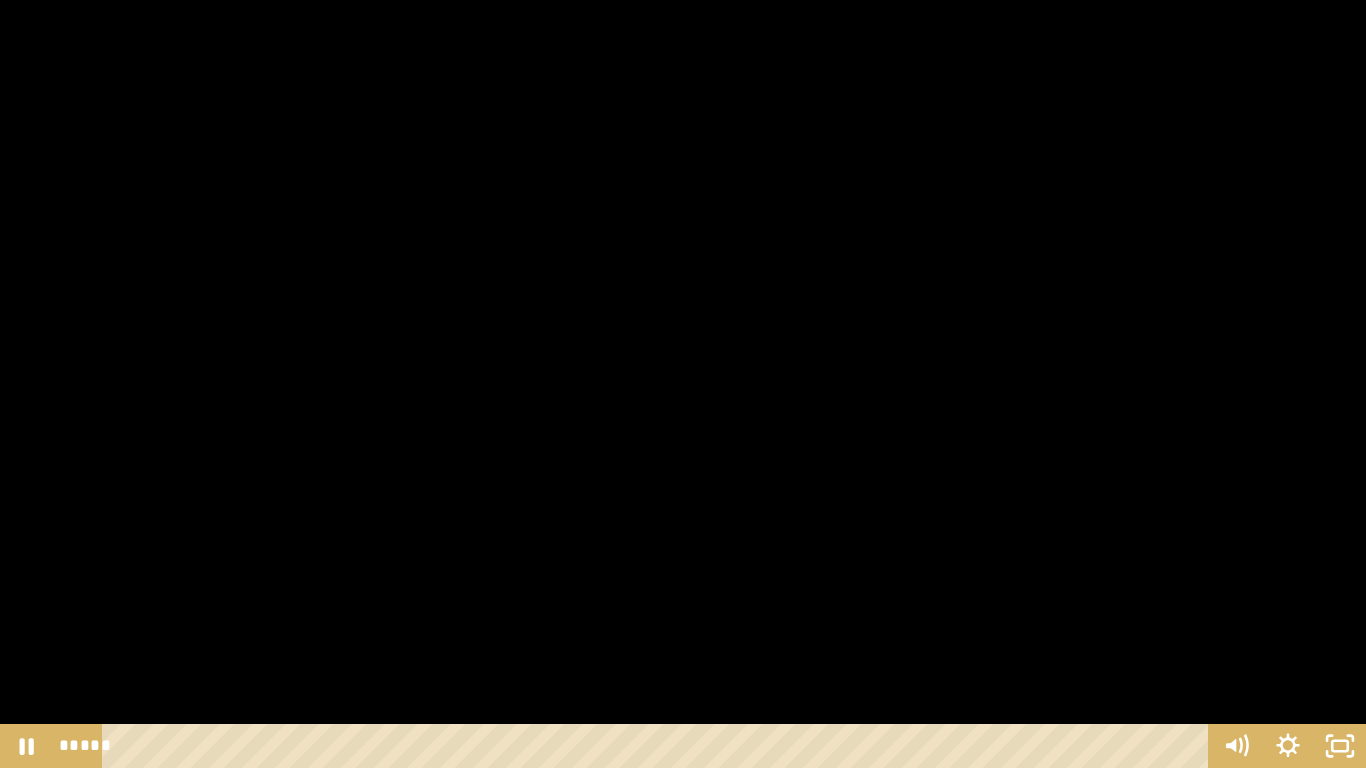 click at bounding box center [683, 384] 